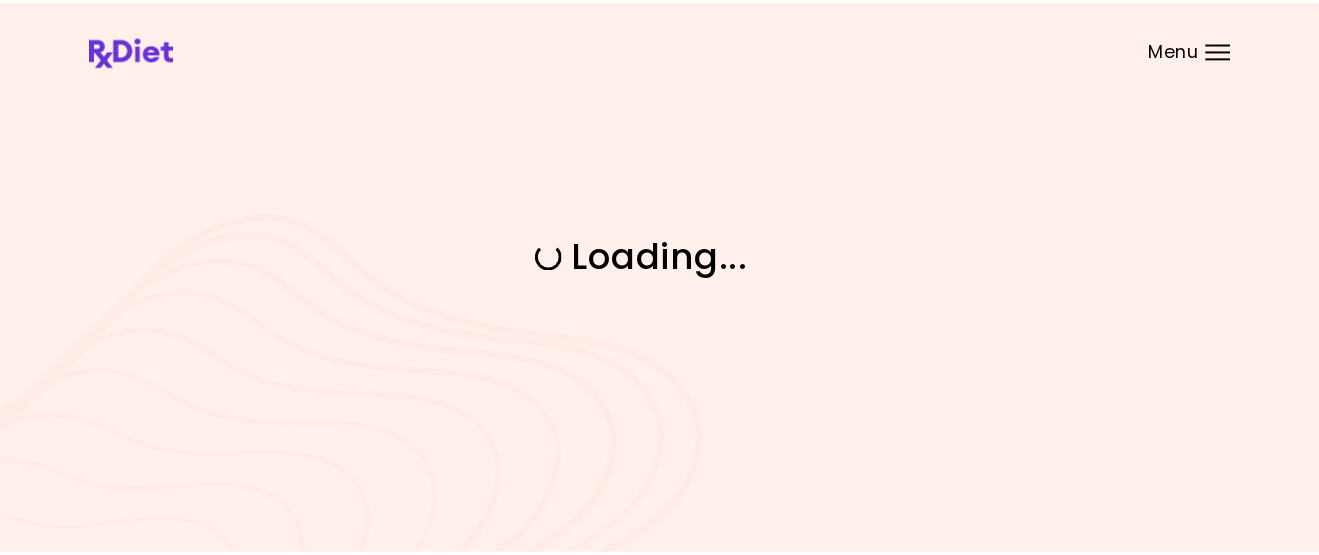 scroll, scrollTop: 0, scrollLeft: 0, axis: both 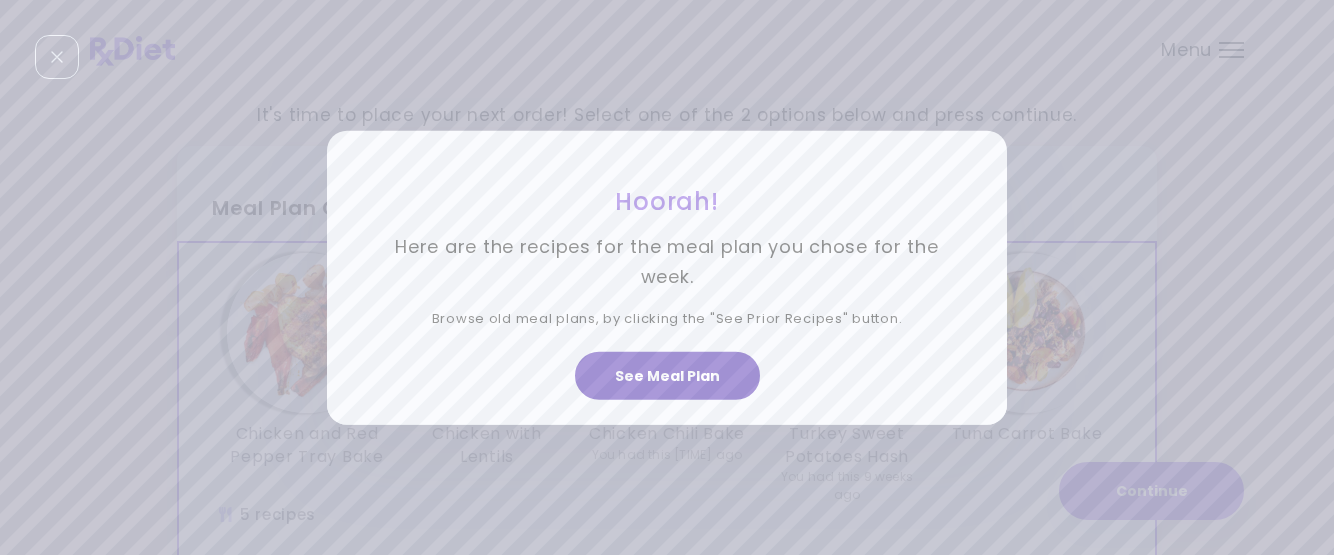 click on "See Meal Plan" at bounding box center [667, 376] 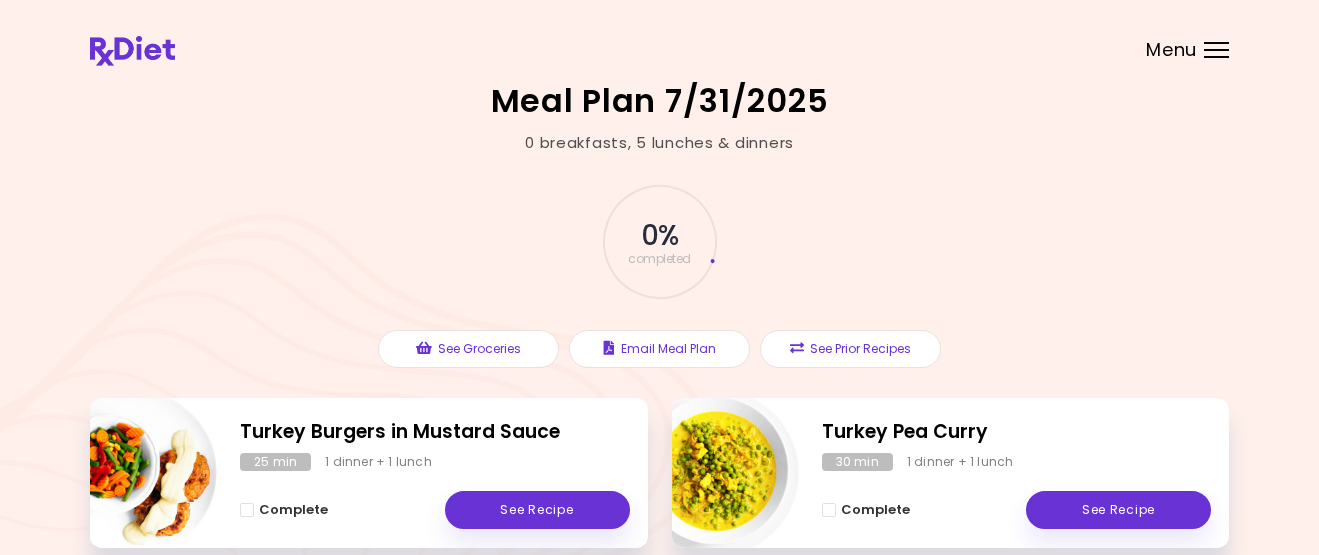 click at bounding box center [1216, 50] 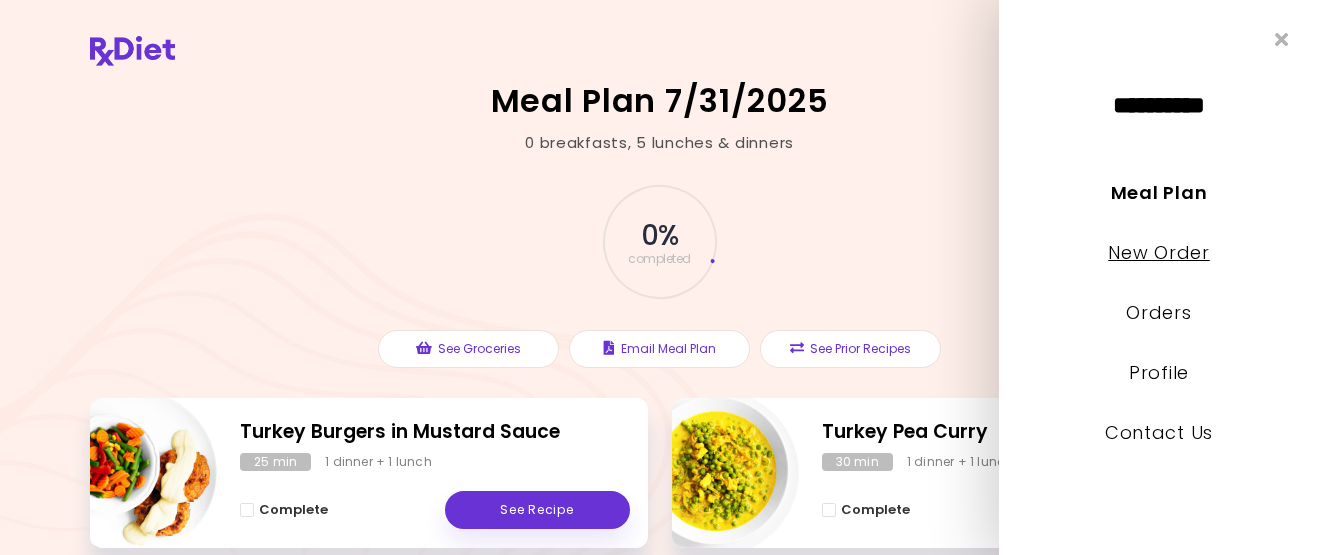click on "New Order" at bounding box center [1158, 252] 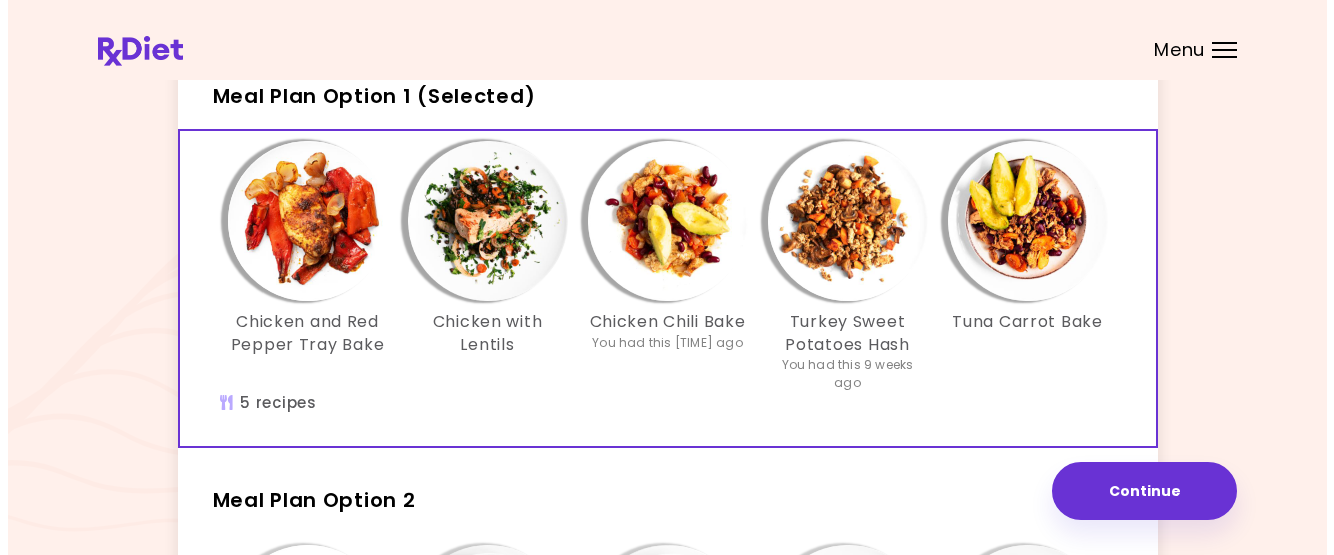 scroll, scrollTop: 114, scrollLeft: 0, axis: vertical 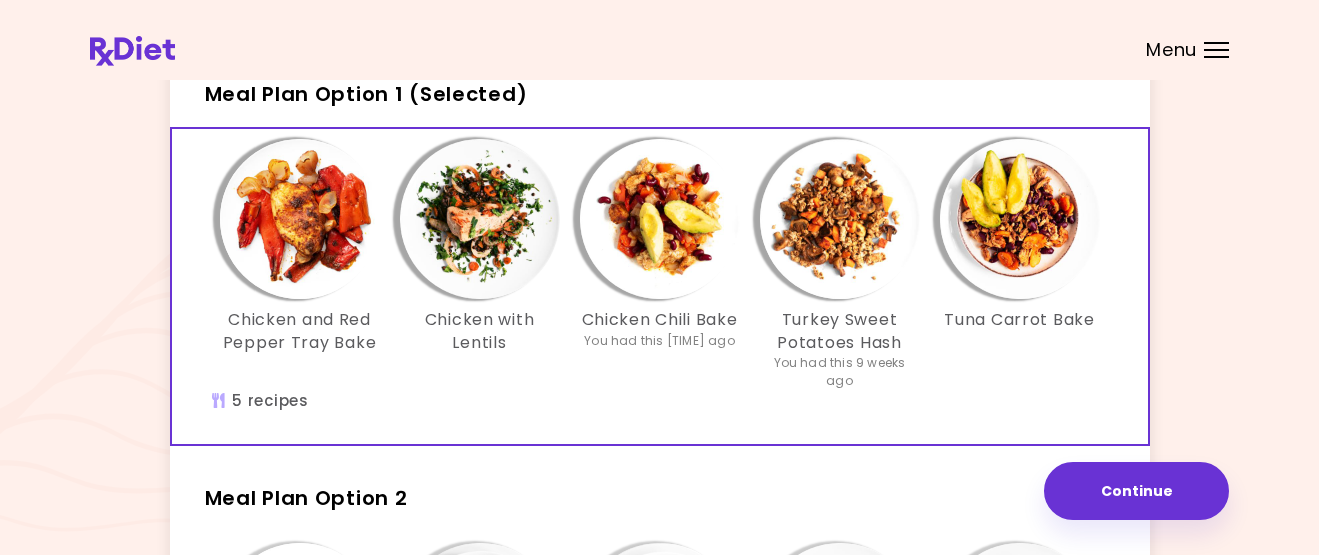click at bounding box center [840, 219] 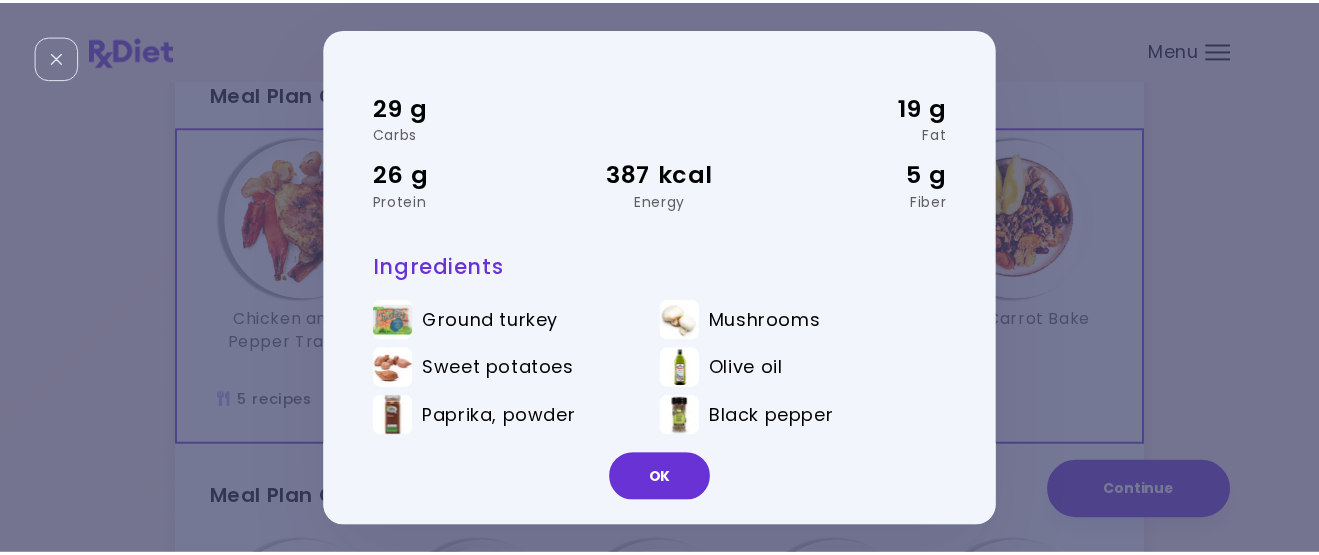 scroll, scrollTop: 86, scrollLeft: 0, axis: vertical 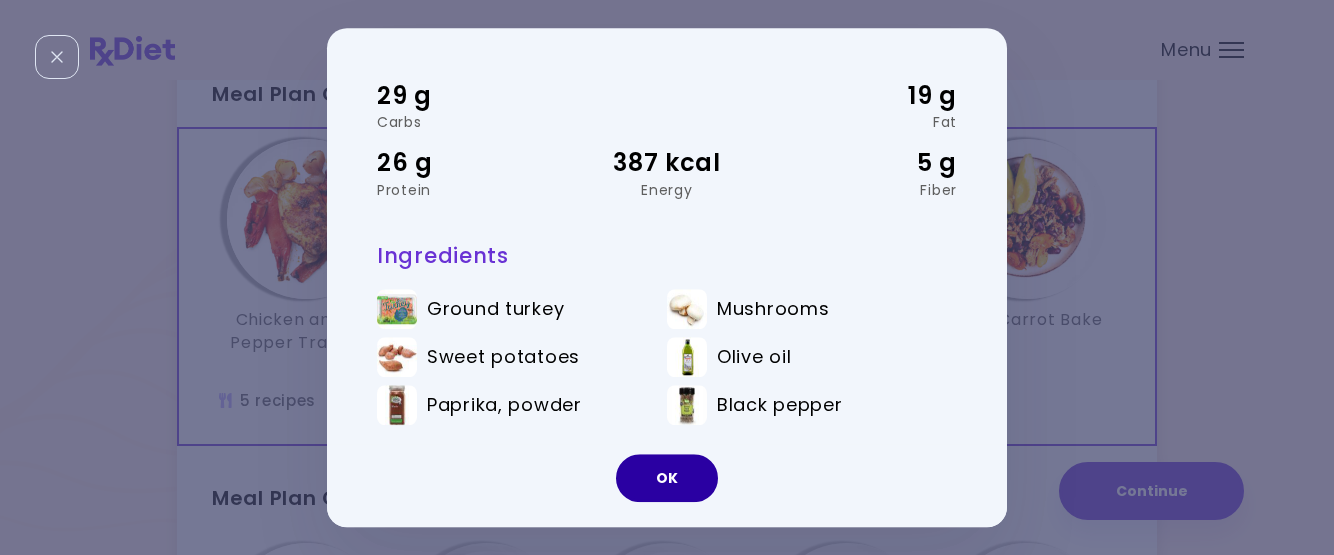 click on "OK" at bounding box center [667, 478] 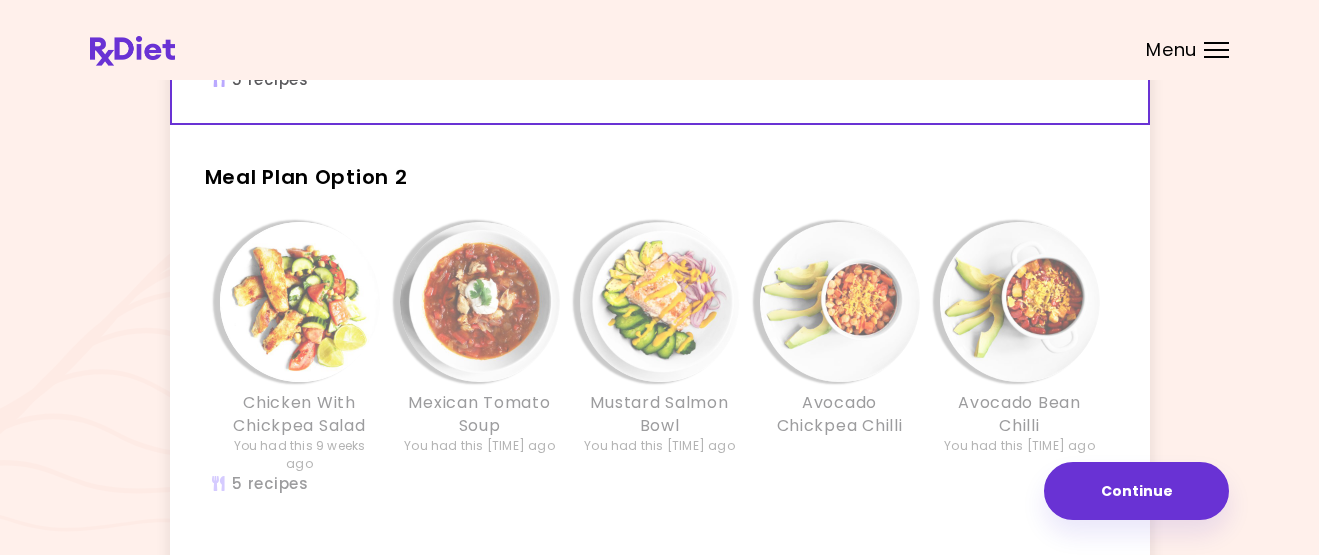 scroll, scrollTop: 442, scrollLeft: 0, axis: vertical 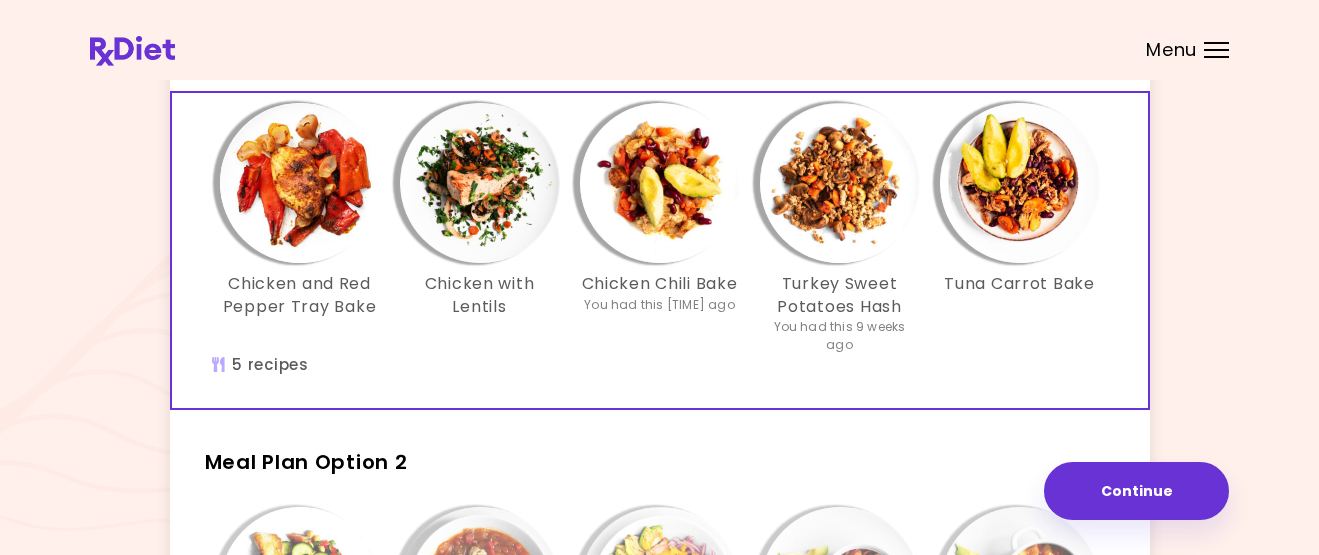 click at bounding box center (300, 183) 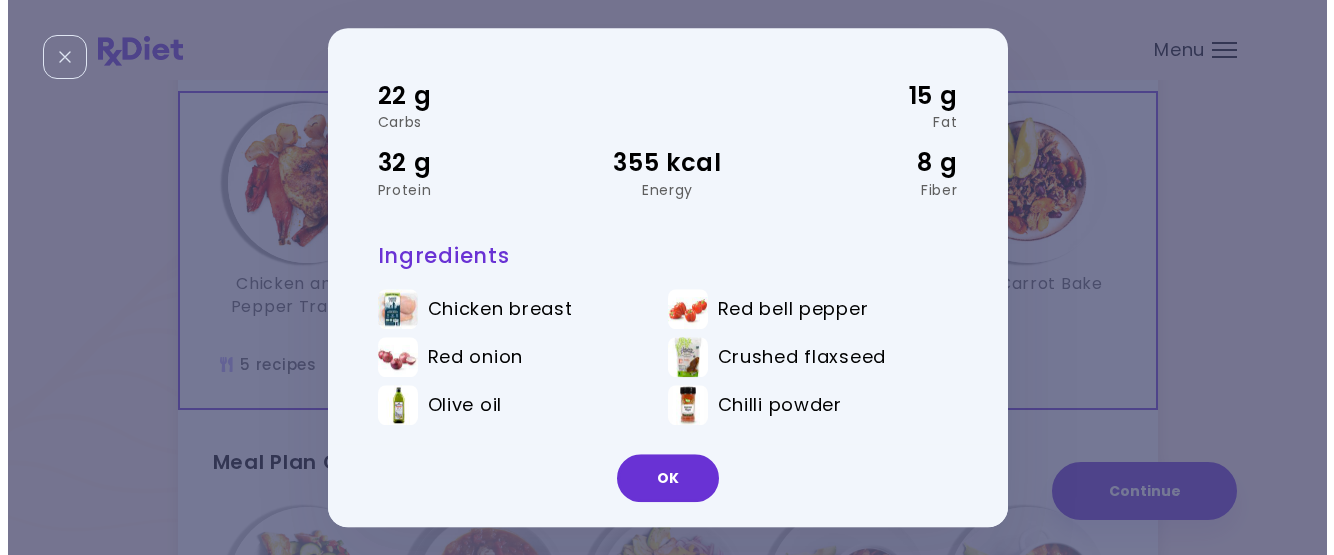 scroll, scrollTop: 0, scrollLeft: 0, axis: both 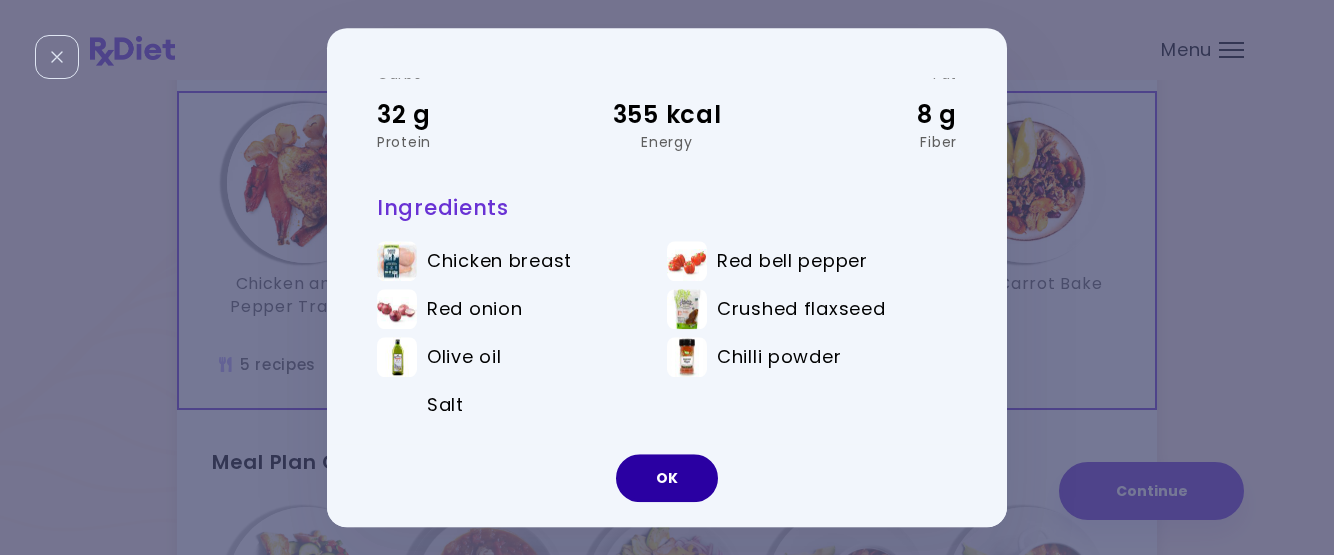 click on "OK" at bounding box center [667, 478] 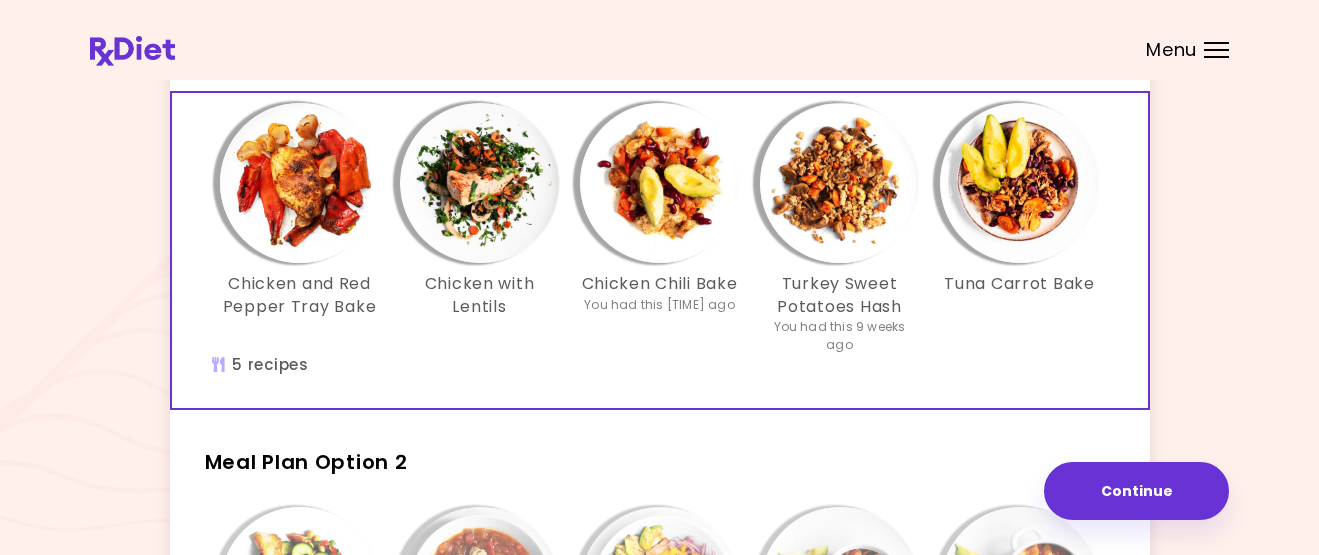 click at bounding box center (480, 183) 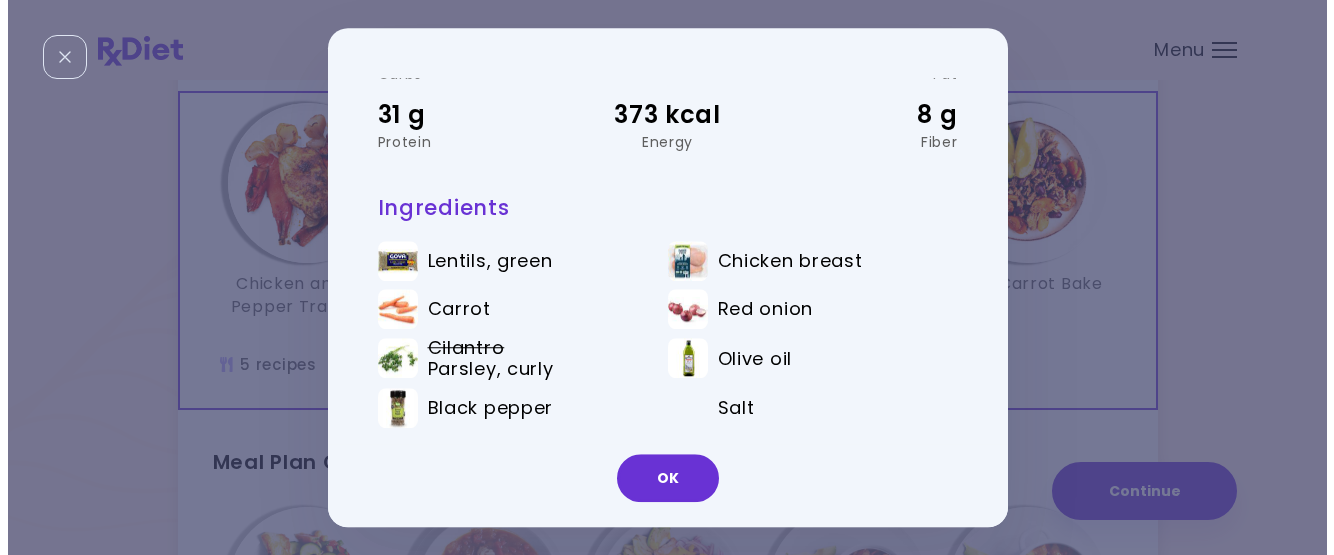 scroll, scrollTop: 0, scrollLeft: 0, axis: both 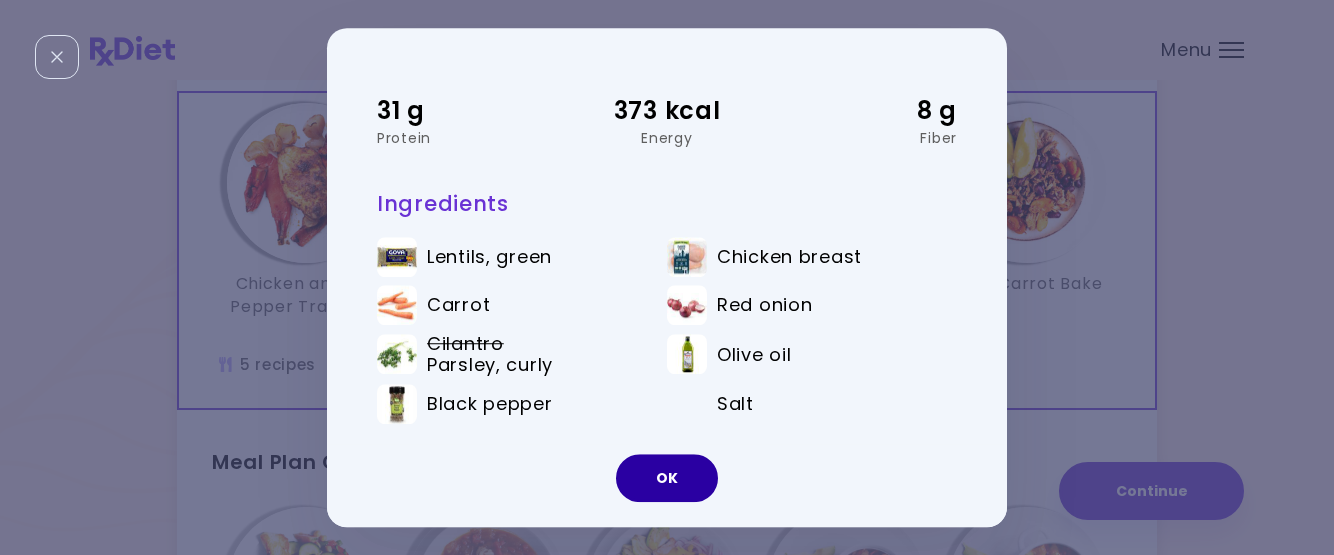 click on "OK" at bounding box center (667, 478) 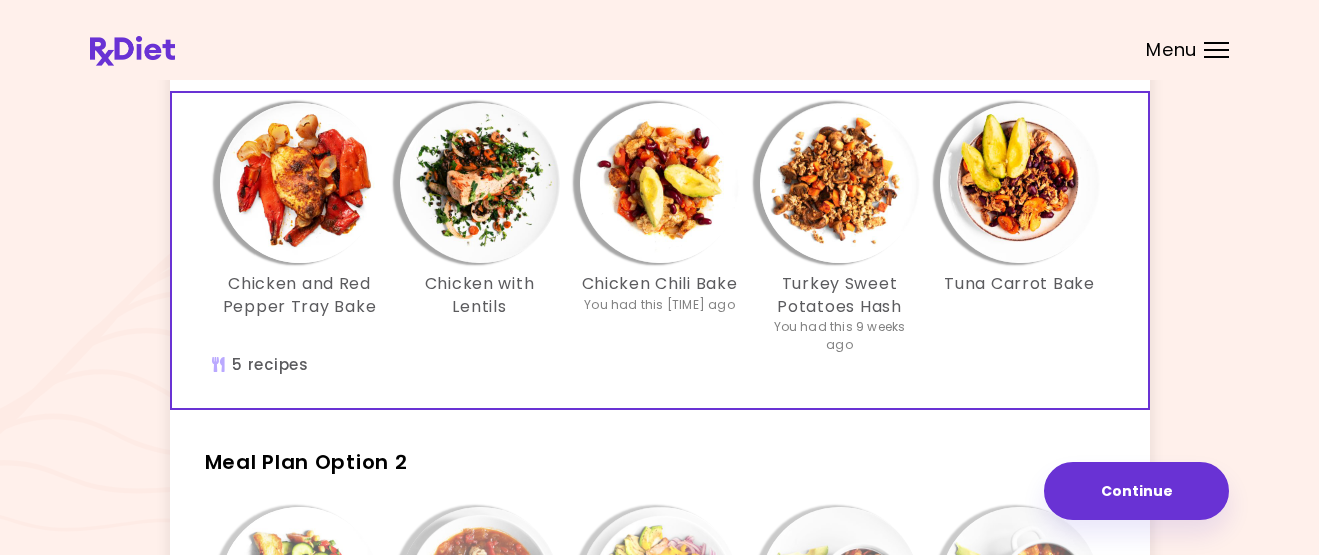 click at bounding box center [660, 183] 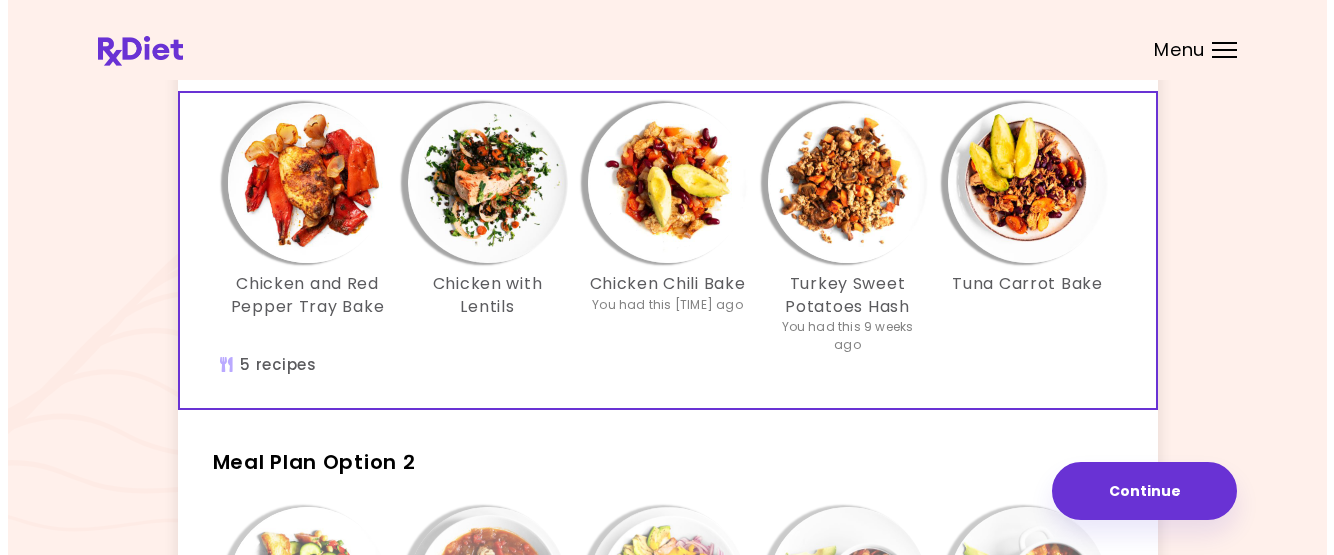 scroll, scrollTop: 0, scrollLeft: 0, axis: both 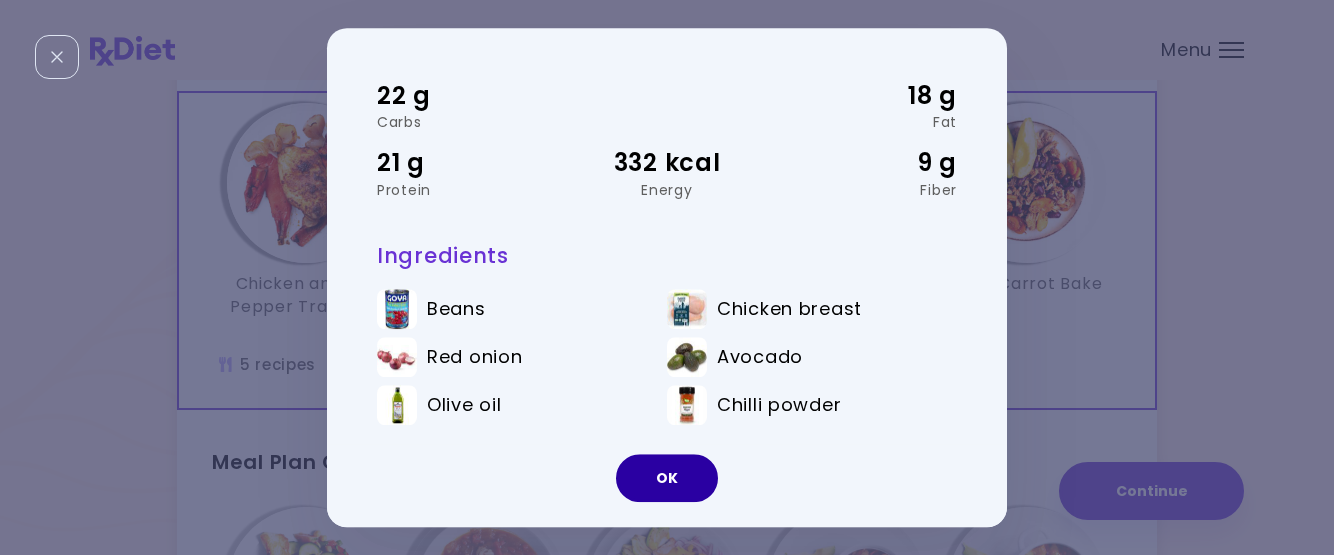 click on "OK" at bounding box center [667, 478] 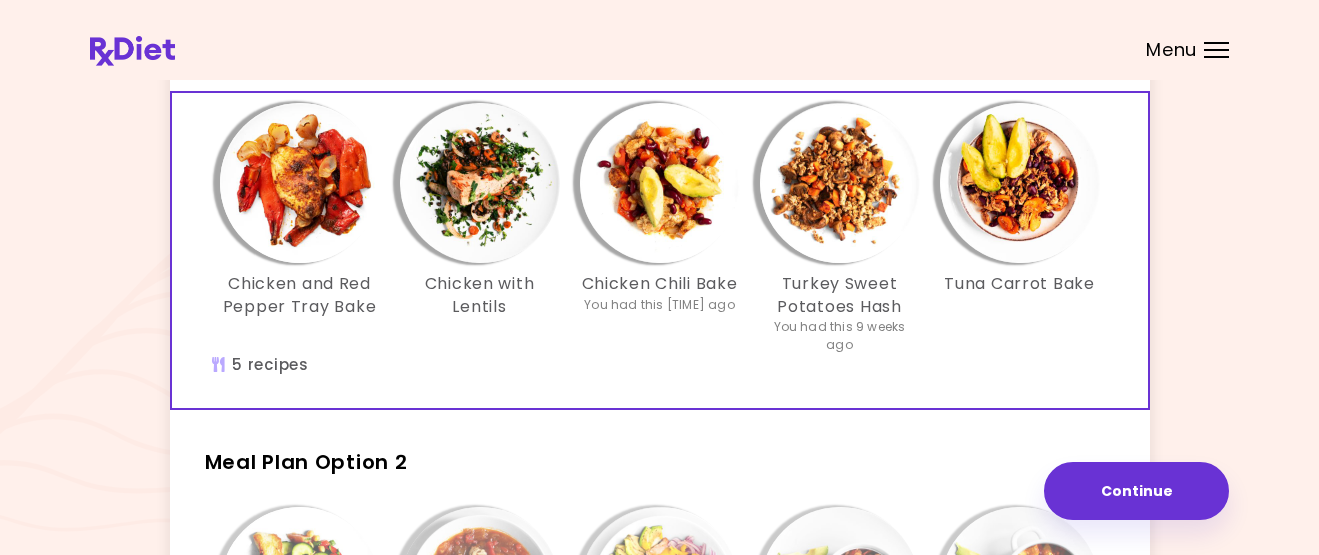 click at bounding box center (1020, 183) 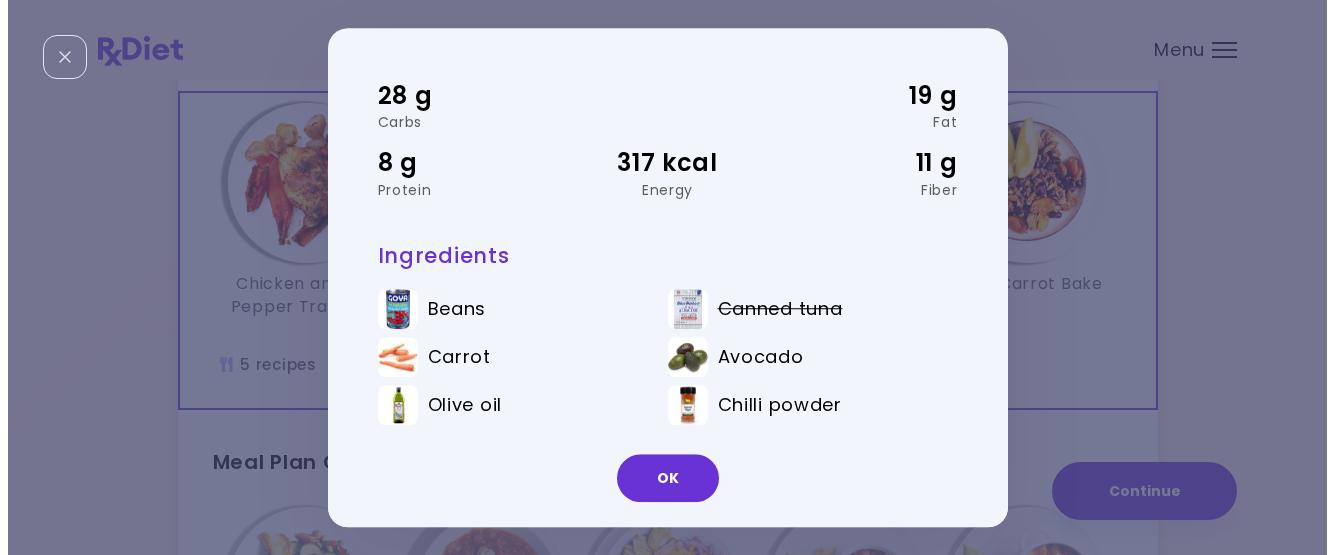 scroll, scrollTop: 0, scrollLeft: 0, axis: both 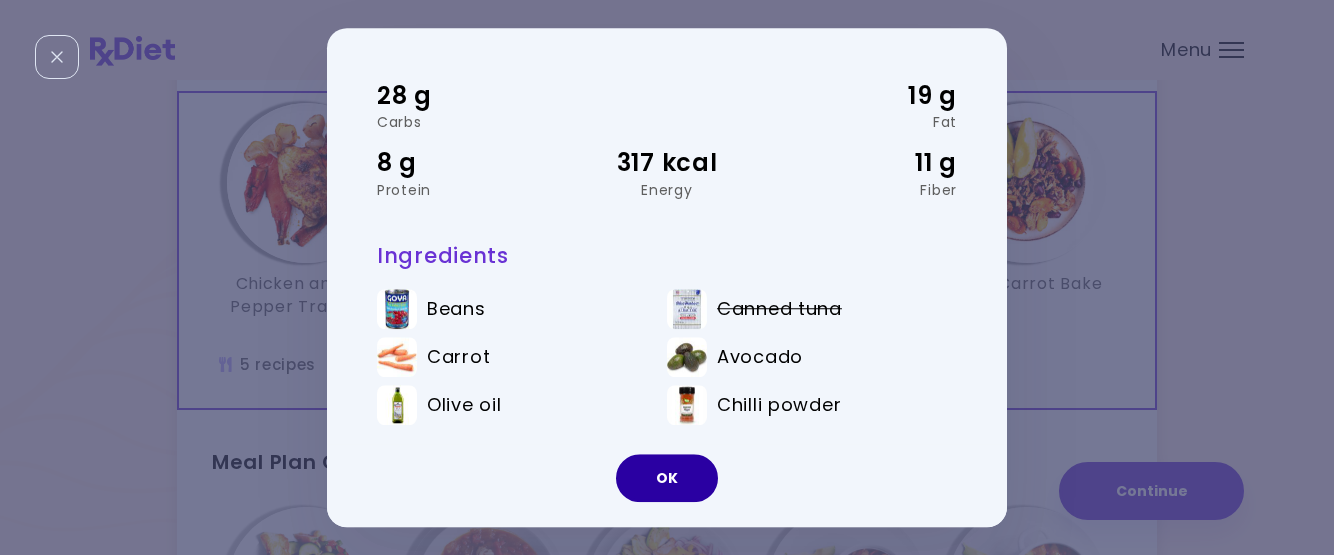 click on "OK" at bounding box center [667, 478] 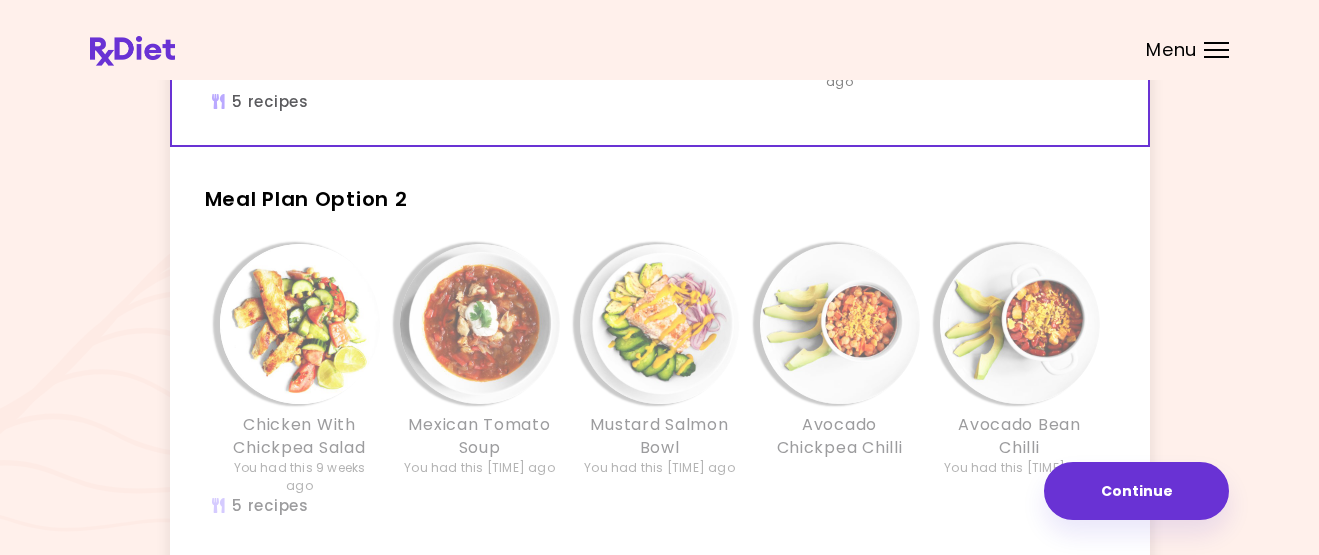 scroll, scrollTop: 447, scrollLeft: 0, axis: vertical 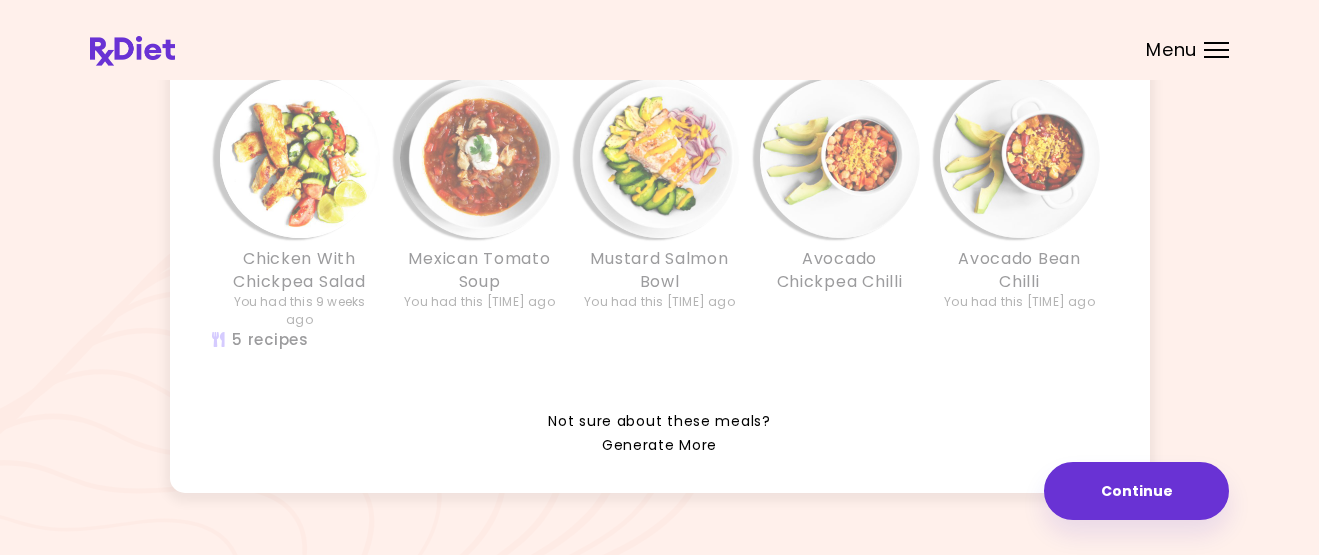 click on "Generate More" at bounding box center [659, 446] 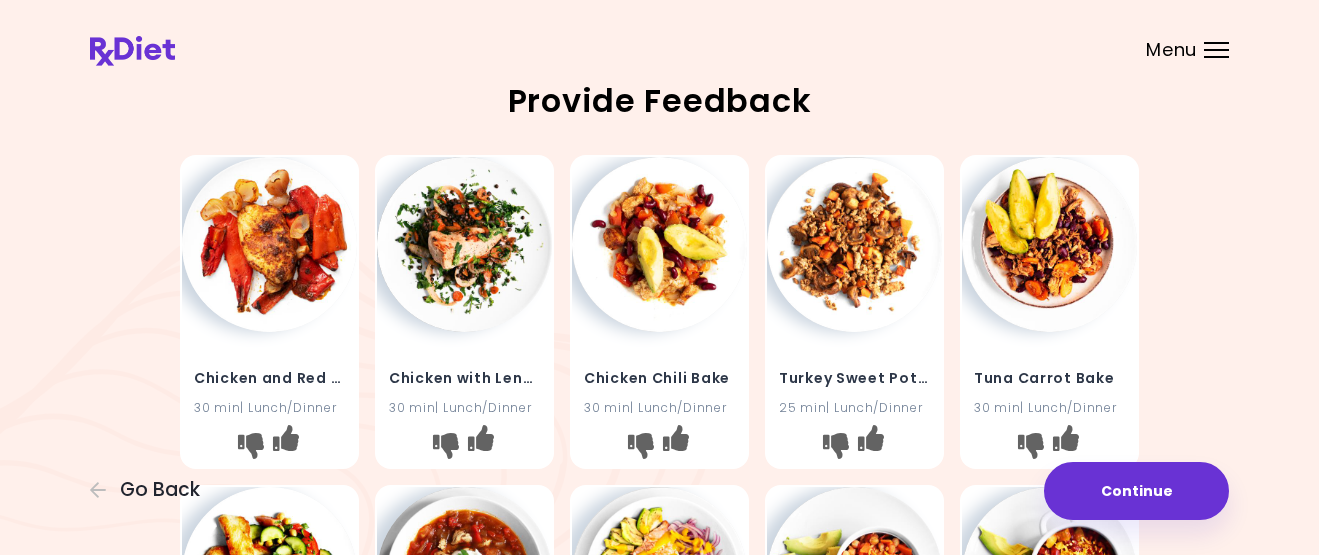 click at bounding box center (854, 244) 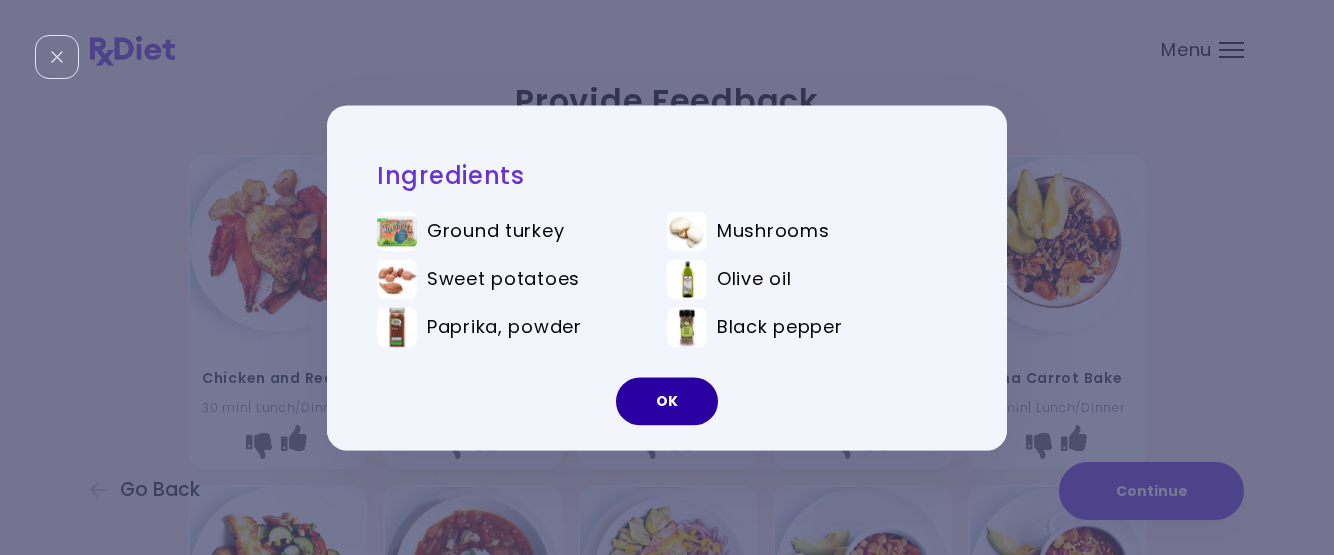 click on "OK" at bounding box center (667, 401) 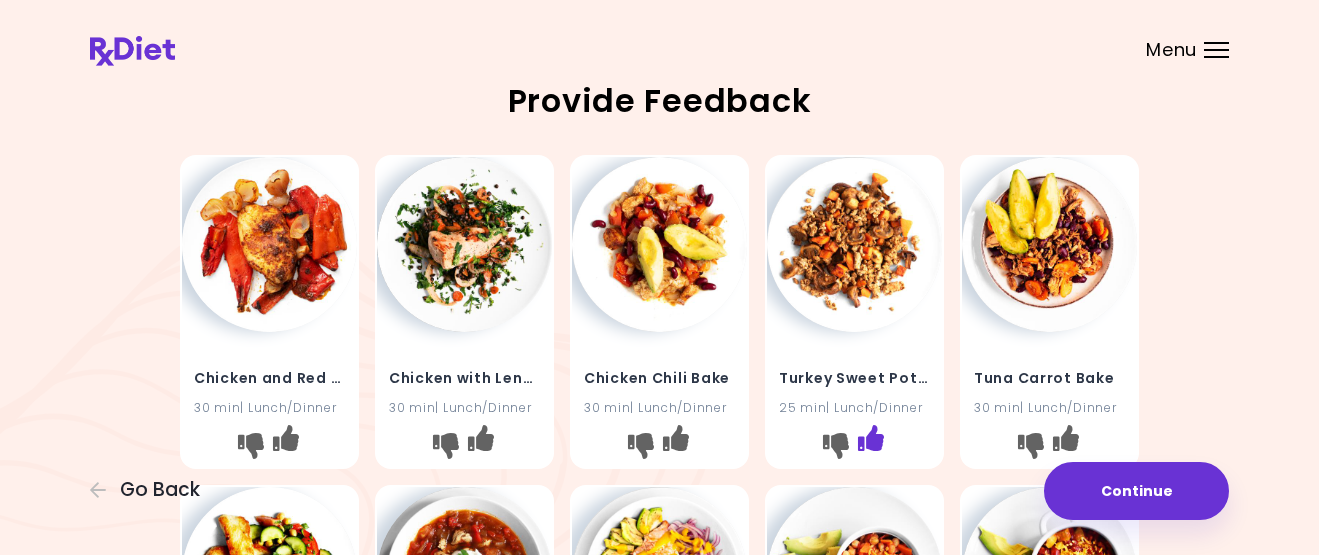 click at bounding box center (871, 438) 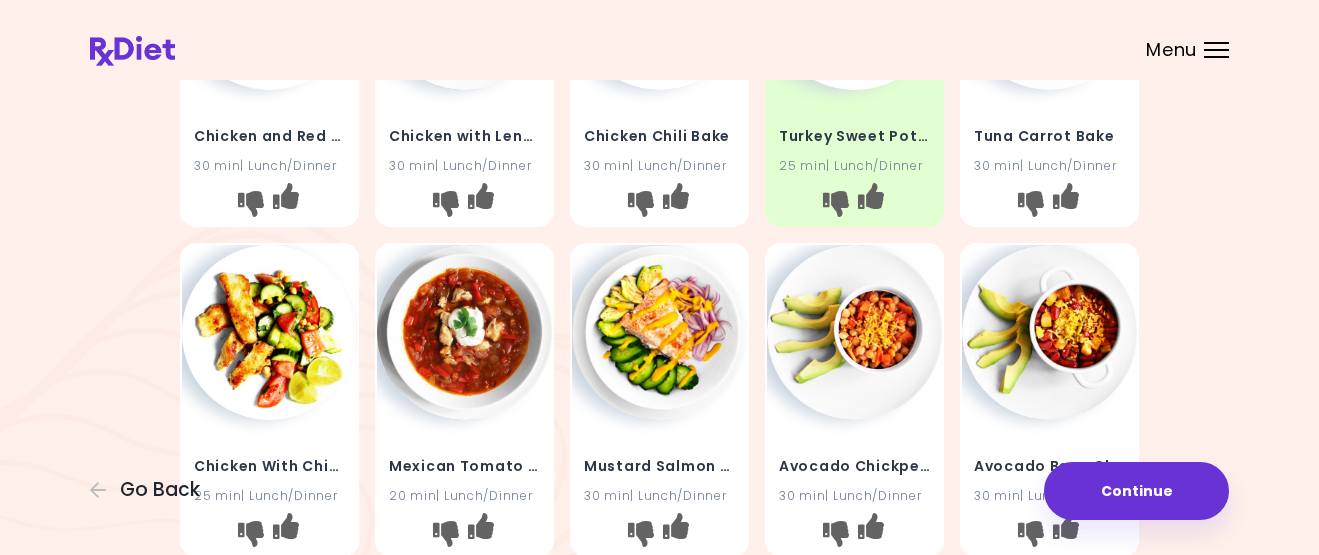 scroll, scrollTop: 266, scrollLeft: 0, axis: vertical 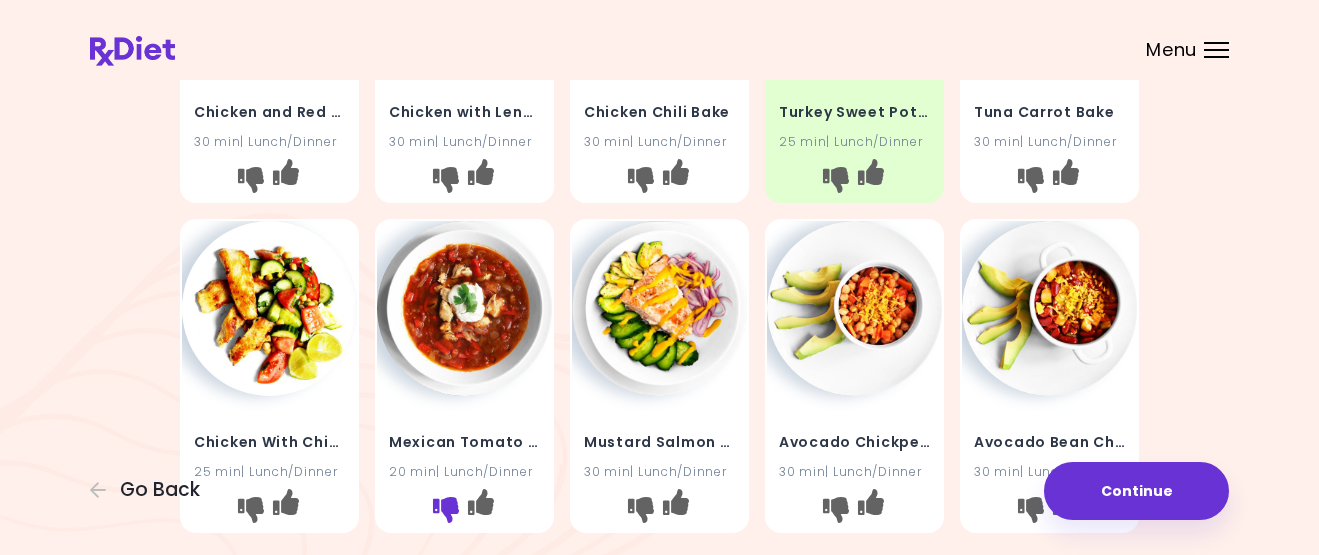 click at bounding box center (446, 509) 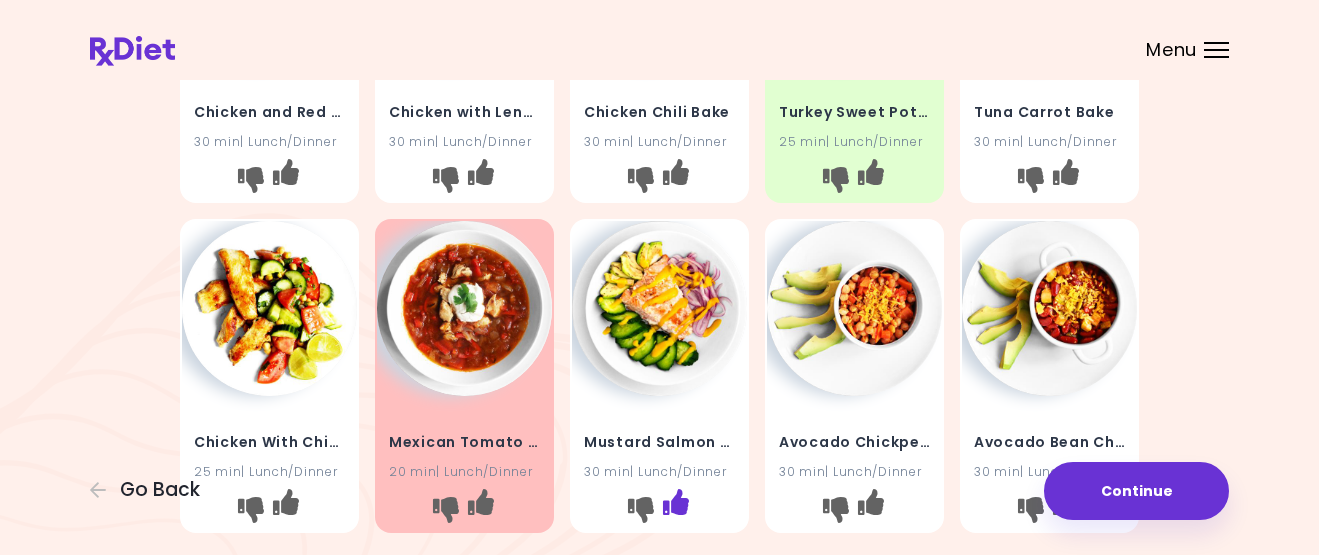 click at bounding box center (676, 501) 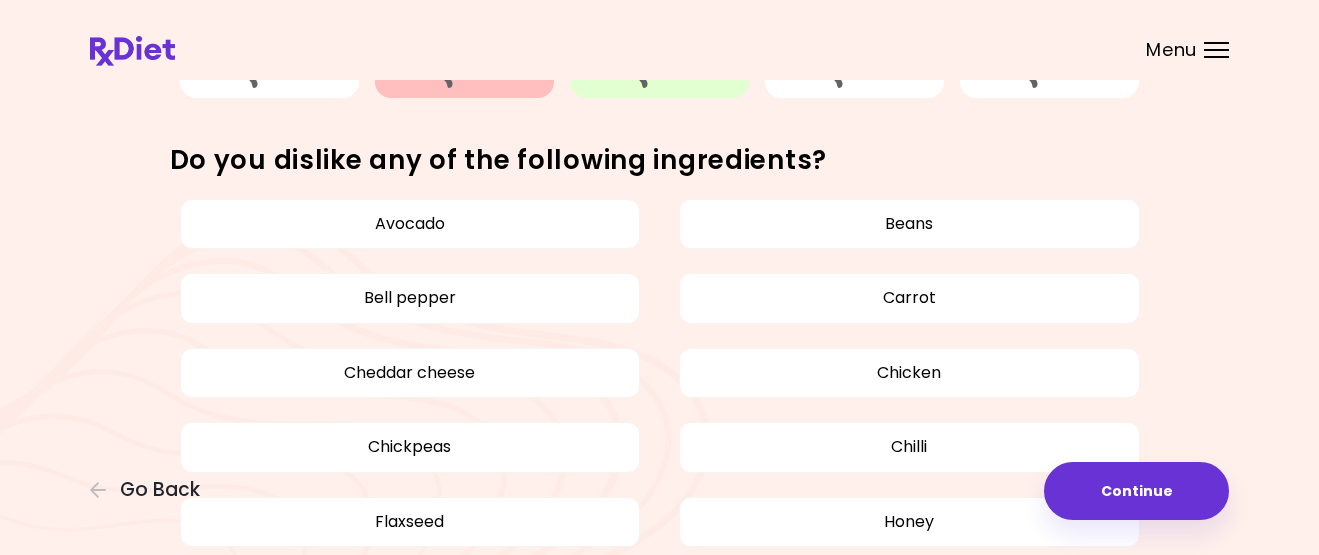 scroll, scrollTop: 750, scrollLeft: 0, axis: vertical 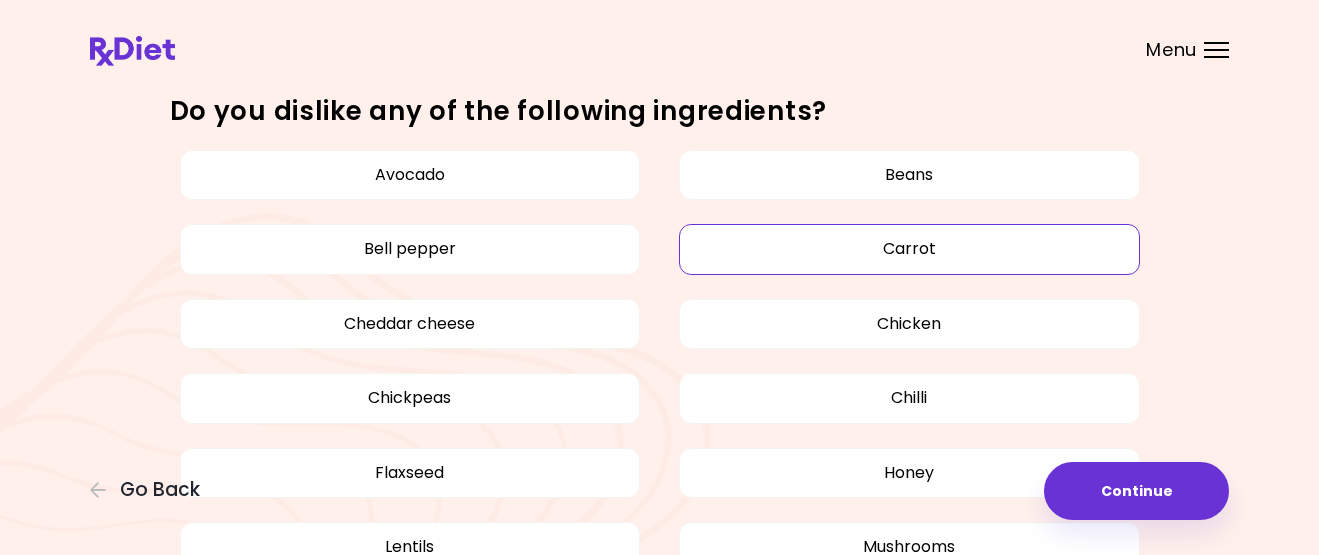 click on "Carrot" at bounding box center [909, 249] 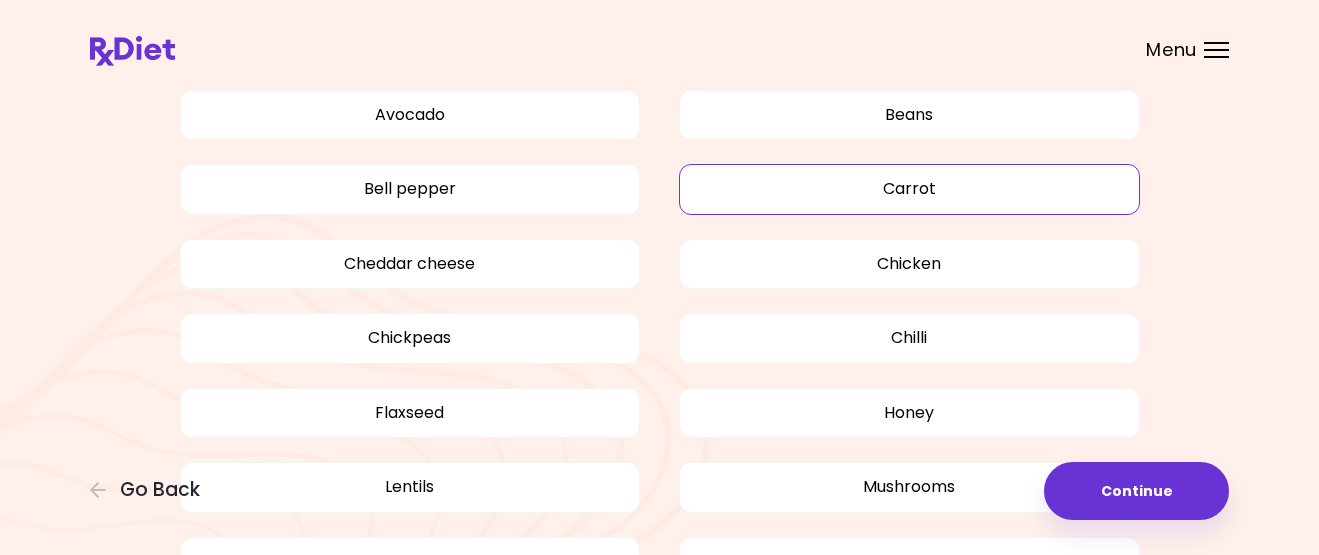 scroll, scrollTop: 827, scrollLeft: 0, axis: vertical 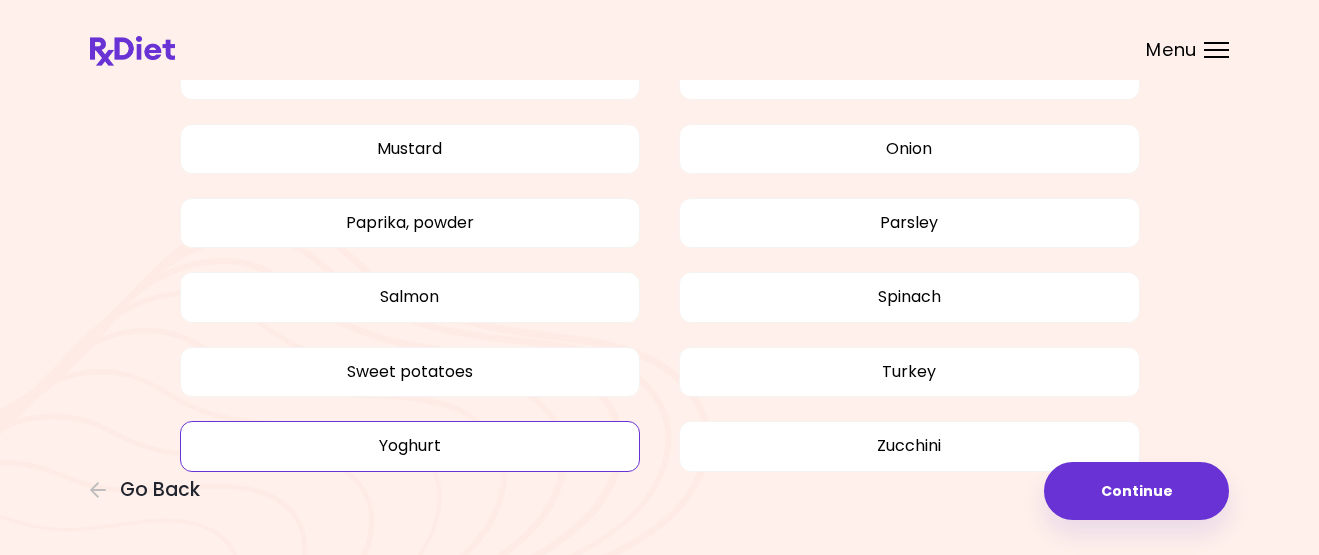 click on "Yoghurt" at bounding box center [410, 446] 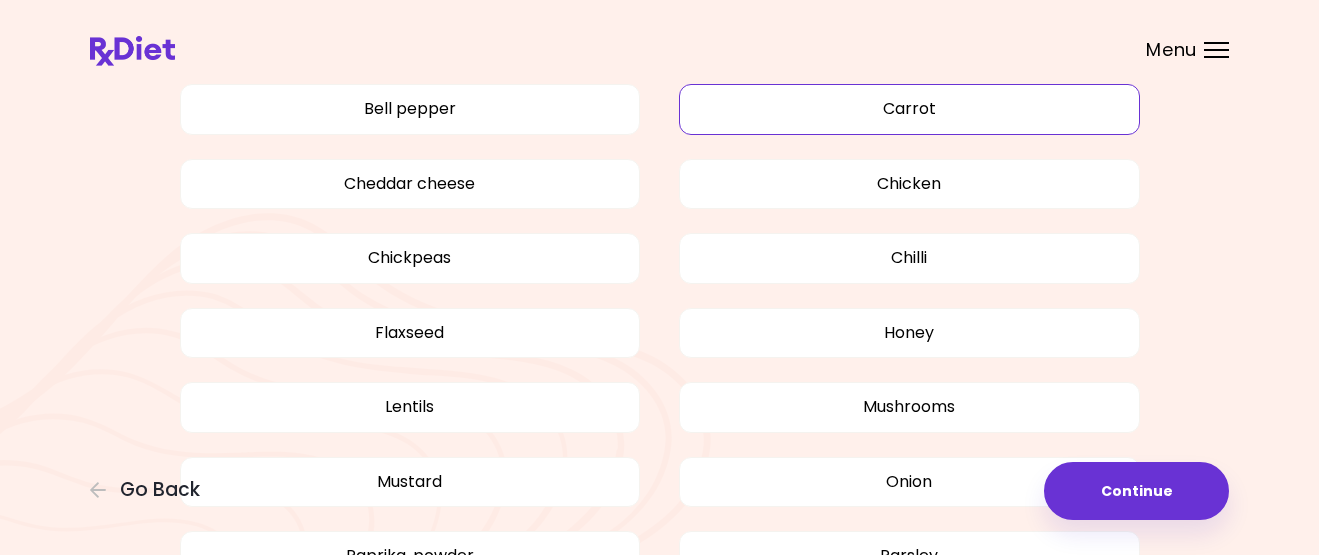 scroll, scrollTop: 866, scrollLeft: 0, axis: vertical 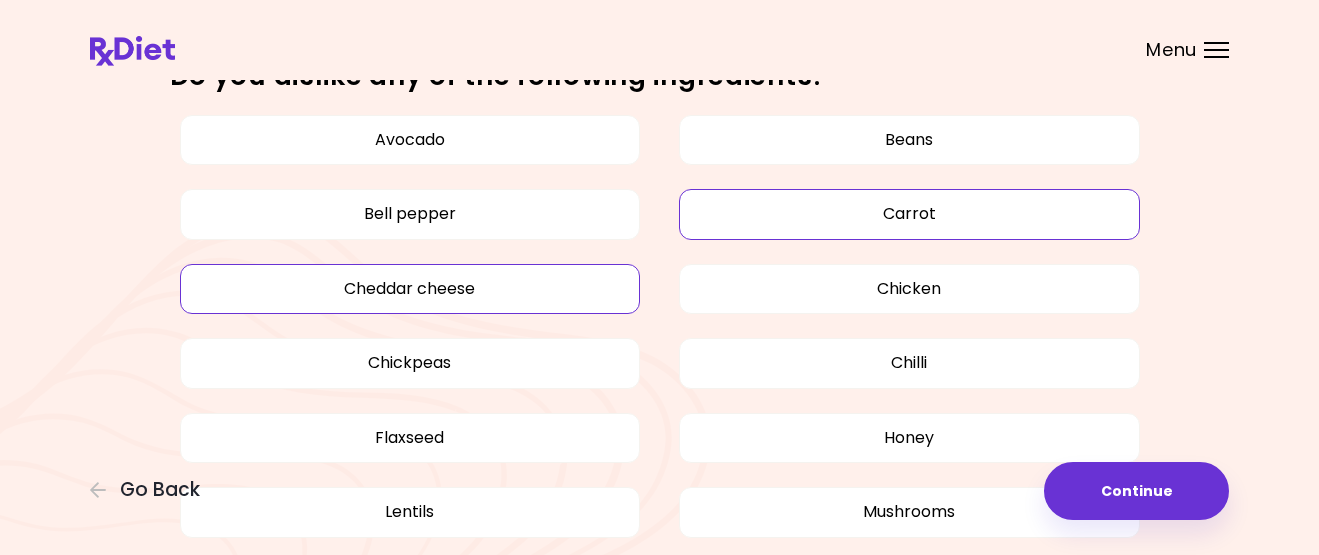 click on "Cheddar cheese" at bounding box center (410, 289) 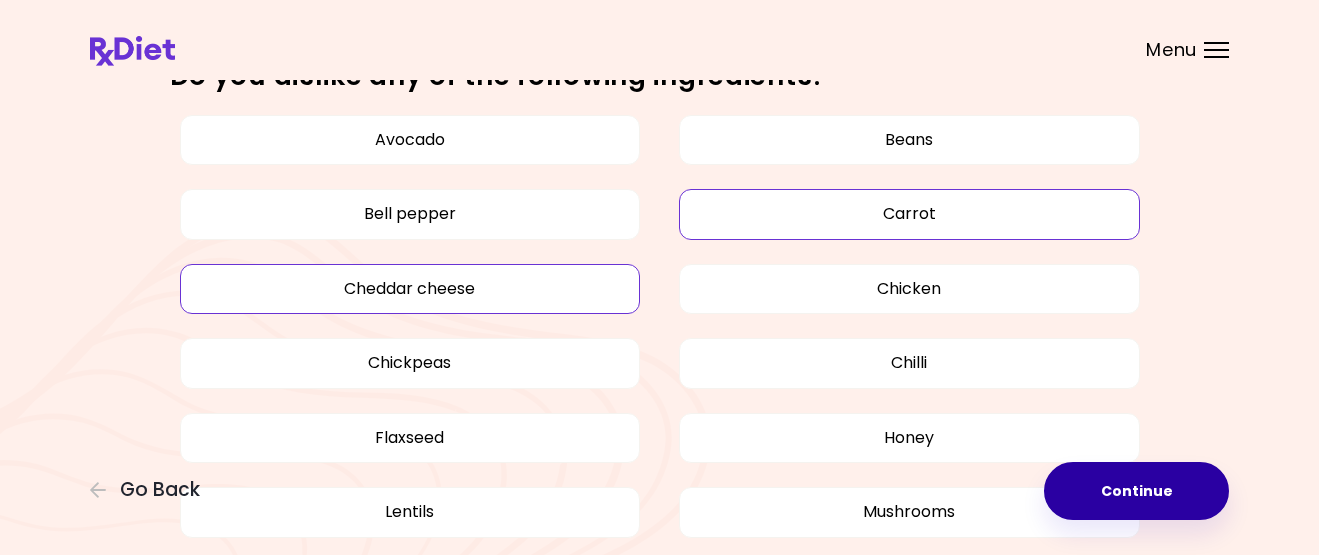 click on "Continue" at bounding box center [1136, 491] 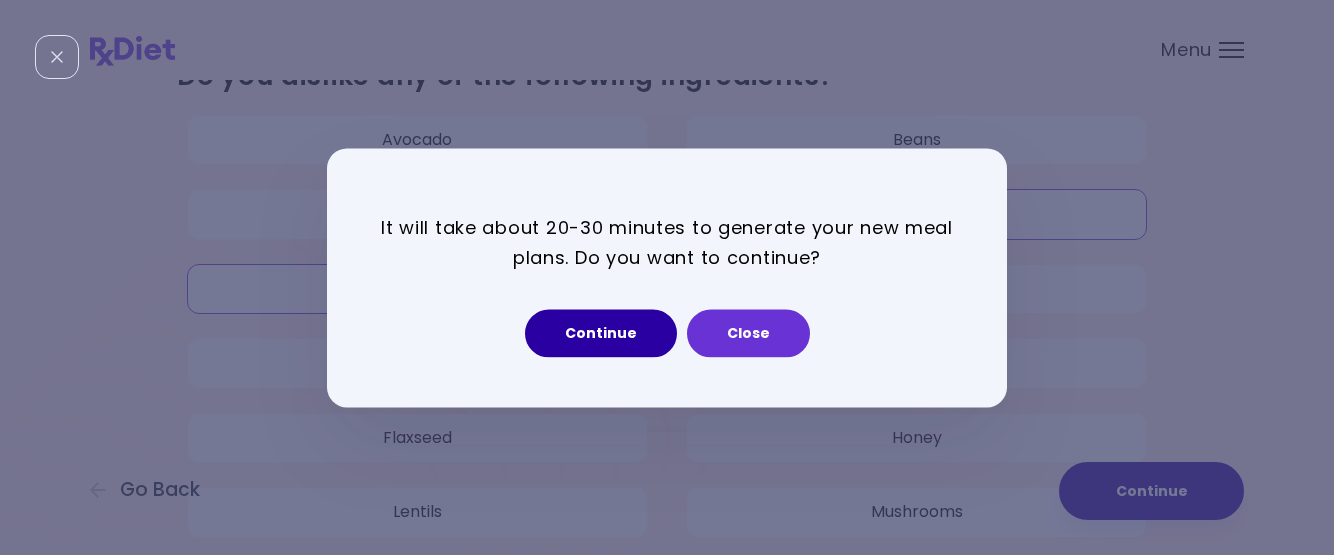 click on "Continue" at bounding box center (601, 333) 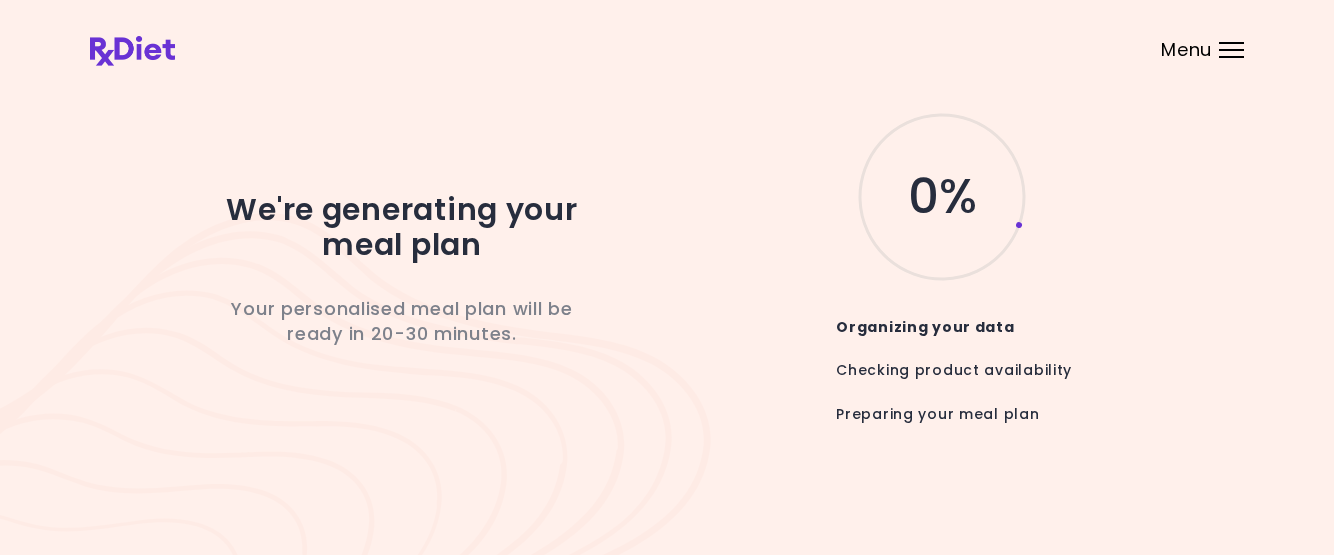 scroll, scrollTop: 0, scrollLeft: 0, axis: both 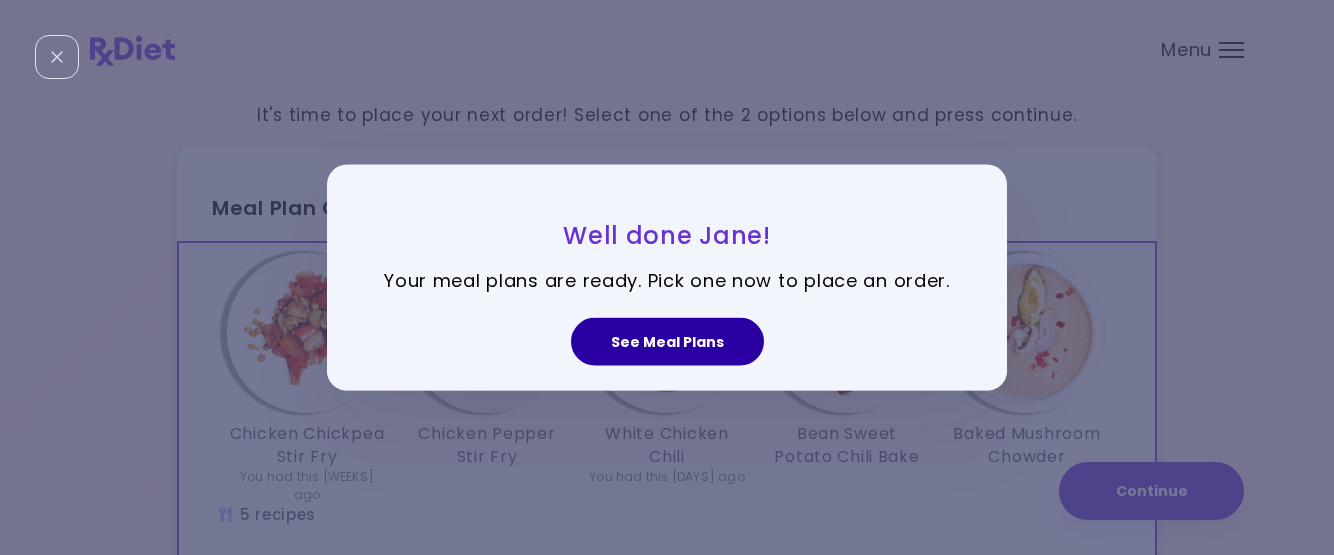 click on "See Meal Plans" at bounding box center (667, 342) 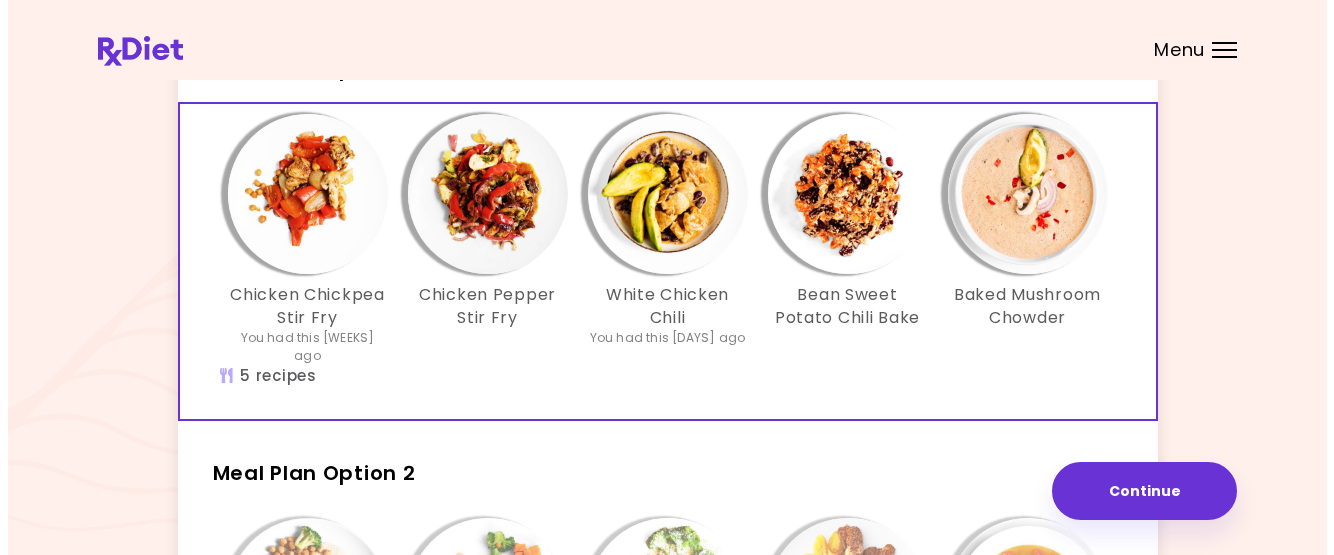 scroll, scrollTop: 109, scrollLeft: 0, axis: vertical 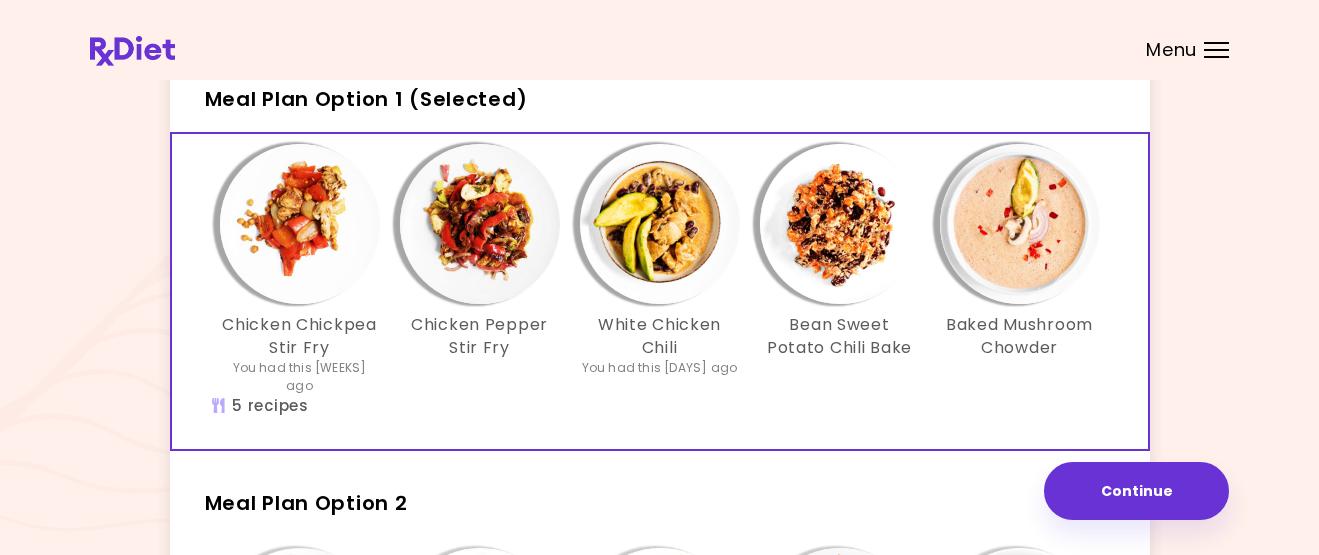 click at bounding box center [300, 224] 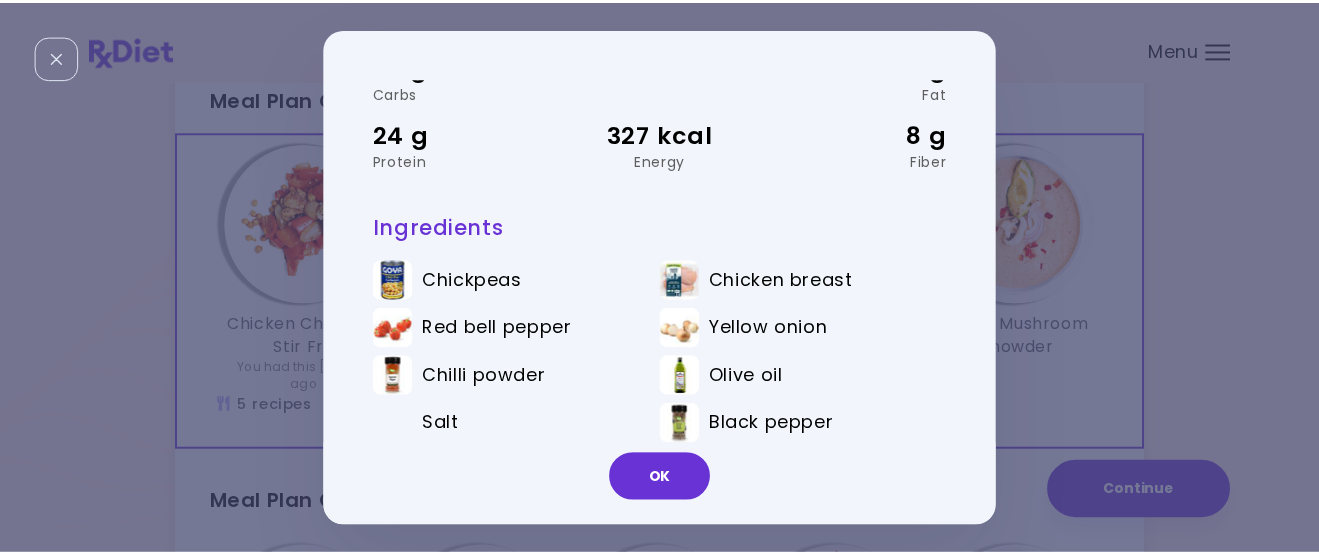 scroll, scrollTop: 134, scrollLeft: 0, axis: vertical 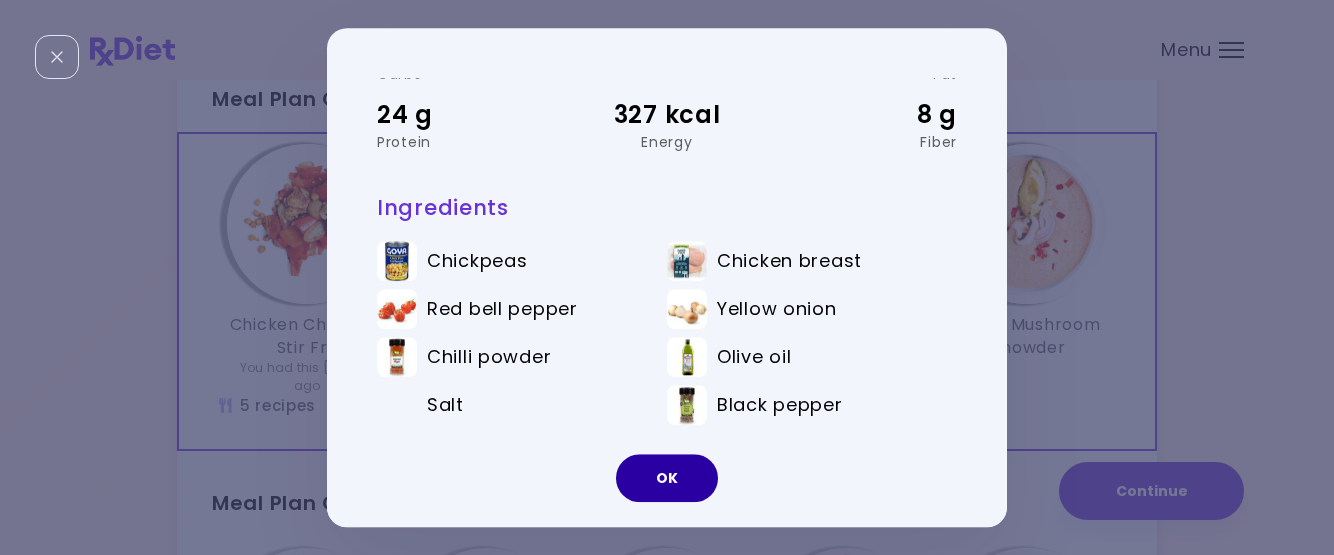 click on "OK" at bounding box center (667, 478) 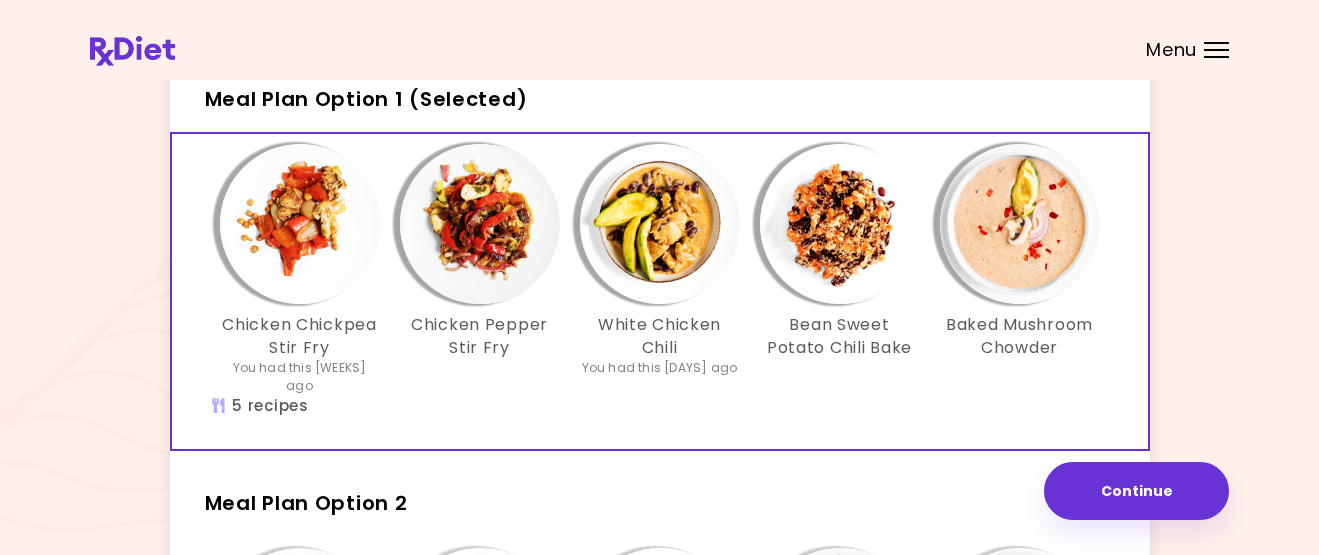 click at bounding box center [480, 224] 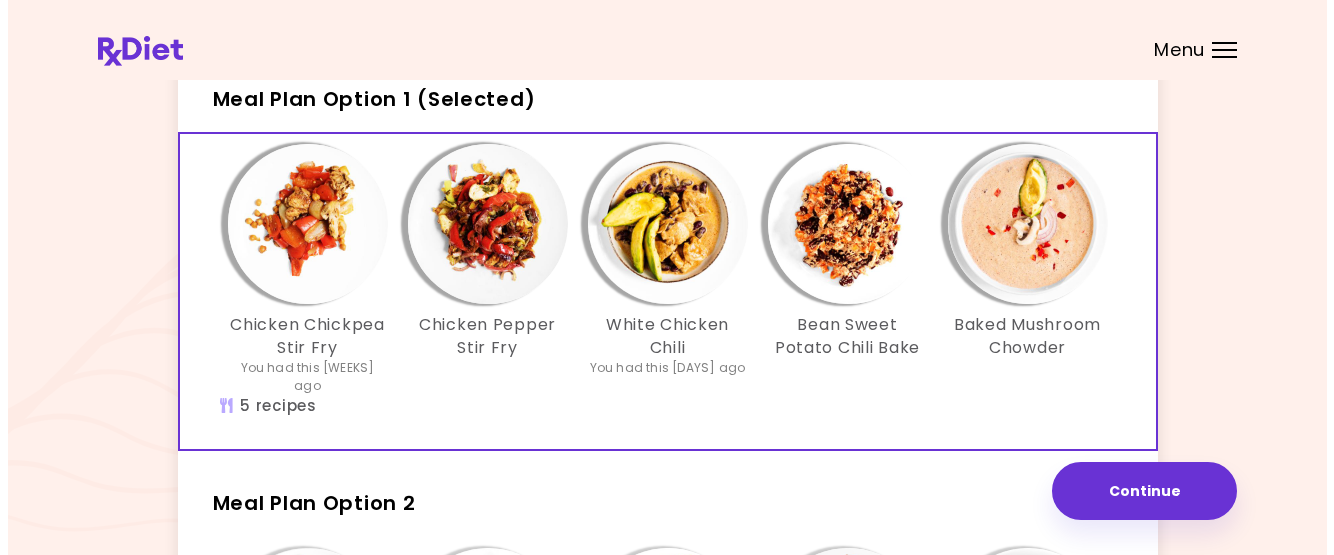 scroll, scrollTop: 0, scrollLeft: 0, axis: both 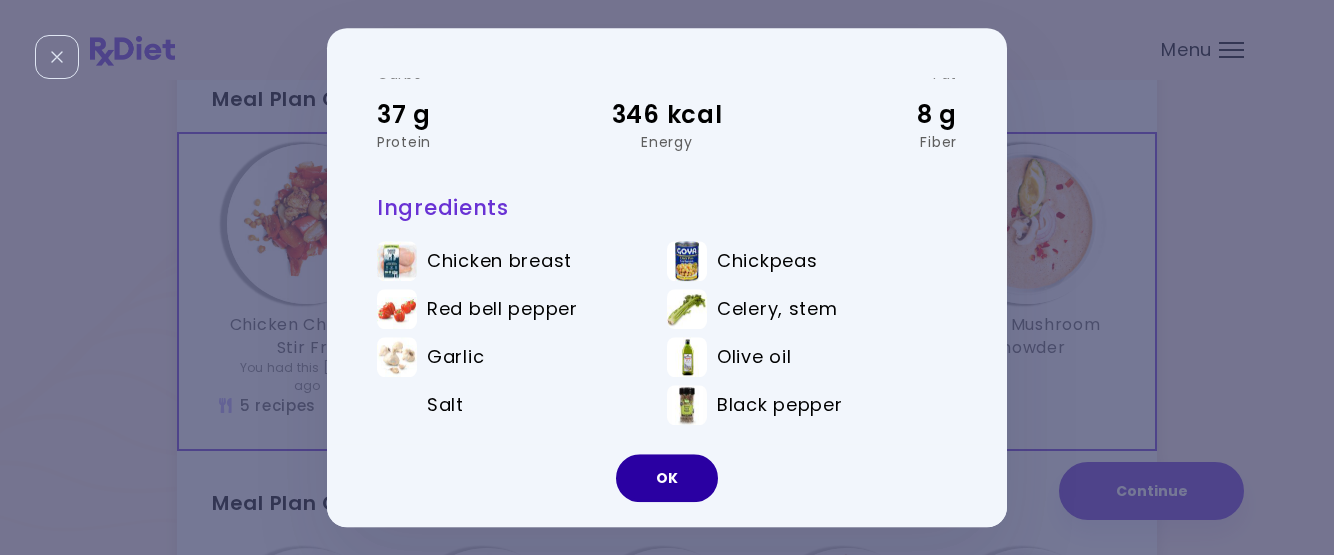 click on "OK" at bounding box center (667, 478) 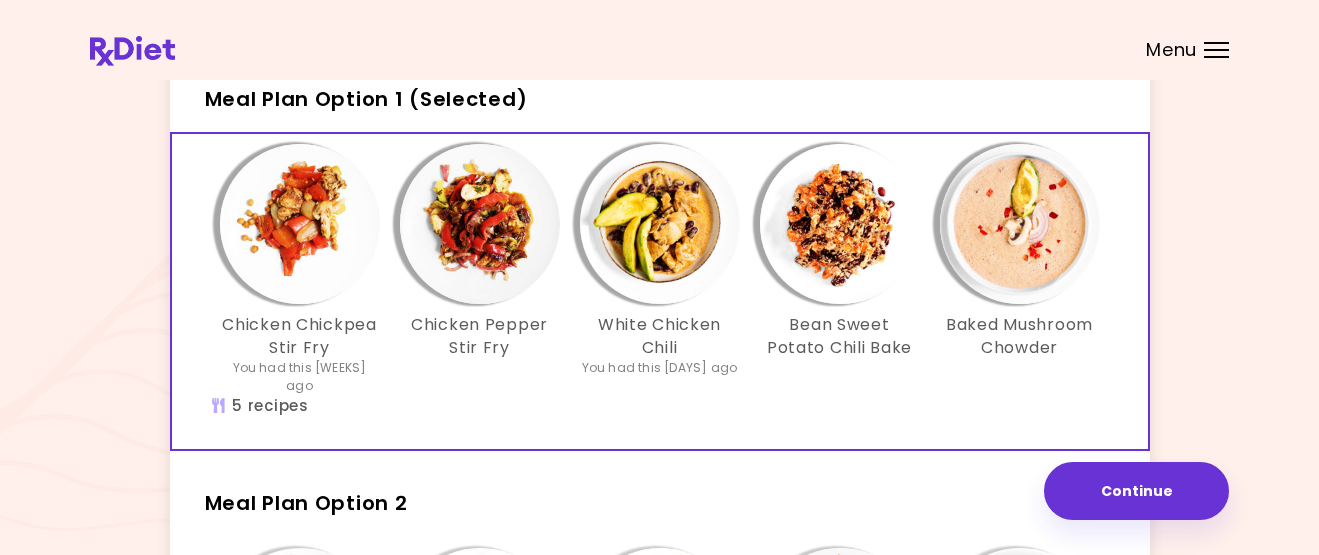 click at bounding box center (660, 224) 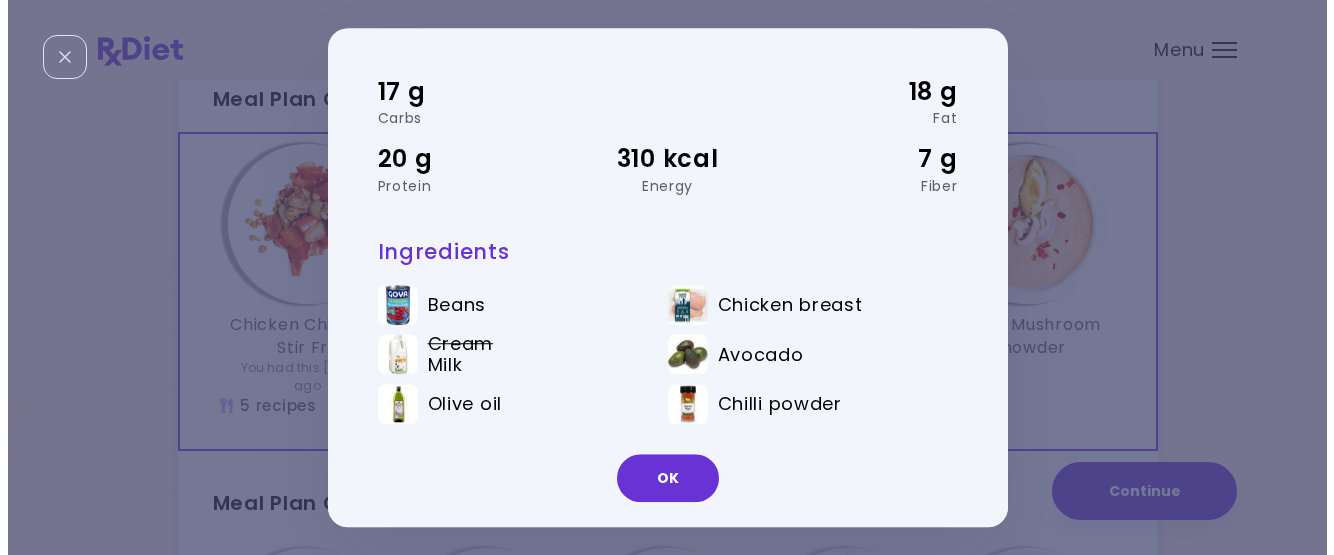 scroll, scrollTop: 0, scrollLeft: 0, axis: both 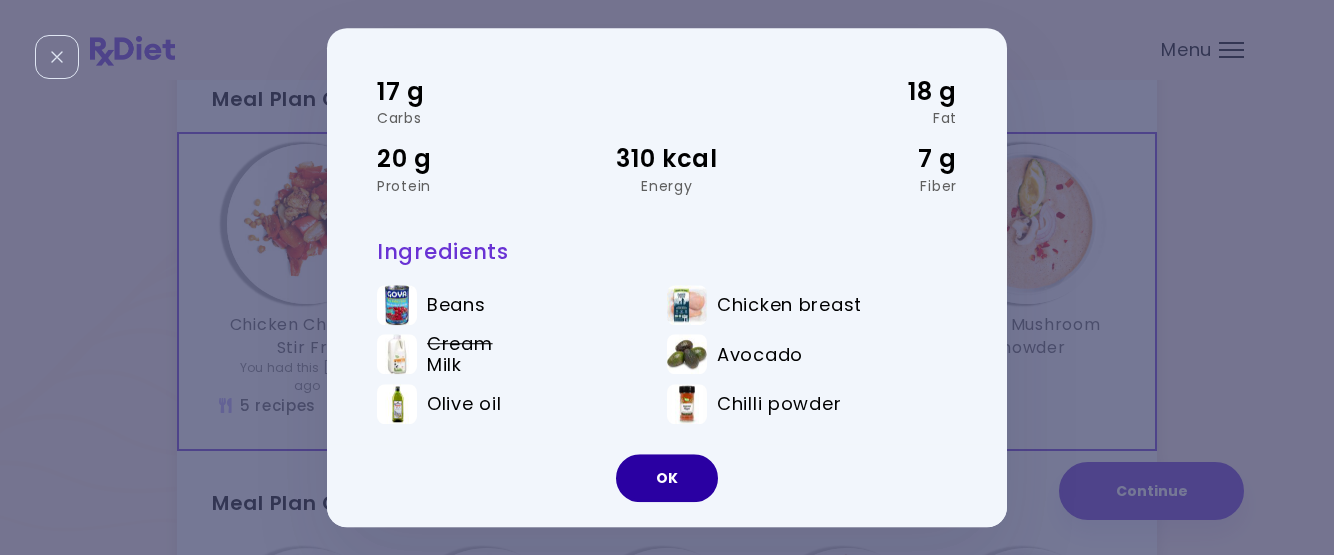 click on "OK" at bounding box center [667, 478] 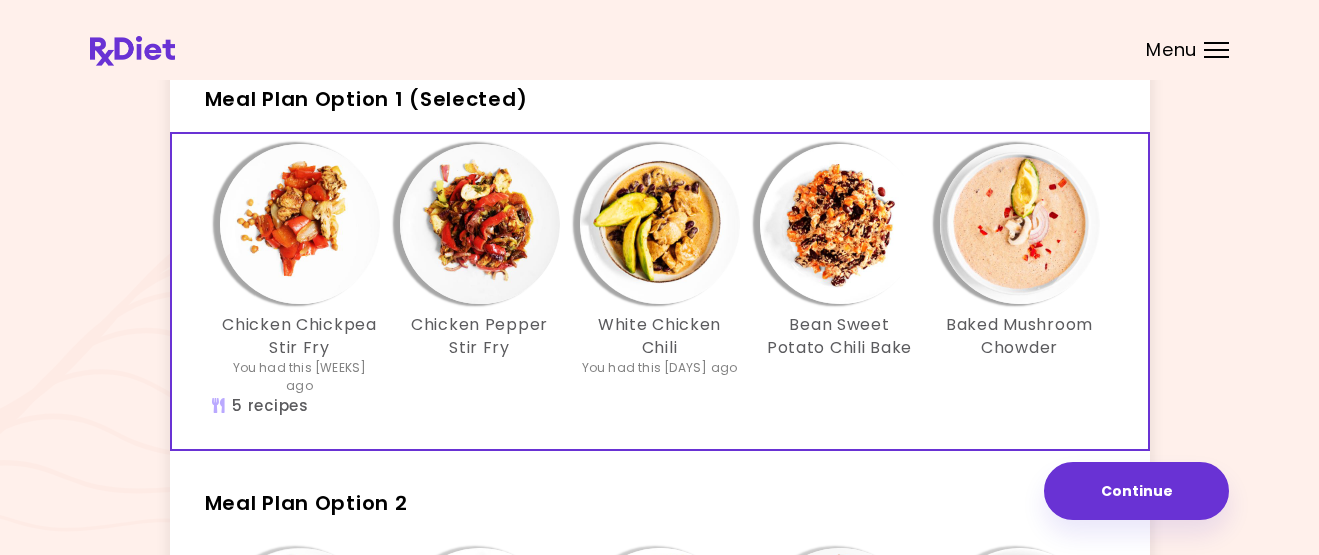 click at bounding box center [840, 224] 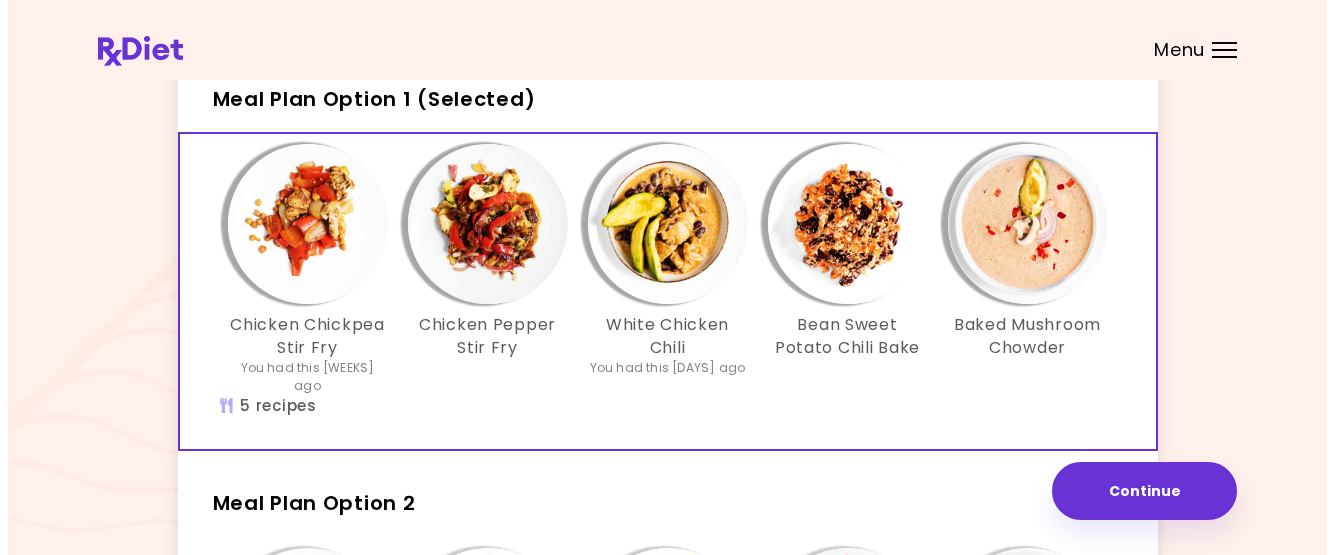 scroll, scrollTop: 0, scrollLeft: 0, axis: both 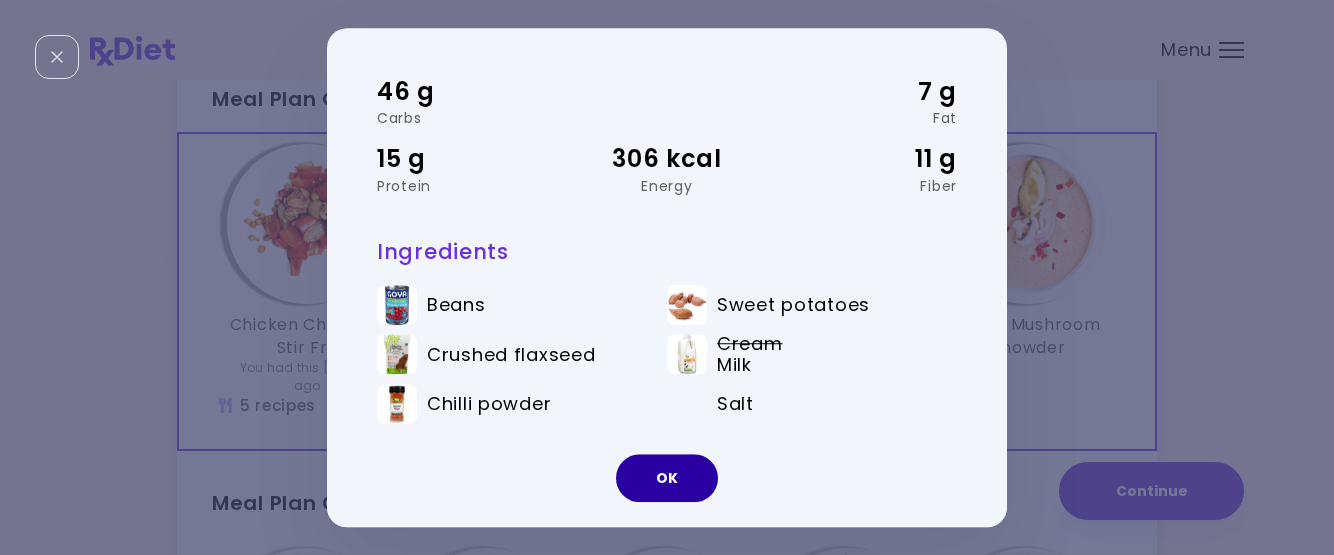 click on "OK" at bounding box center [667, 478] 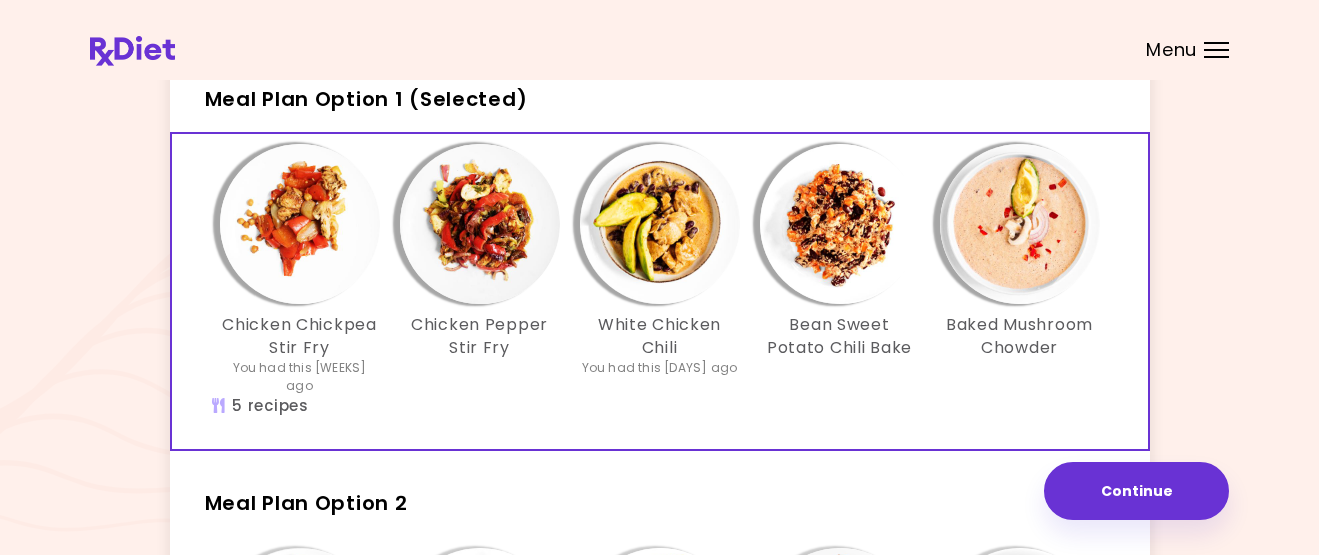 click at bounding box center (1020, 224) 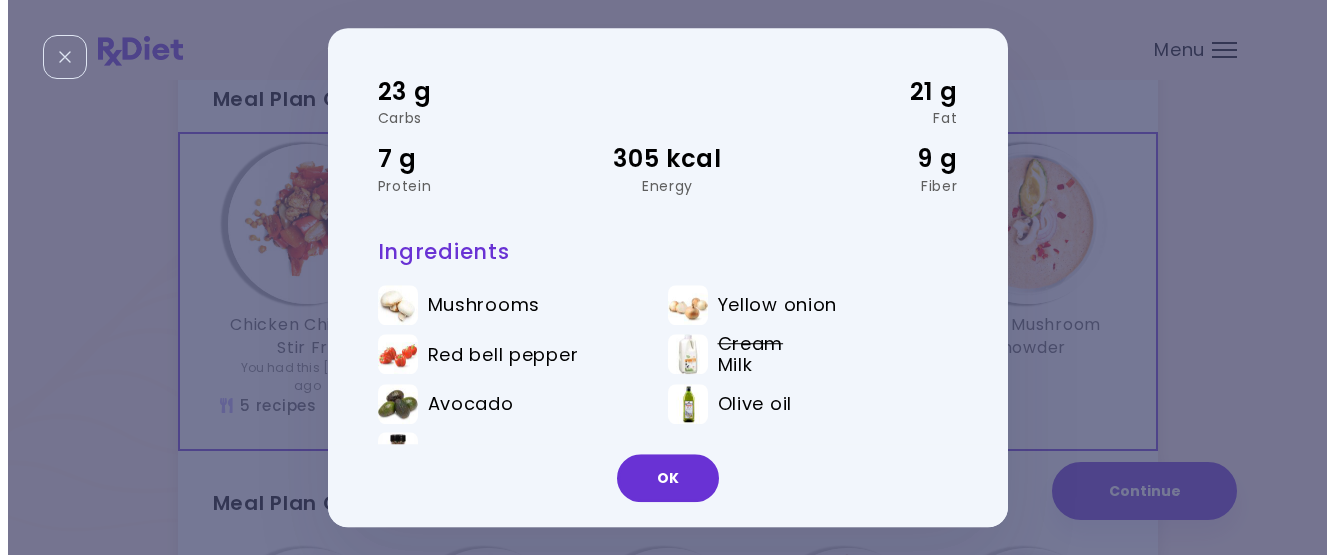 scroll, scrollTop: 0, scrollLeft: 0, axis: both 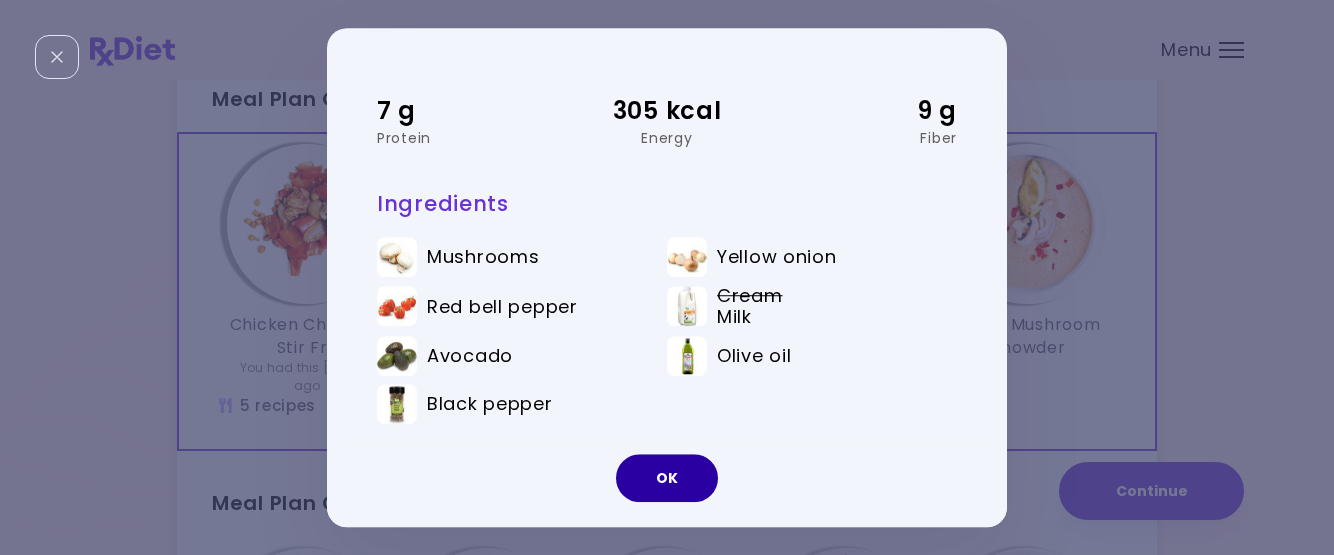 click on "OK" at bounding box center (667, 478) 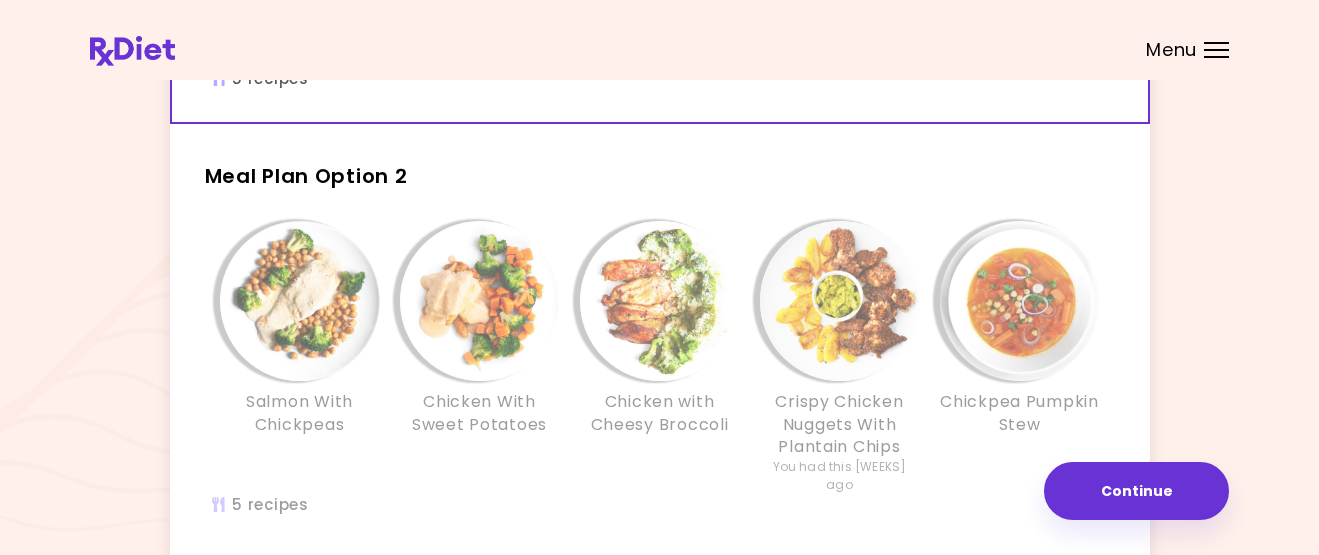 scroll, scrollTop: 491, scrollLeft: 0, axis: vertical 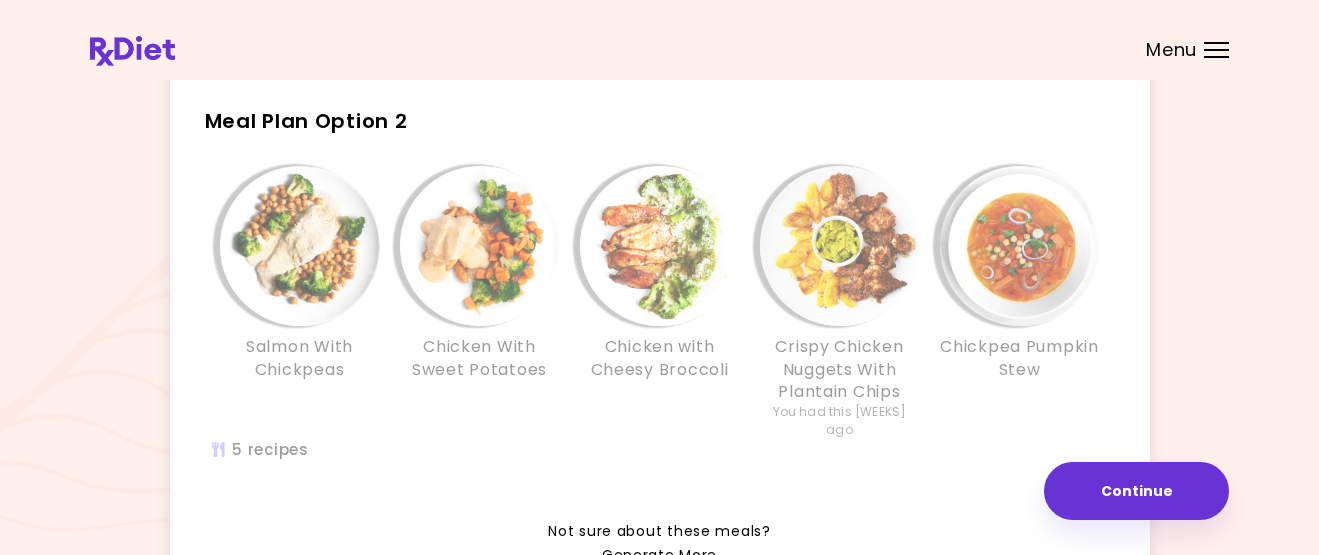 click at bounding box center (300, 246) 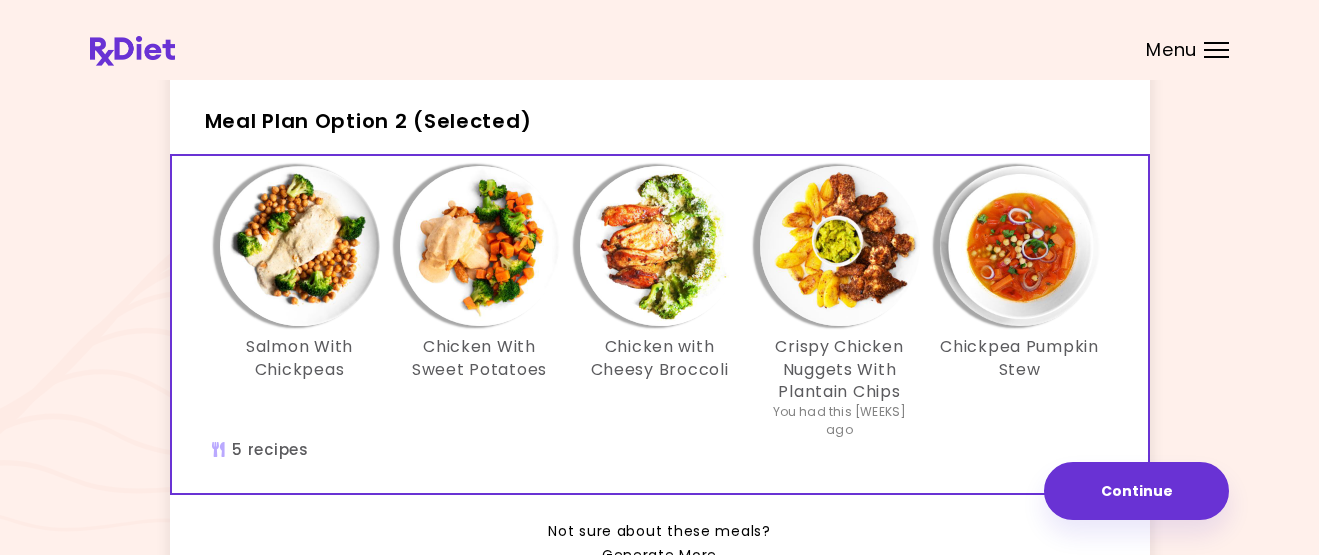click at bounding box center (300, 246) 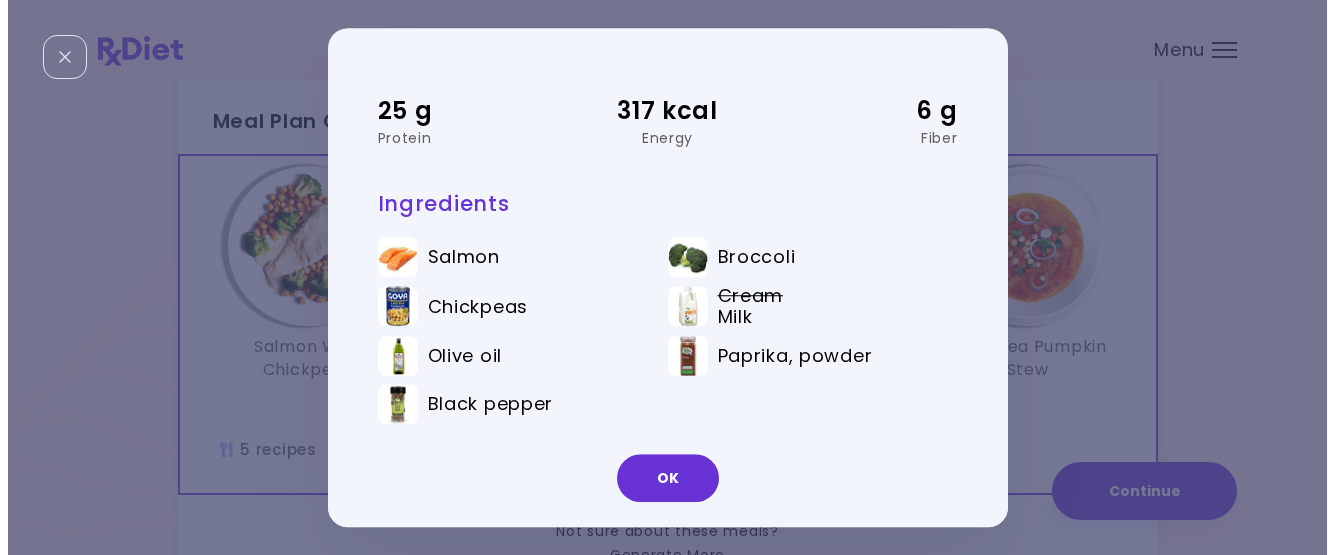 scroll, scrollTop: 0, scrollLeft: 0, axis: both 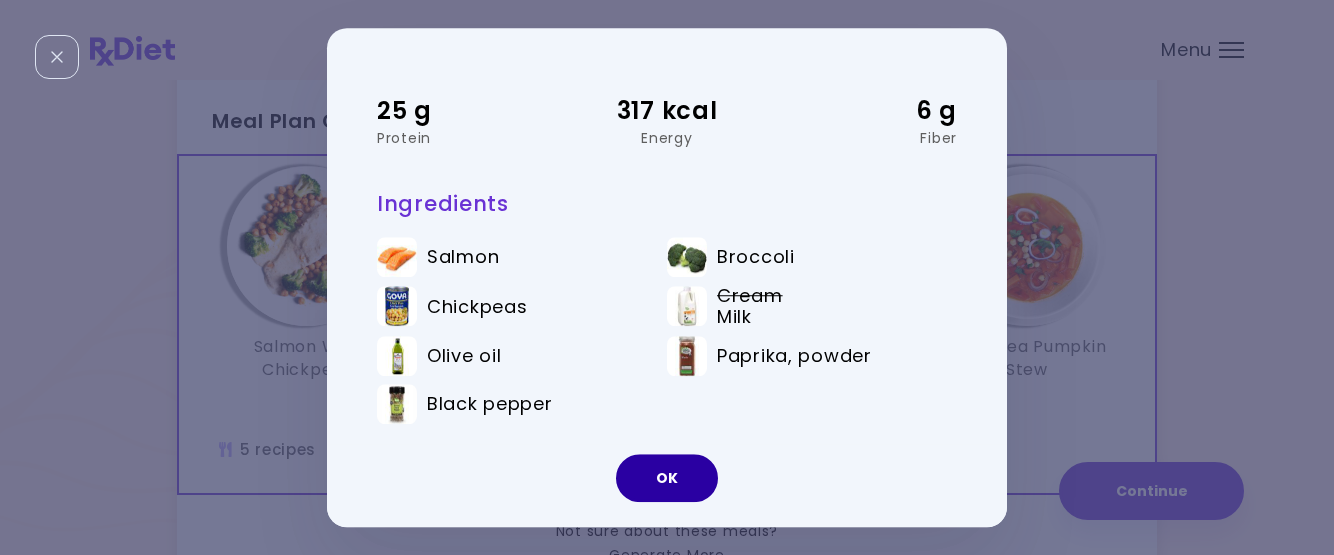 click on "OK" at bounding box center [667, 478] 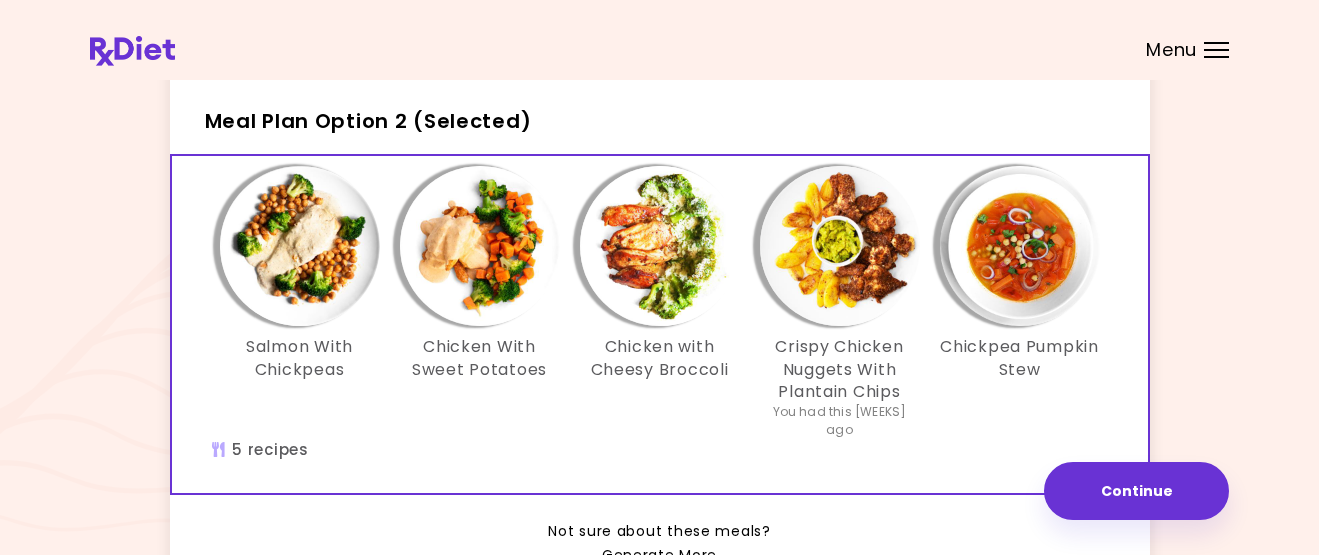 click at bounding box center (480, 246) 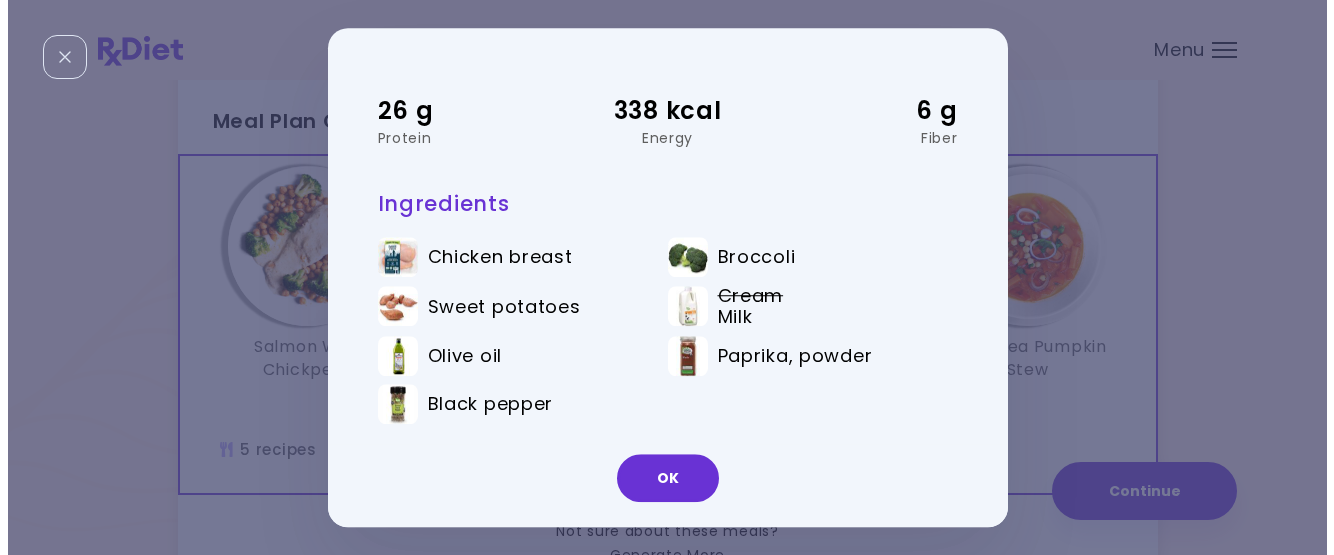 scroll, scrollTop: 0, scrollLeft: 0, axis: both 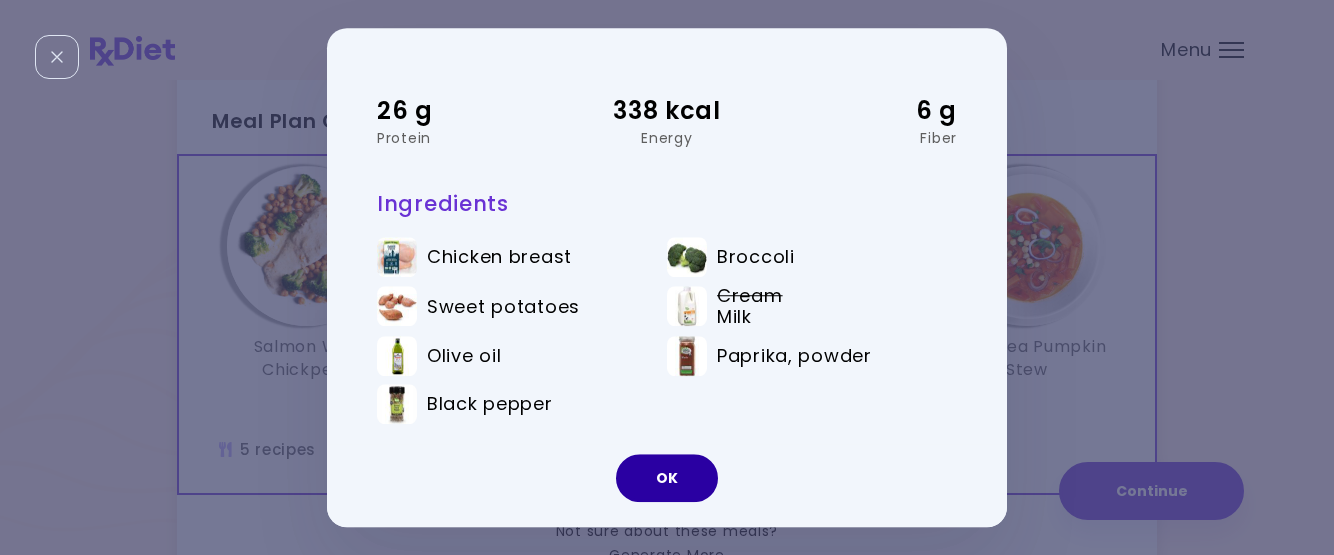 click on "OK" at bounding box center (667, 478) 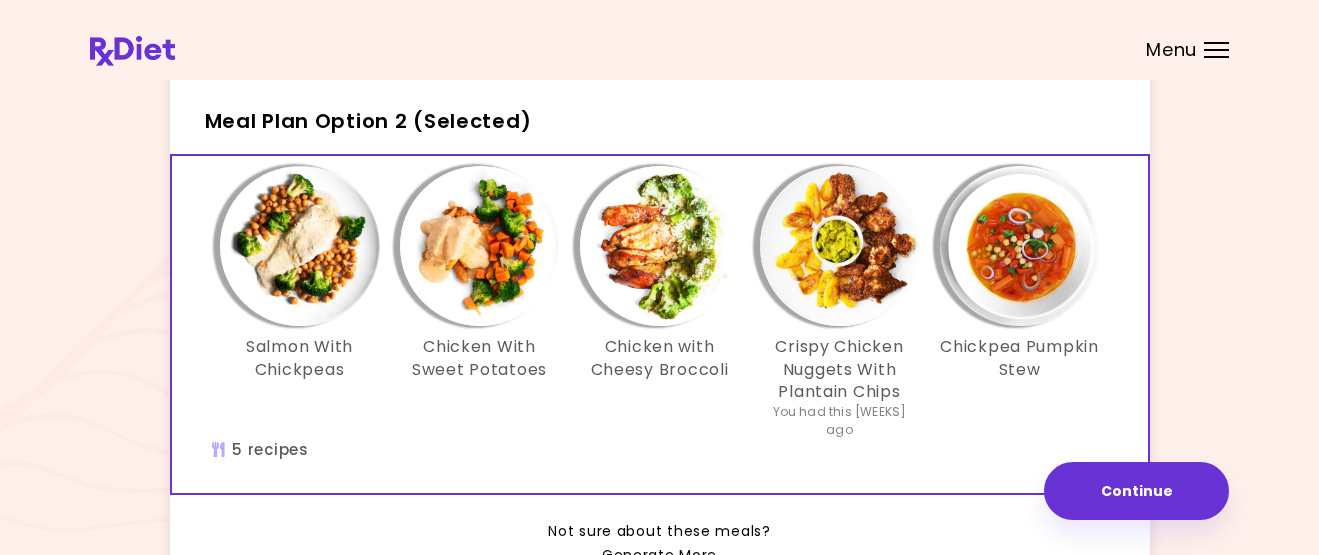click at bounding box center (840, 246) 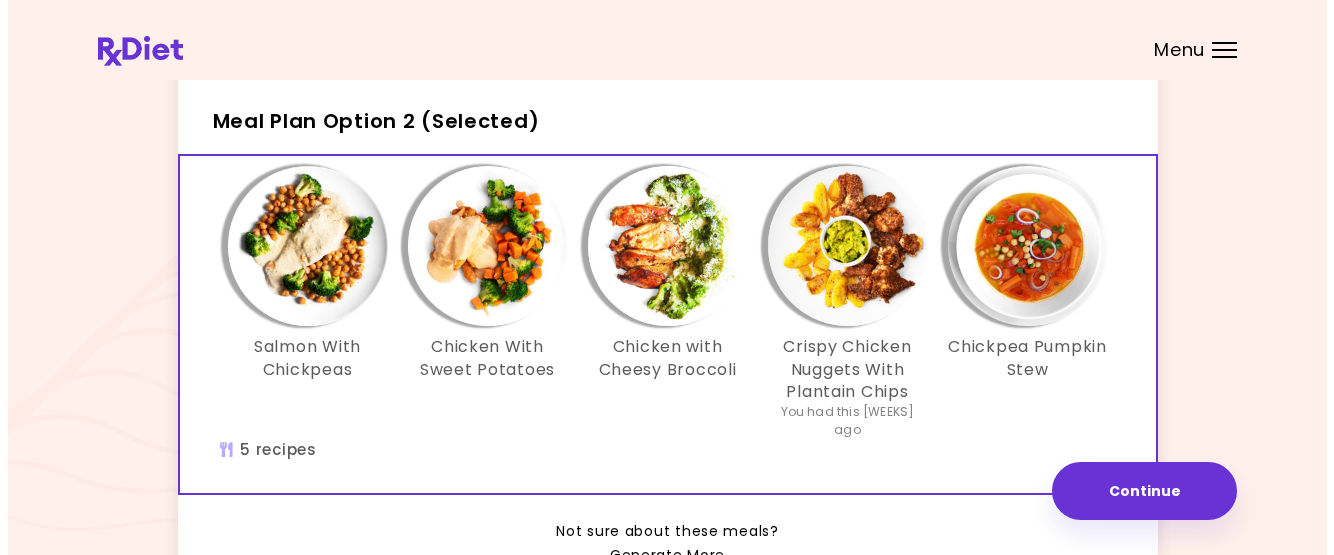 scroll, scrollTop: 0, scrollLeft: 0, axis: both 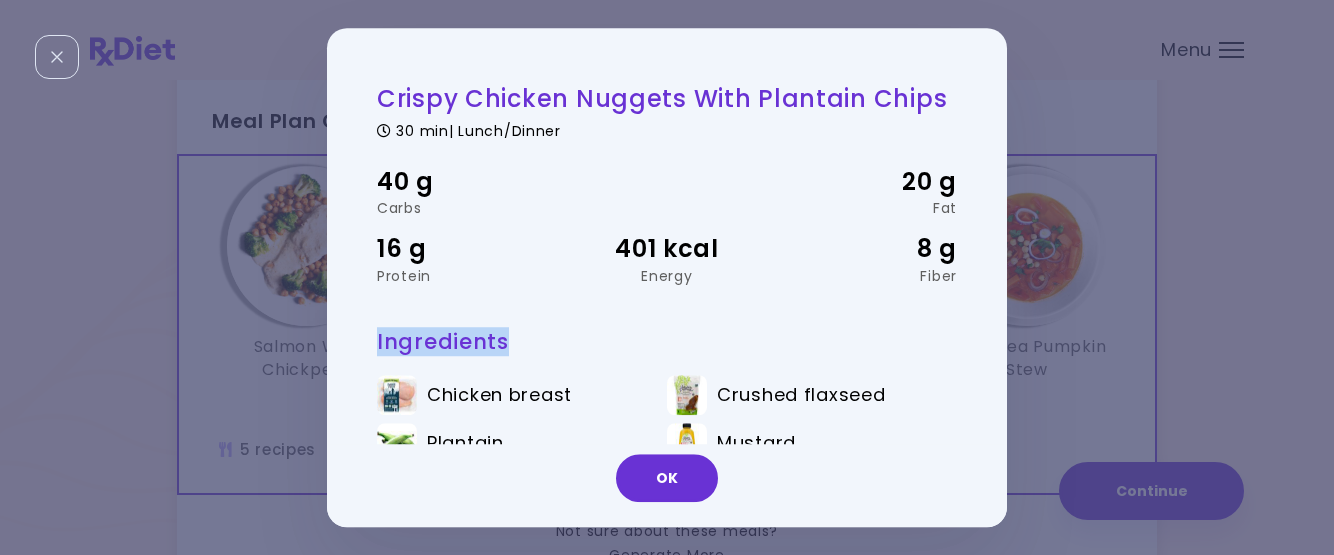 drag, startPoint x: 987, startPoint y: 285, endPoint x: 987, endPoint y: 339, distance: 54 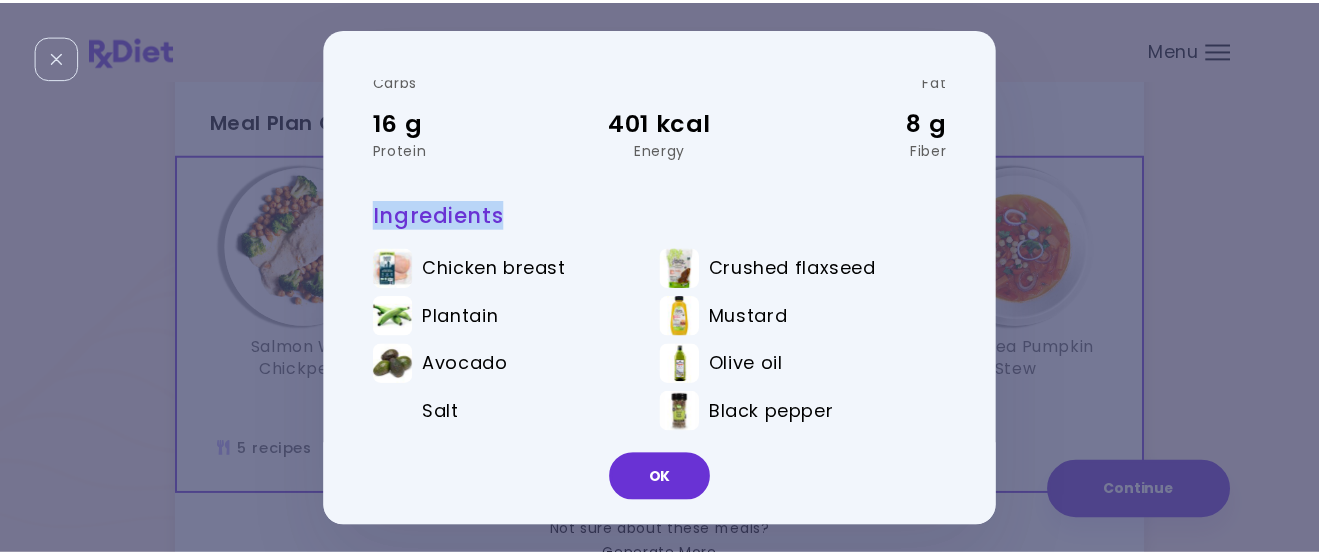 scroll, scrollTop: 134, scrollLeft: 0, axis: vertical 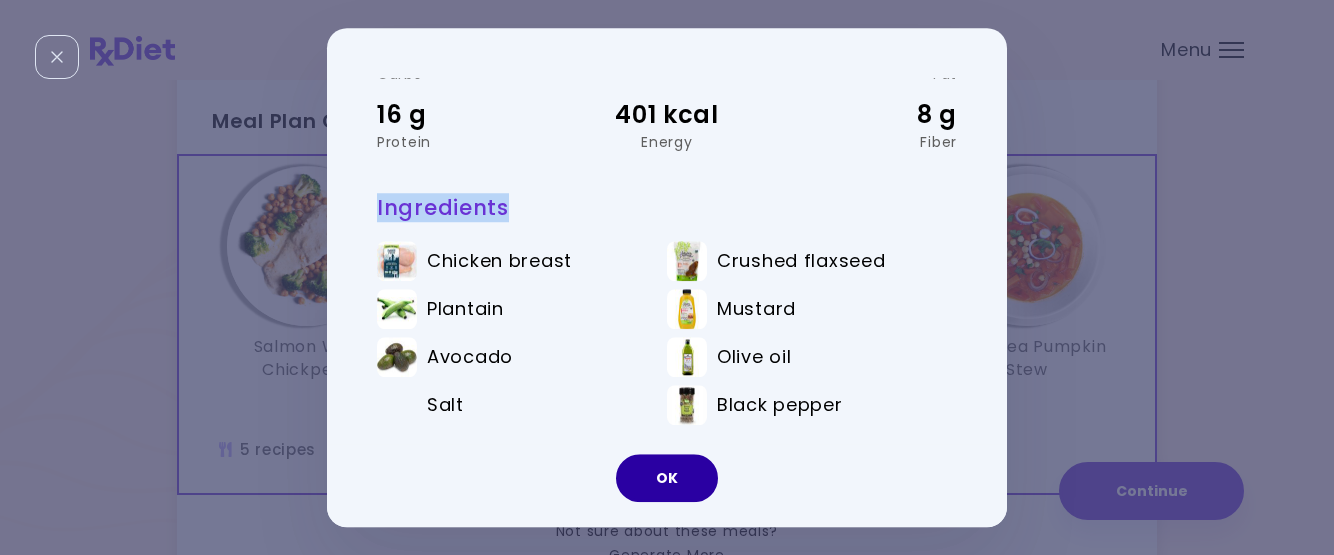 click on "OK" at bounding box center [667, 478] 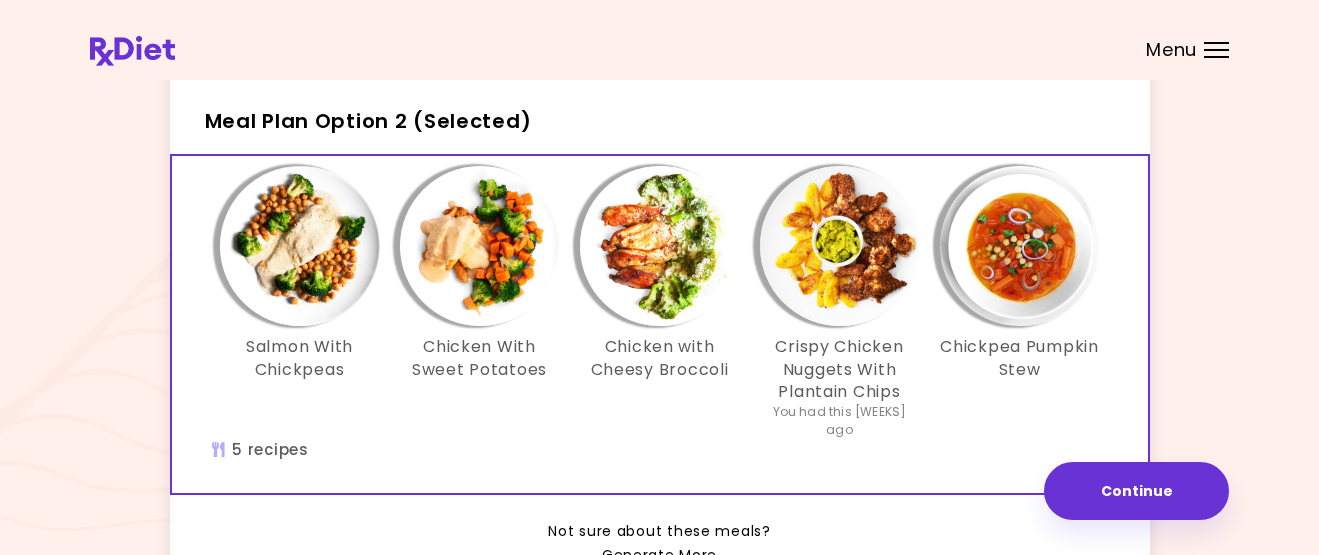click at bounding box center [1020, 246] 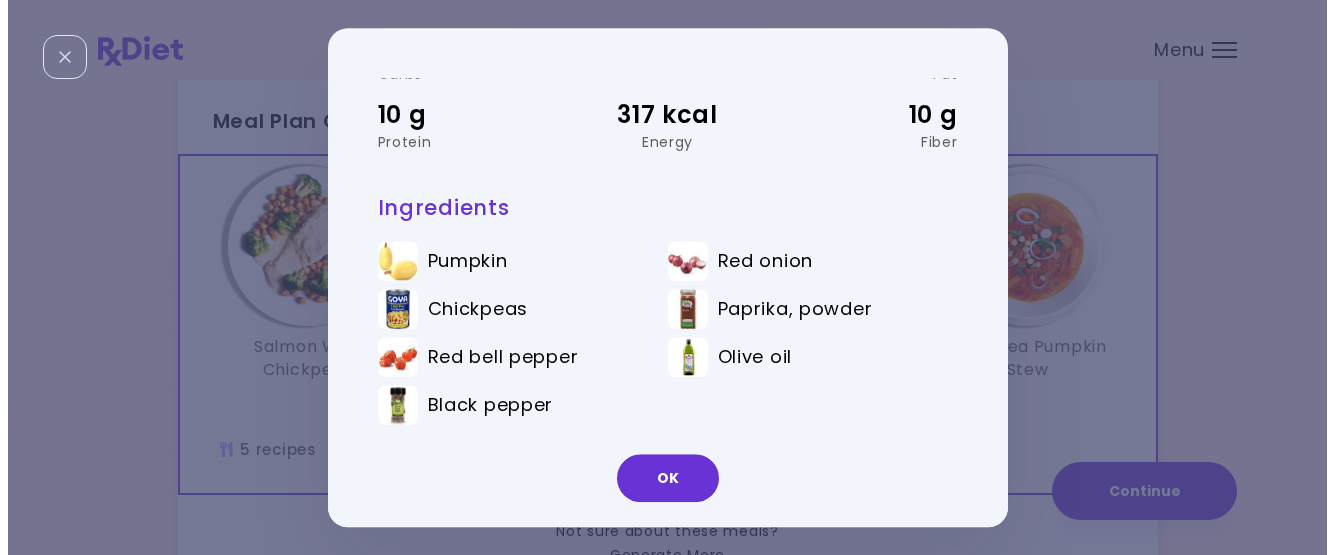 scroll, scrollTop: 0, scrollLeft: 0, axis: both 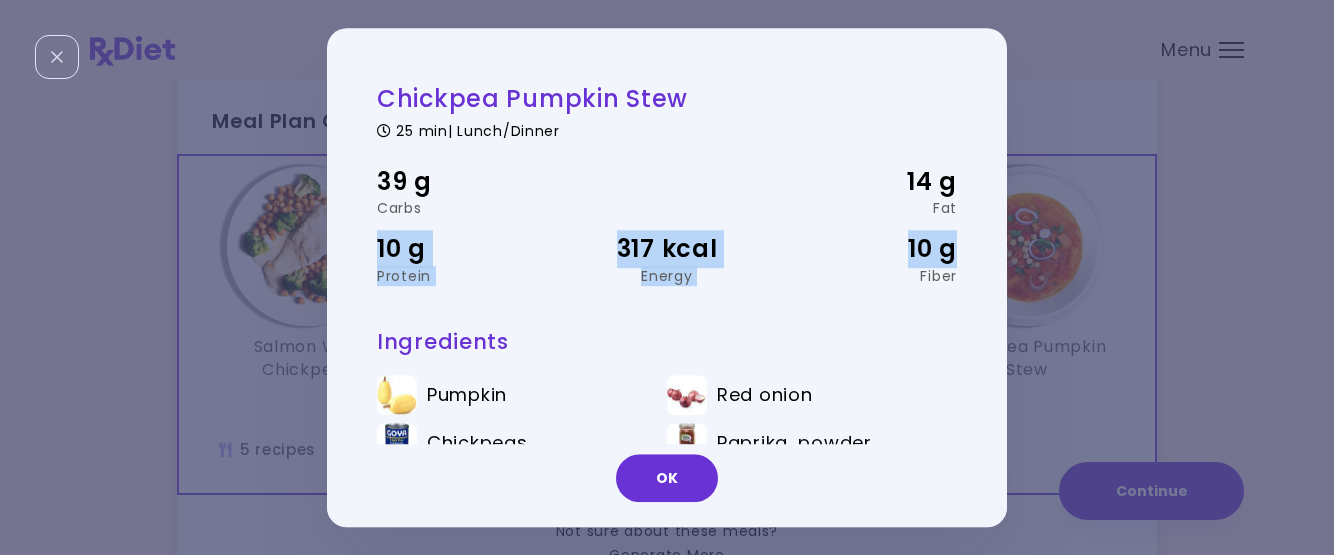 drag, startPoint x: 988, startPoint y: 221, endPoint x: 986, endPoint y: 243, distance: 22.090721 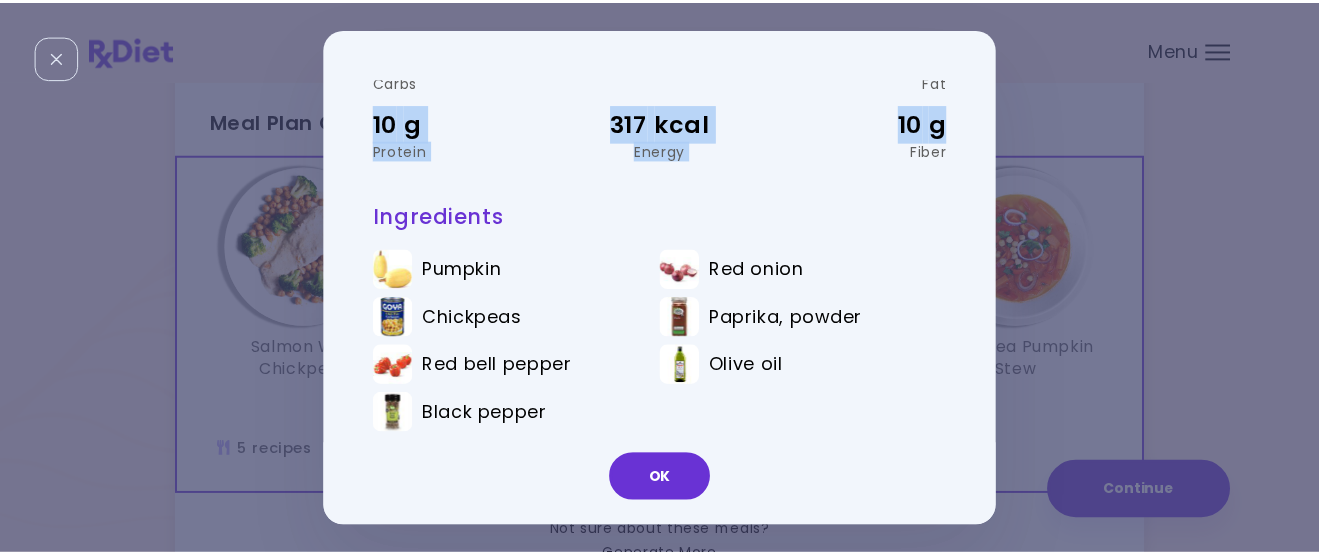 scroll, scrollTop: 134, scrollLeft: 0, axis: vertical 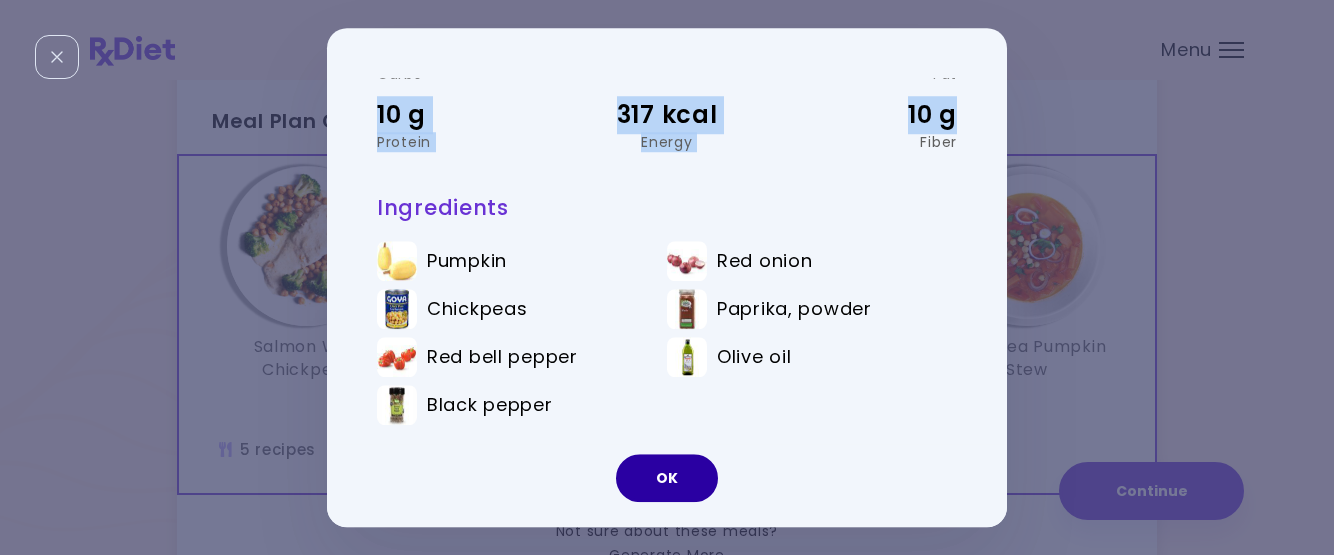 click on "OK" at bounding box center [667, 478] 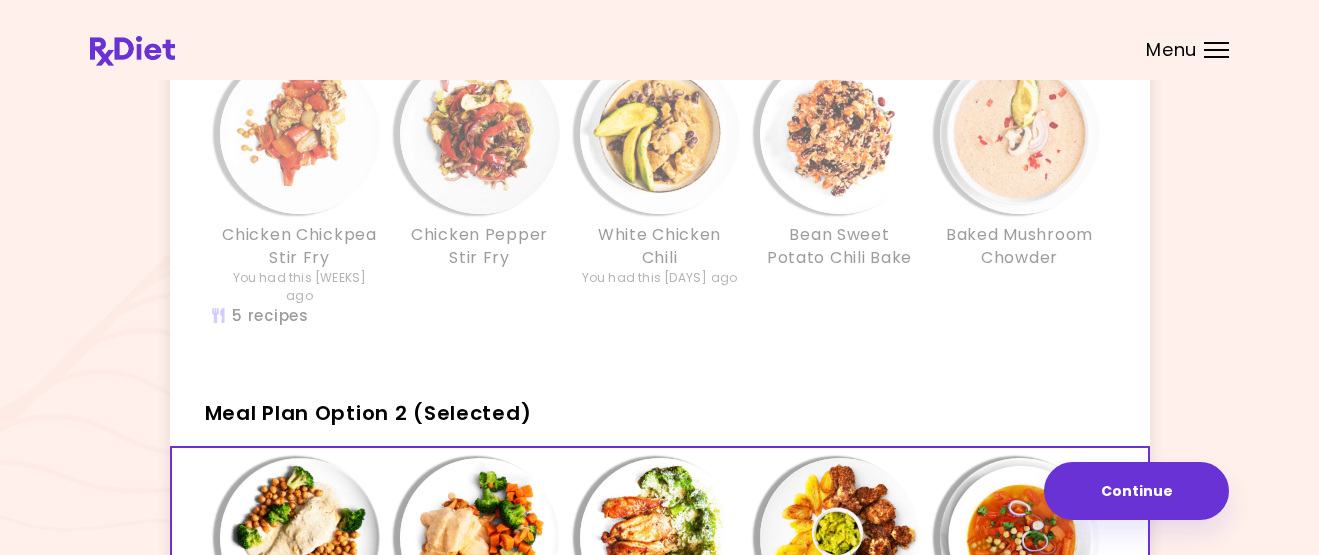 scroll, scrollTop: 104, scrollLeft: 0, axis: vertical 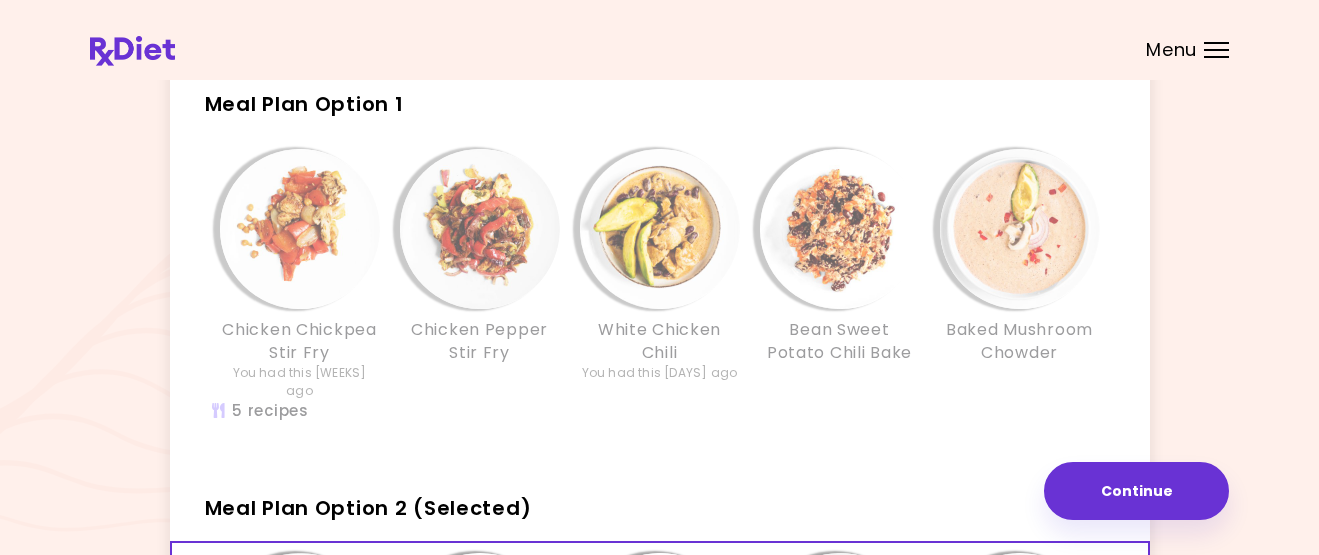 click at bounding box center [300, 229] 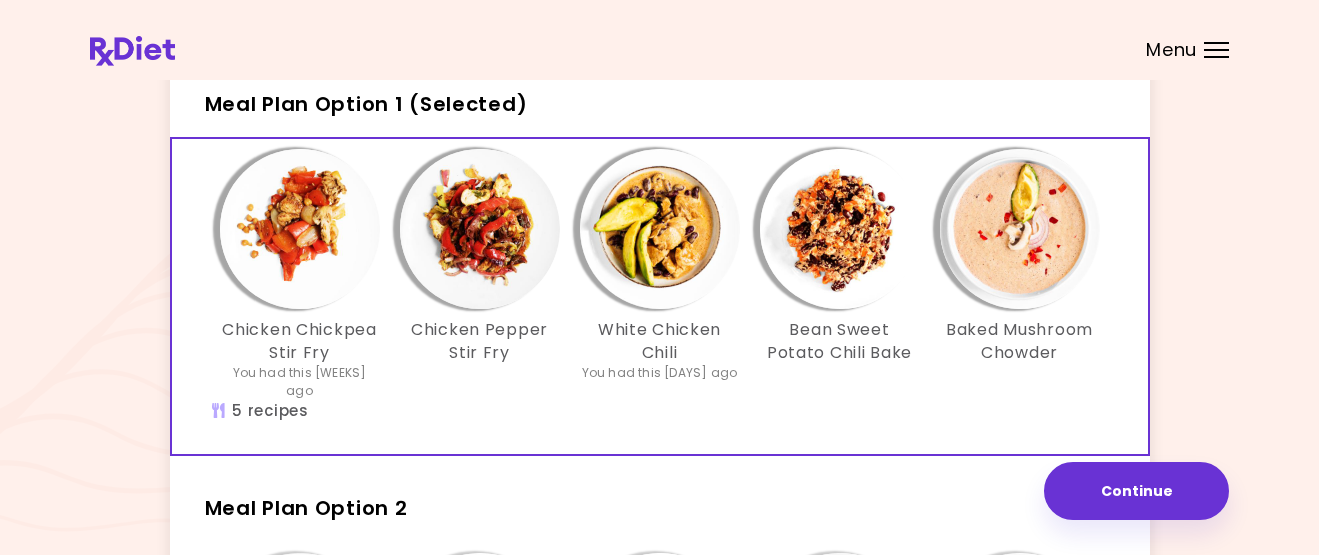 click at bounding box center [300, 229] 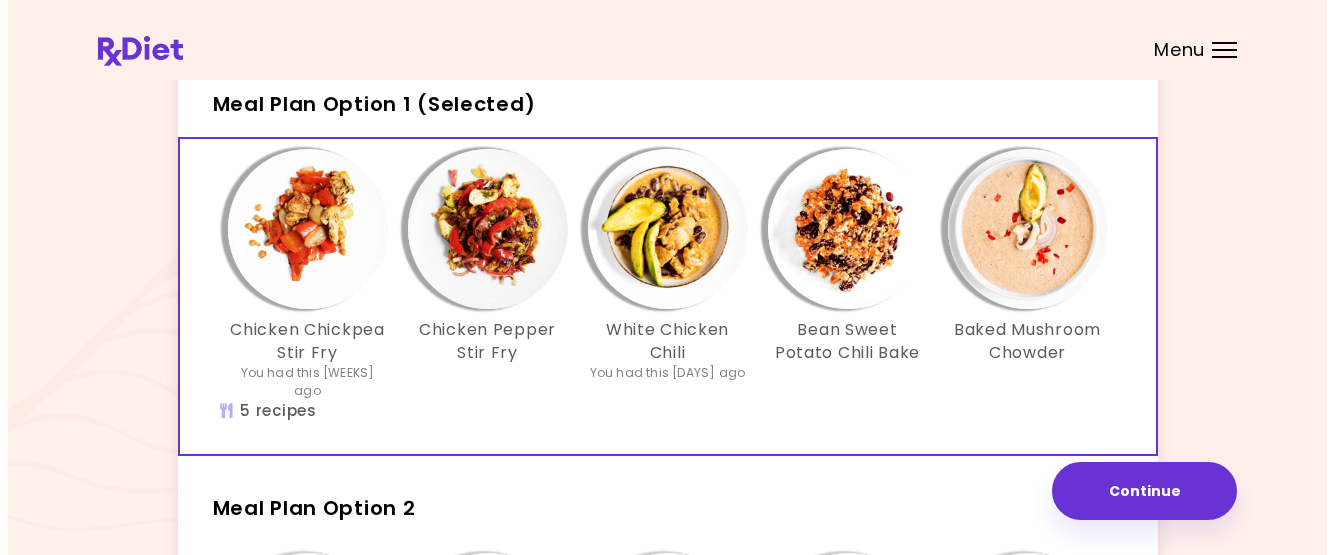 scroll, scrollTop: 0, scrollLeft: 0, axis: both 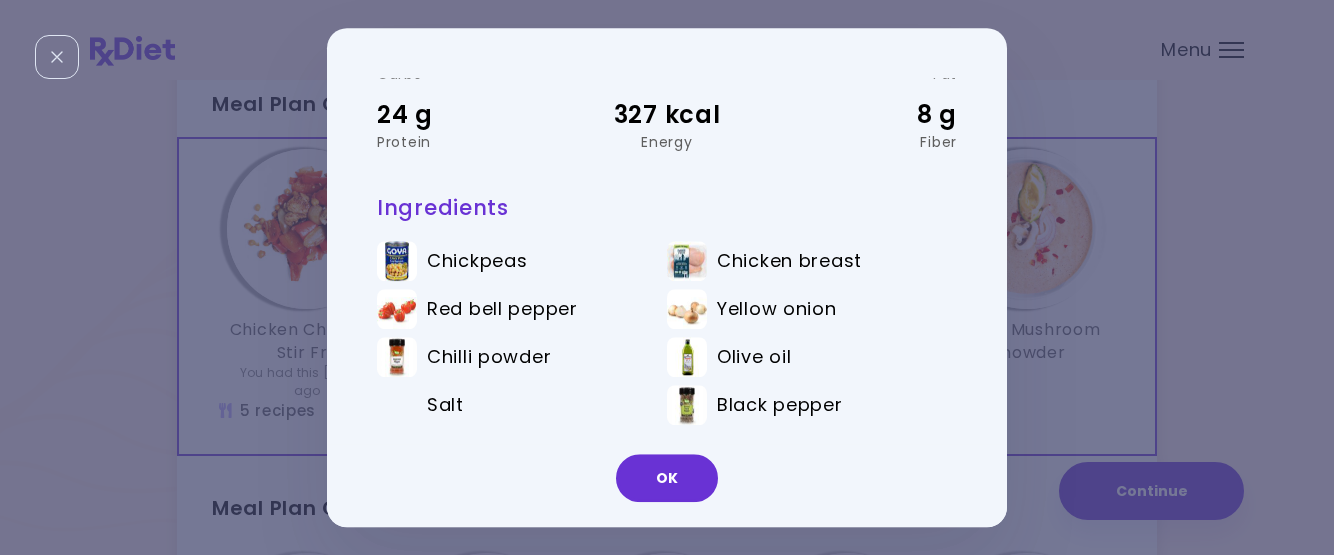 click on "OK" at bounding box center [667, 478] 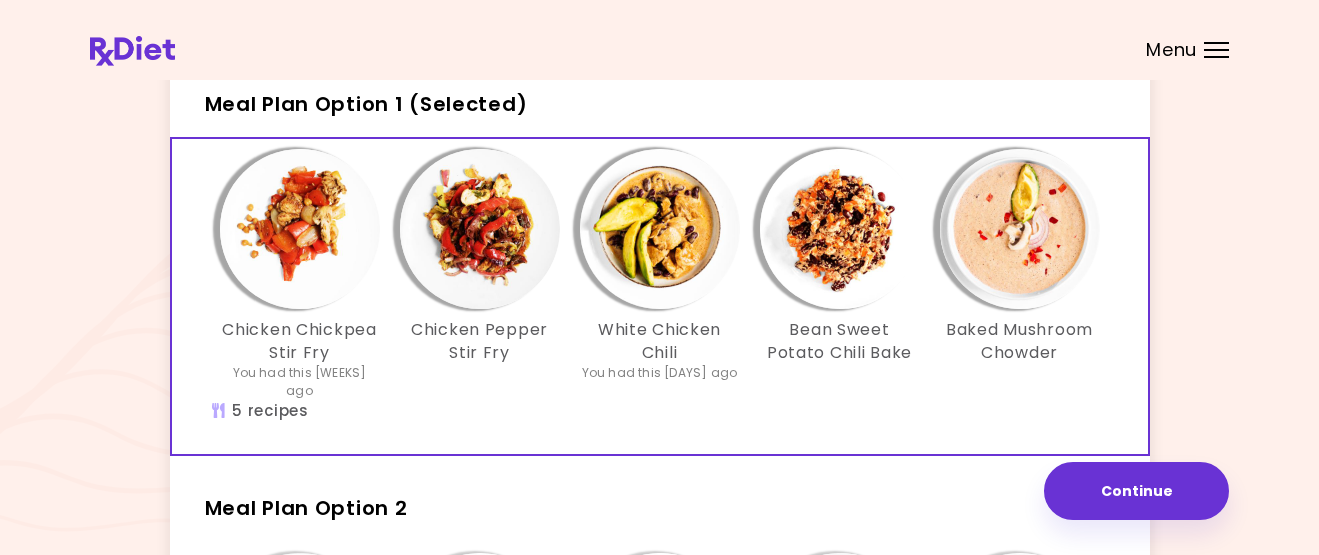 click at bounding box center (480, 229) 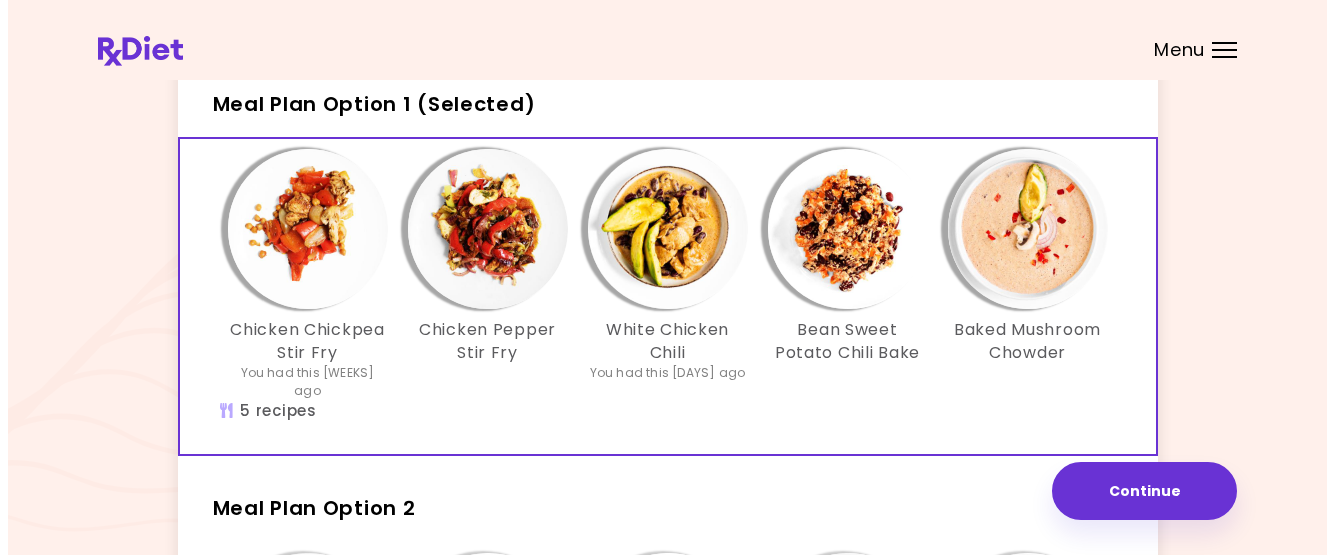 scroll, scrollTop: 0, scrollLeft: 0, axis: both 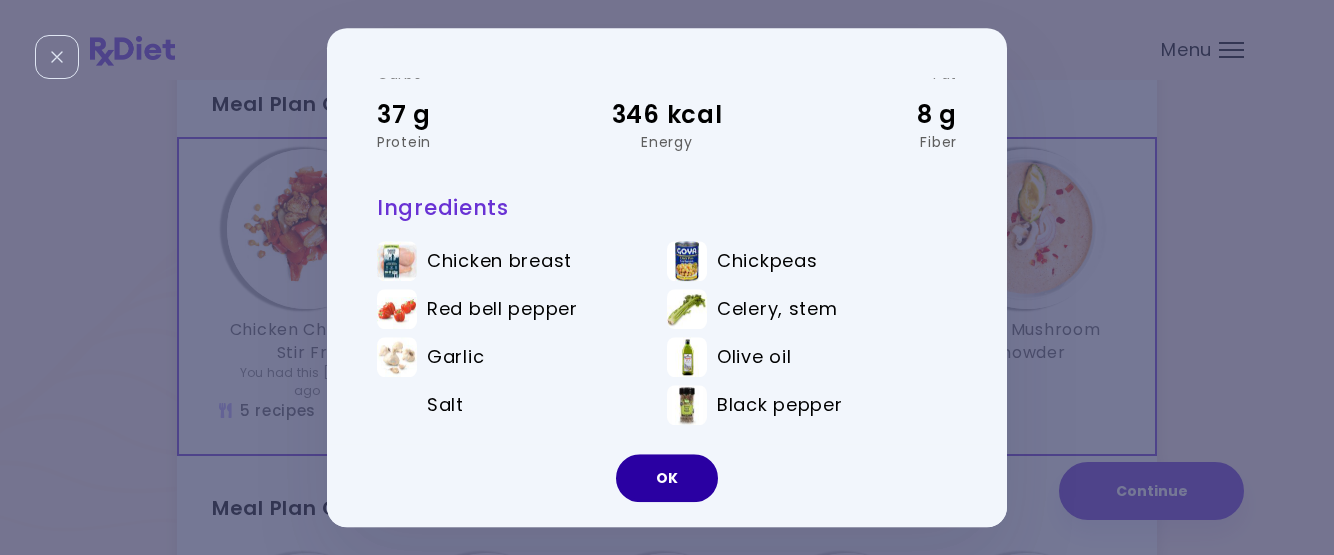 click on "OK" at bounding box center (667, 478) 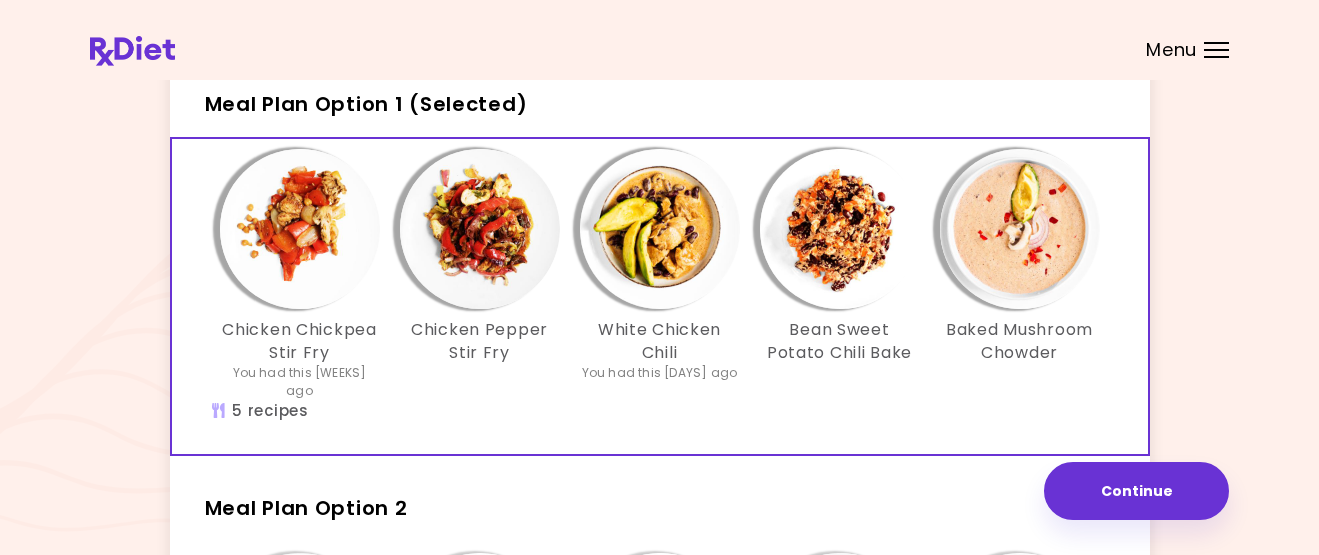 click at bounding box center (660, 229) 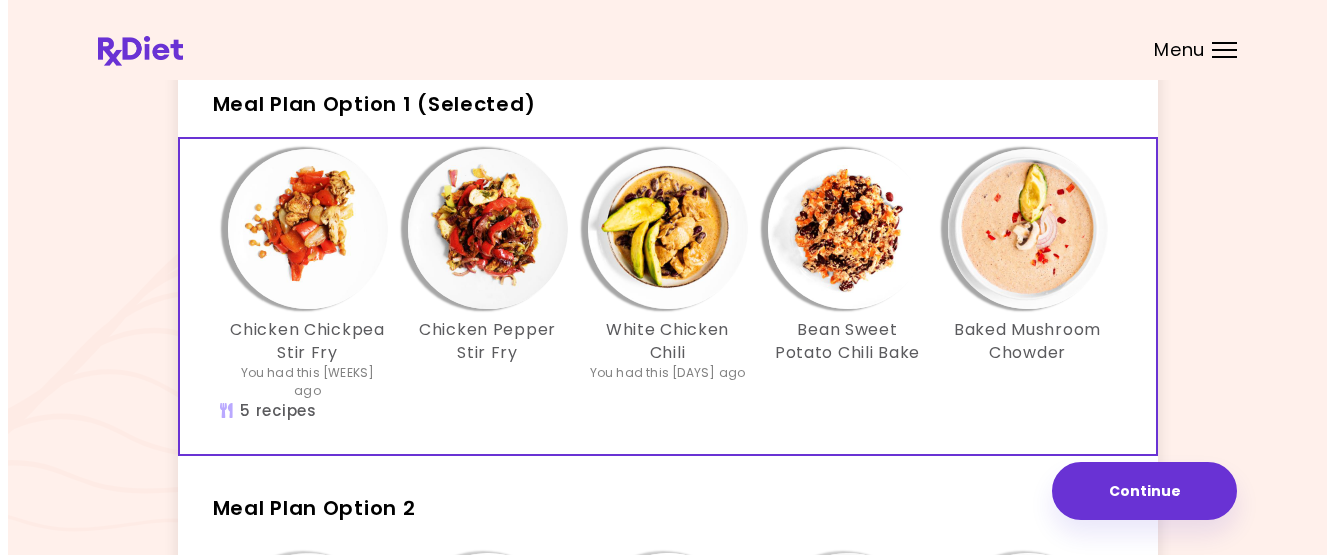scroll, scrollTop: 0, scrollLeft: 0, axis: both 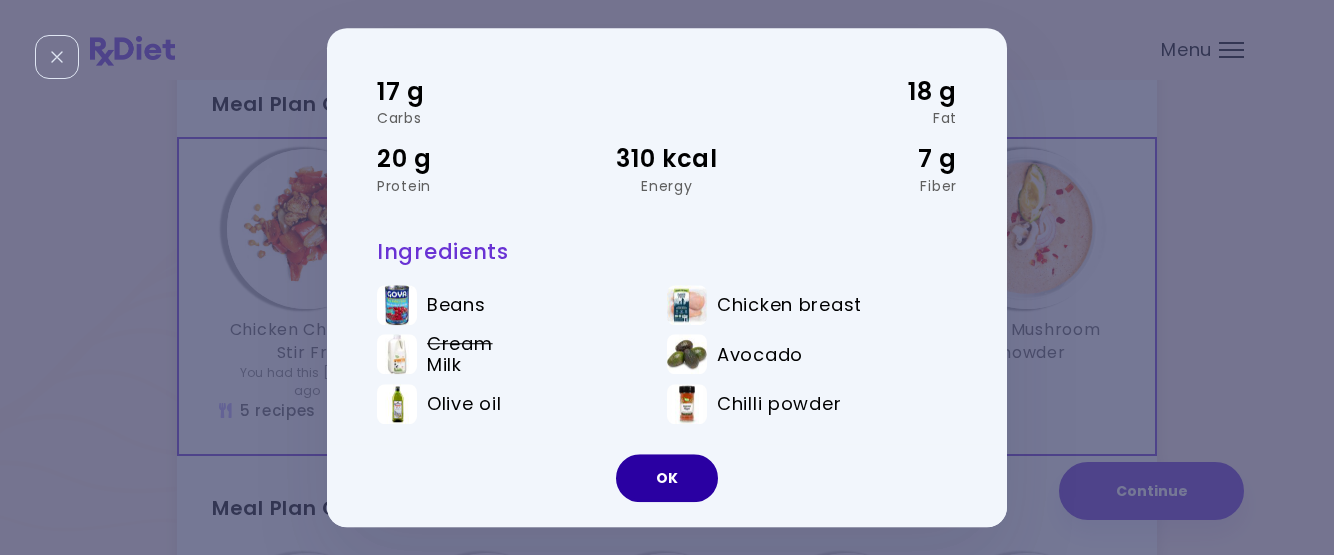 click on "OK" at bounding box center [667, 478] 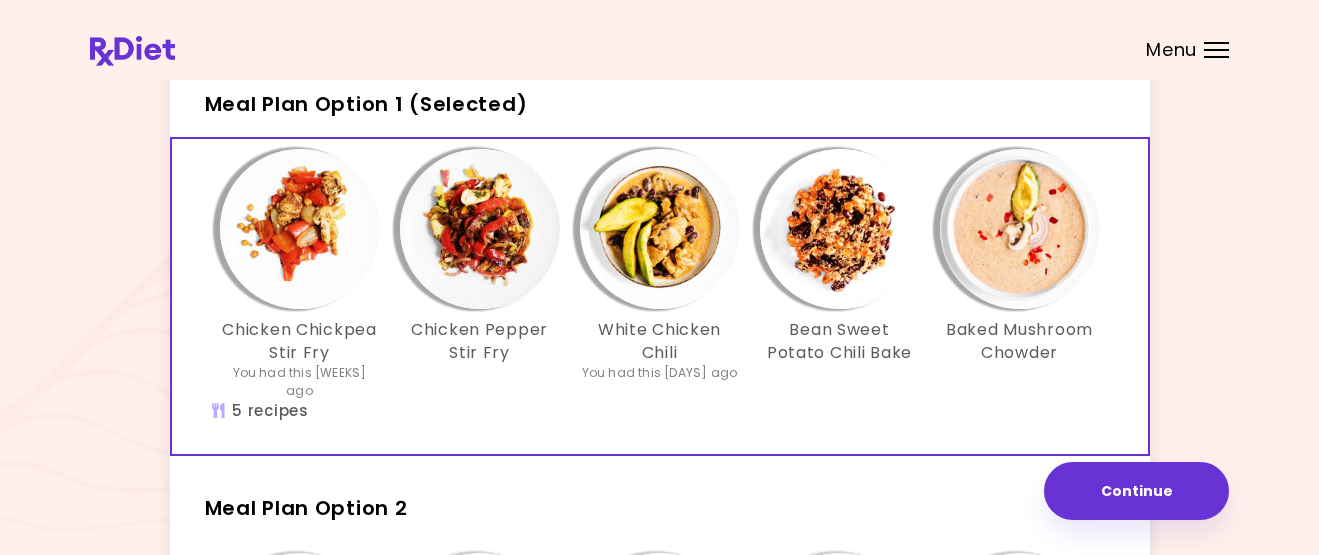 click at bounding box center [840, 229] 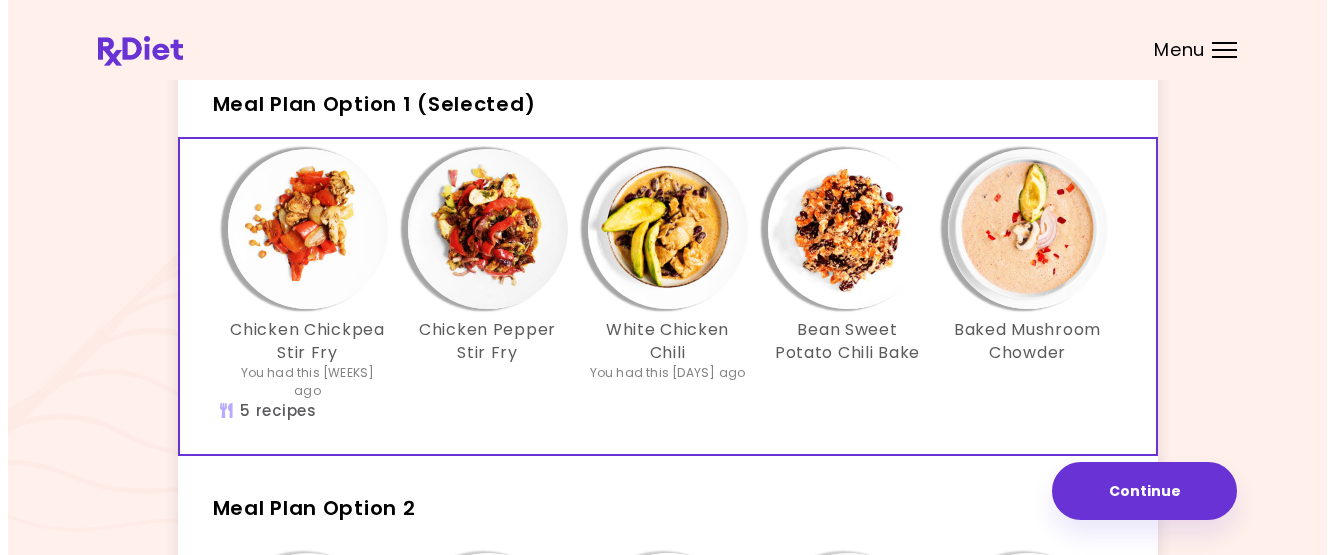 scroll, scrollTop: 0, scrollLeft: 0, axis: both 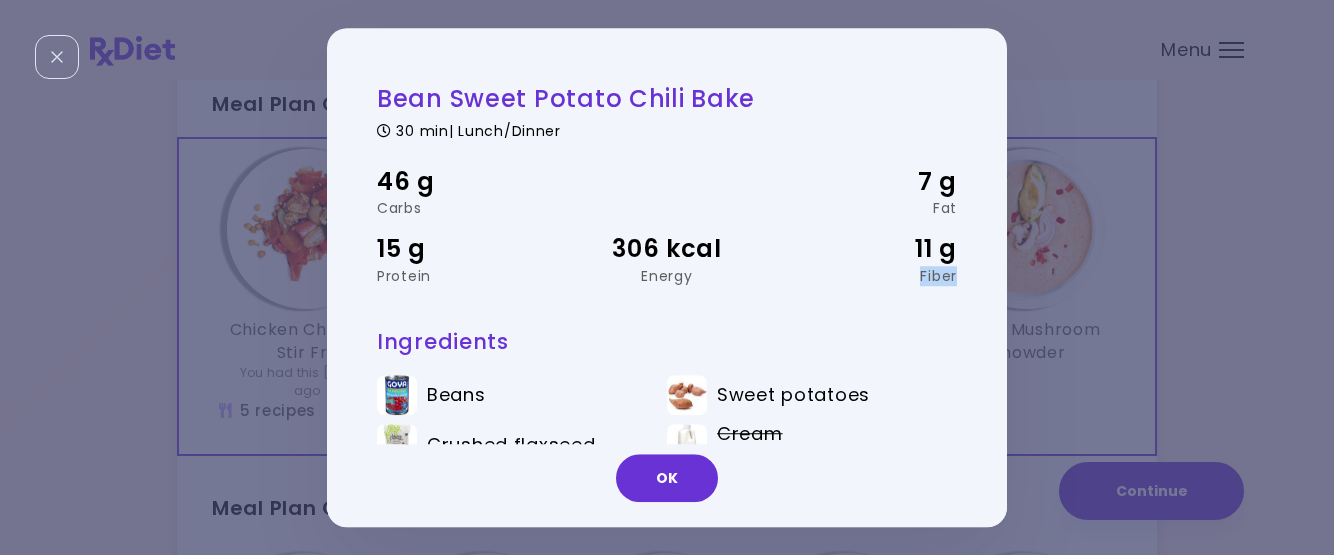 drag, startPoint x: 987, startPoint y: 257, endPoint x: 984, endPoint y: 296, distance: 39.115215 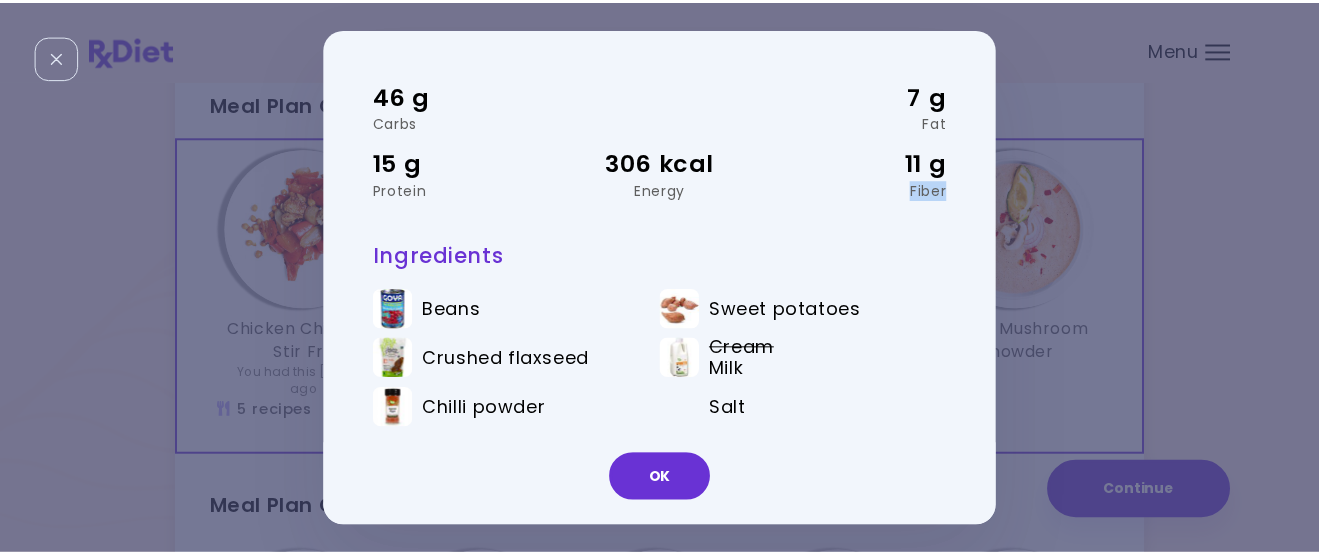 scroll, scrollTop: 90, scrollLeft: 0, axis: vertical 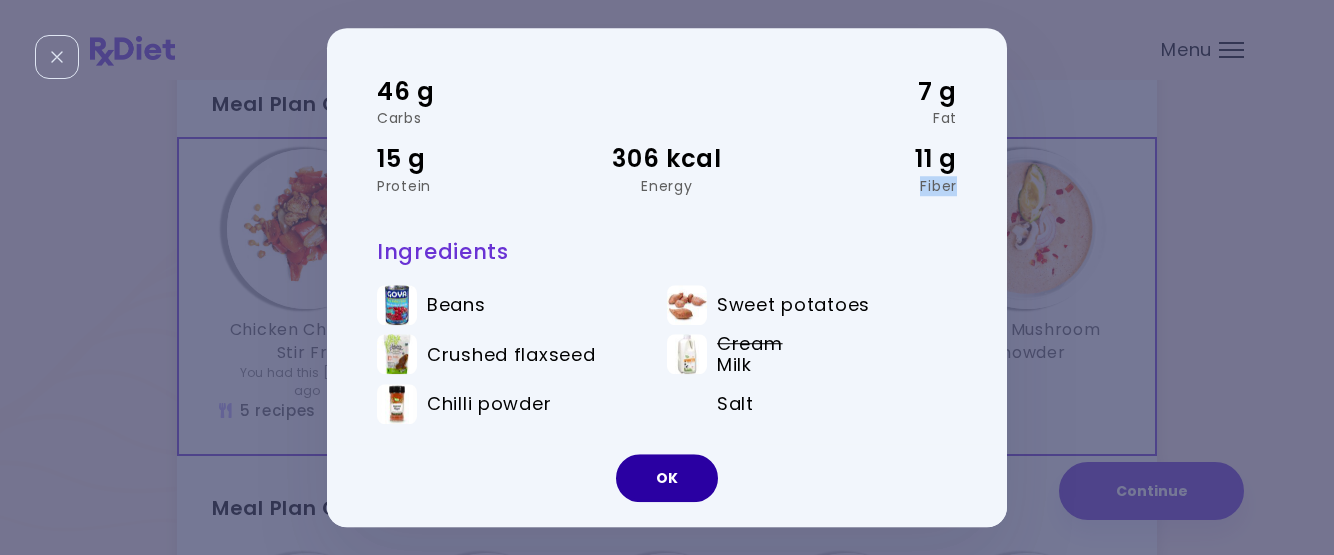 click on "OK" at bounding box center [667, 478] 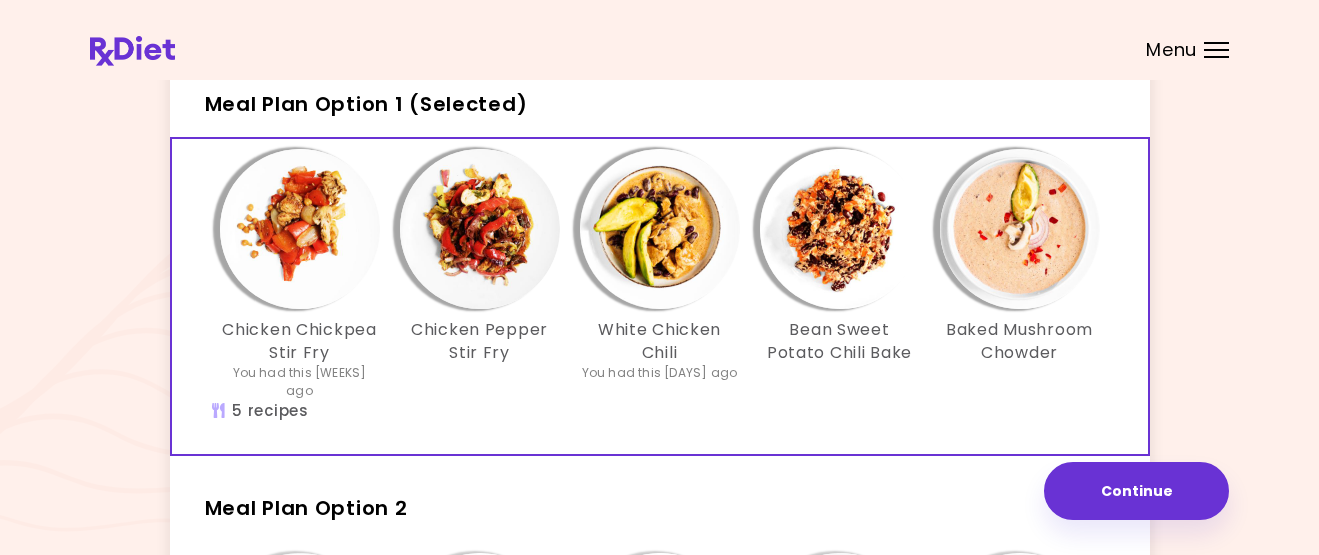 click at bounding box center (1020, 229) 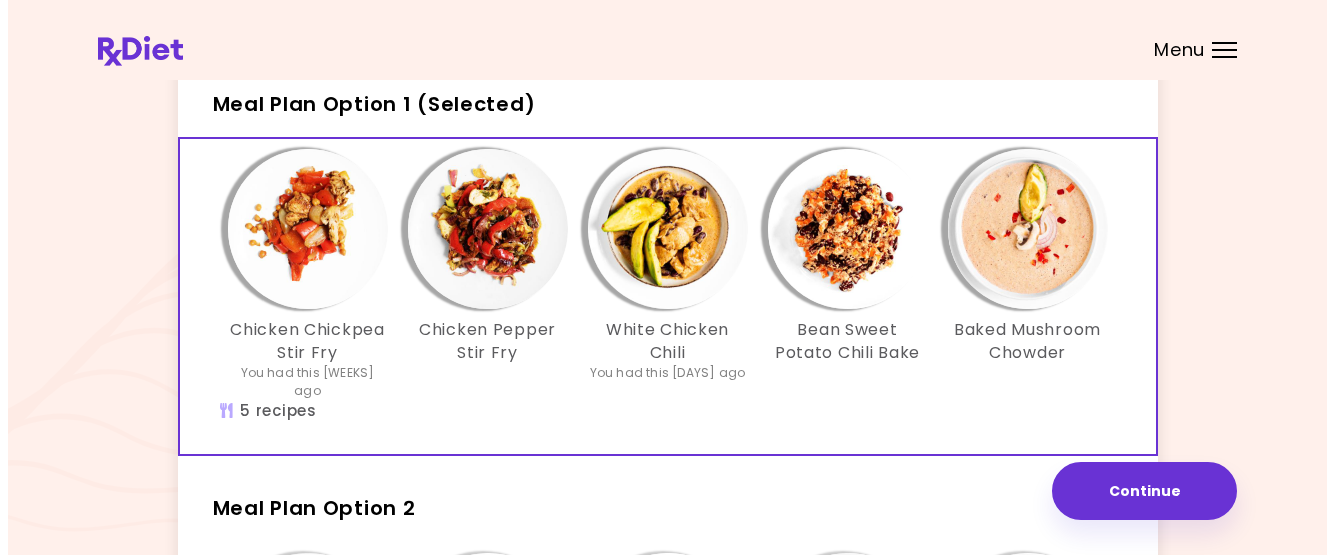 scroll, scrollTop: 0, scrollLeft: 0, axis: both 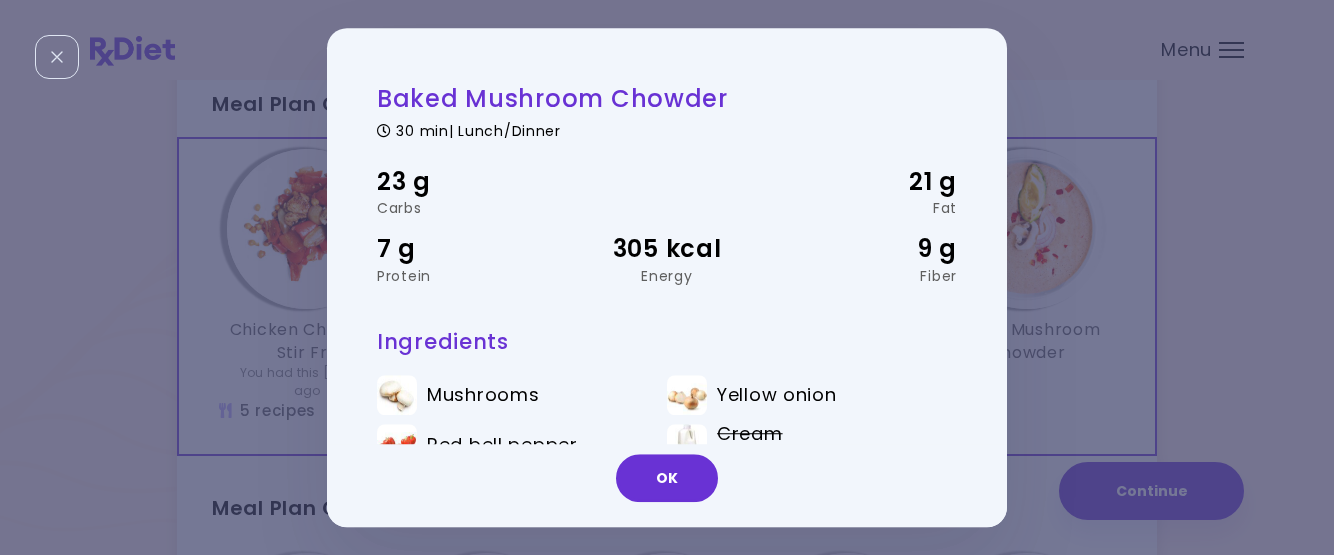 drag, startPoint x: 987, startPoint y: 223, endPoint x: 987, endPoint y: 238, distance: 15 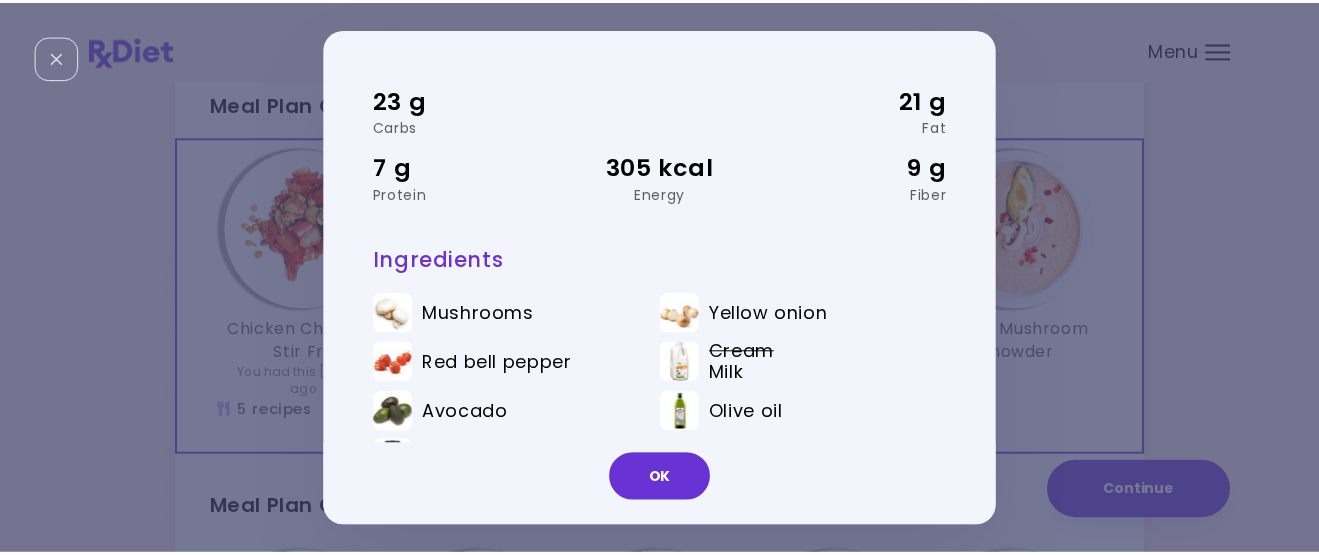 scroll, scrollTop: 138, scrollLeft: 0, axis: vertical 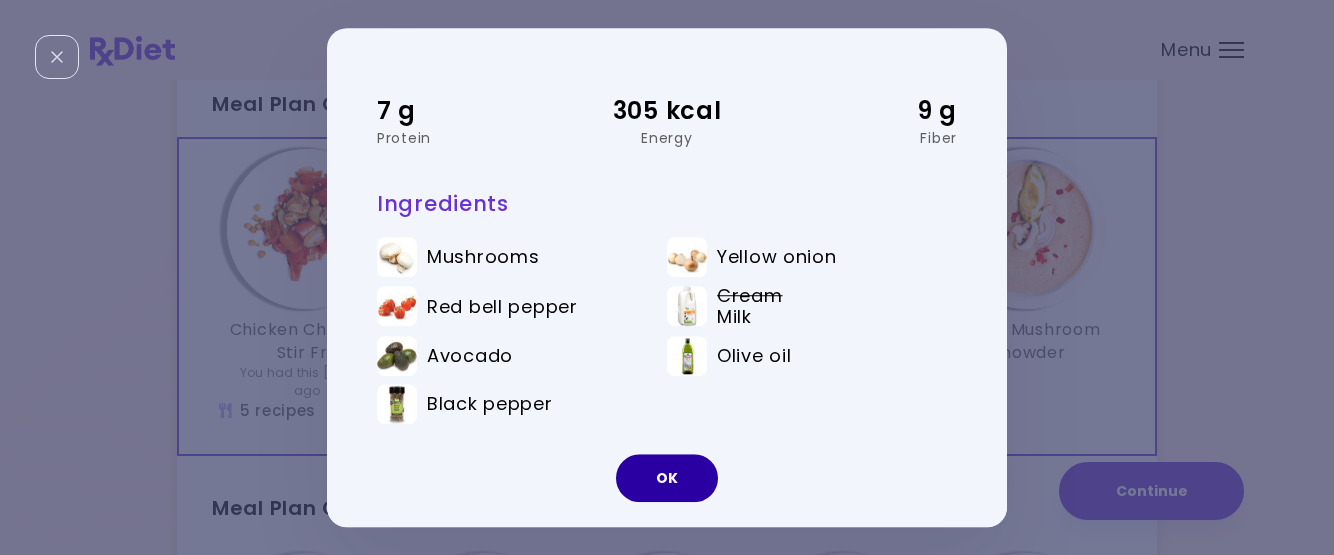 click on "OK" at bounding box center (667, 478) 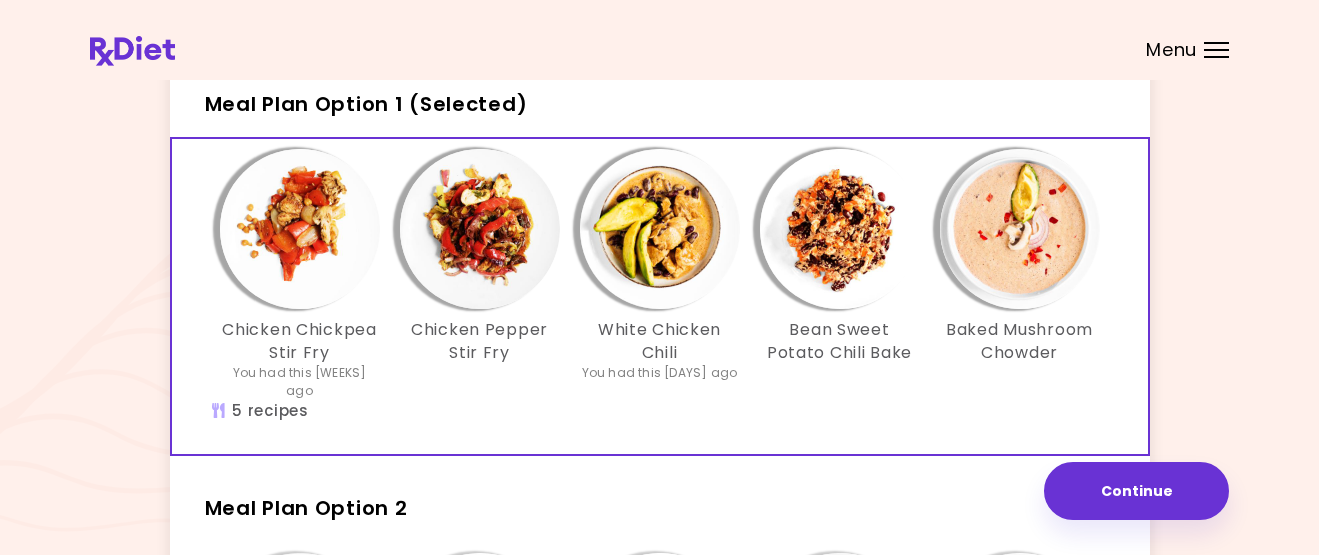 click at bounding box center [840, 229] 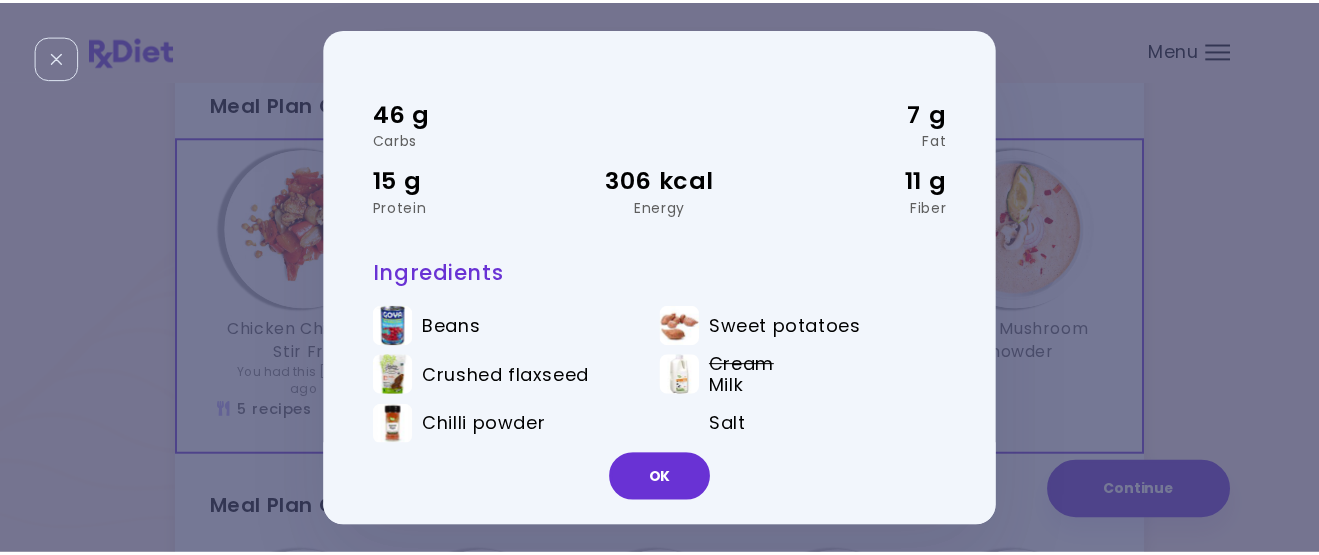 scroll, scrollTop: 90, scrollLeft: 0, axis: vertical 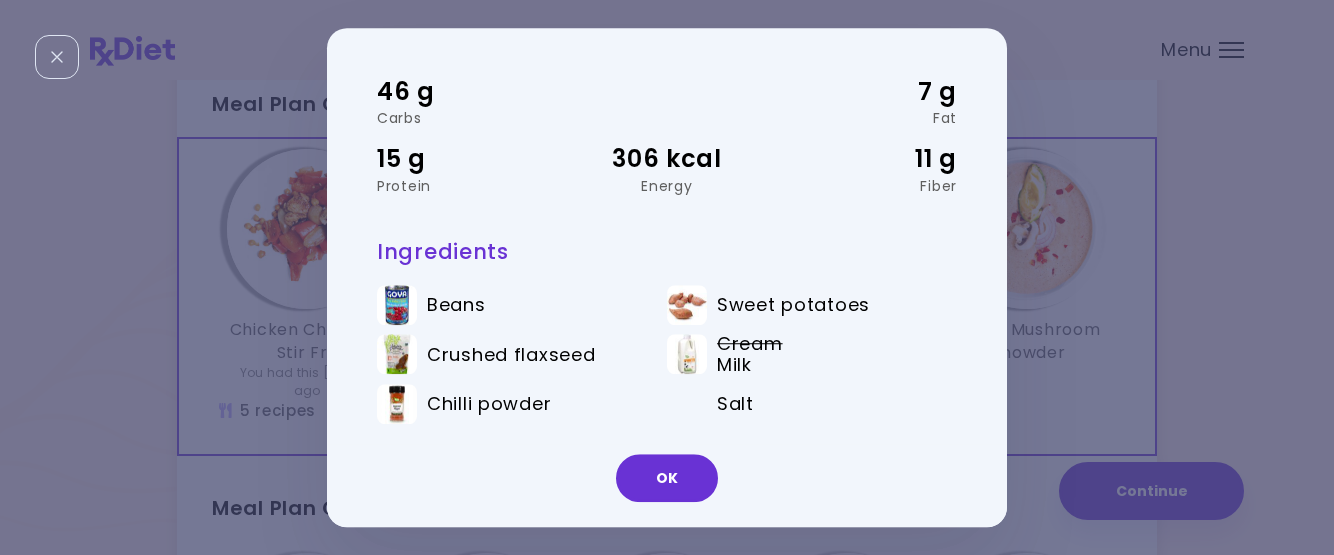 click on "Bean Sweet Potato Chili Bake   30   min  | Lunch/Dinner 46   g Carbs 7   g Fat 15   g Protein 306   kcal Energy 11   g Fiber Ingredients Beans Sweet potatoes Crushed flaxseed Cream Milk Chilli powder Salt" at bounding box center (657, 278) 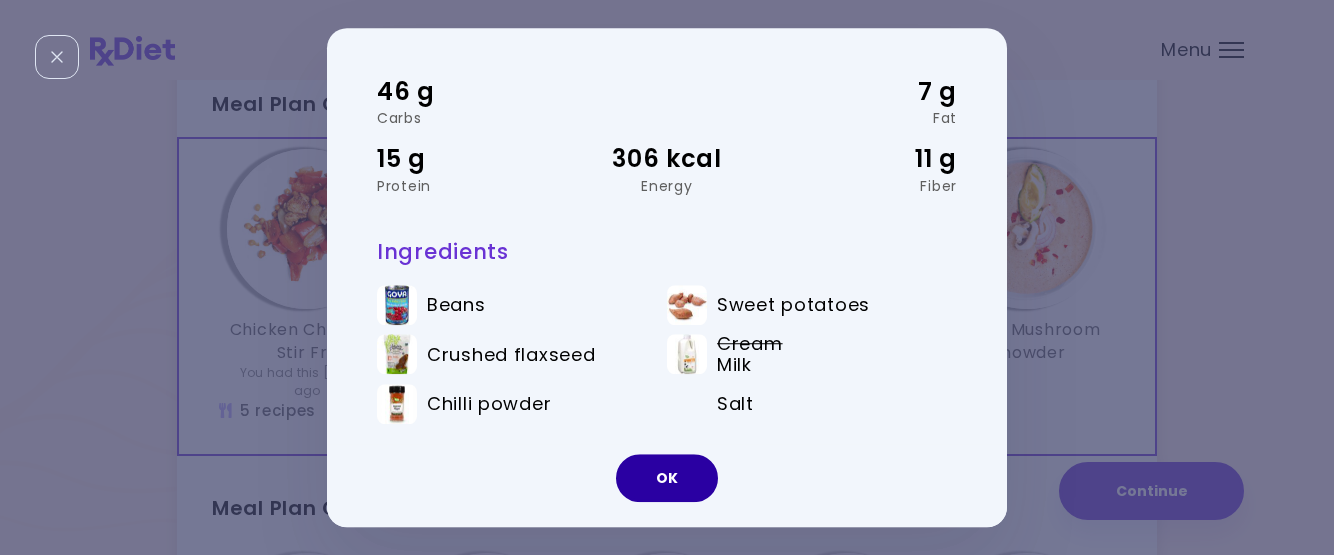 click on "OK" at bounding box center (667, 478) 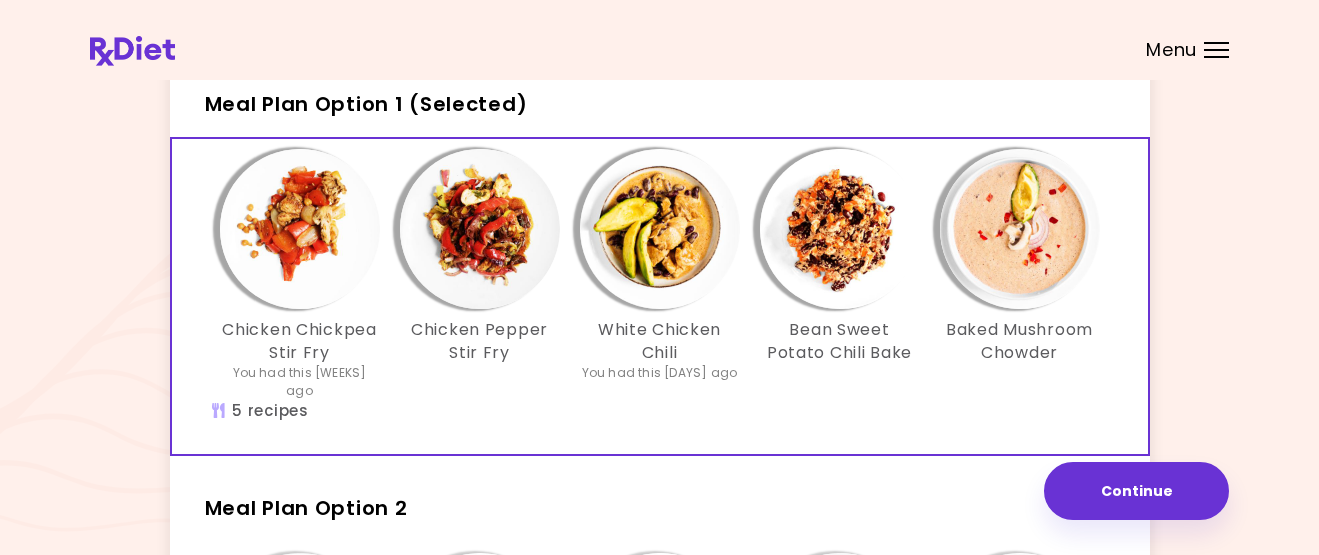 click at bounding box center [660, 229] 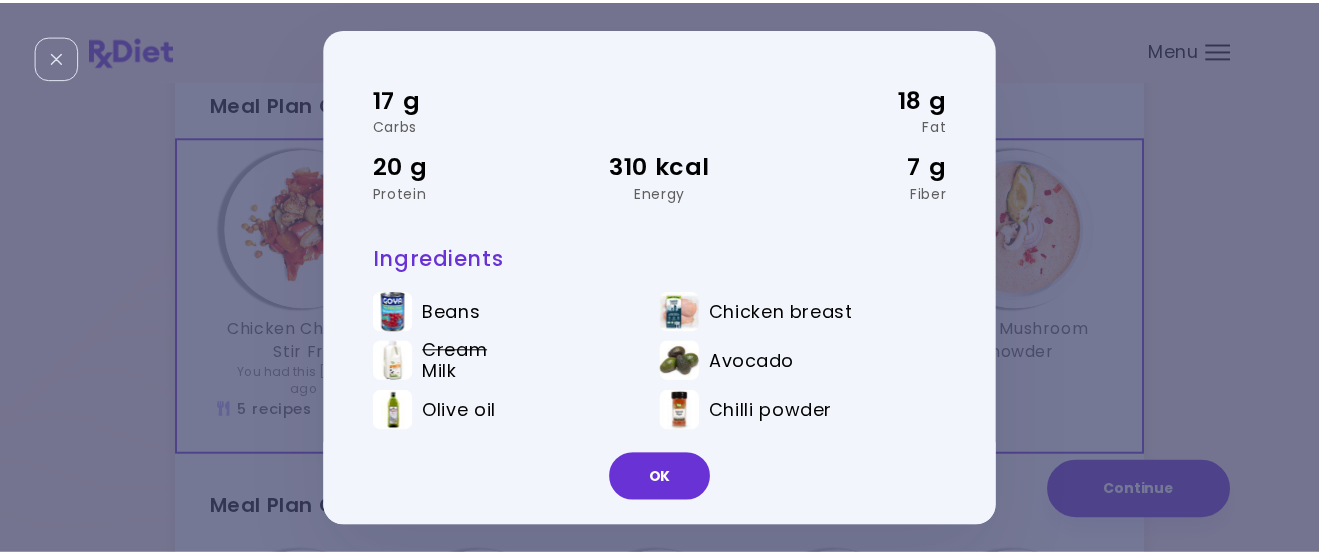 scroll, scrollTop: 90, scrollLeft: 0, axis: vertical 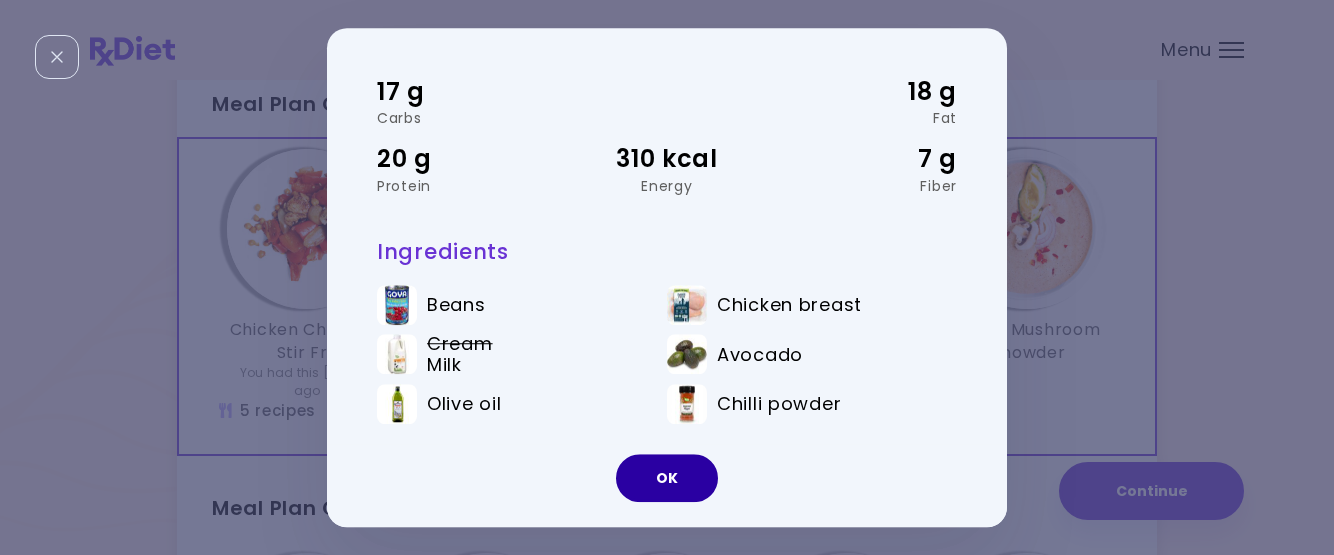 click on "OK" at bounding box center [667, 478] 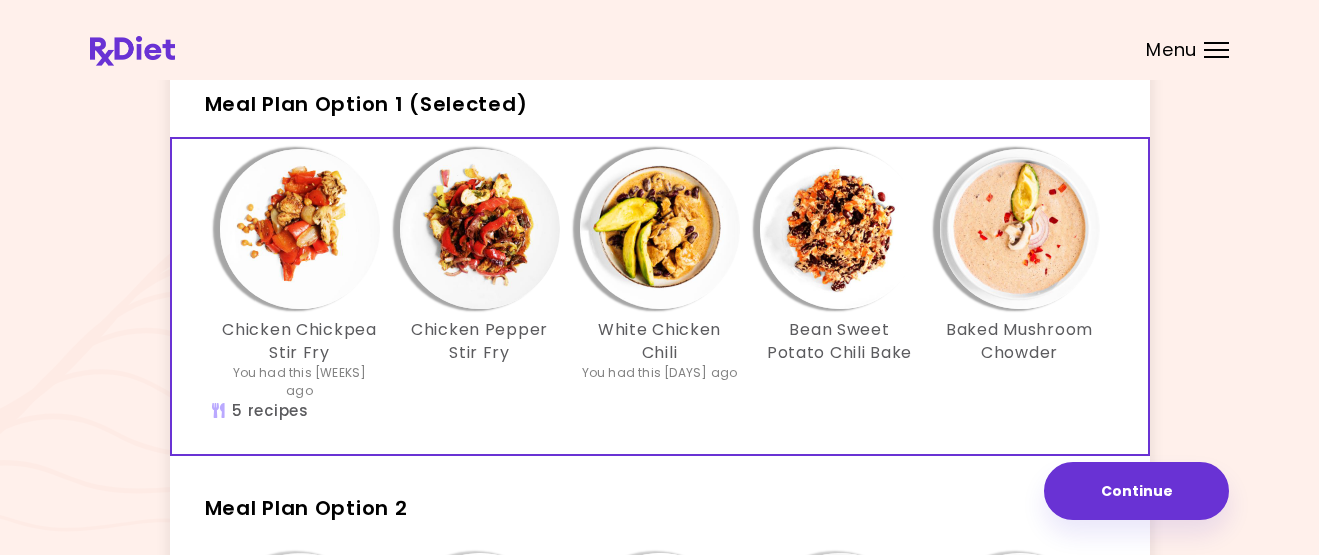 click at bounding box center (480, 229) 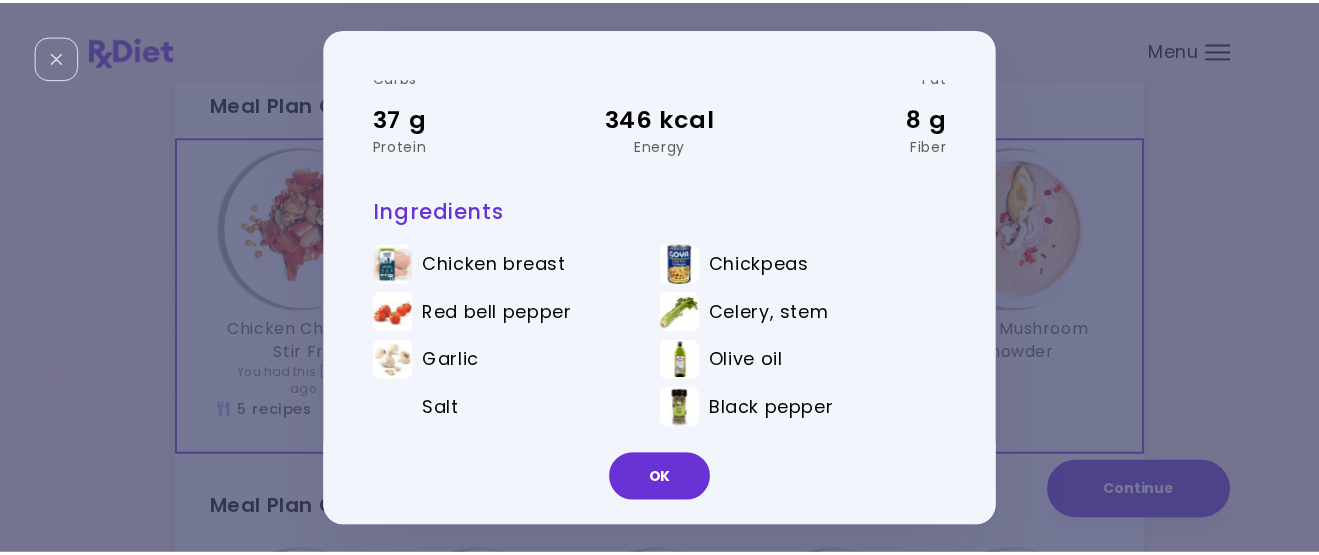 scroll, scrollTop: 134, scrollLeft: 0, axis: vertical 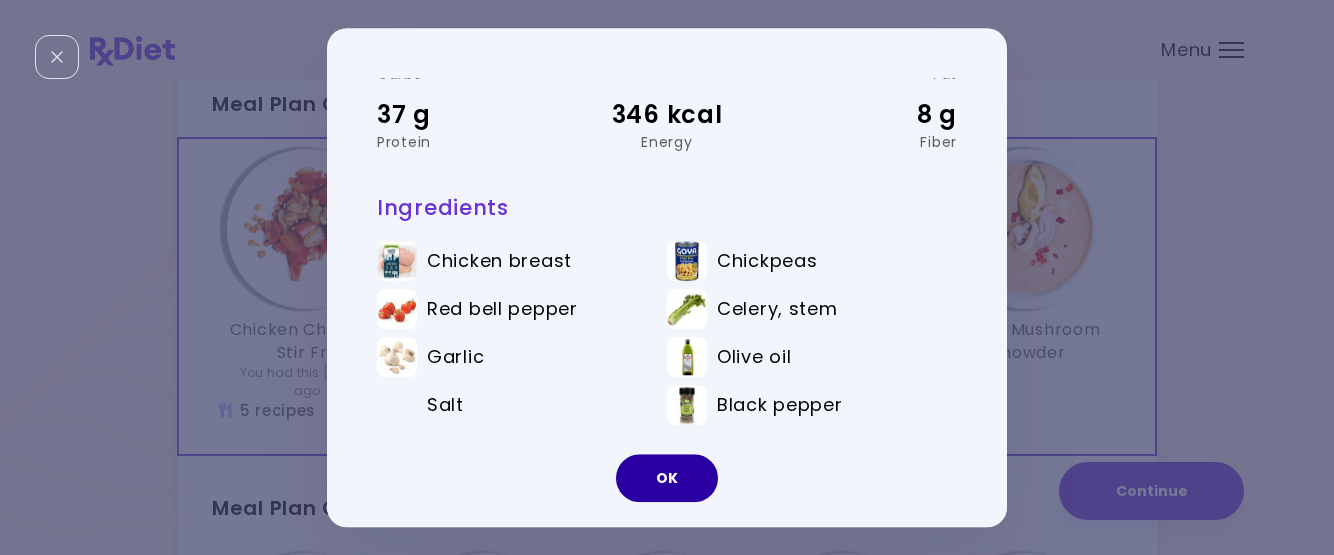 click on "OK" at bounding box center [667, 478] 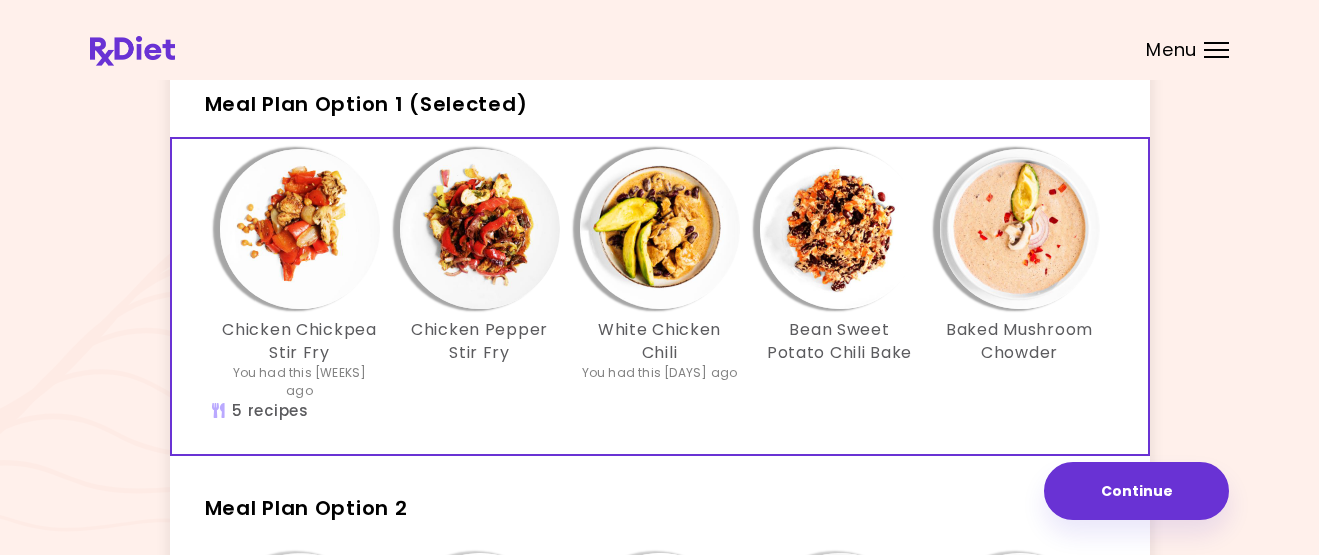 click at bounding box center [300, 229] 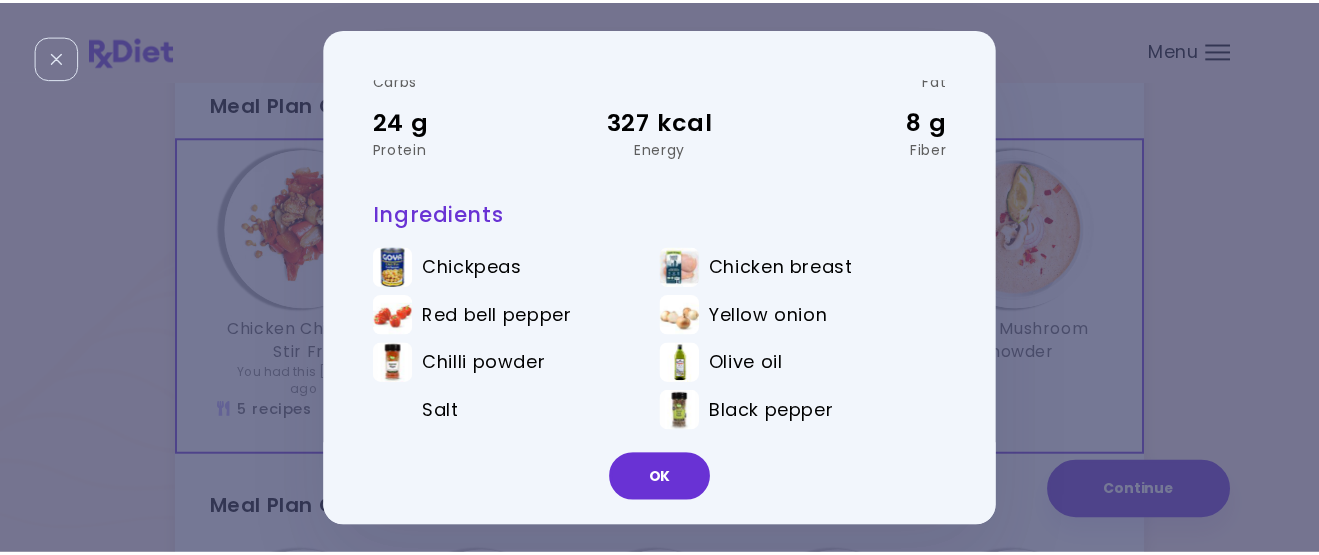scroll, scrollTop: 134, scrollLeft: 0, axis: vertical 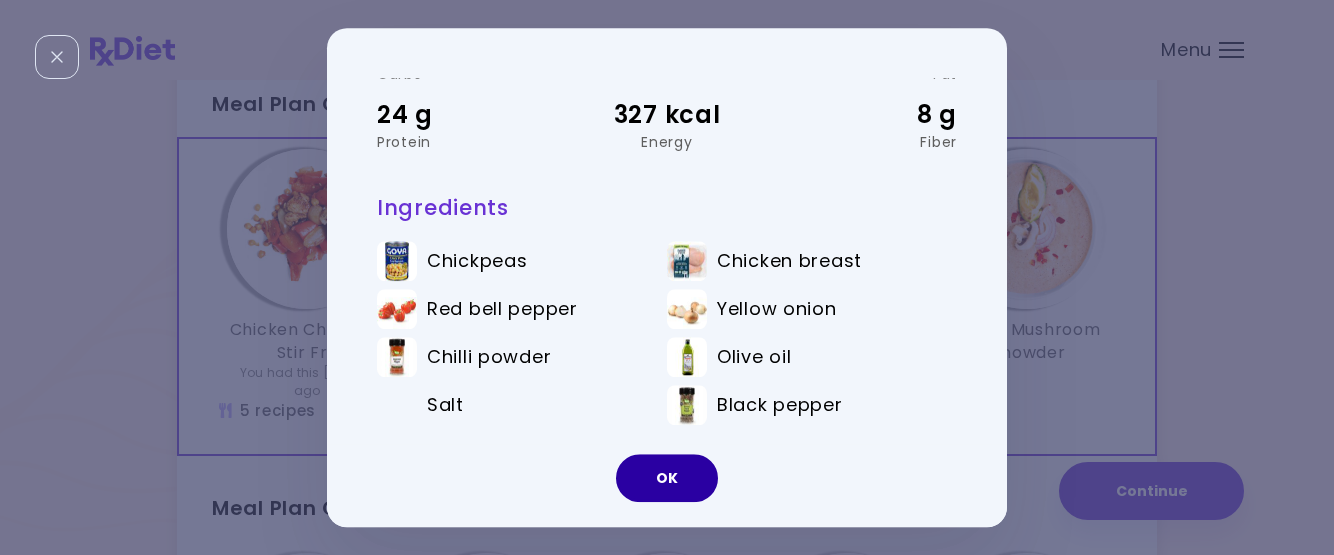 click on "OK" at bounding box center [667, 478] 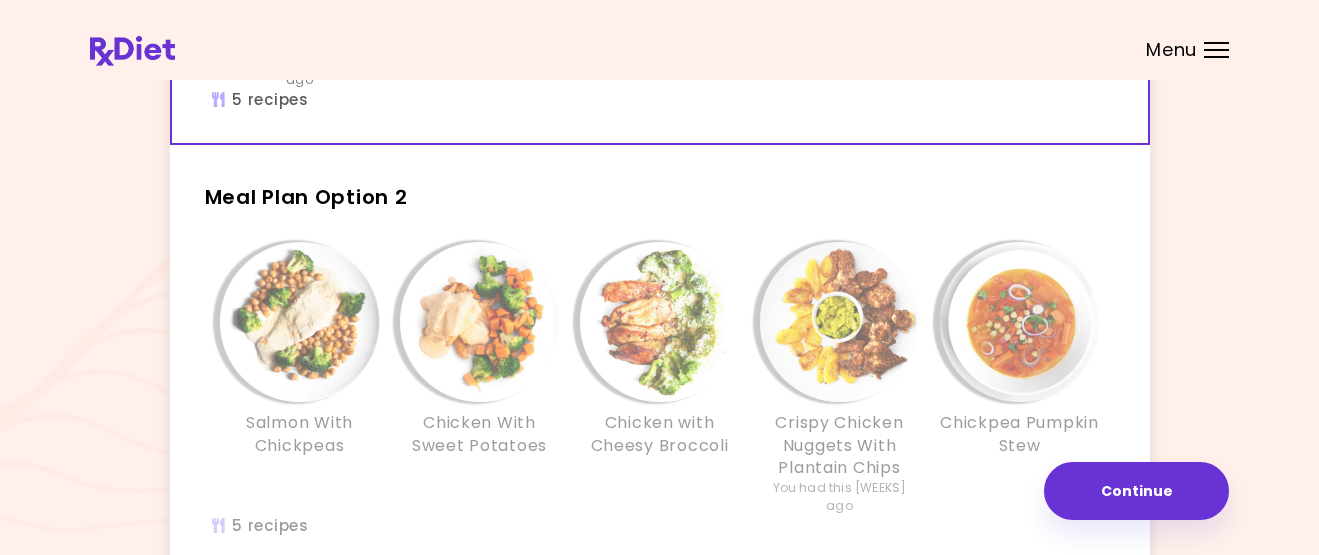 scroll, scrollTop: 424, scrollLeft: 0, axis: vertical 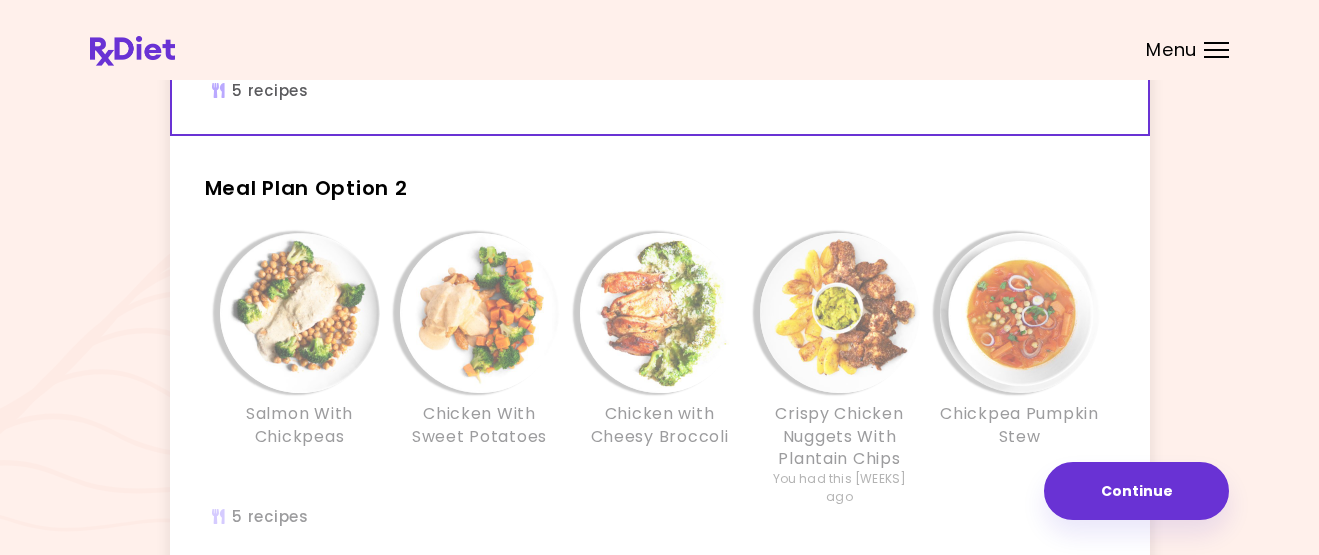 click at bounding box center [300, 313] 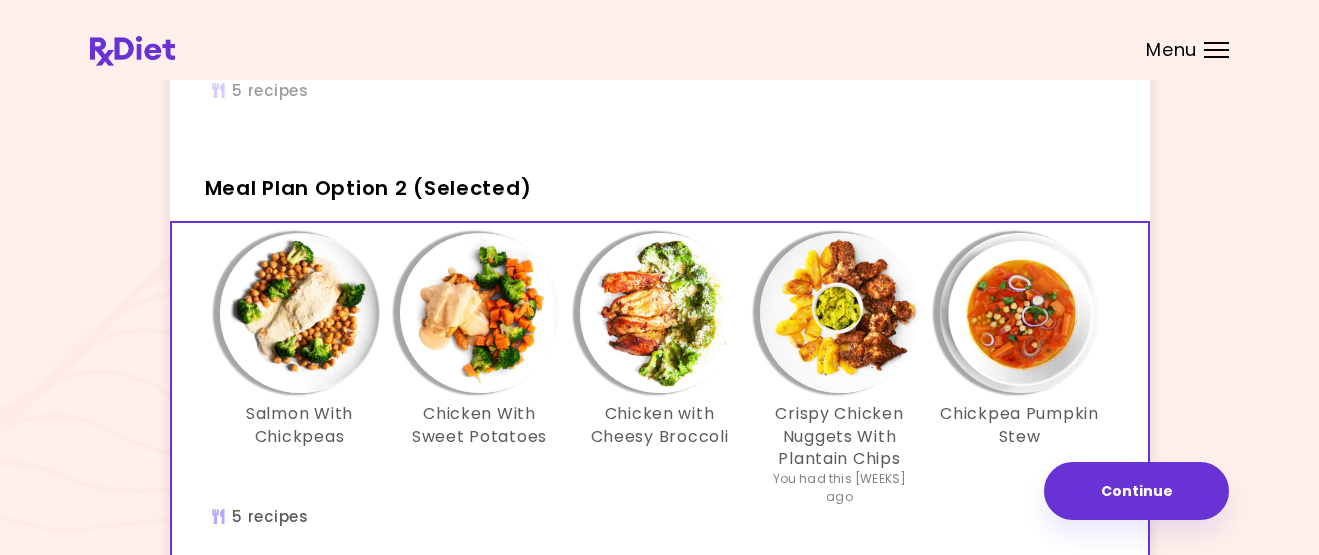 click at bounding box center (300, 313) 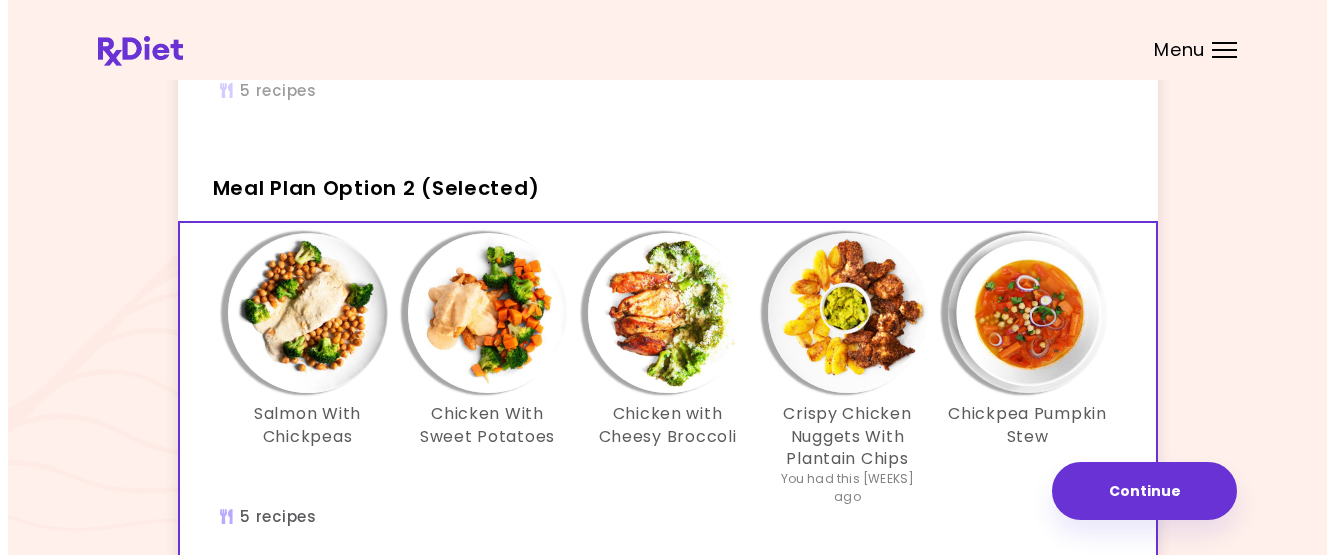 scroll, scrollTop: 0, scrollLeft: 0, axis: both 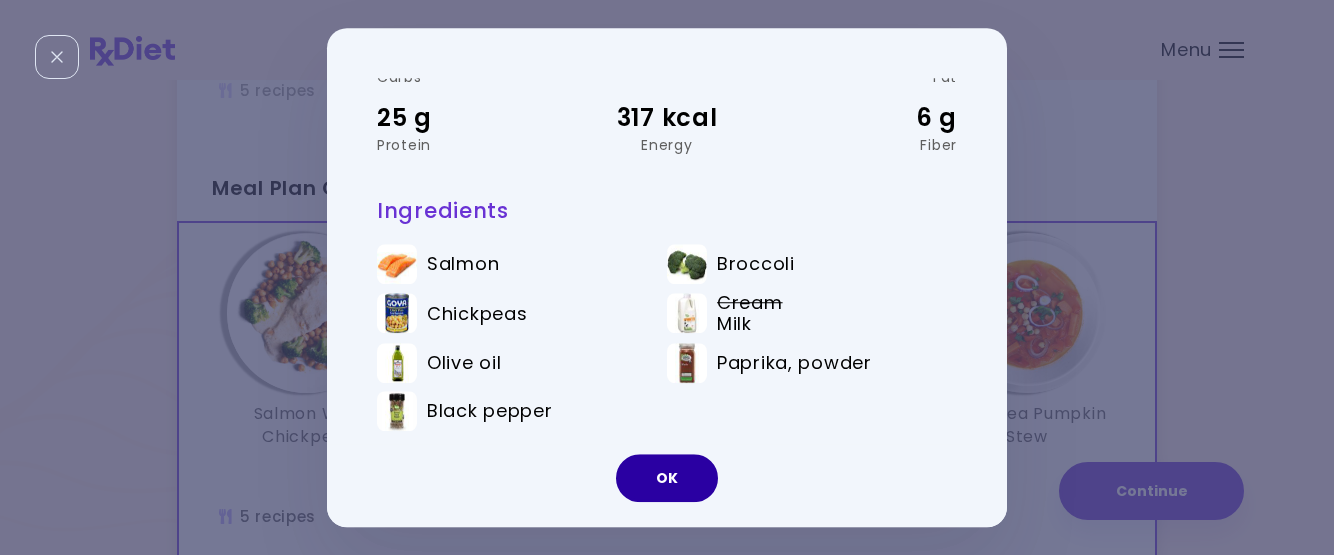 click on "OK" at bounding box center (667, 478) 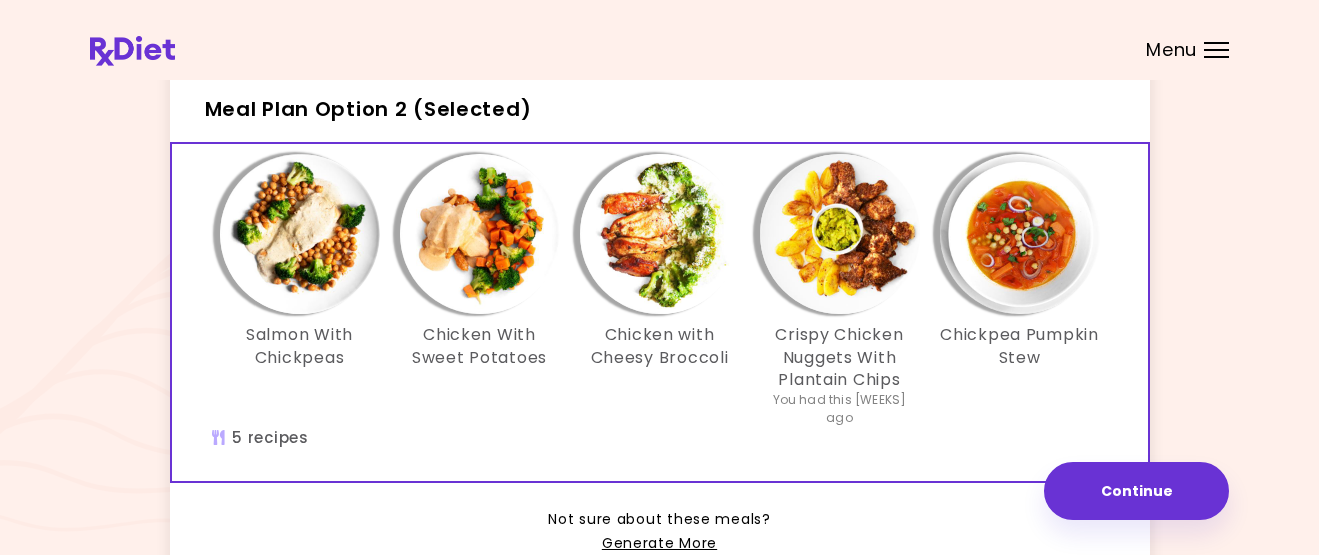 scroll, scrollTop: 496, scrollLeft: 0, axis: vertical 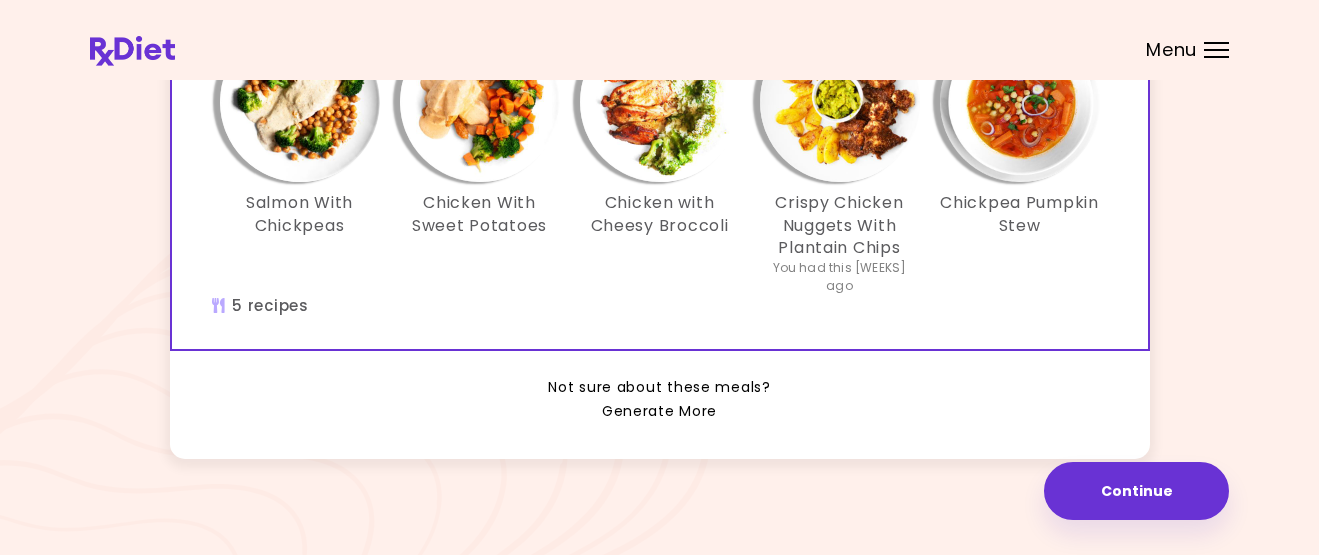 click on "Generate More" at bounding box center (659, 412) 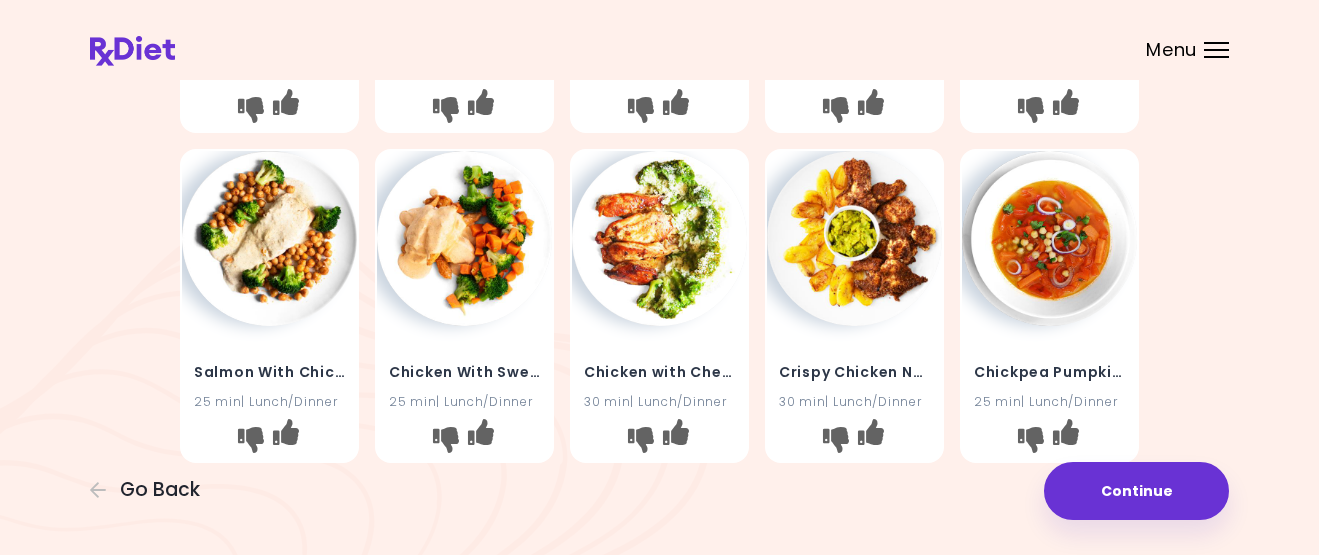 scroll, scrollTop: 0, scrollLeft: 0, axis: both 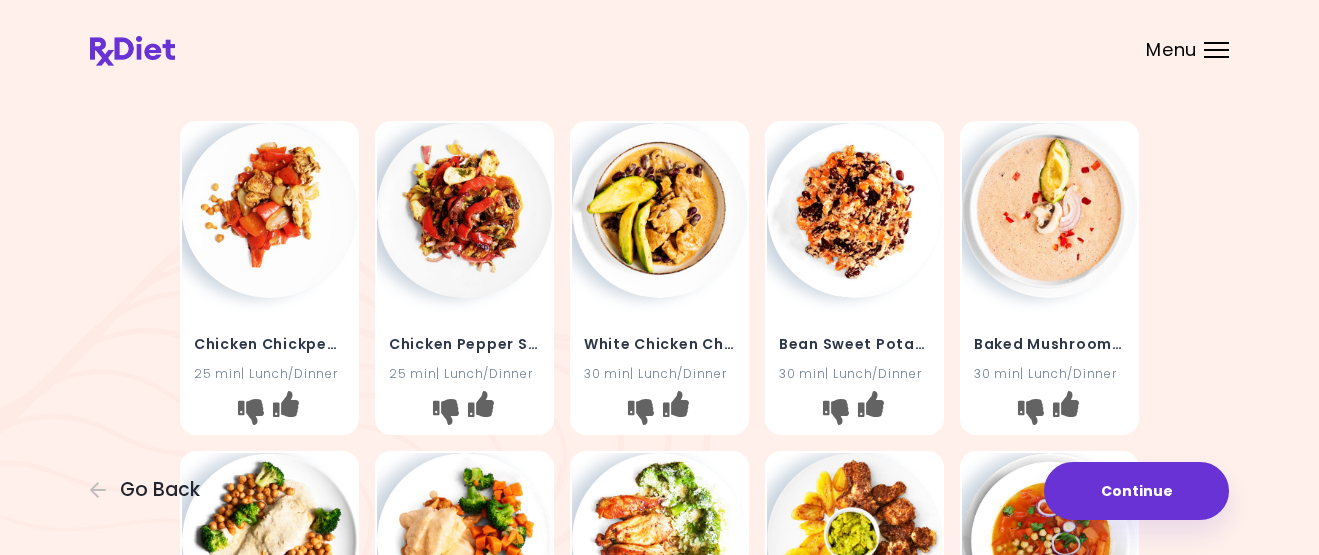 click at bounding box center (269, 210) 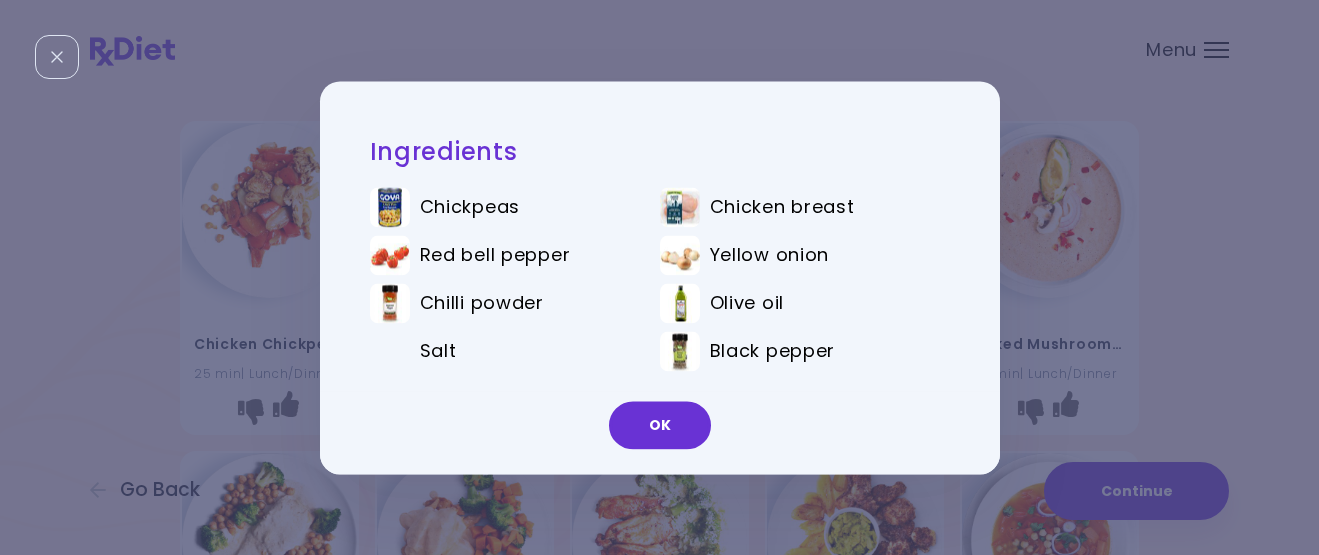 scroll, scrollTop: 0, scrollLeft: 0, axis: both 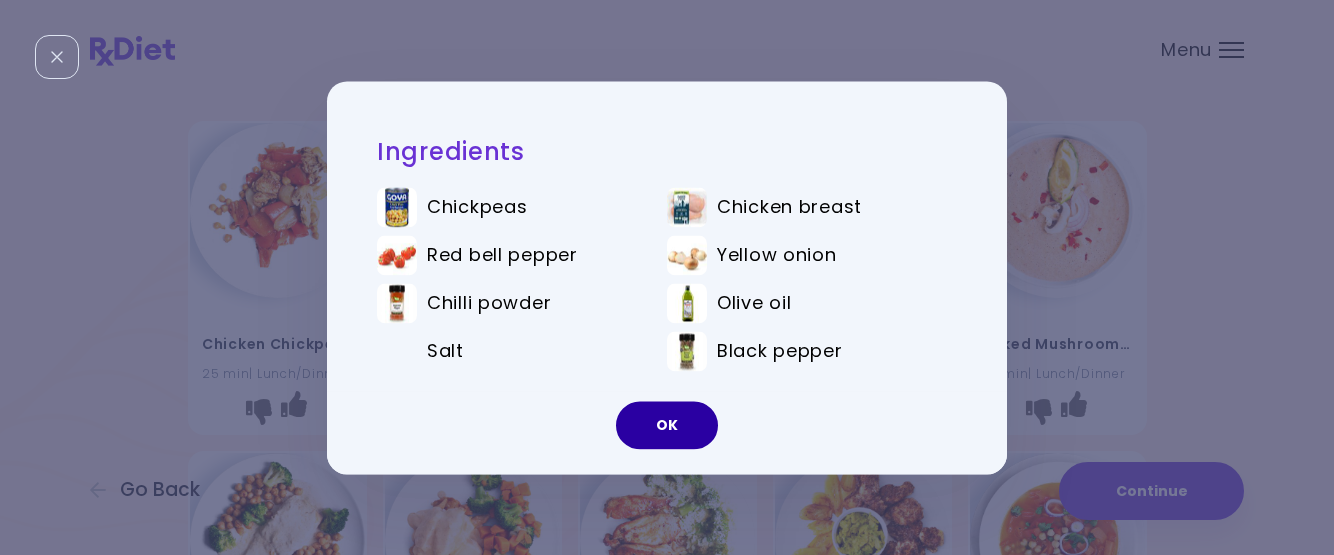 click on "OK" at bounding box center [667, 425] 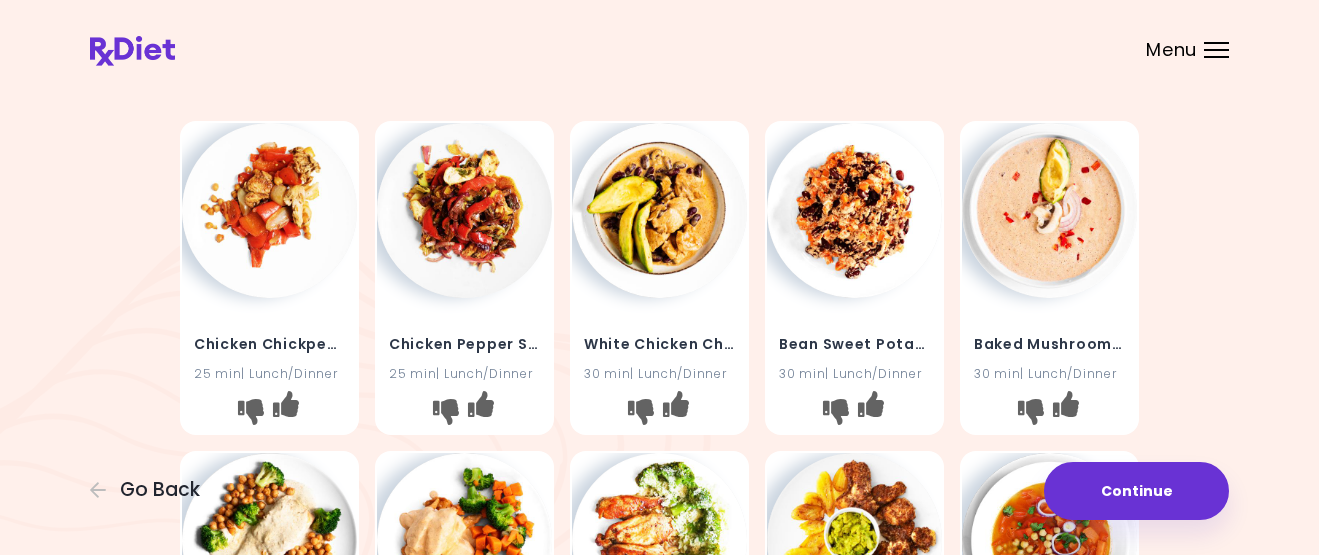 click at bounding box center (464, 210) 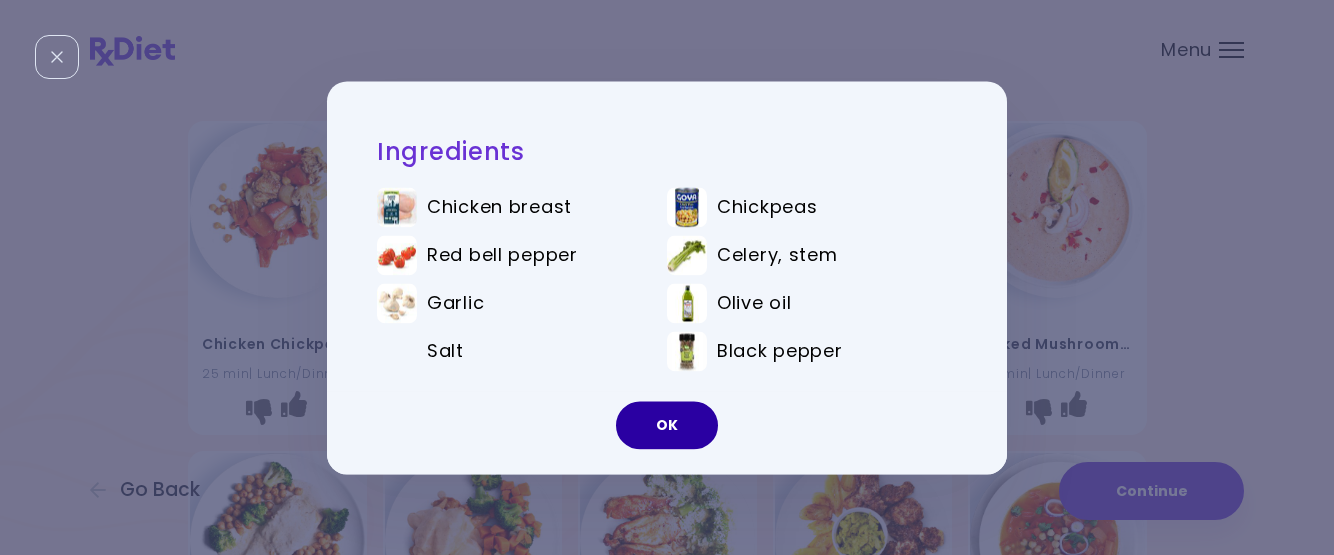 click on "OK" at bounding box center [667, 425] 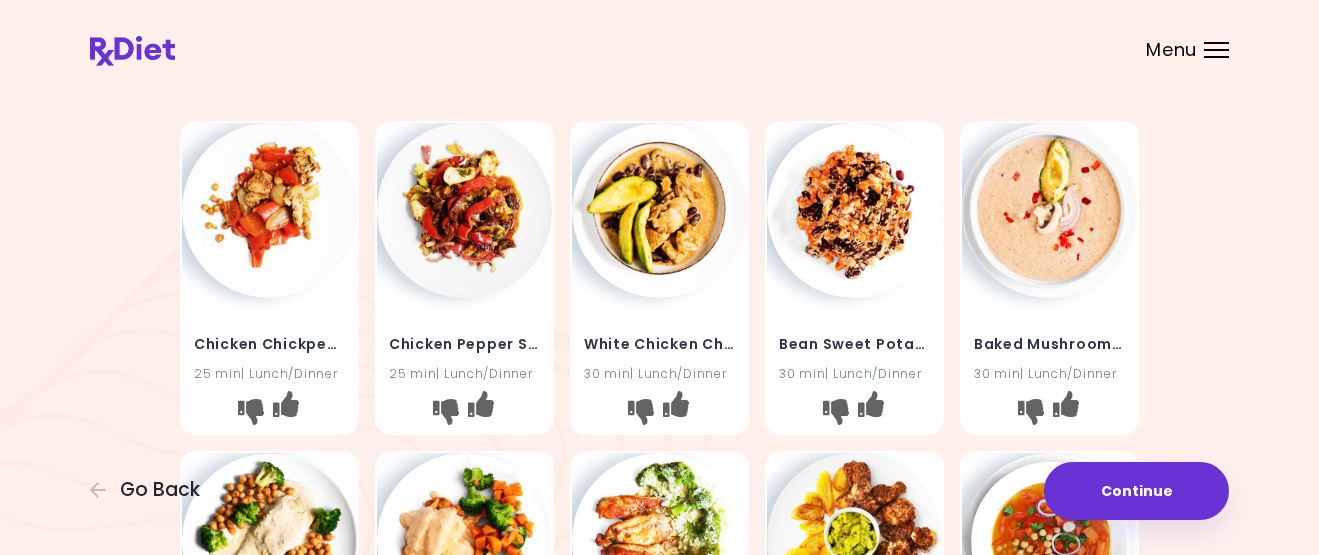 click at bounding box center [659, 210] 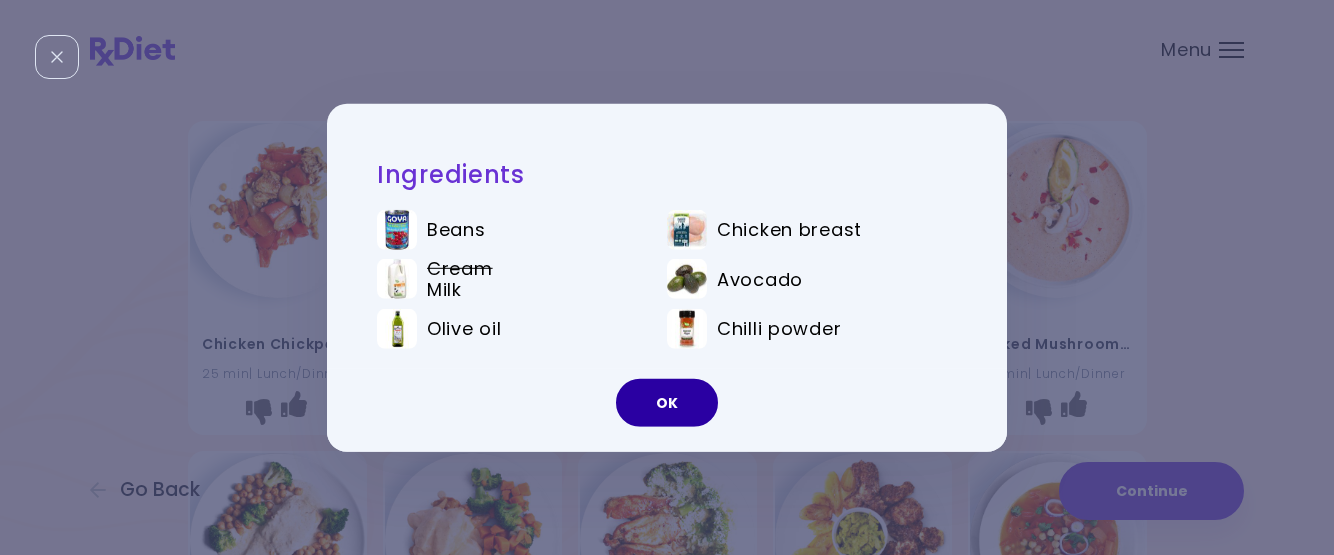 click on "OK" at bounding box center [667, 403] 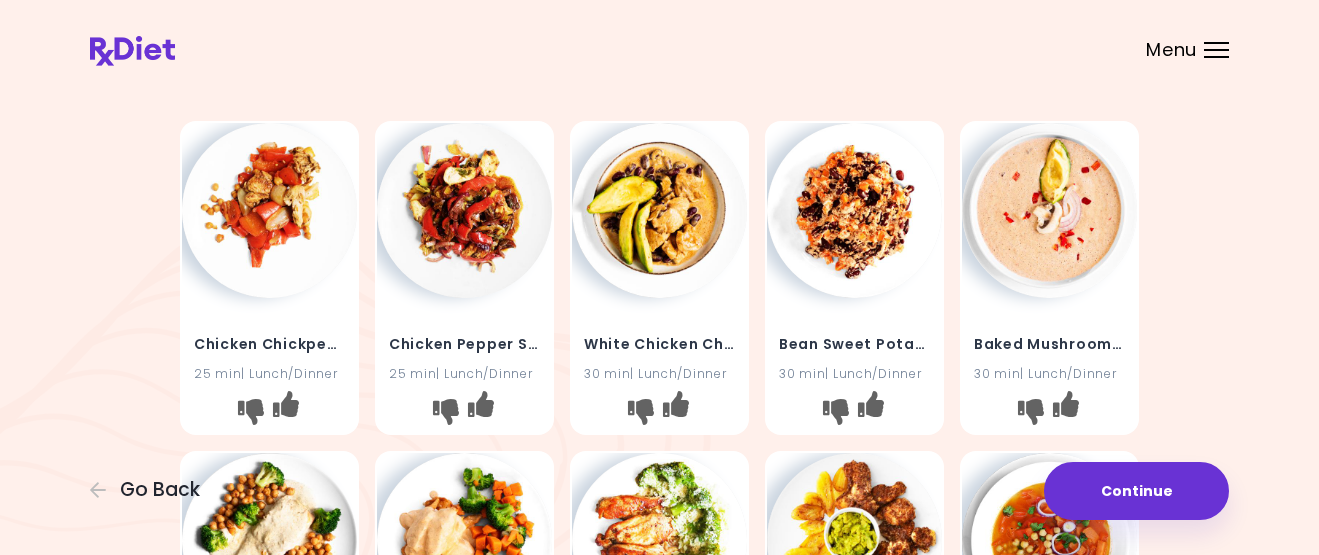 click at bounding box center [854, 210] 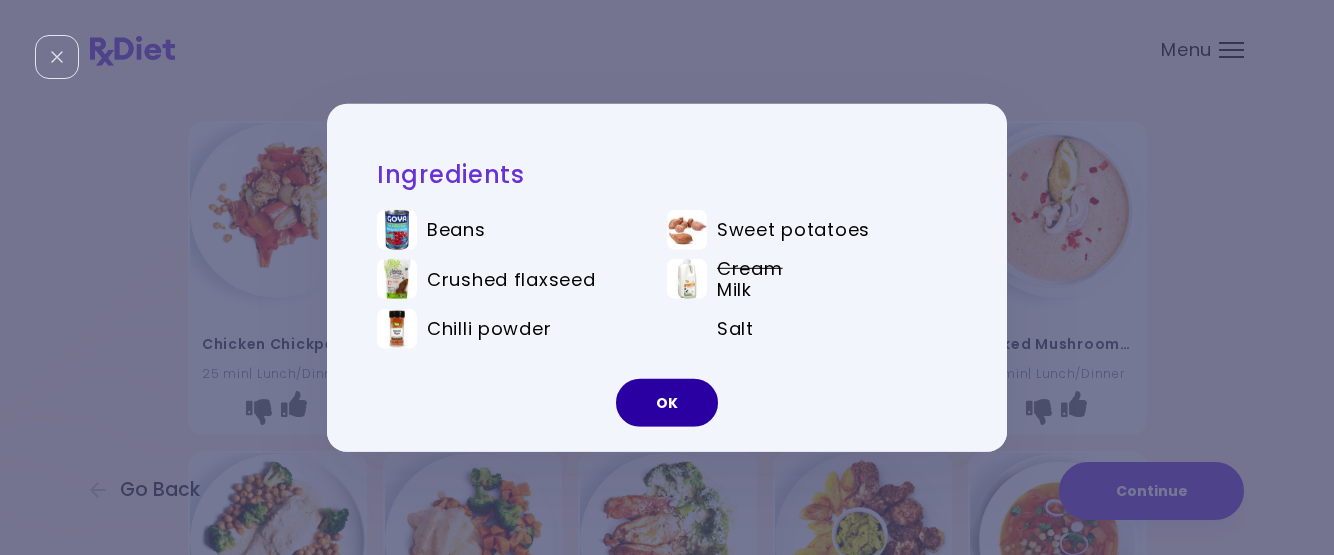 click on "OK" at bounding box center (667, 403) 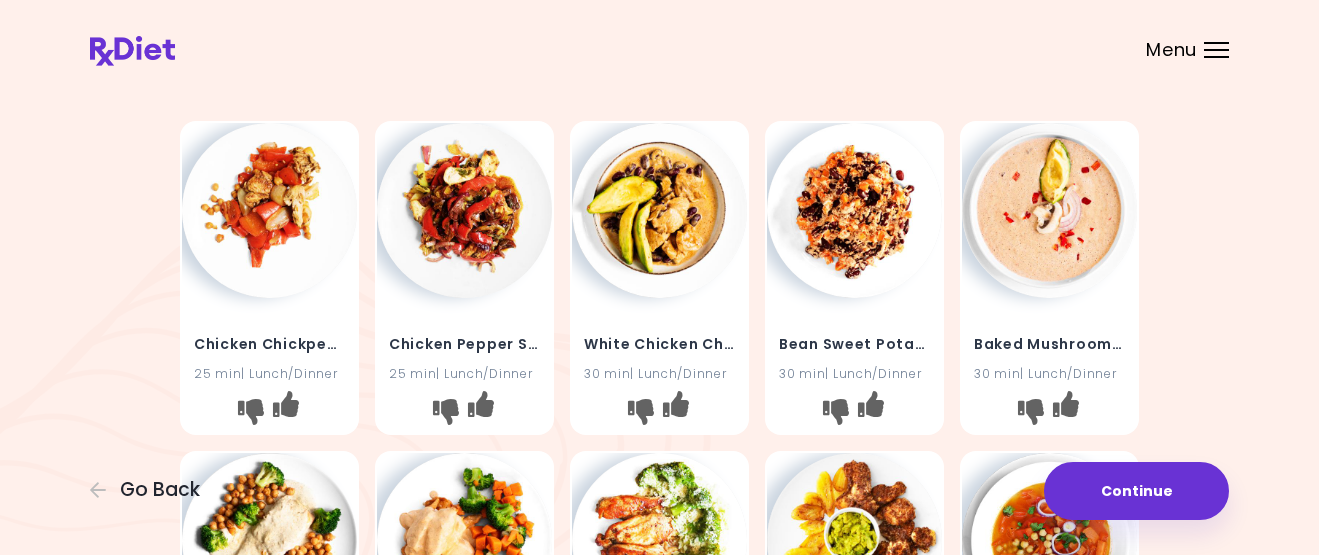 click at bounding box center [1049, 210] 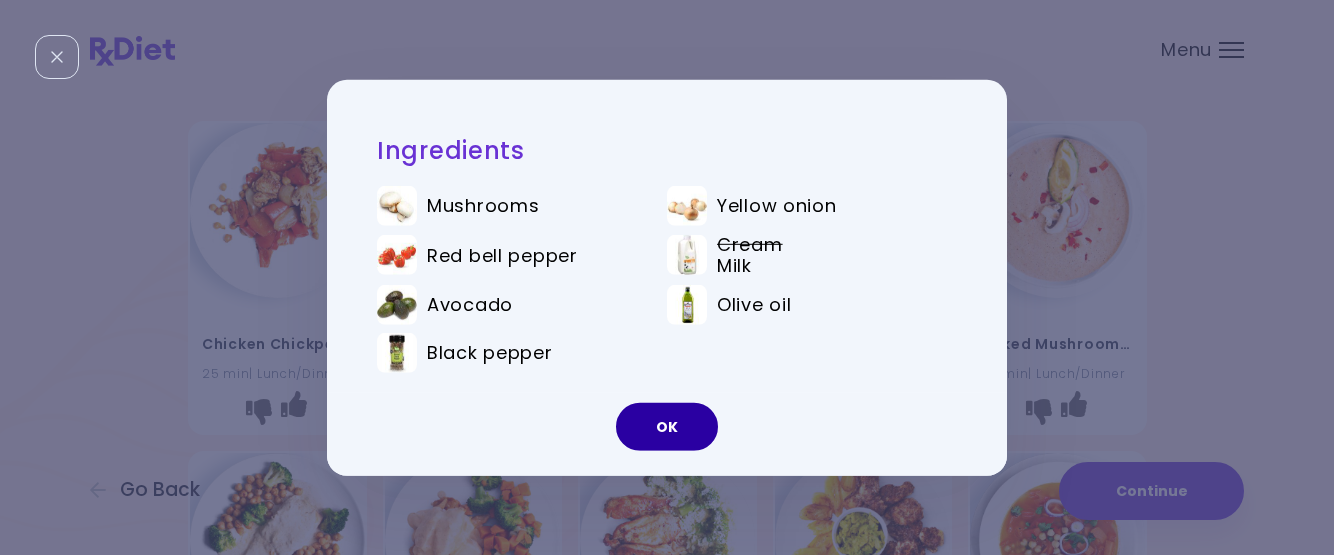 click on "OK" at bounding box center [667, 427] 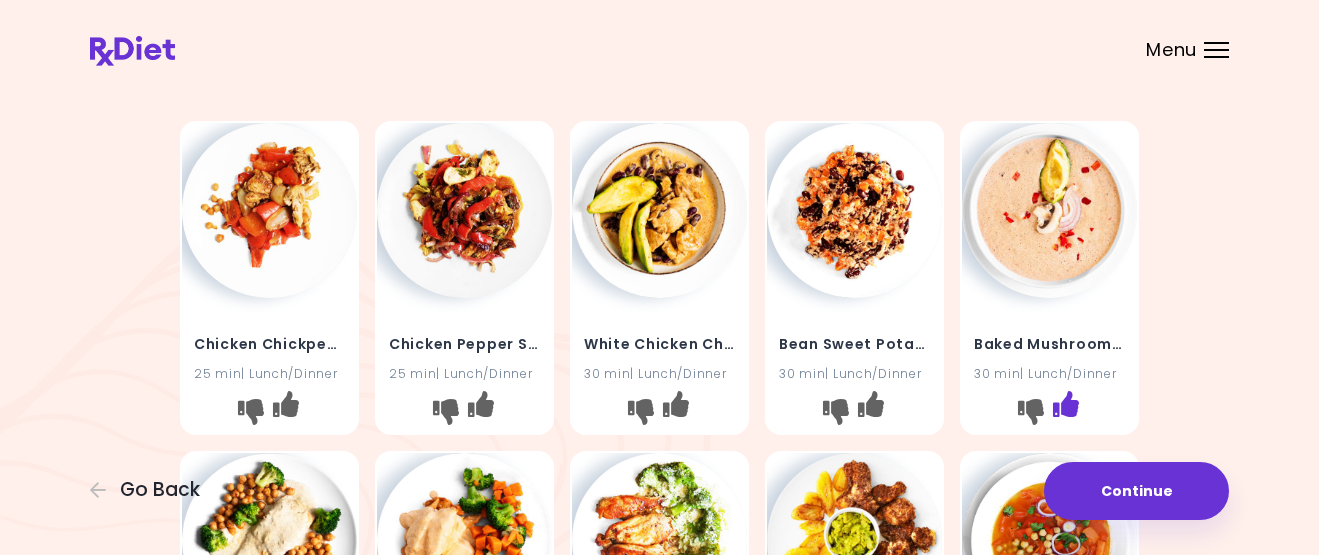 click at bounding box center (1066, 404) 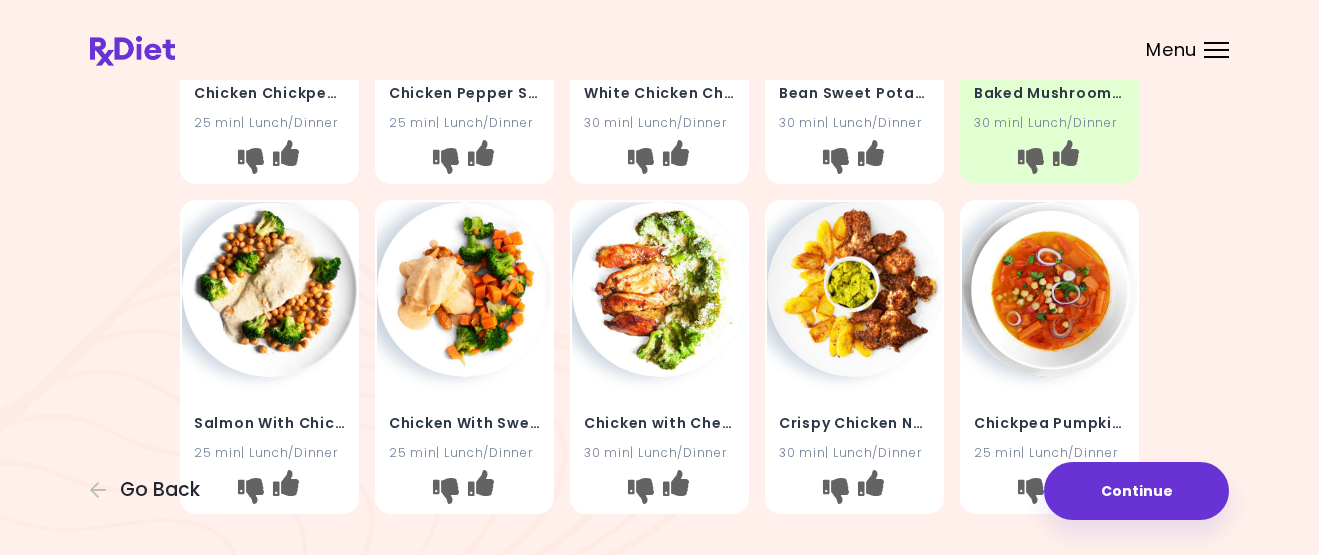 scroll, scrollTop: 302, scrollLeft: 0, axis: vertical 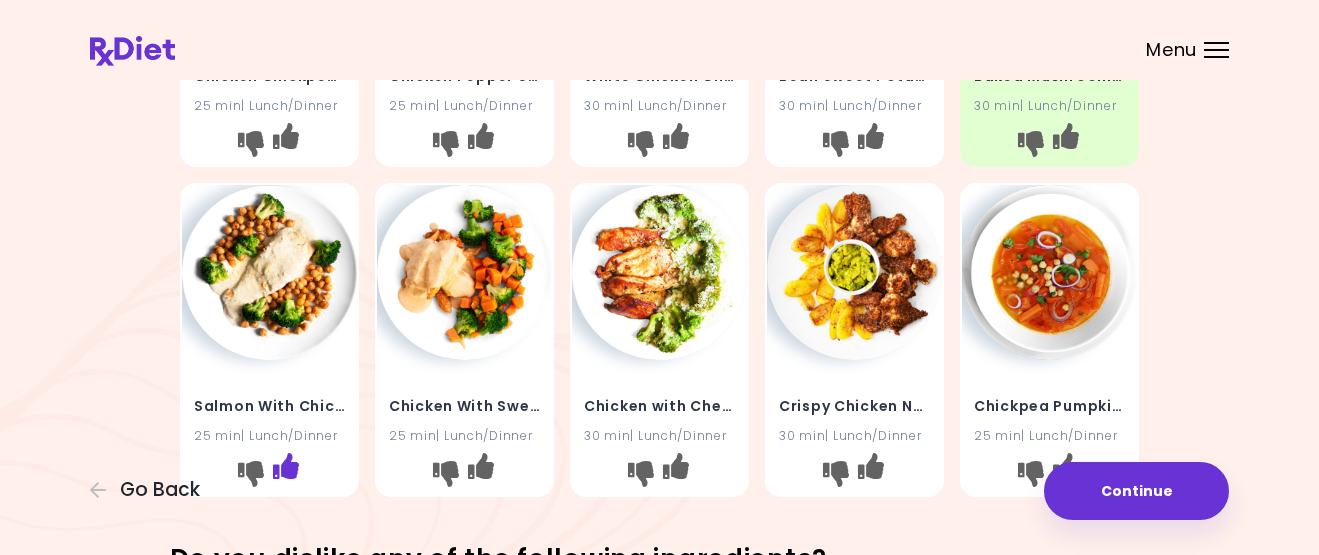 click at bounding box center (286, 465) 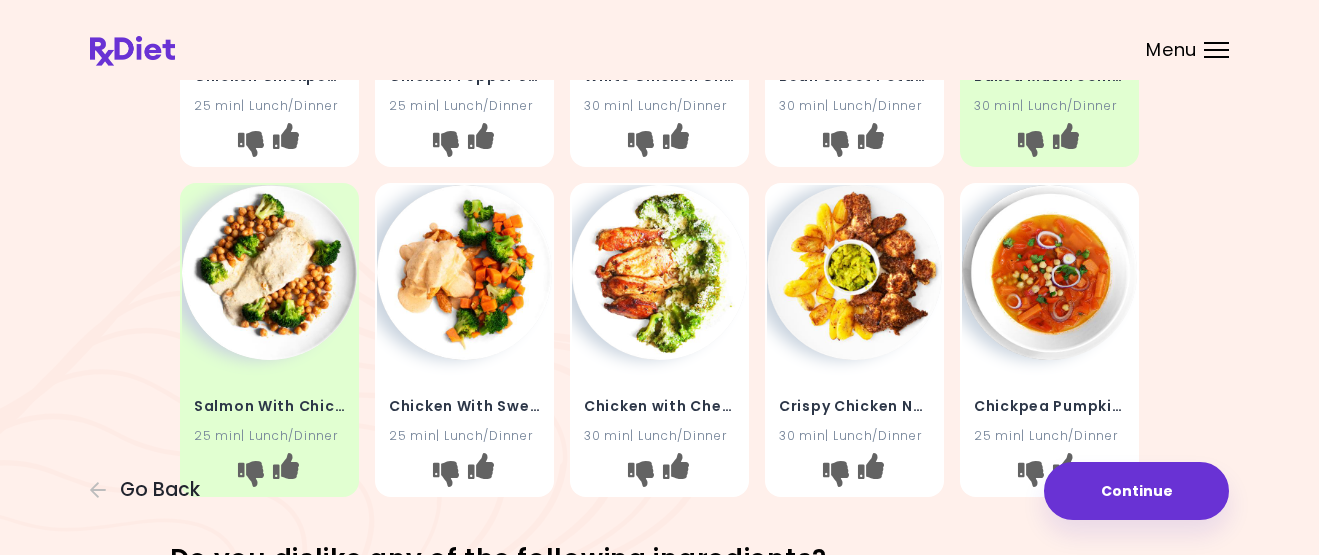 click at bounding box center [464, 272] 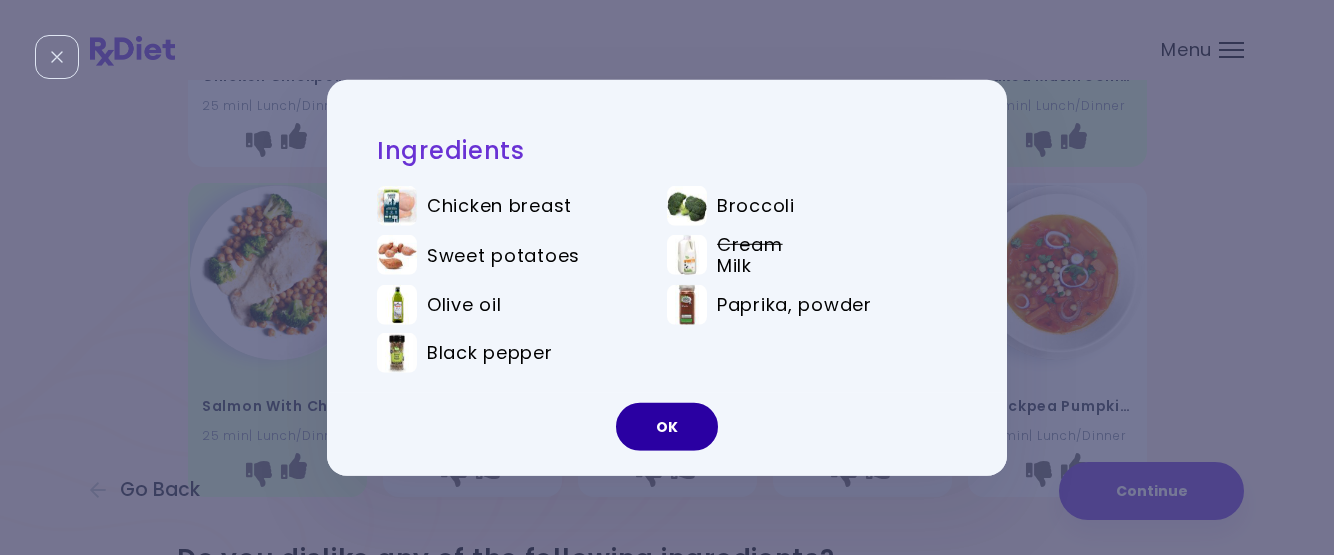 click on "OK" at bounding box center (667, 427) 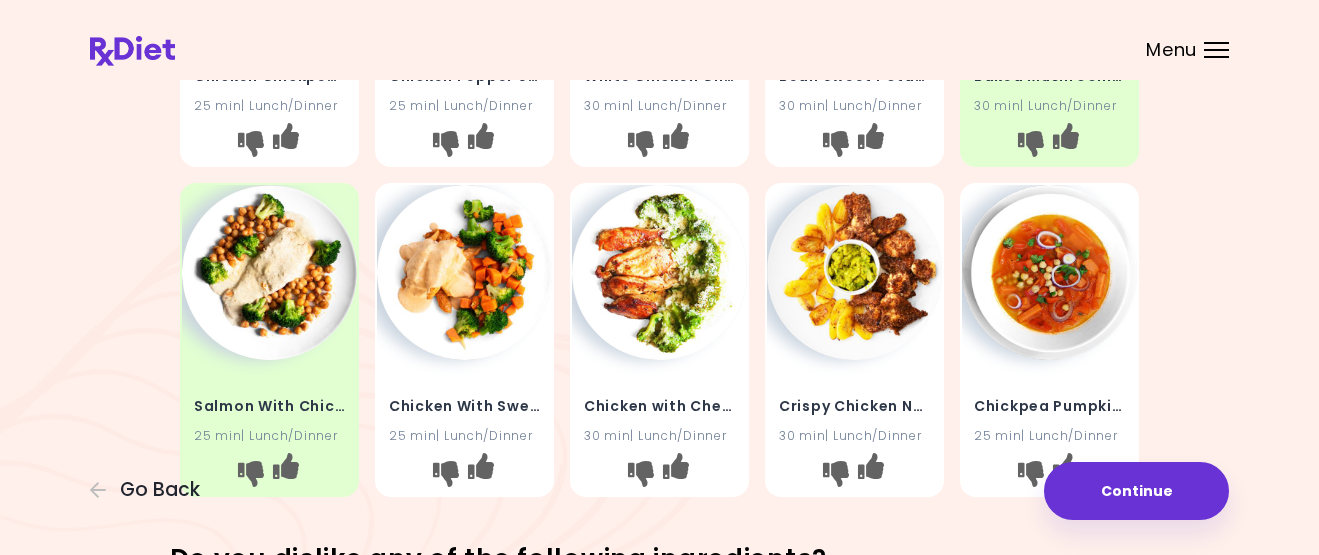 click at bounding box center [659, 272] 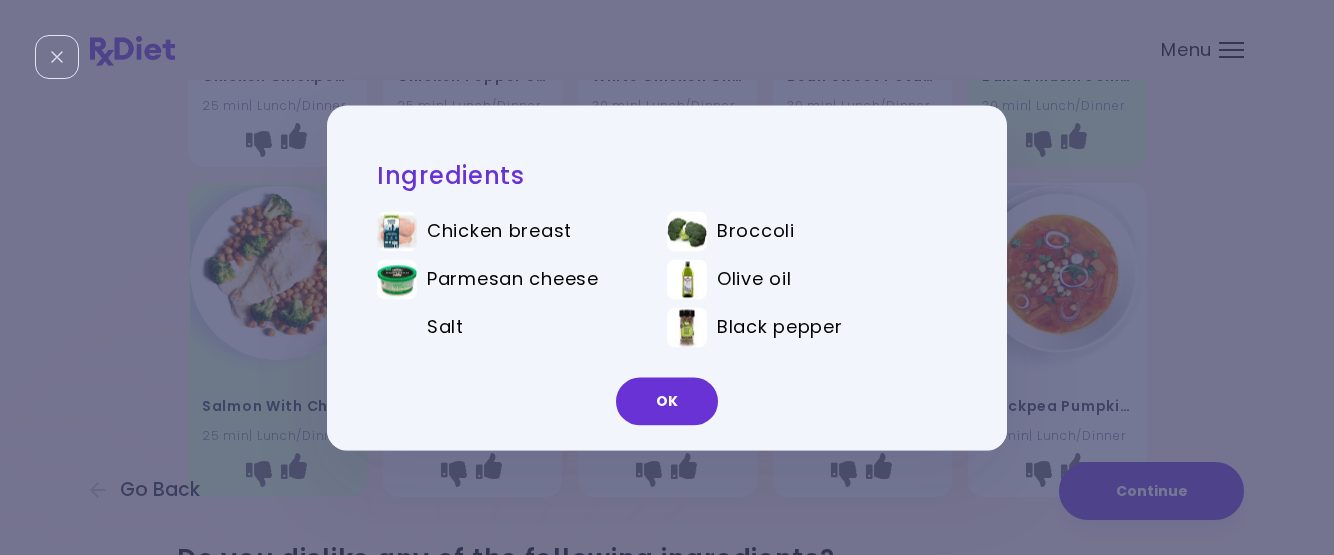 click on "OK" at bounding box center [667, 401] 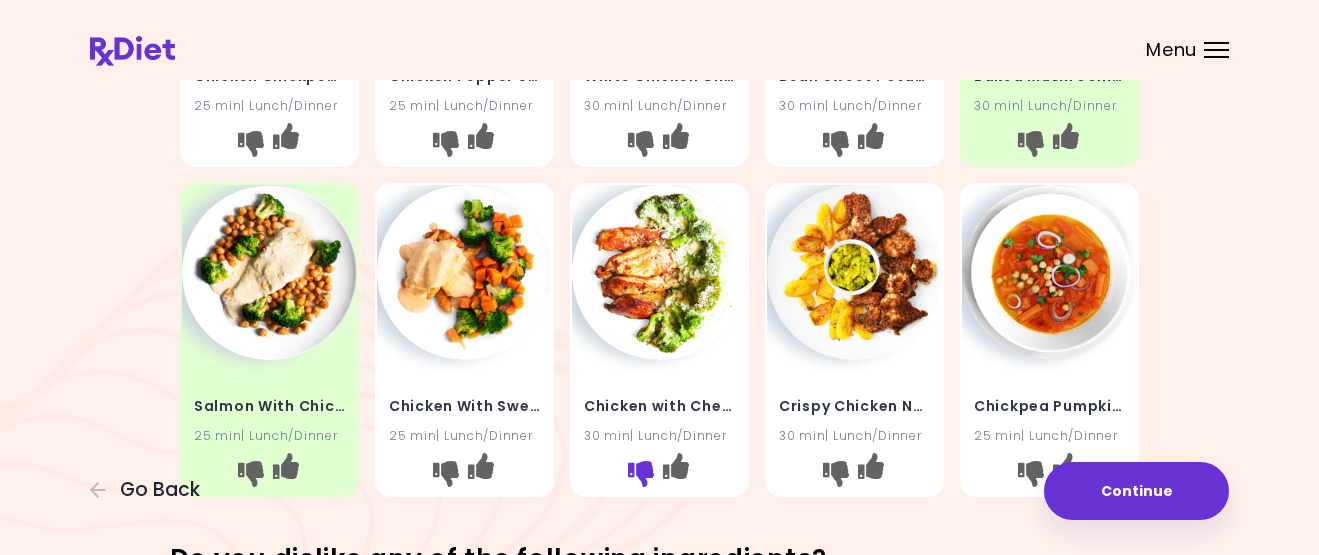 click at bounding box center (641, 473) 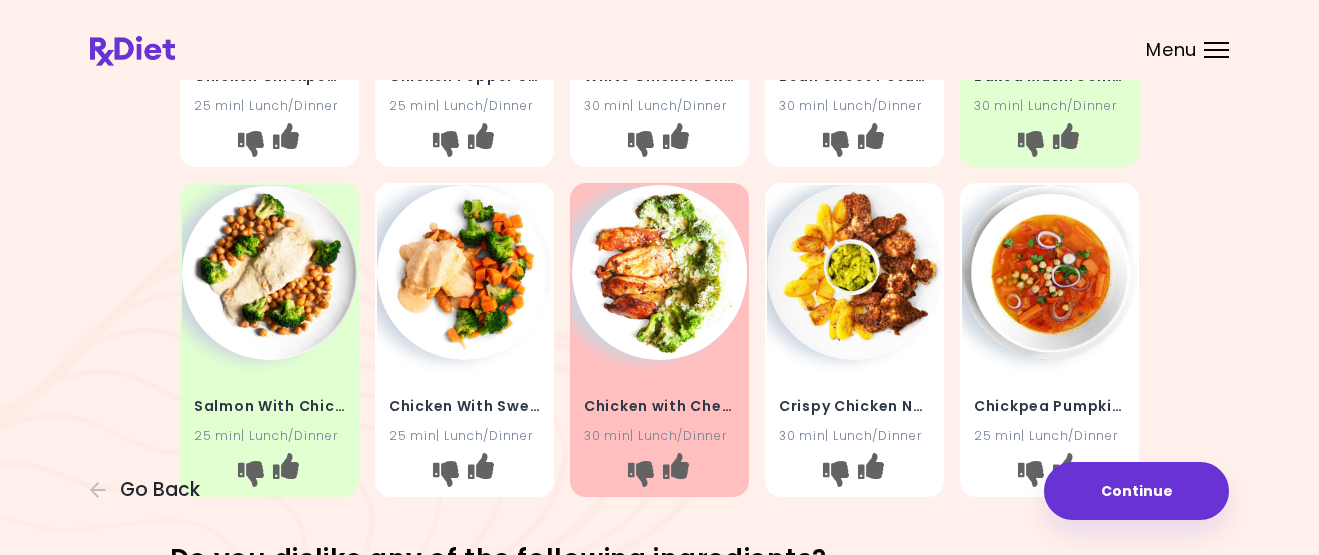 click at bounding box center (854, 272) 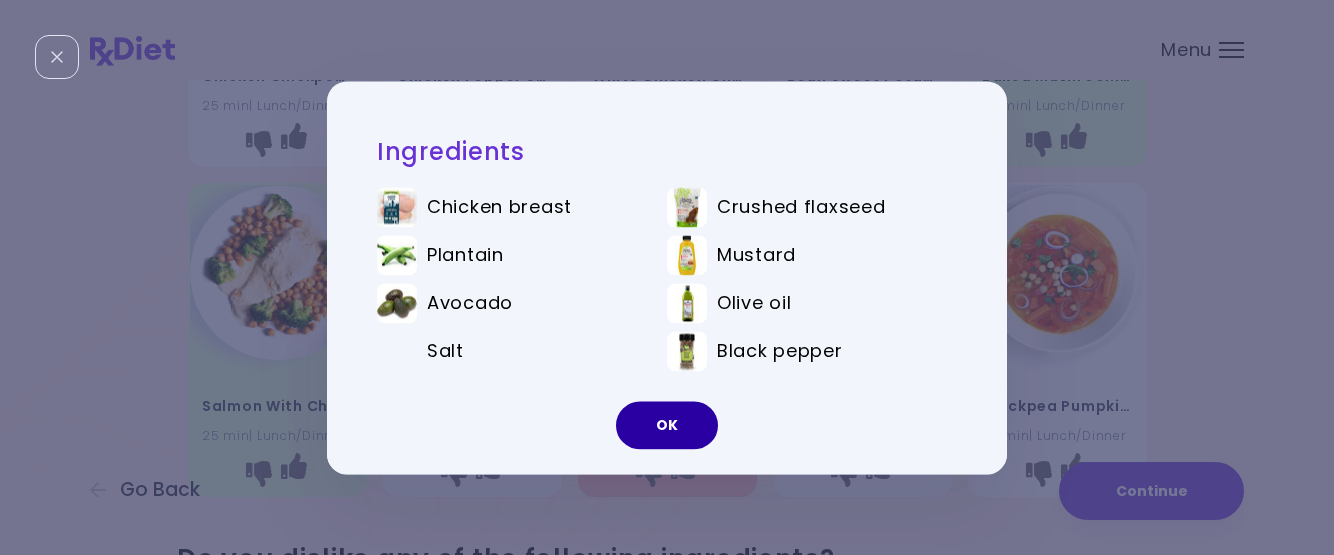 click on "OK" at bounding box center [667, 425] 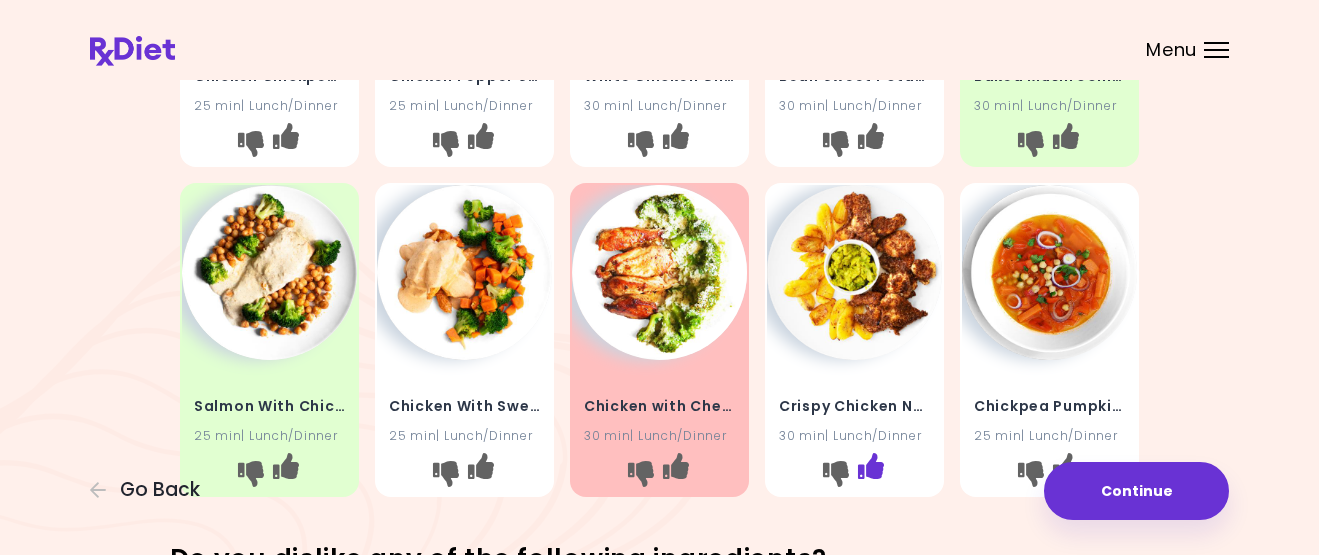 click at bounding box center (871, 465) 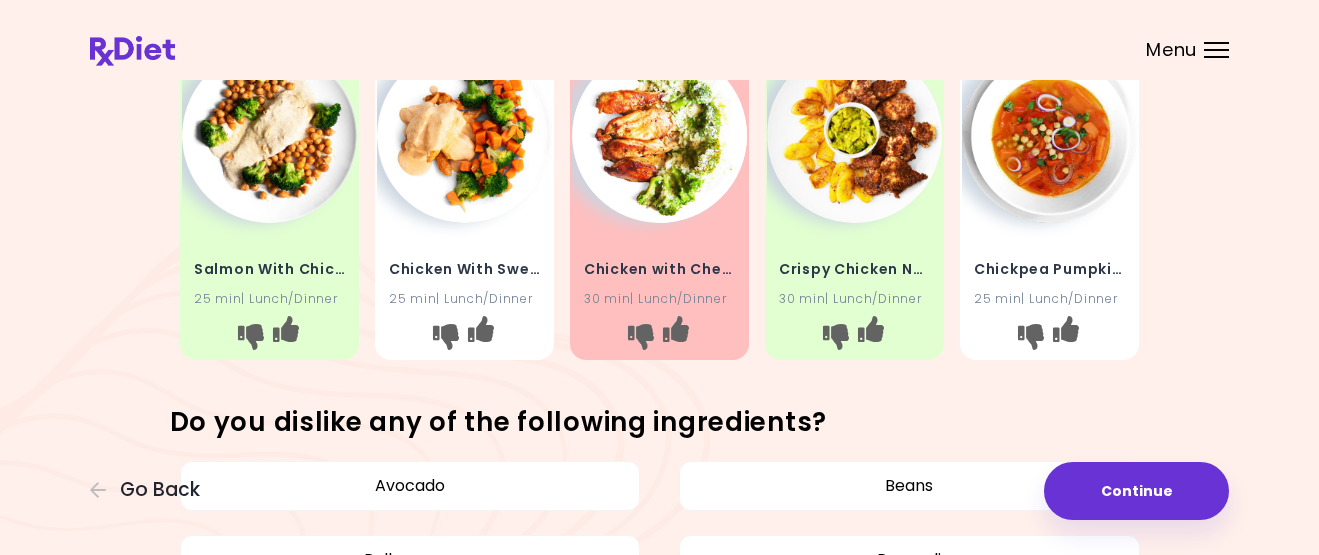 scroll, scrollTop: 429, scrollLeft: 0, axis: vertical 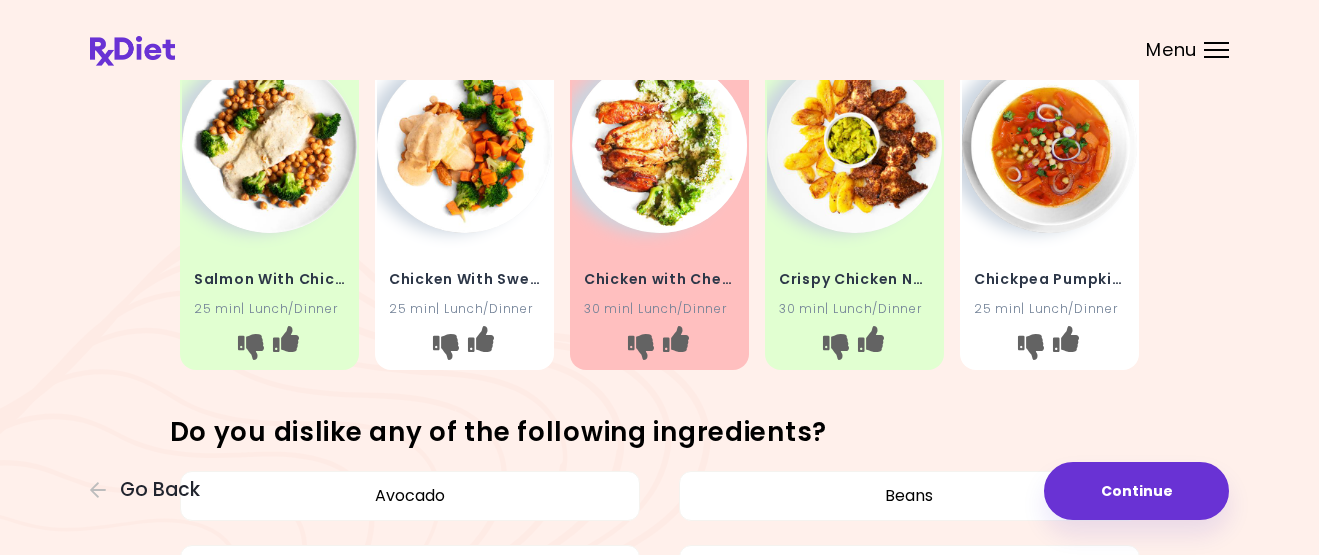 click at bounding box center (1049, 145) 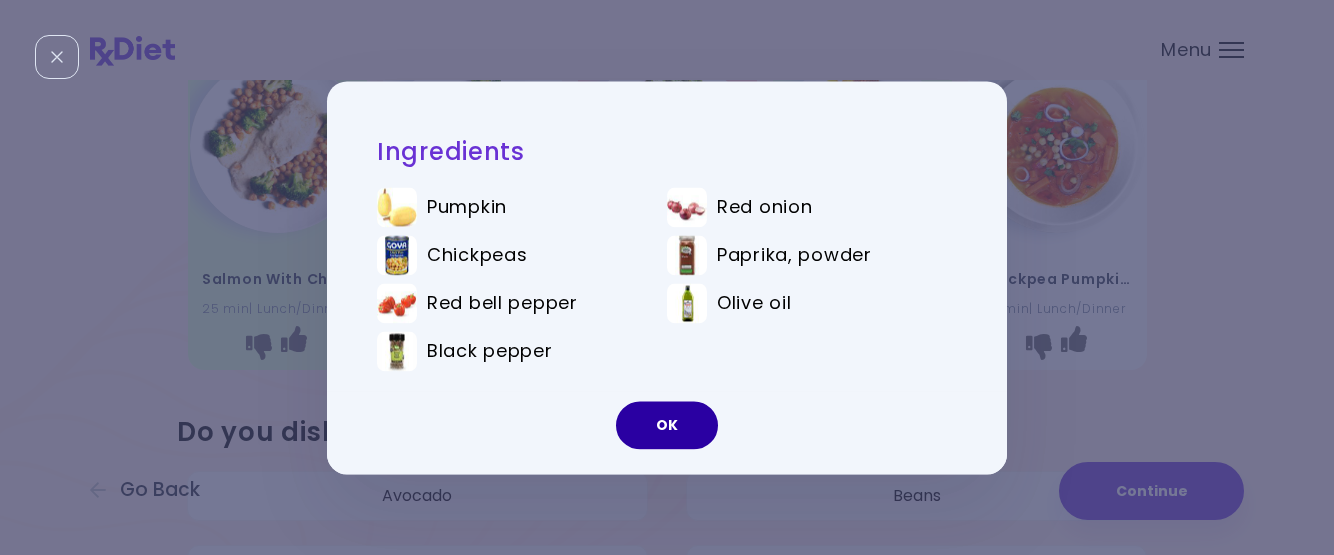 click on "OK" at bounding box center [667, 425] 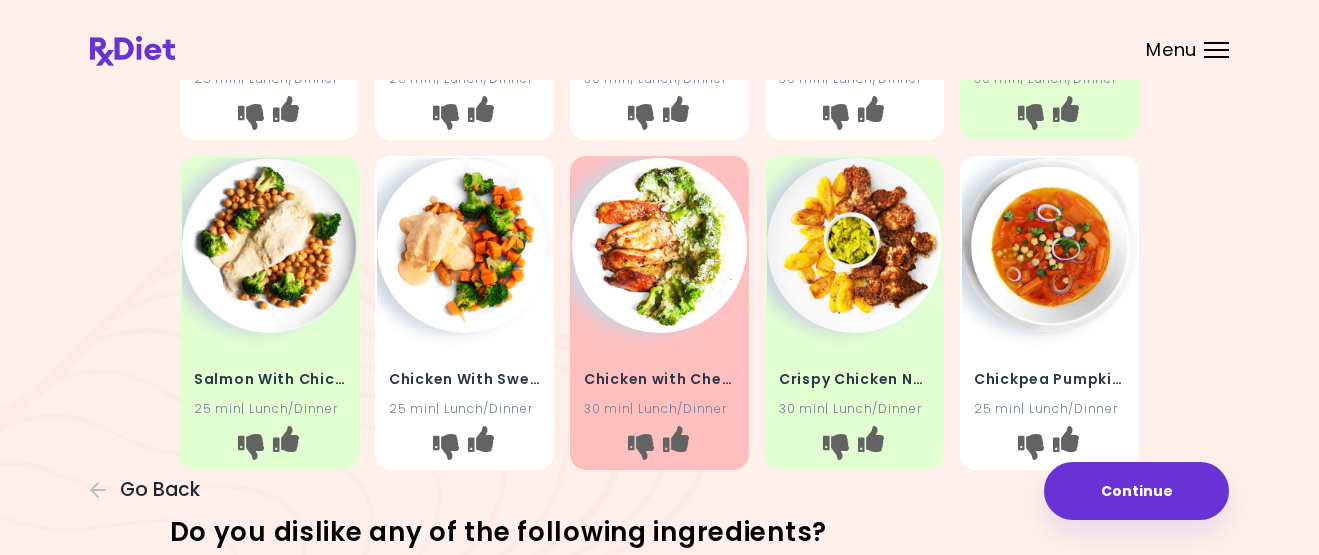 scroll, scrollTop: 335, scrollLeft: 0, axis: vertical 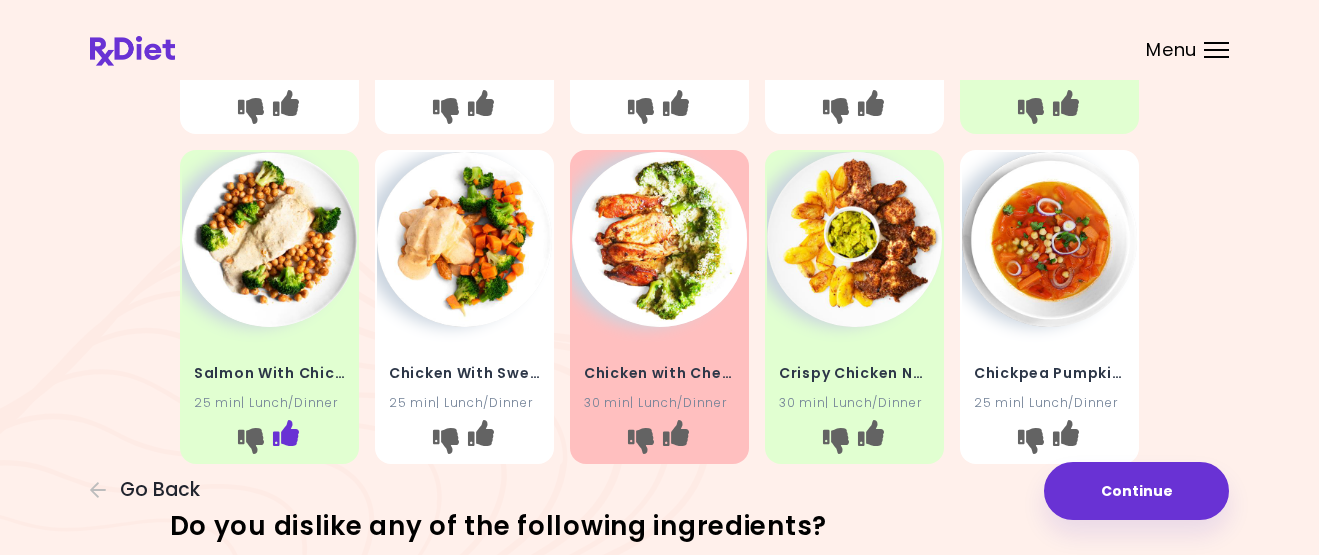 click at bounding box center [286, 432] 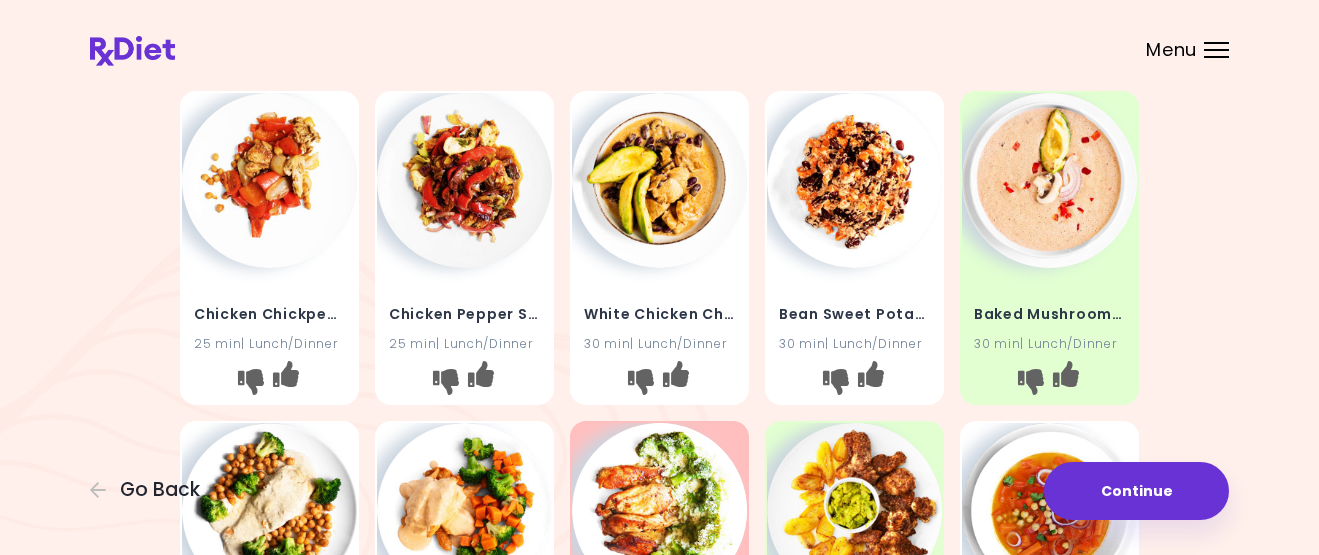 scroll, scrollTop: 57, scrollLeft: 0, axis: vertical 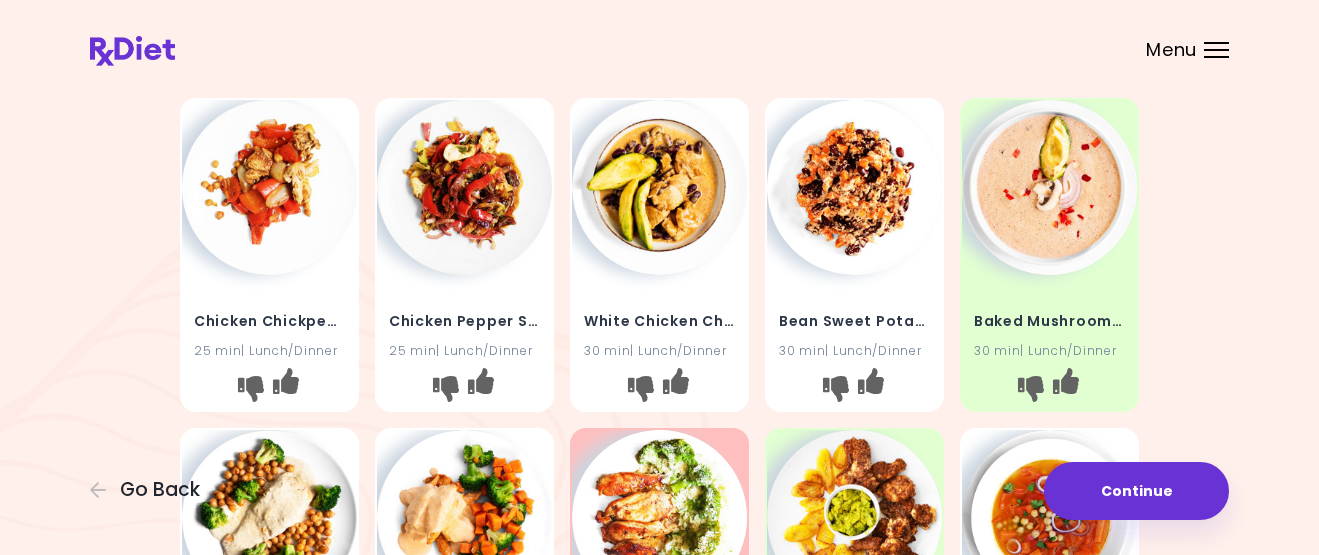 click at bounding box center [1049, 187] 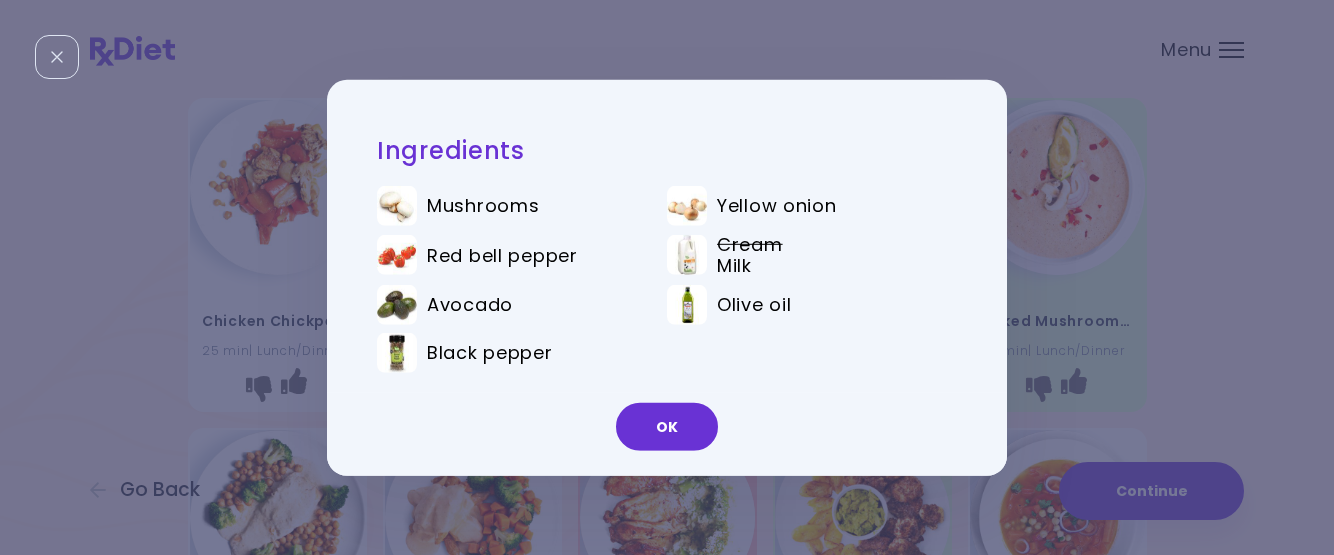 drag, startPoint x: 687, startPoint y: 431, endPoint x: 715, endPoint y: 430, distance: 28.01785 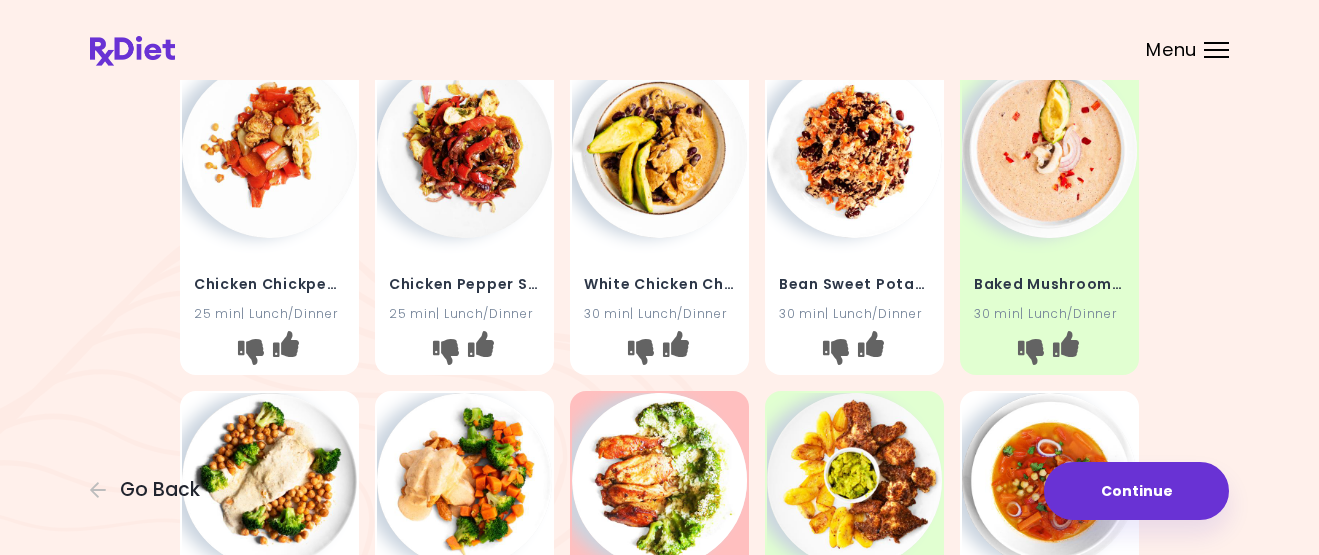 scroll, scrollTop: 91, scrollLeft: 0, axis: vertical 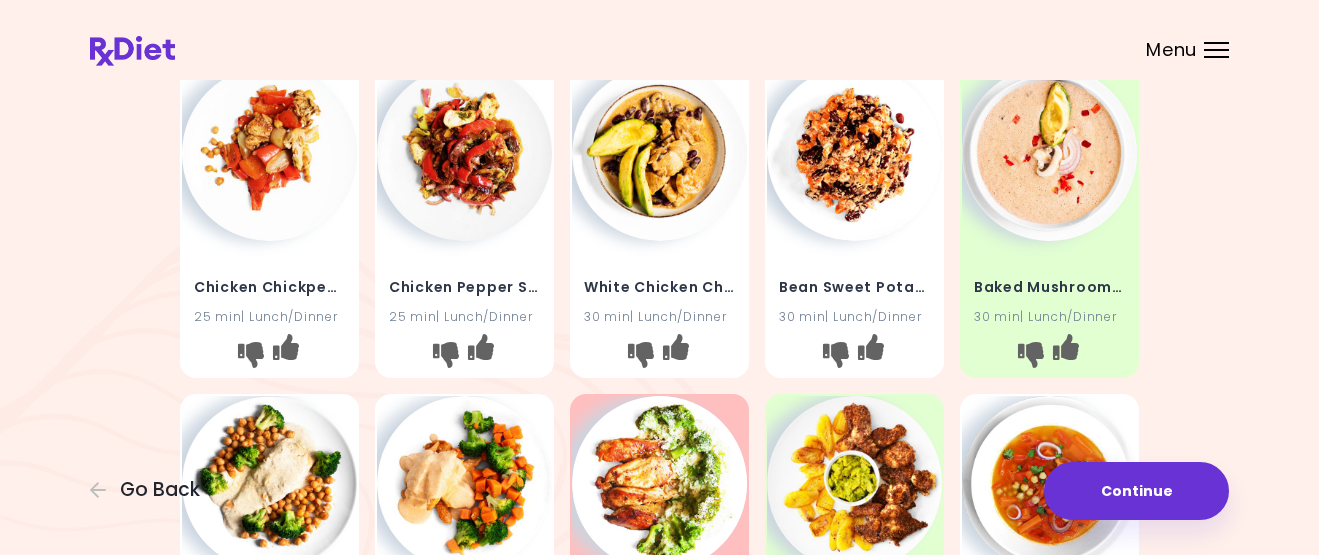 click at bounding box center [659, 153] 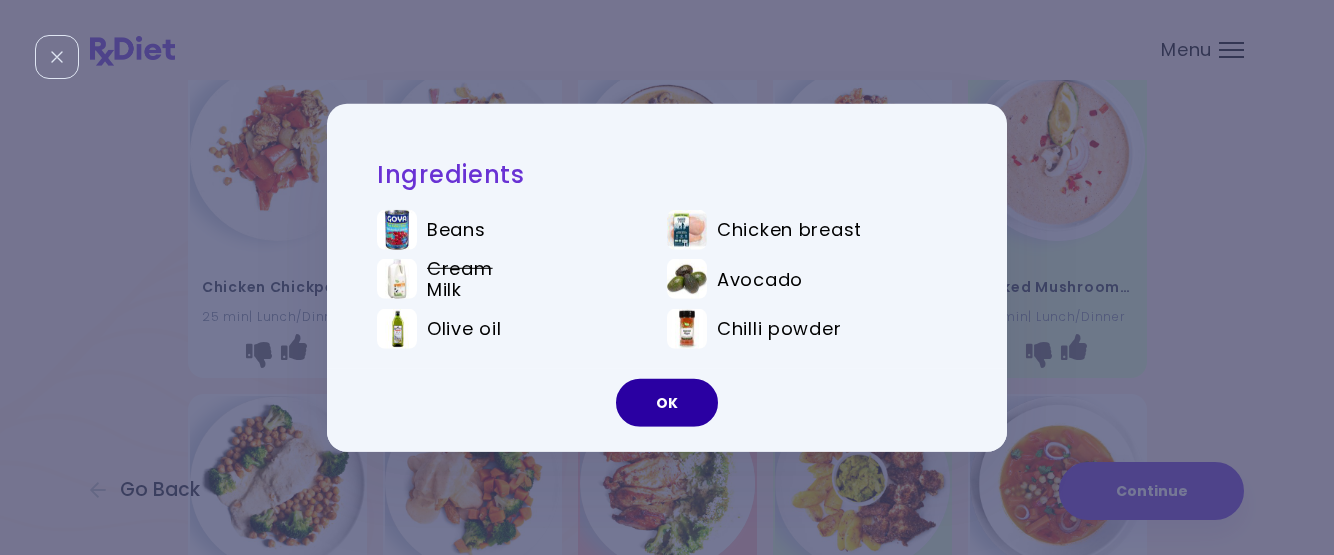 click on "OK" at bounding box center (667, 403) 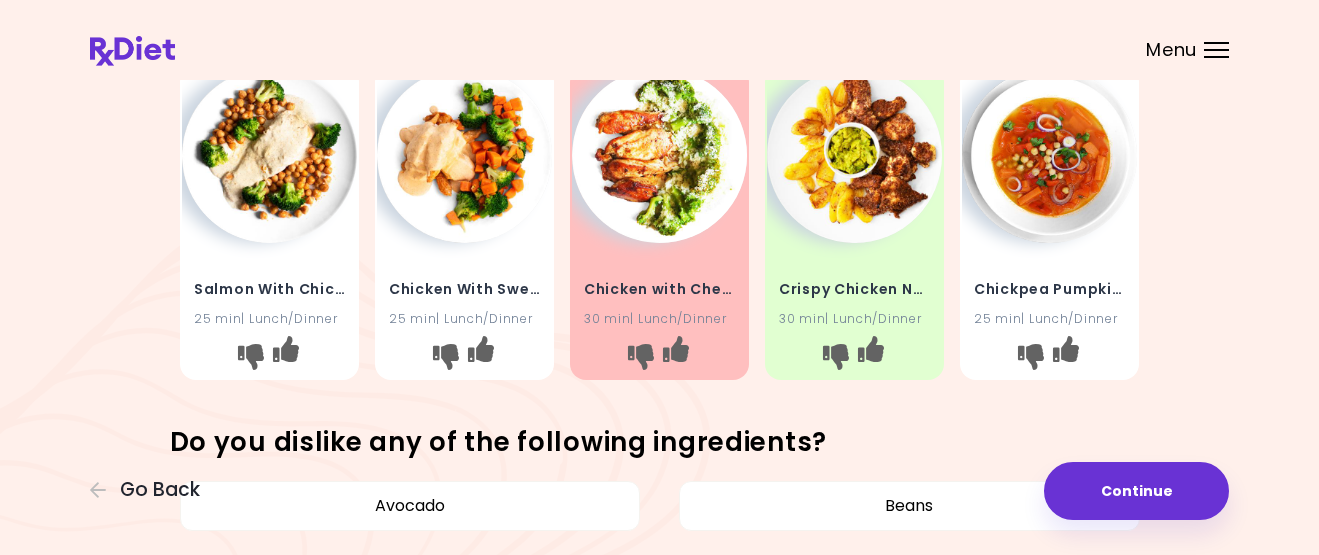 scroll, scrollTop: 399, scrollLeft: 0, axis: vertical 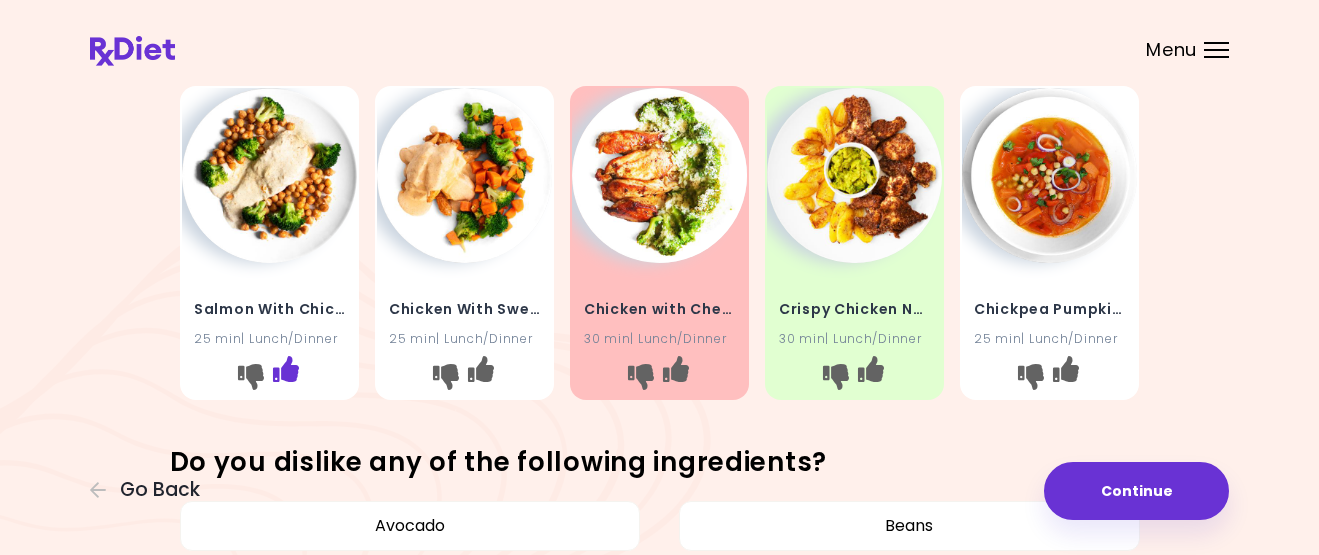 click at bounding box center (286, 368) 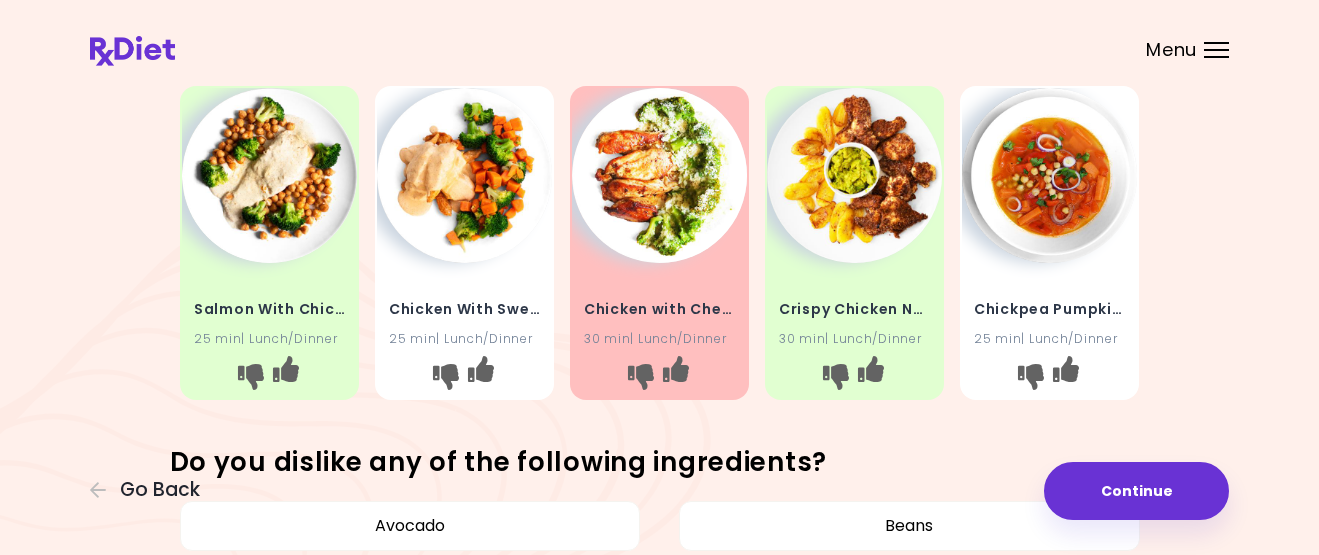 click at bounding box center (854, 175) 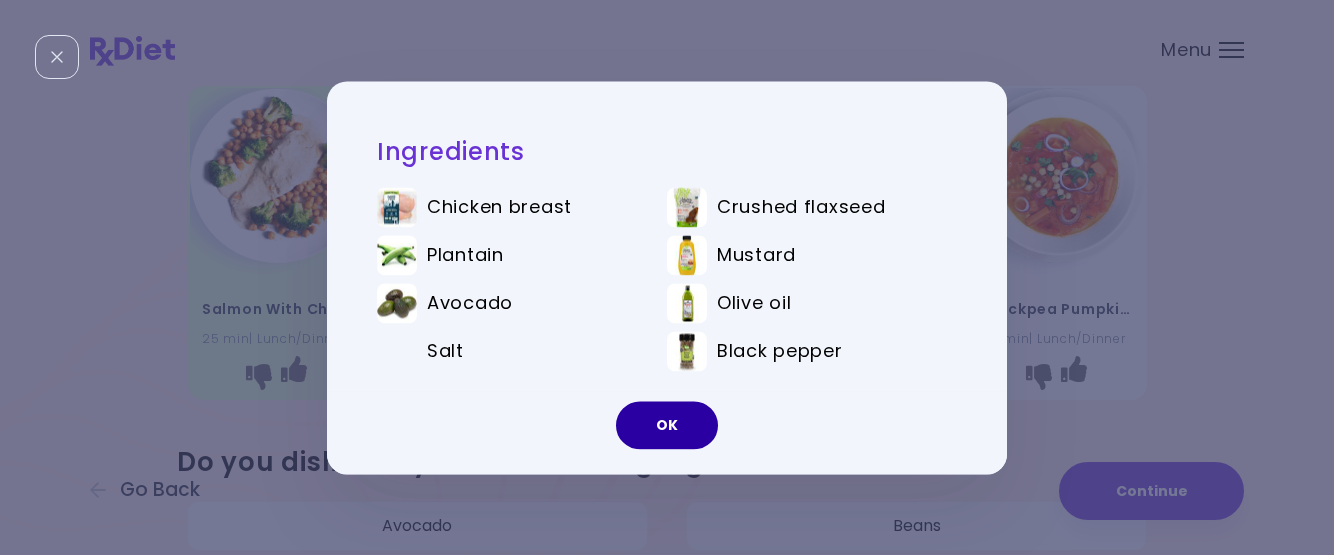 click on "OK" at bounding box center (667, 425) 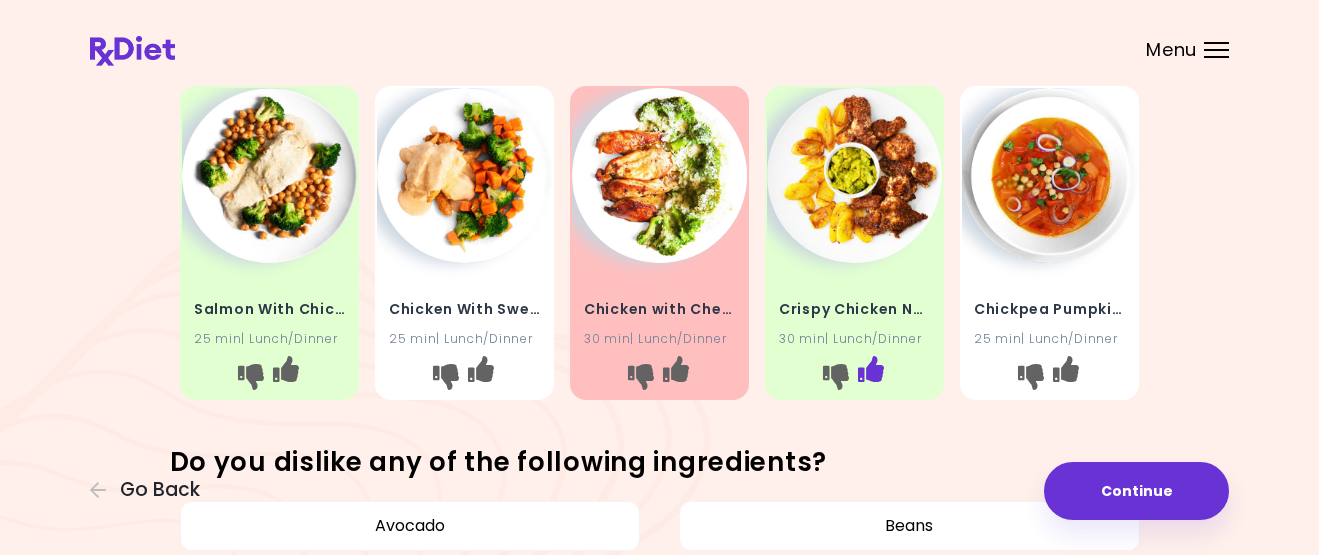 click at bounding box center (871, 368) 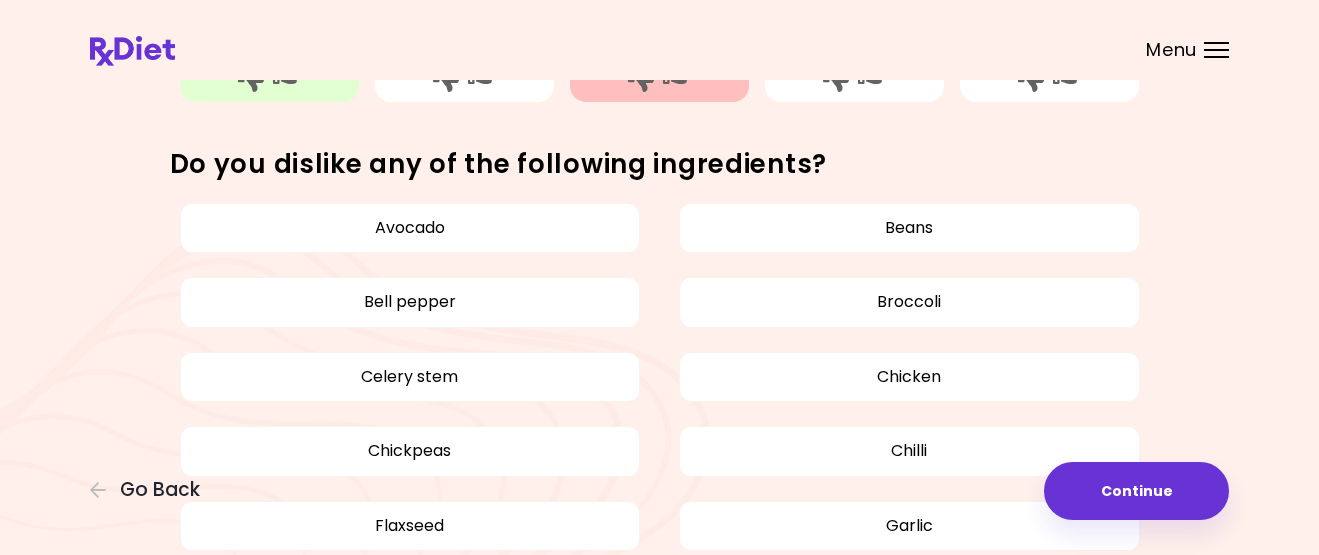 scroll, scrollTop: 721, scrollLeft: 0, axis: vertical 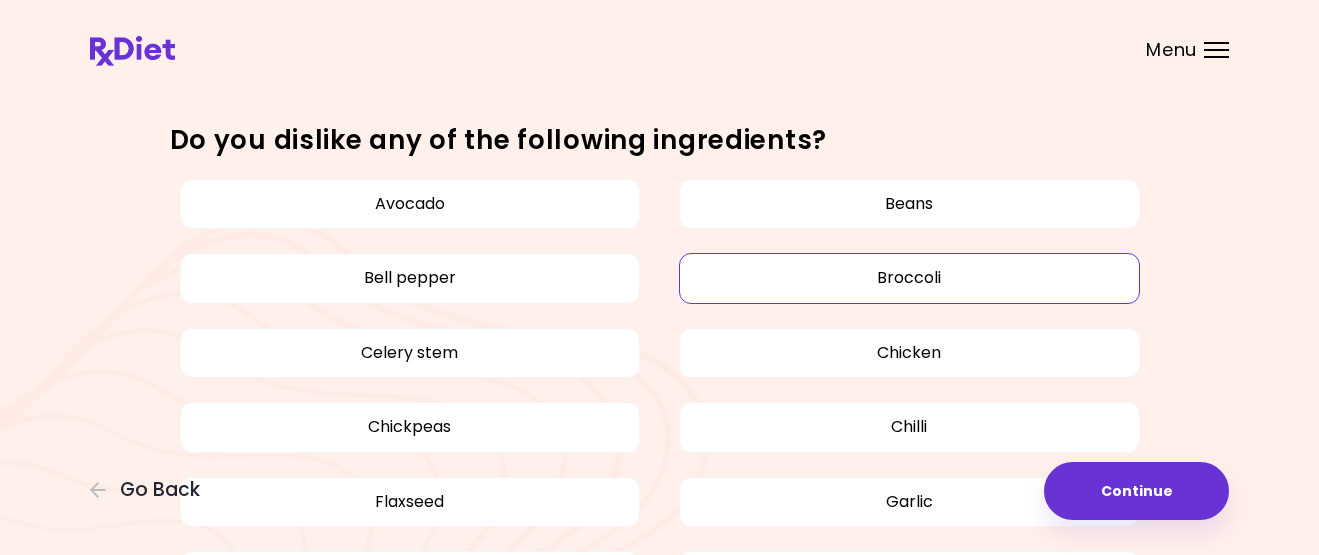 click on "Broccoli" at bounding box center (909, 278) 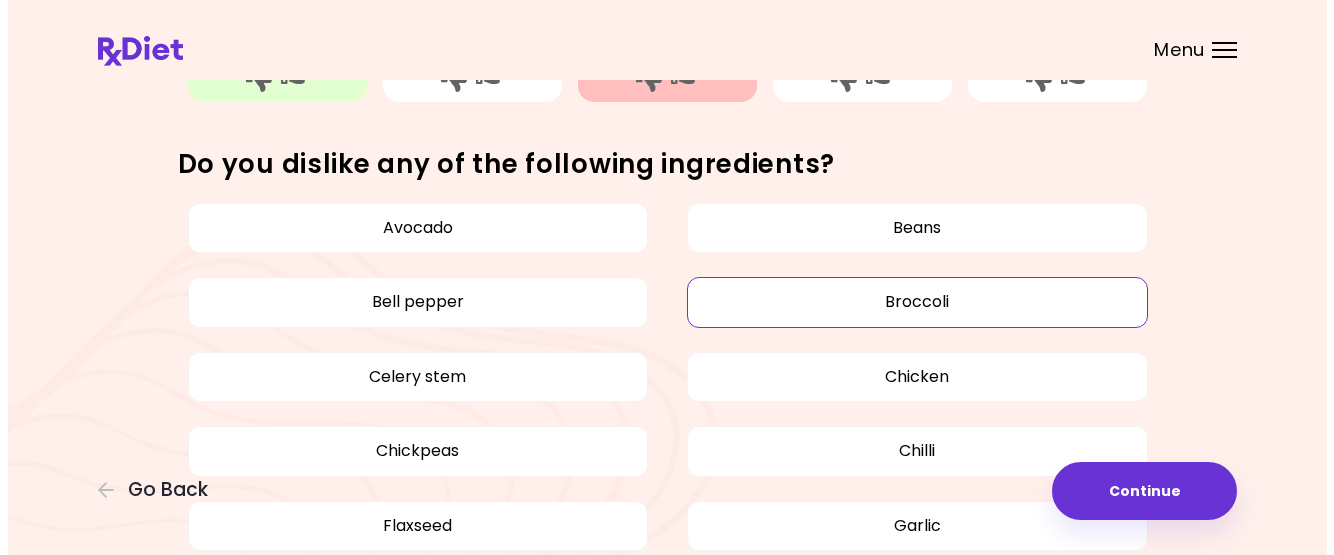 scroll, scrollTop: 607, scrollLeft: 0, axis: vertical 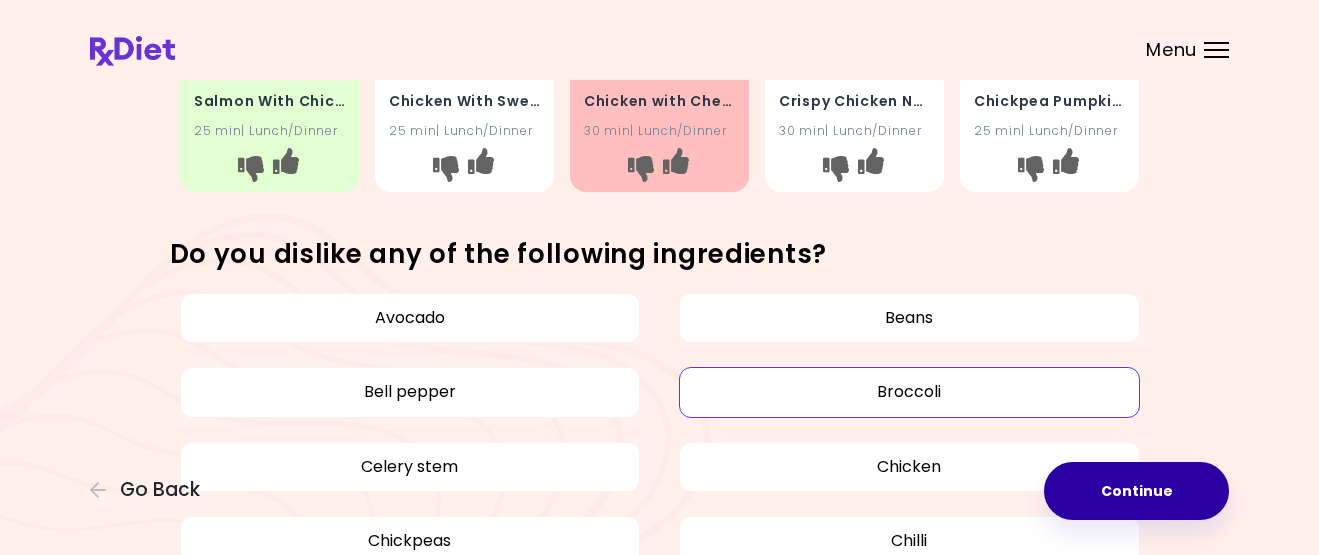 click on "Continue" at bounding box center (1136, 491) 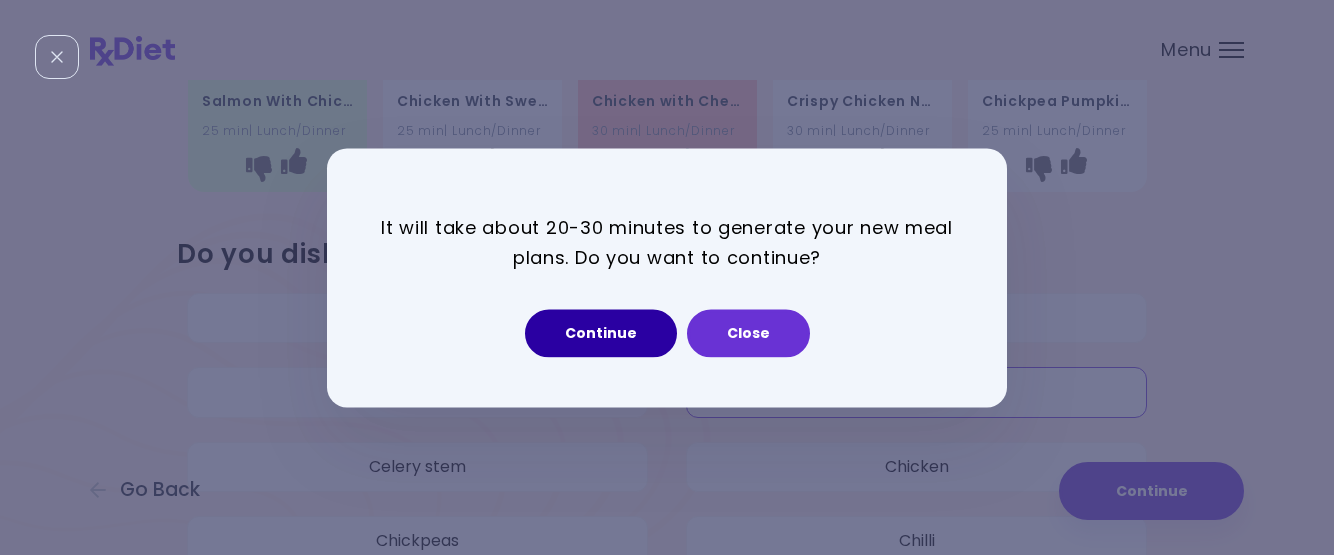 click on "Continue" at bounding box center [601, 333] 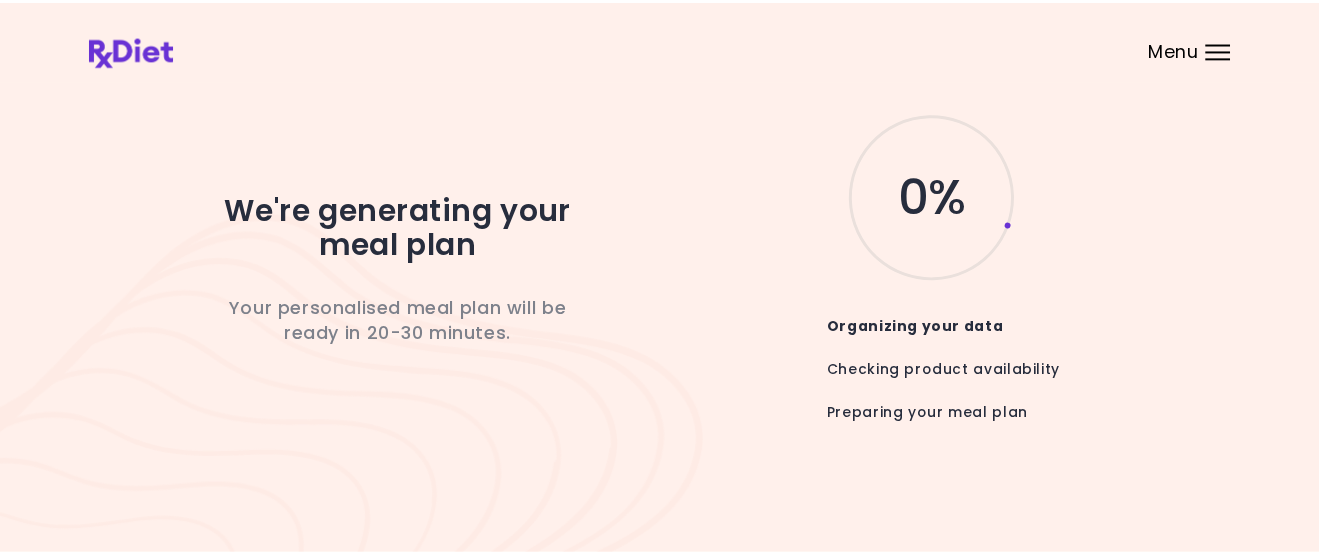 scroll, scrollTop: 0, scrollLeft: 0, axis: both 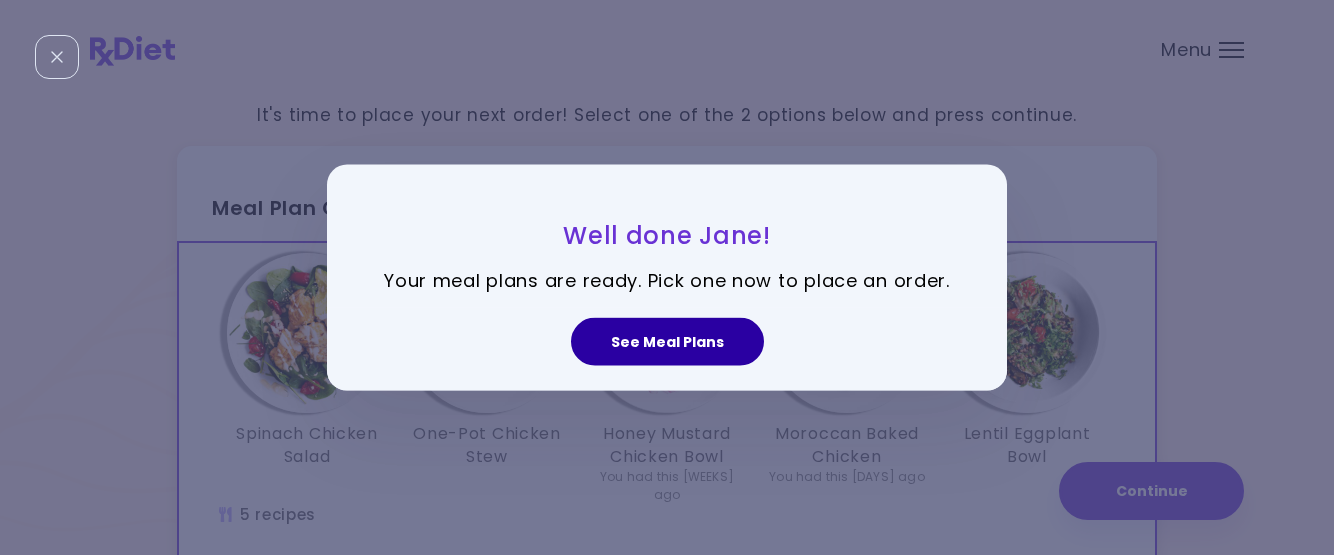 click on "See Meal Plans" at bounding box center [667, 342] 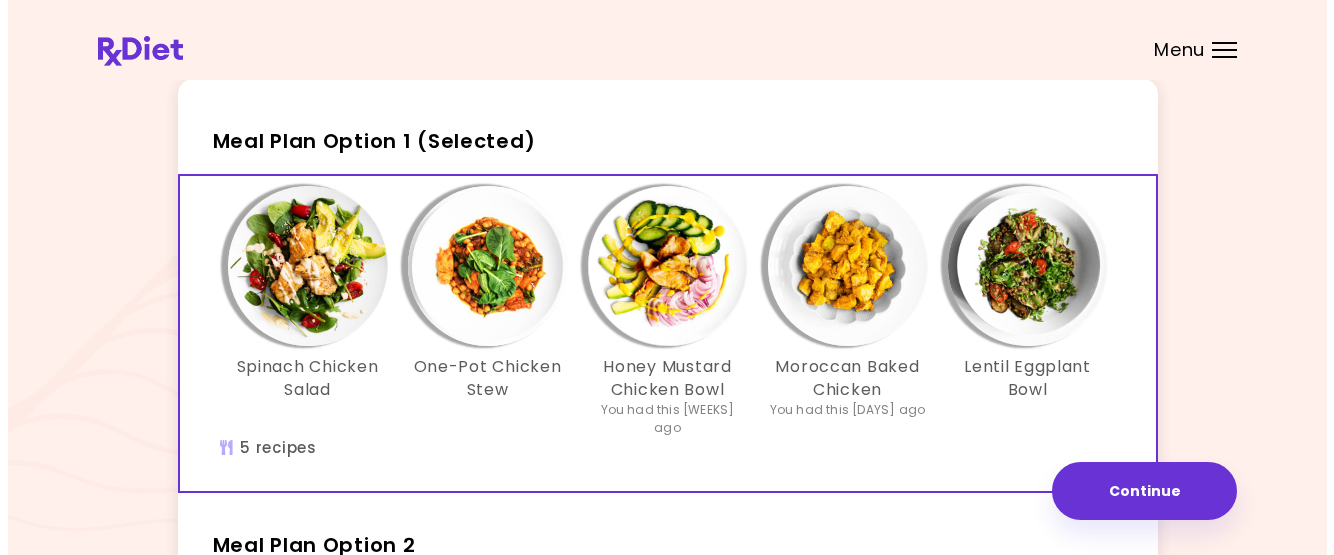 scroll, scrollTop: 69, scrollLeft: 0, axis: vertical 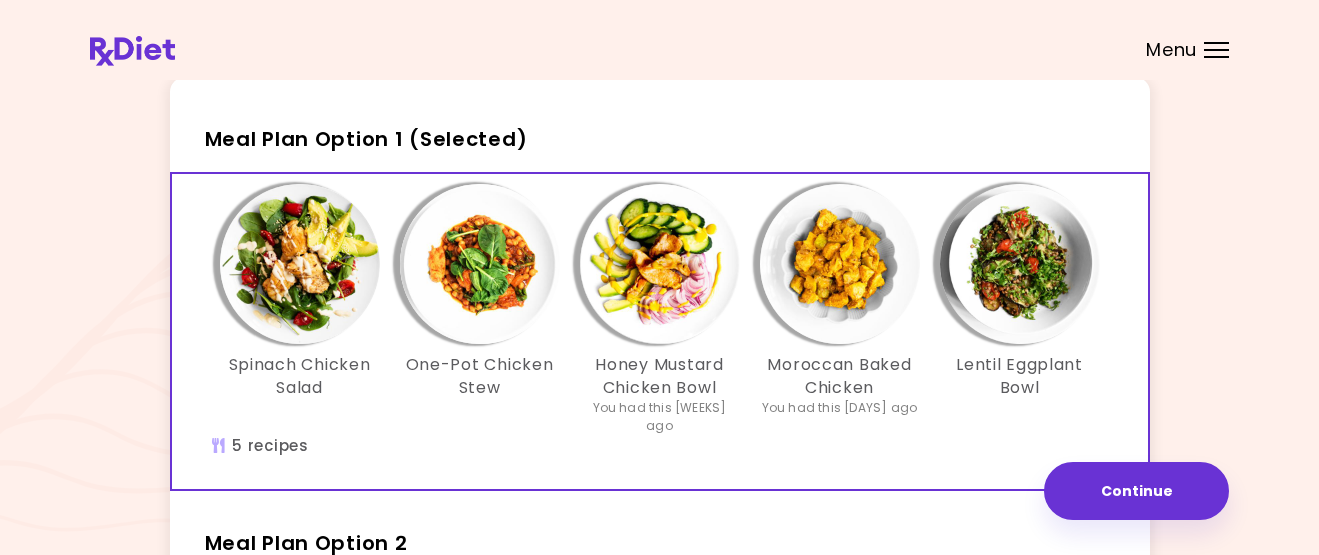 click at bounding box center [480, 264] 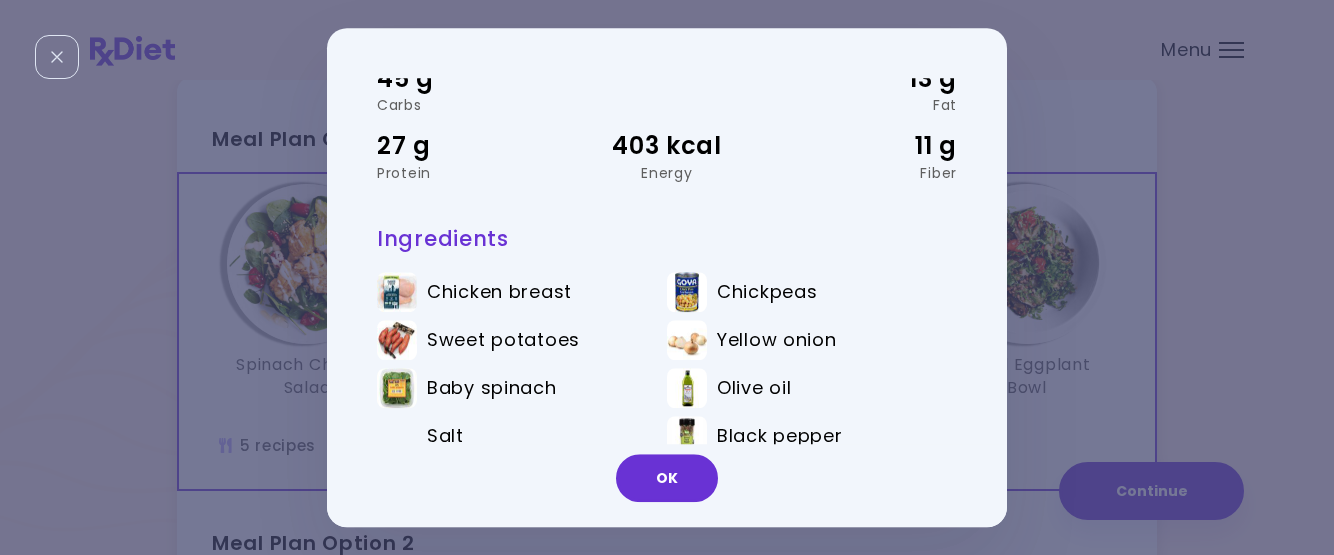 scroll, scrollTop: 134, scrollLeft: 0, axis: vertical 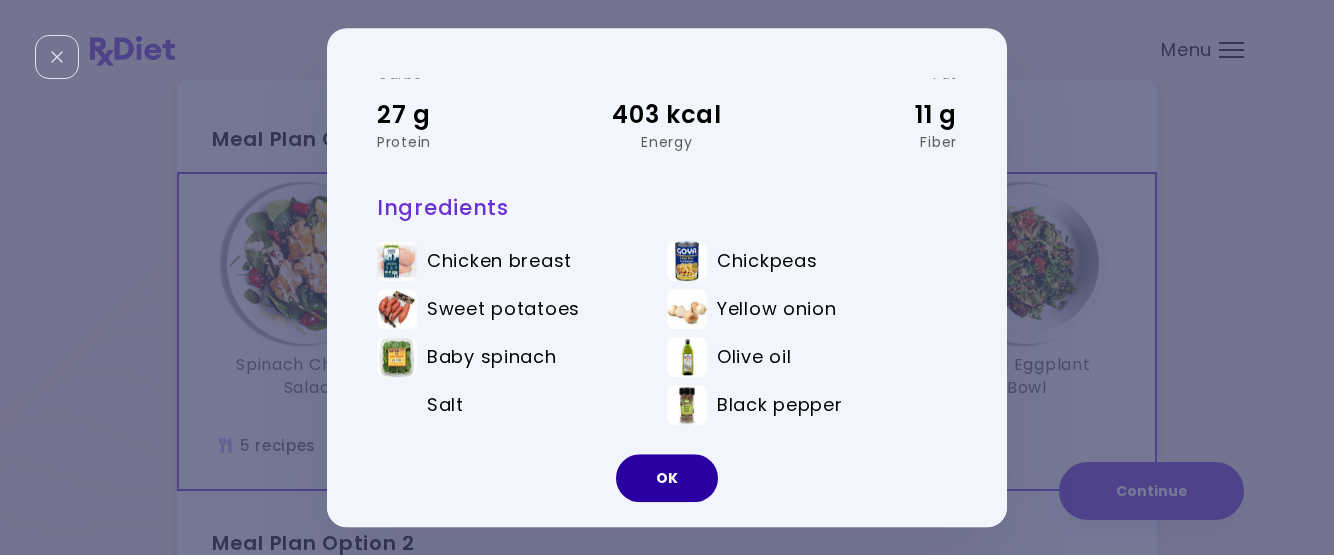 click on "OK" at bounding box center [667, 478] 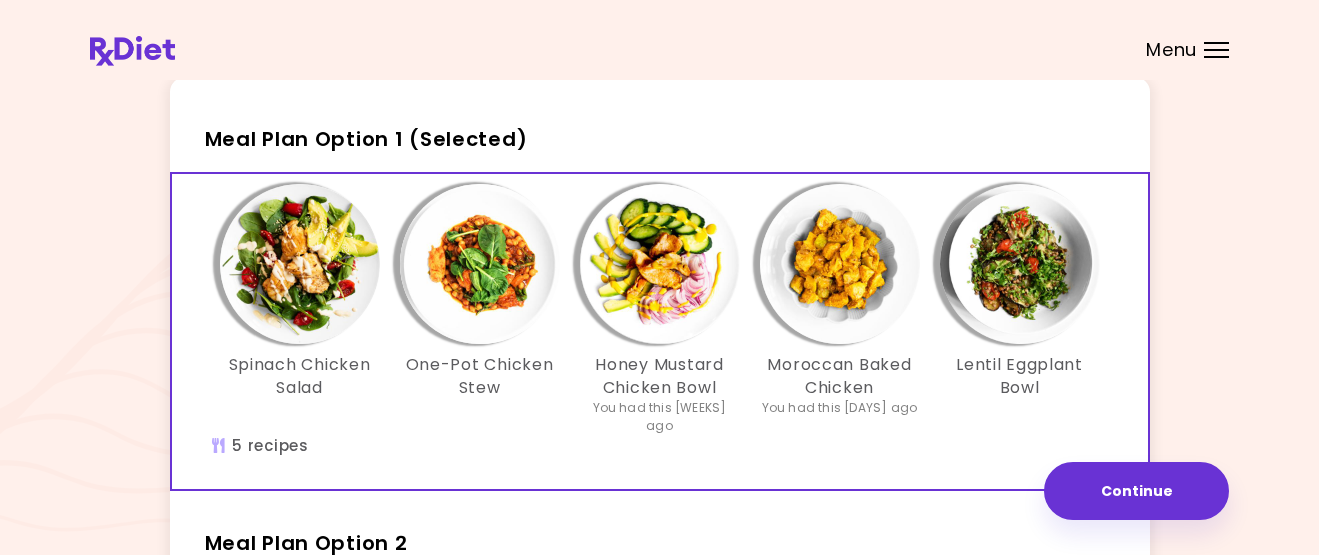 click at bounding box center (660, 264) 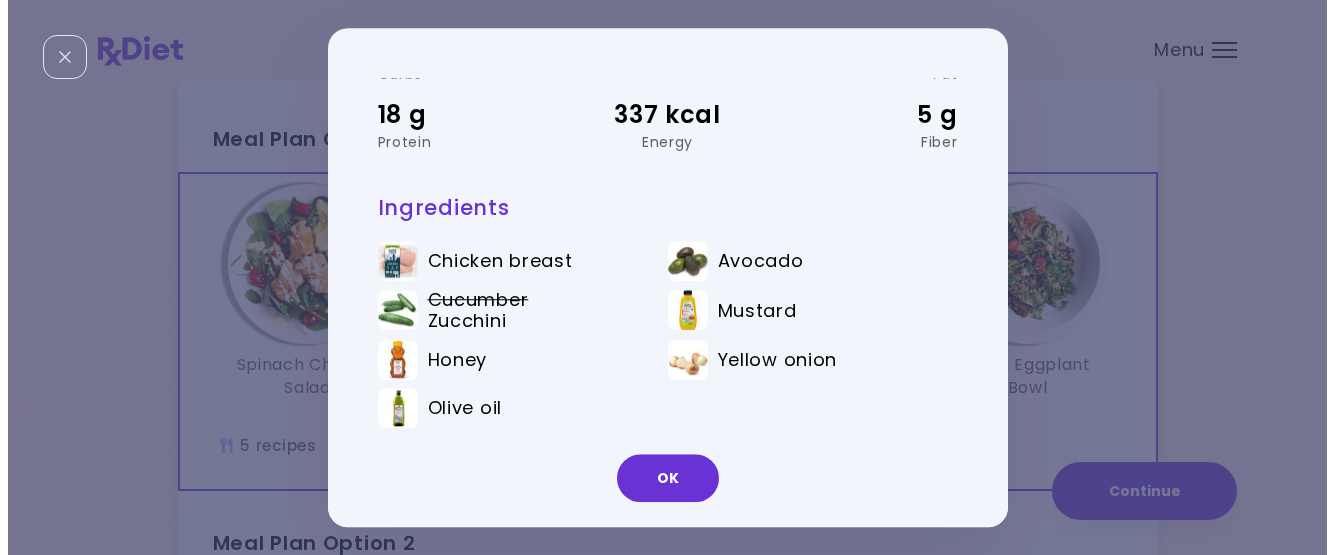 scroll, scrollTop: 0, scrollLeft: 0, axis: both 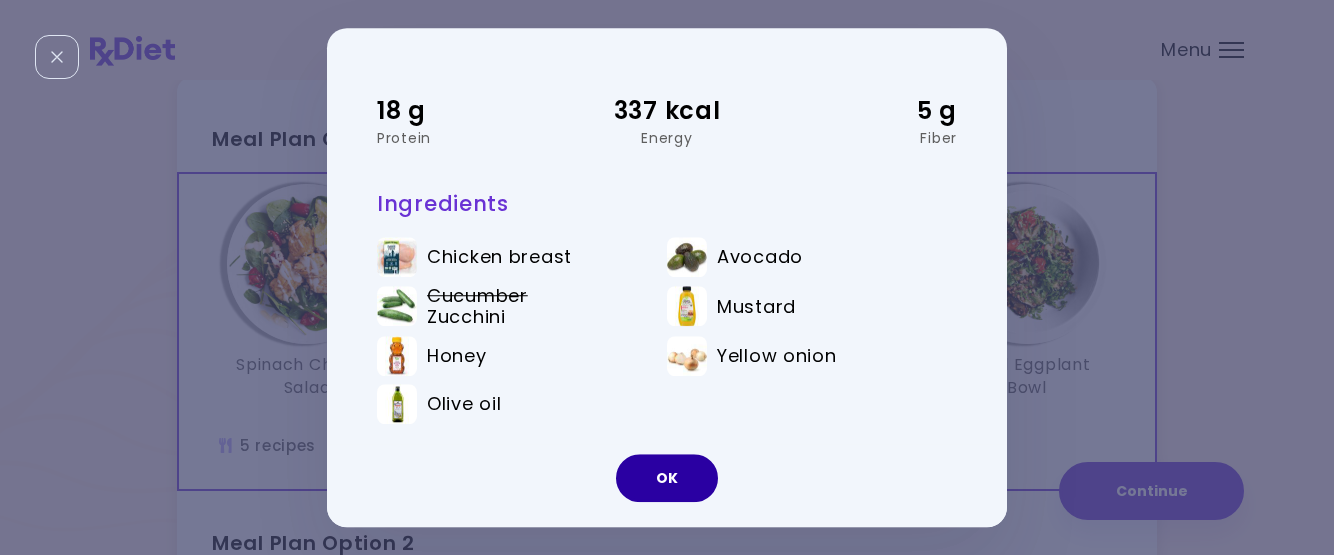 click on "OK" at bounding box center [667, 478] 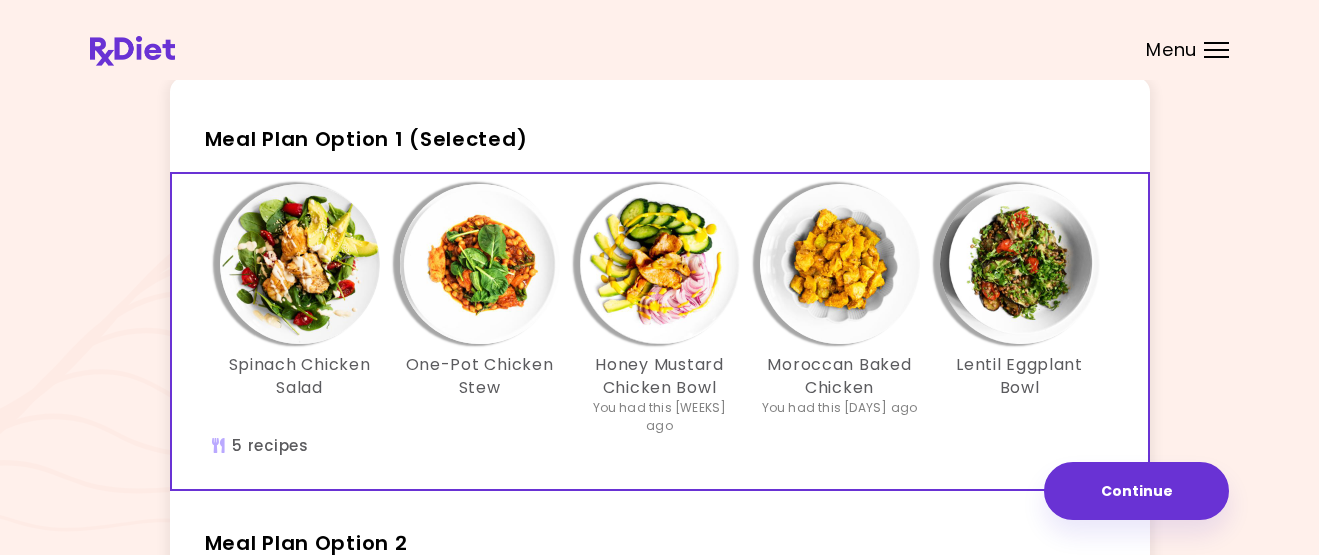 click at bounding box center (1020, 264) 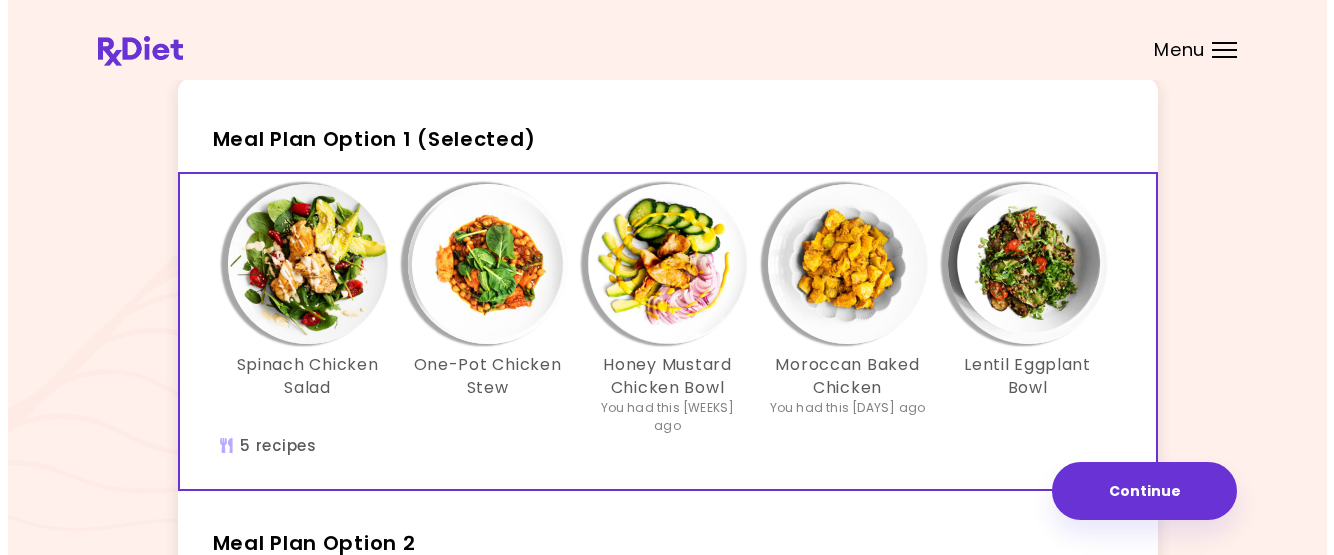 scroll, scrollTop: 0, scrollLeft: 0, axis: both 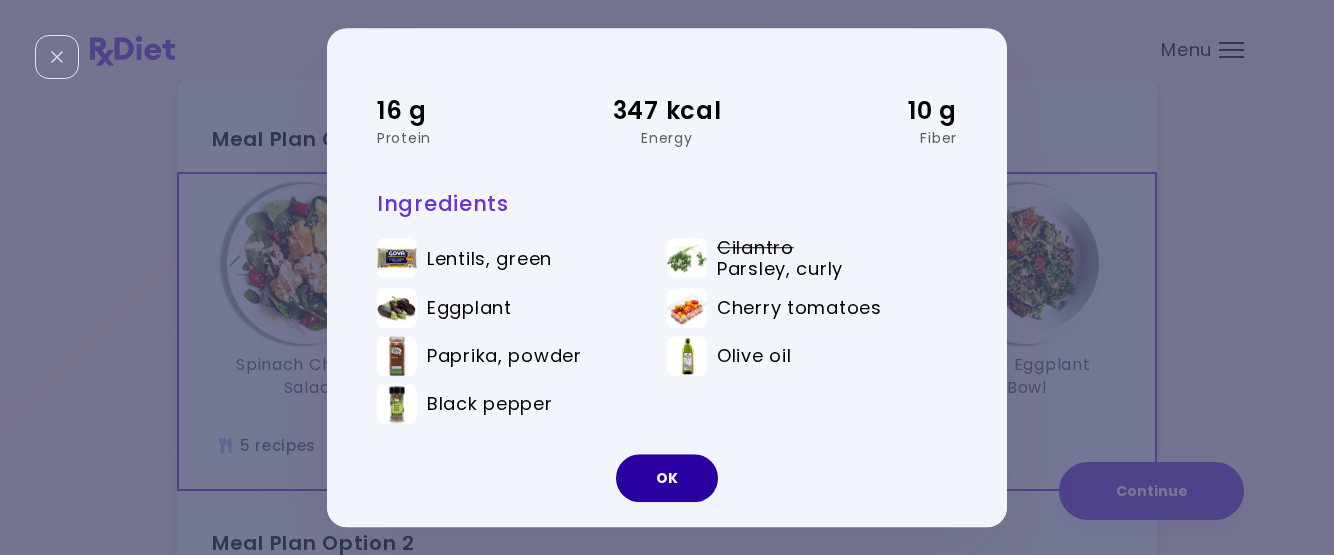 click on "OK" at bounding box center [667, 478] 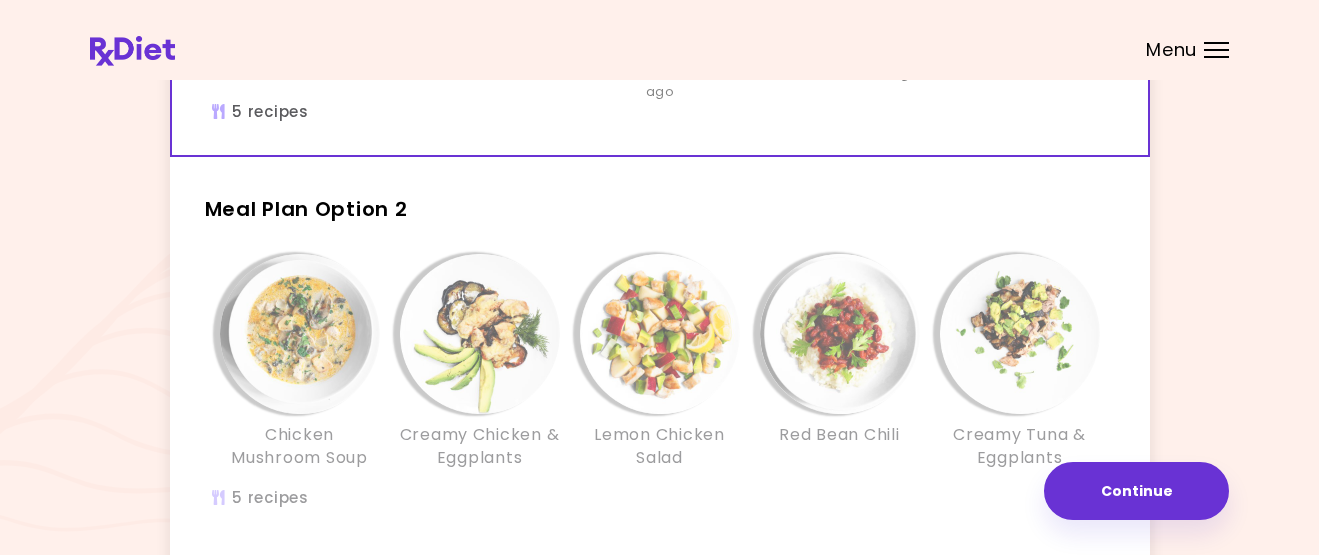 scroll, scrollTop: 419, scrollLeft: 0, axis: vertical 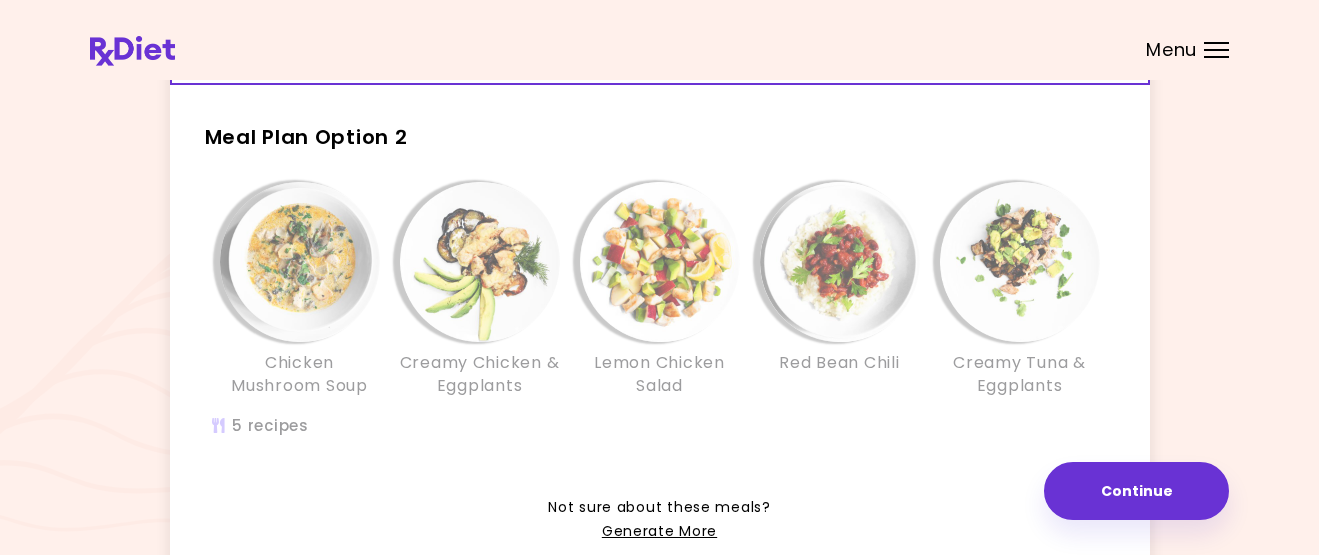 click at bounding box center [300, 262] 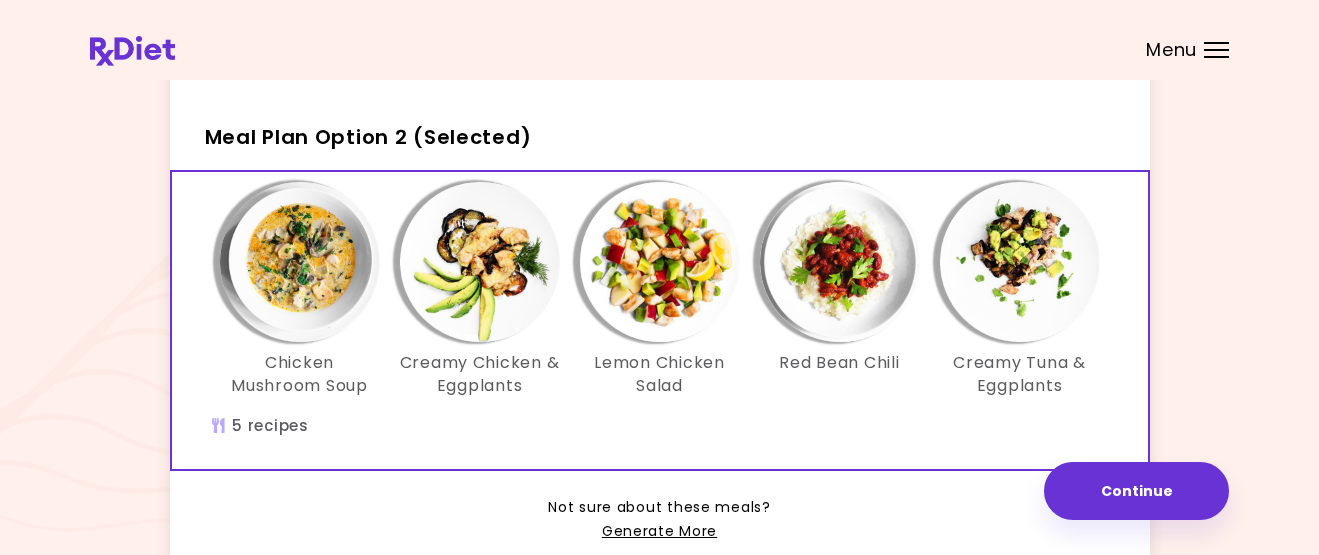 click at bounding box center [300, 262] 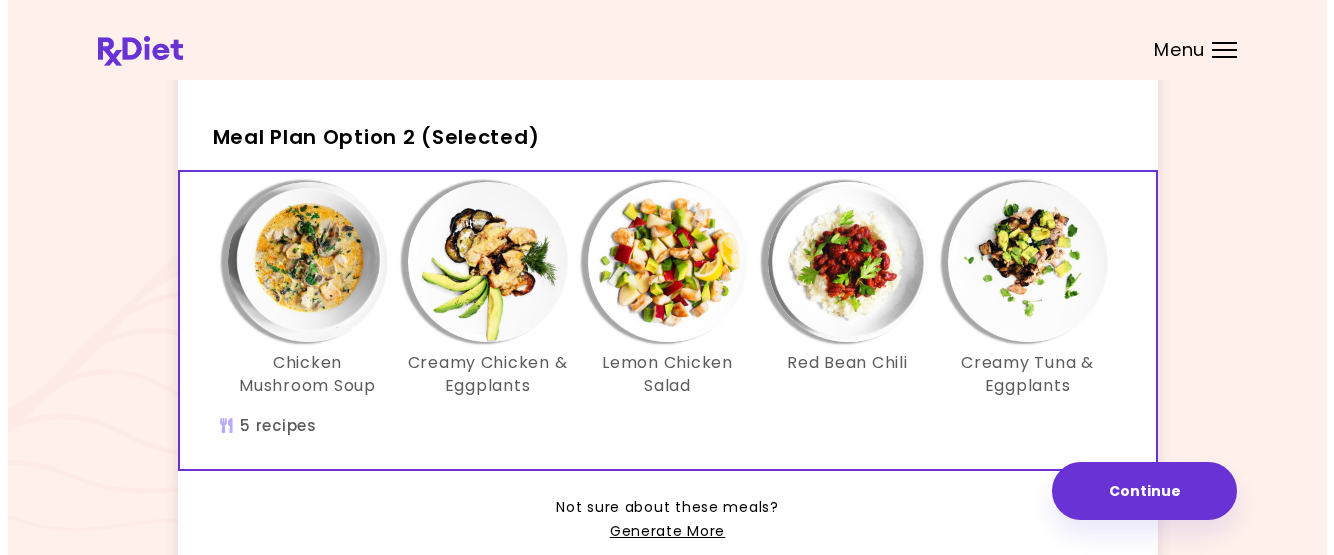 scroll, scrollTop: 0, scrollLeft: 0, axis: both 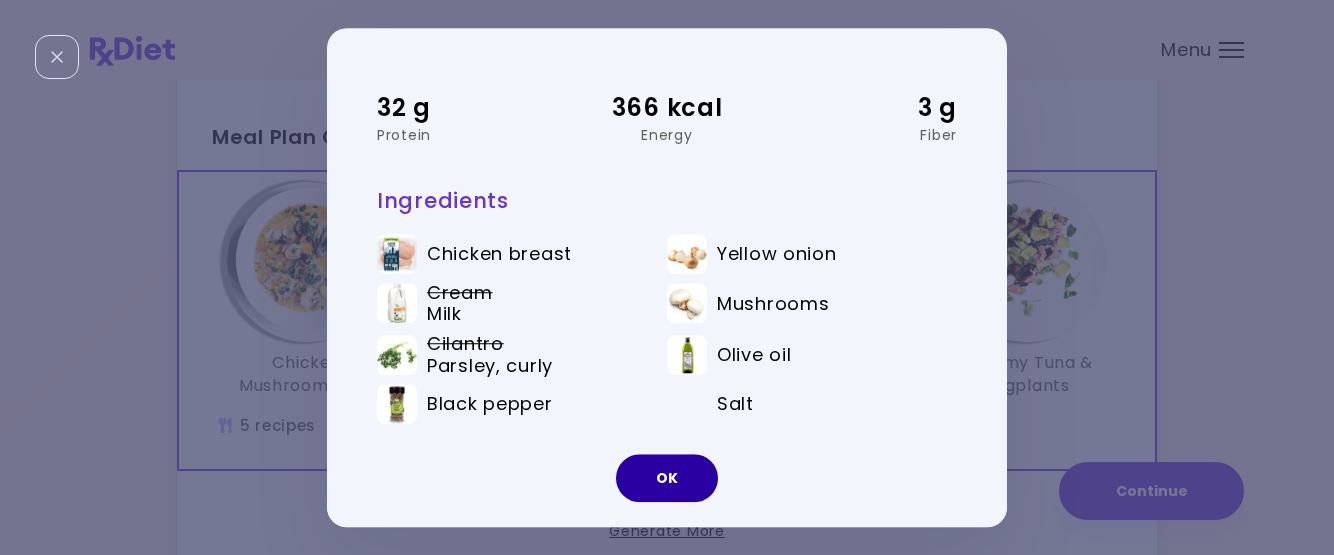 click on "OK" at bounding box center (667, 478) 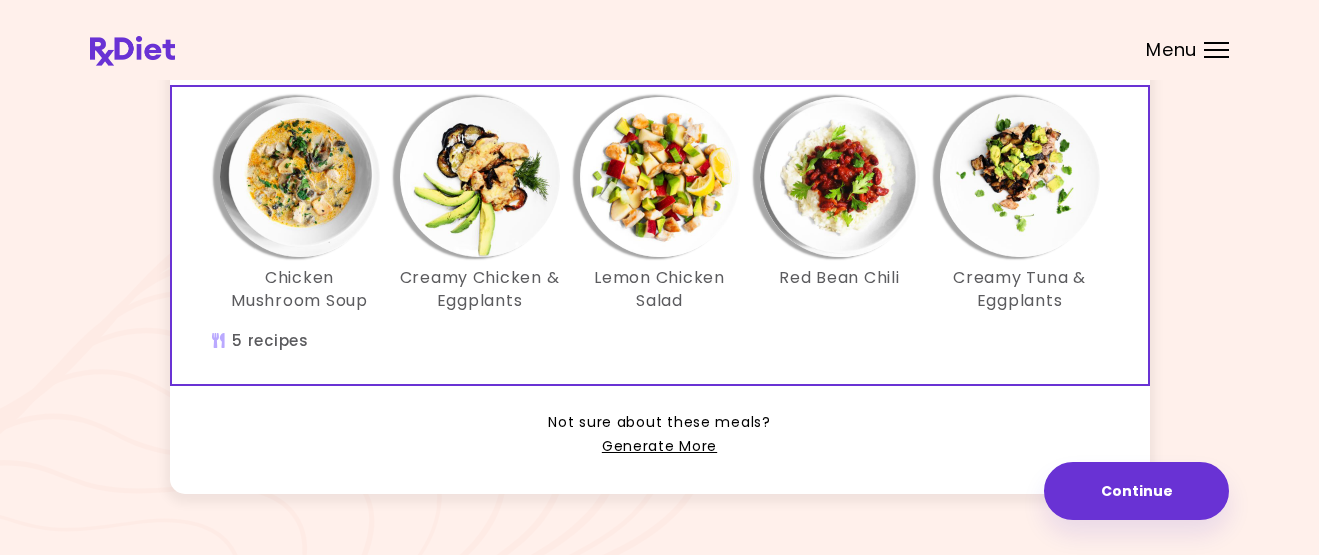 scroll, scrollTop: 609, scrollLeft: 0, axis: vertical 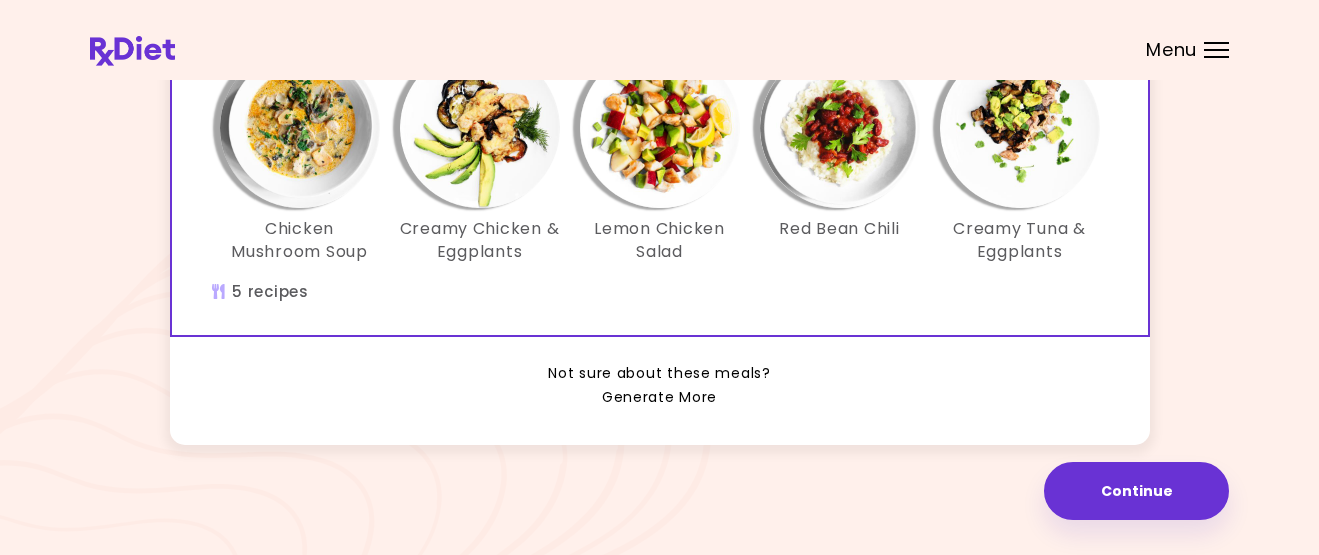 click on "Generate More" at bounding box center (659, 398) 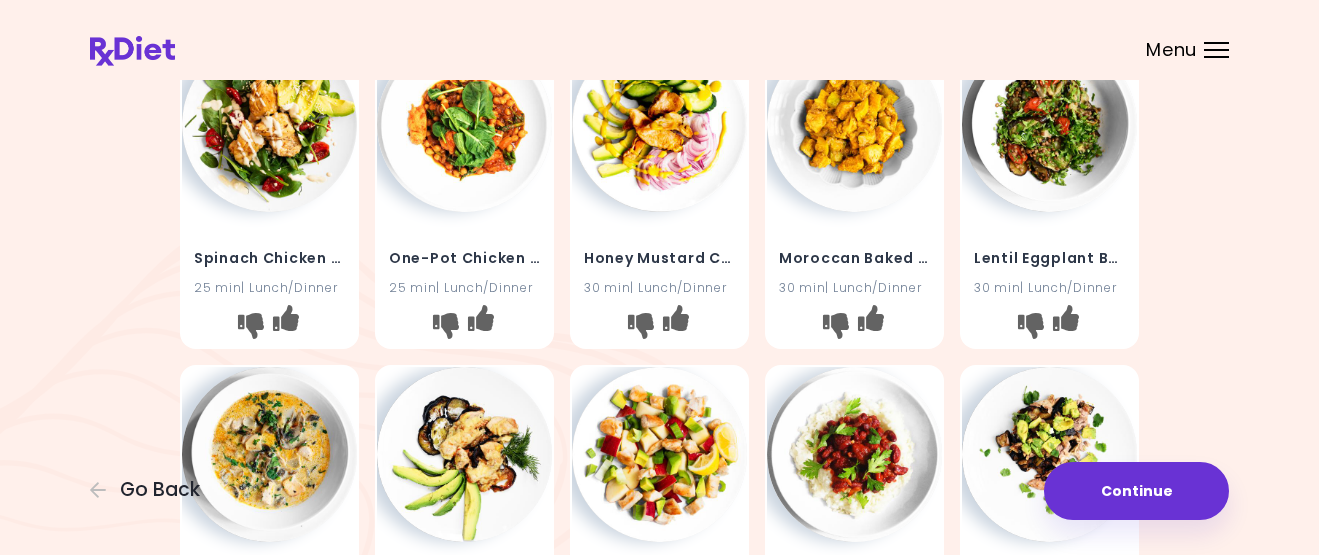 scroll, scrollTop: 116, scrollLeft: 0, axis: vertical 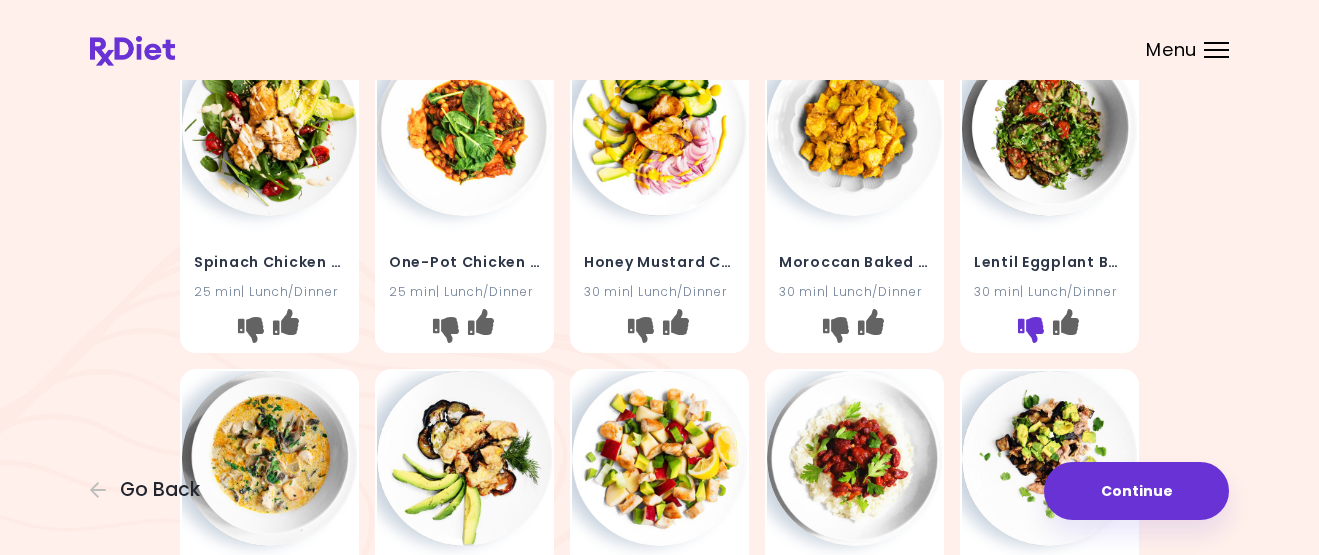 click at bounding box center [1031, 330] 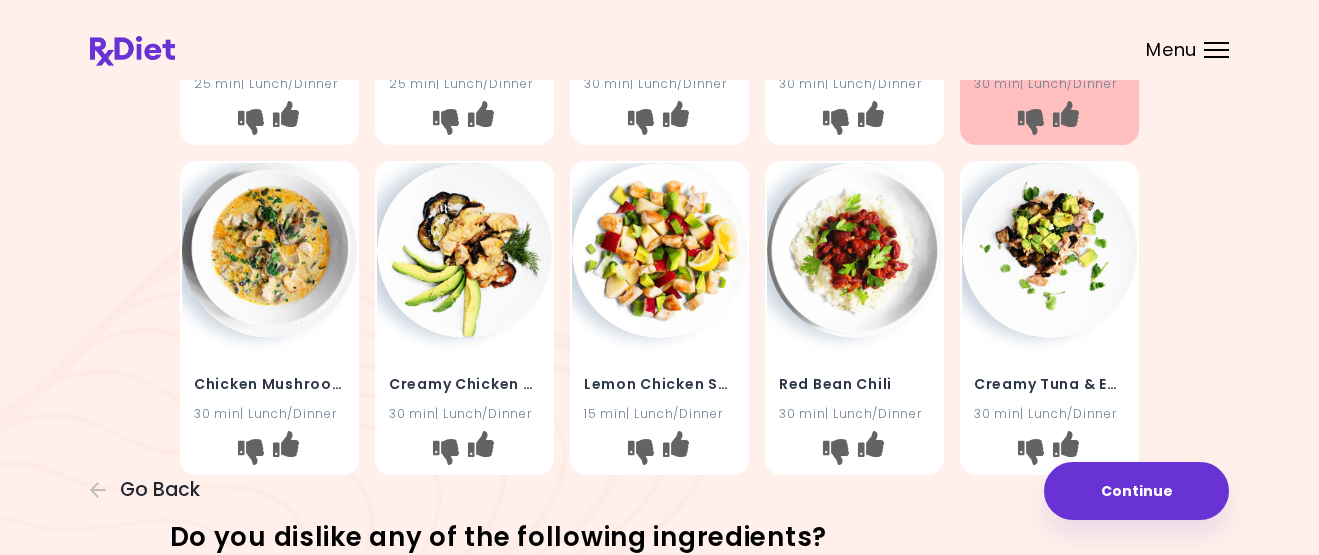 scroll, scrollTop: 299, scrollLeft: 0, axis: vertical 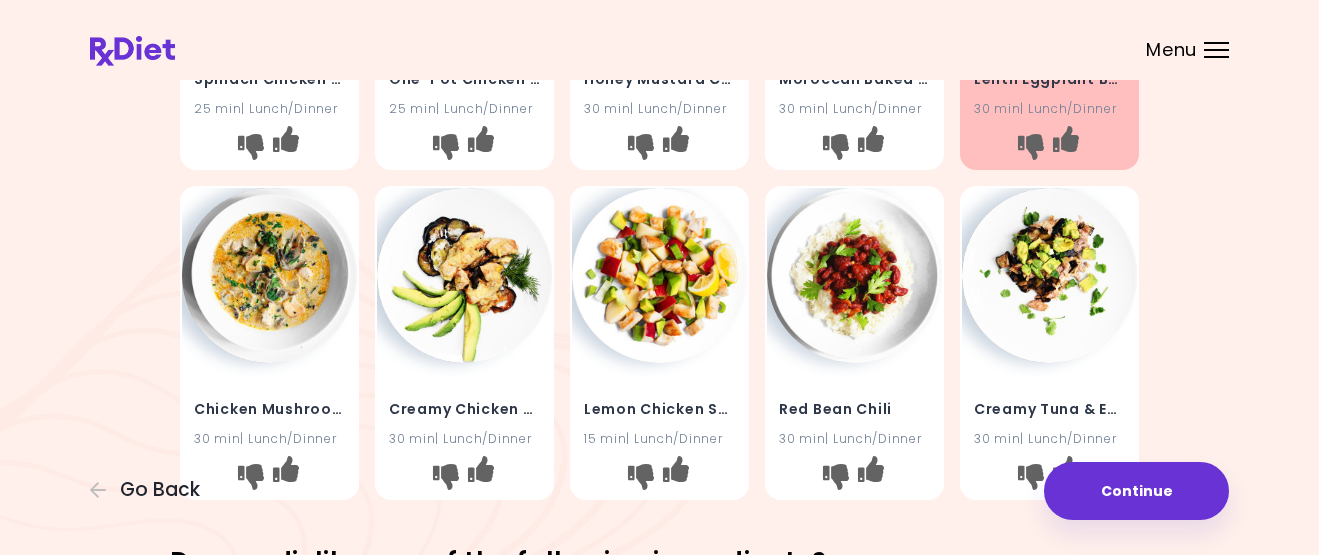 click at bounding box center (269, 275) 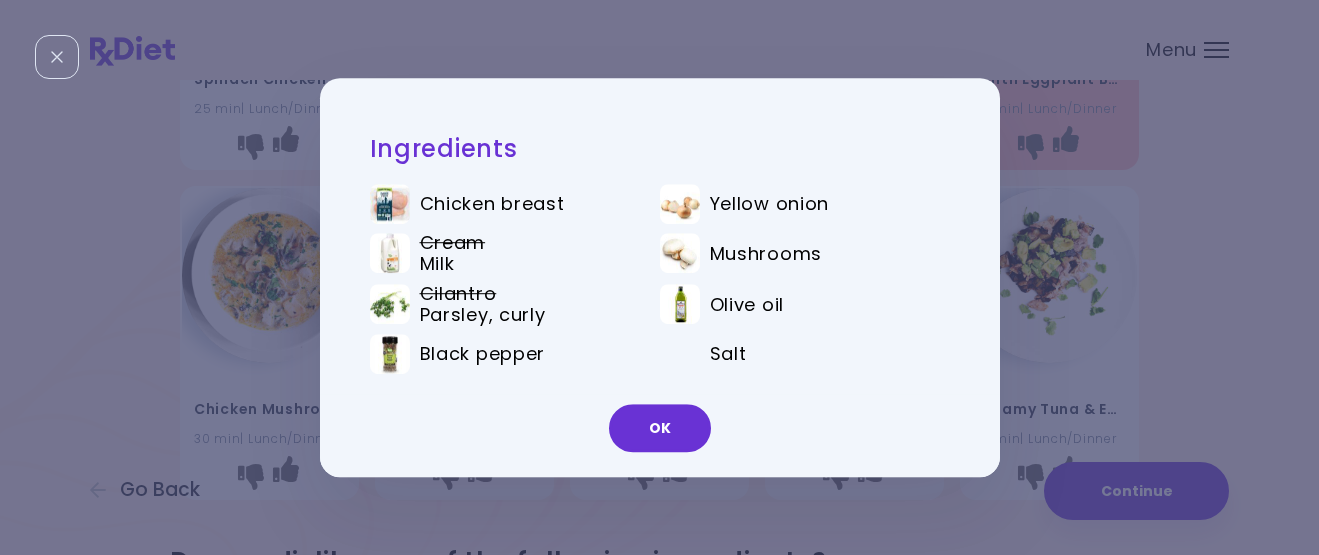 scroll, scrollTop: 0, scrollLeft: 0, axis: both 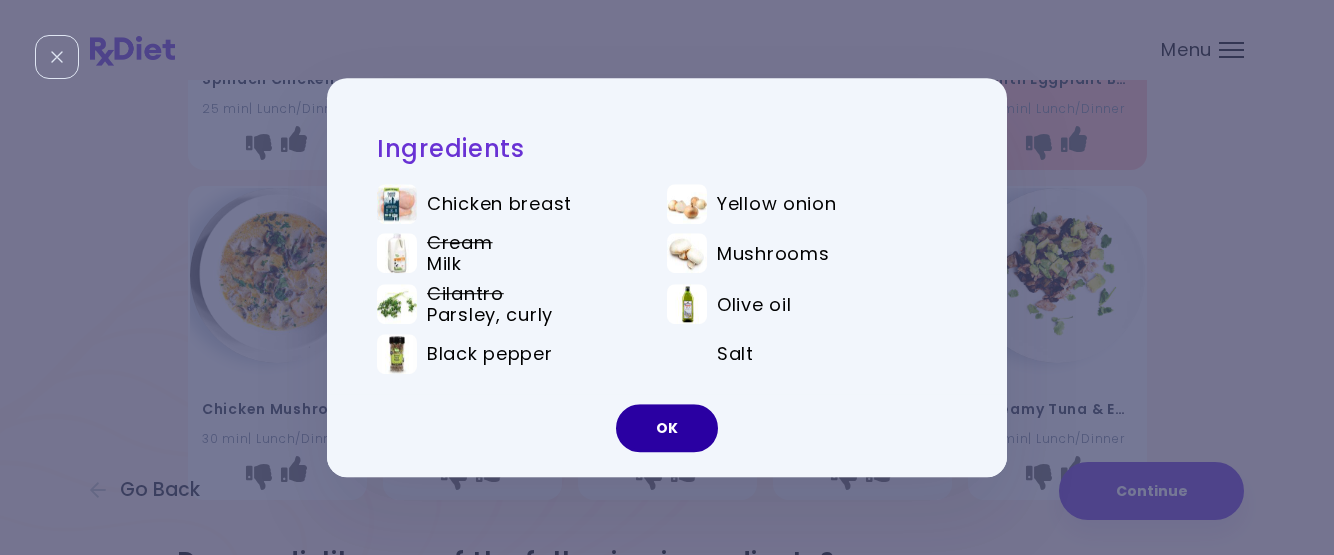 click on "OK" at bounding box center (667, 428) 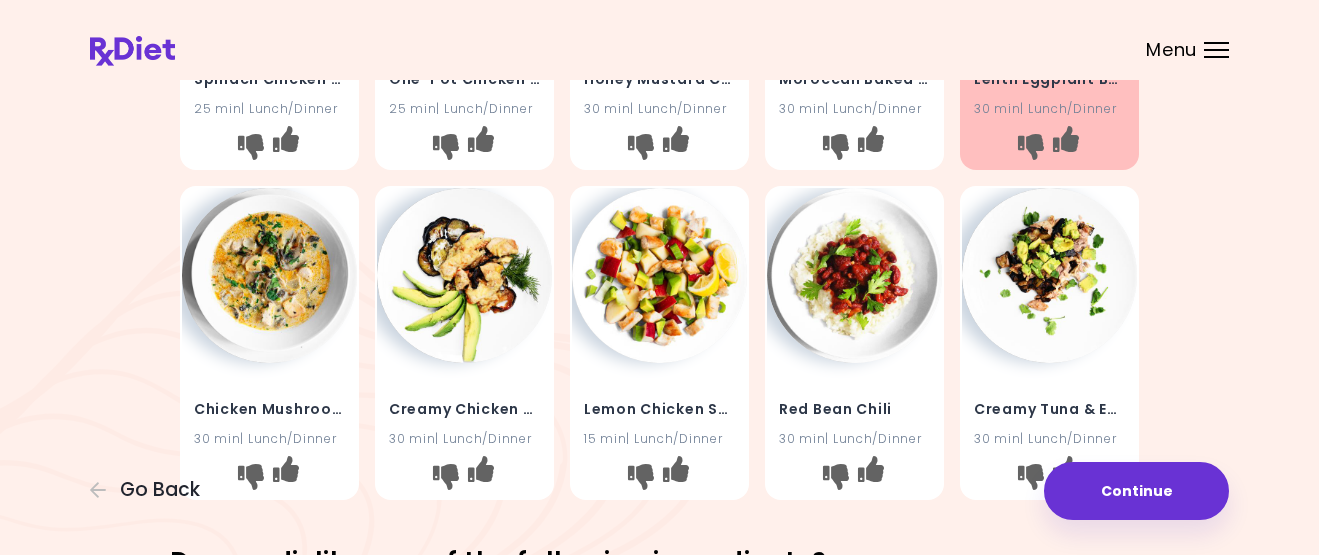 click at bounding box center (269, 275) 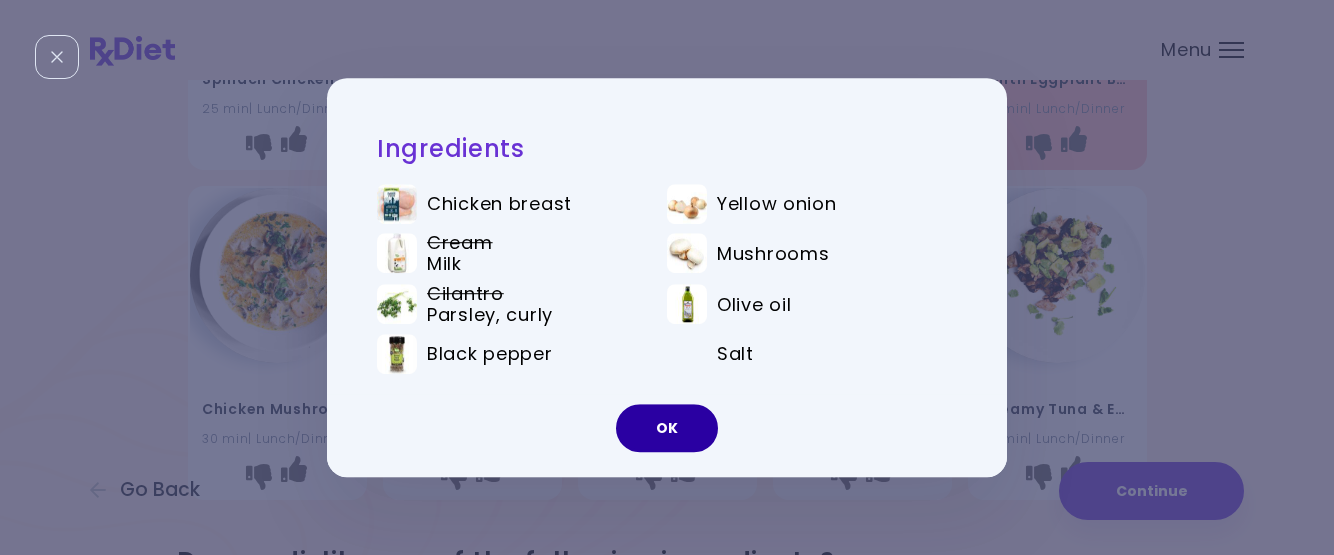 click on "OK" at bounding box center [667, 428] 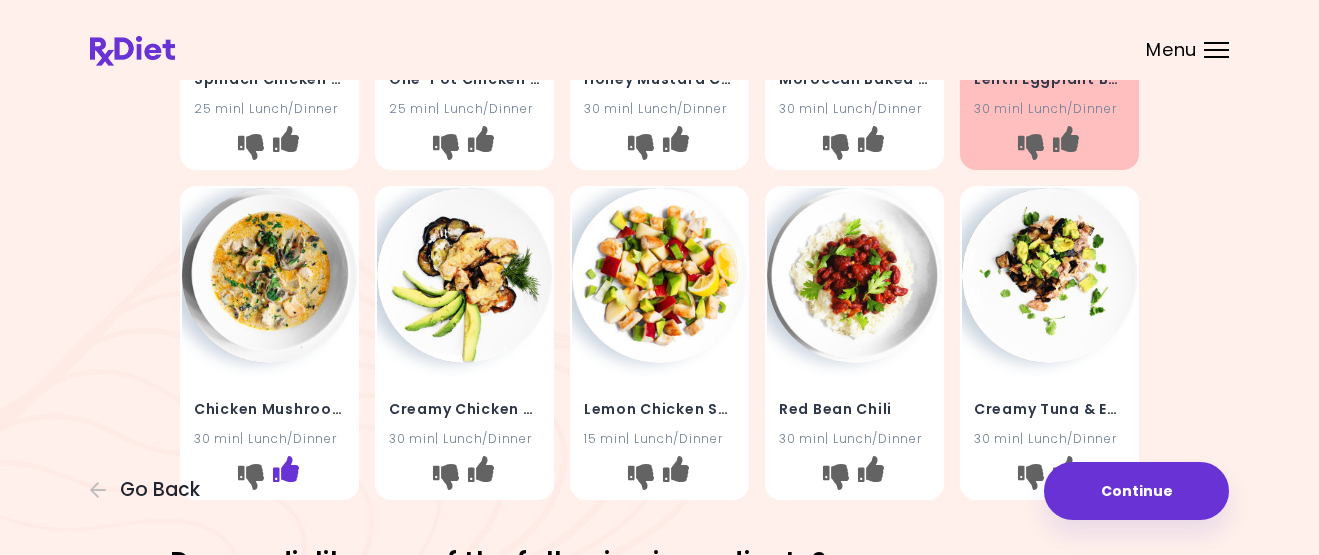 click at bounding box center [286, 468] 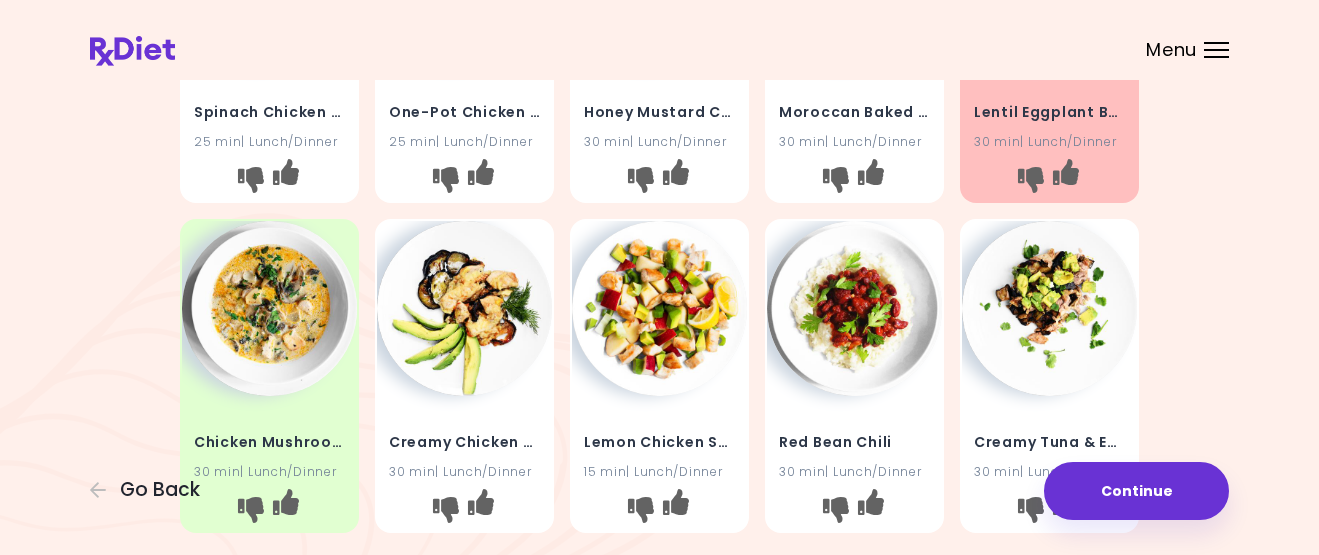 scroll, scrollTop: 280, scrollLeft: 0, axis: vertical 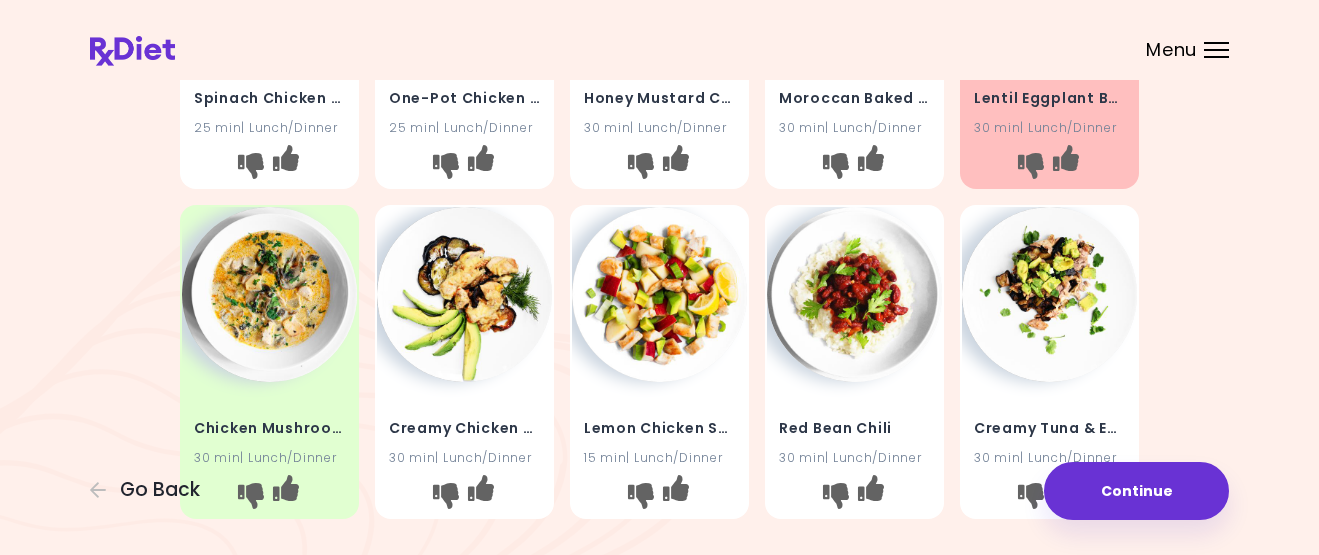click at bounding box center (464, 294) 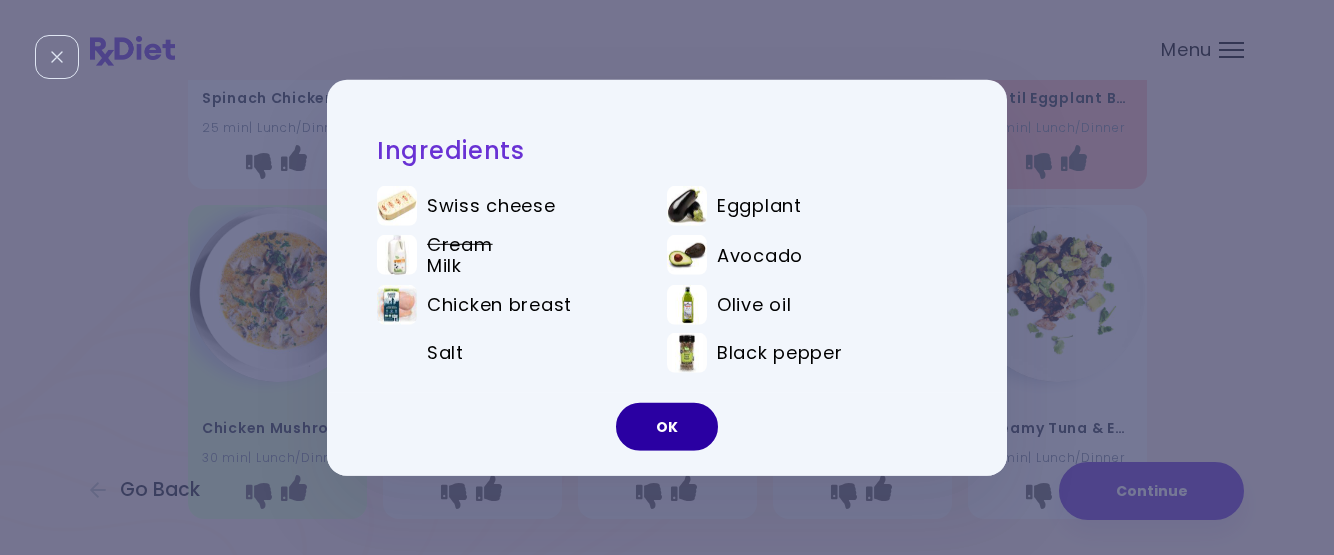 click on "OK" at bounding box center (667, 427) 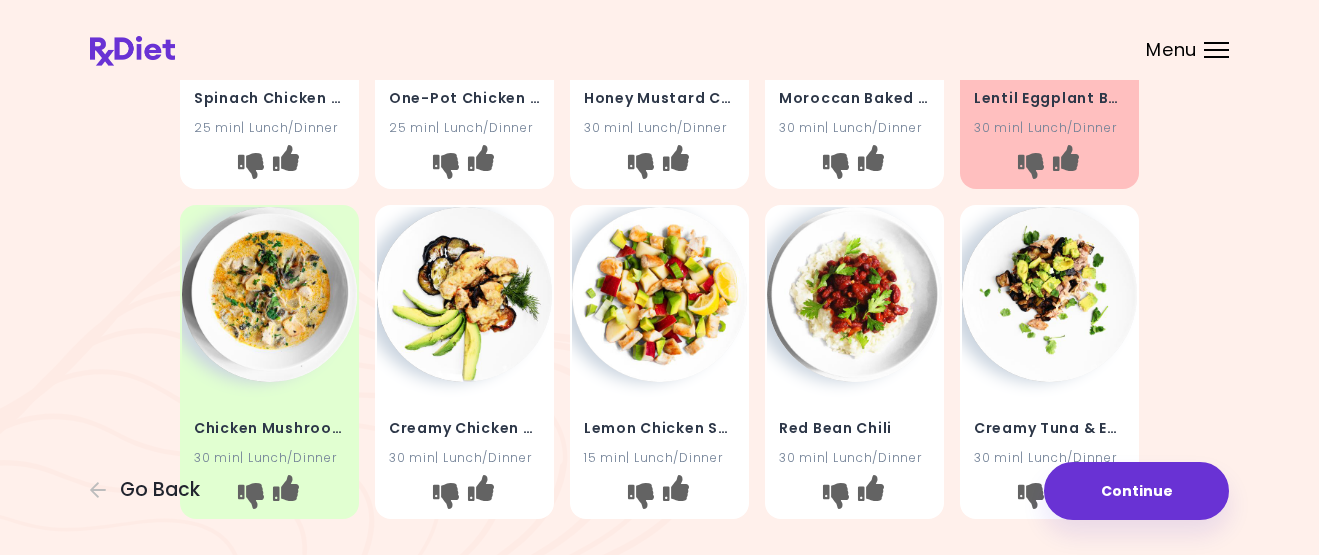 click at bounding box center (659, 294) 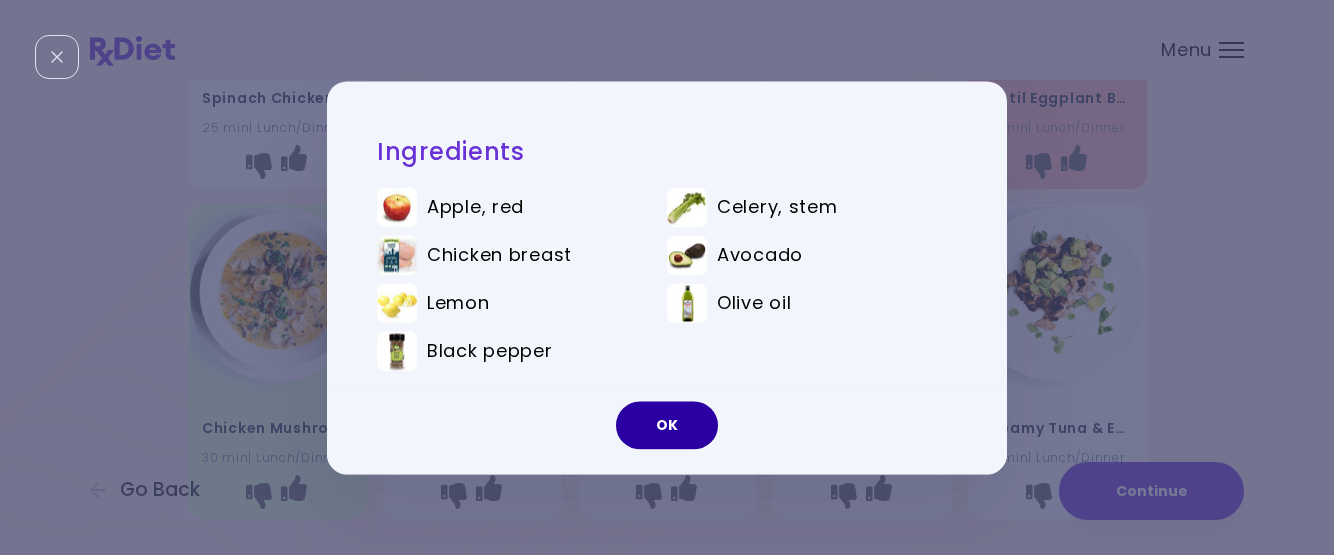 click on "OK" at bounding box center [667, 425] 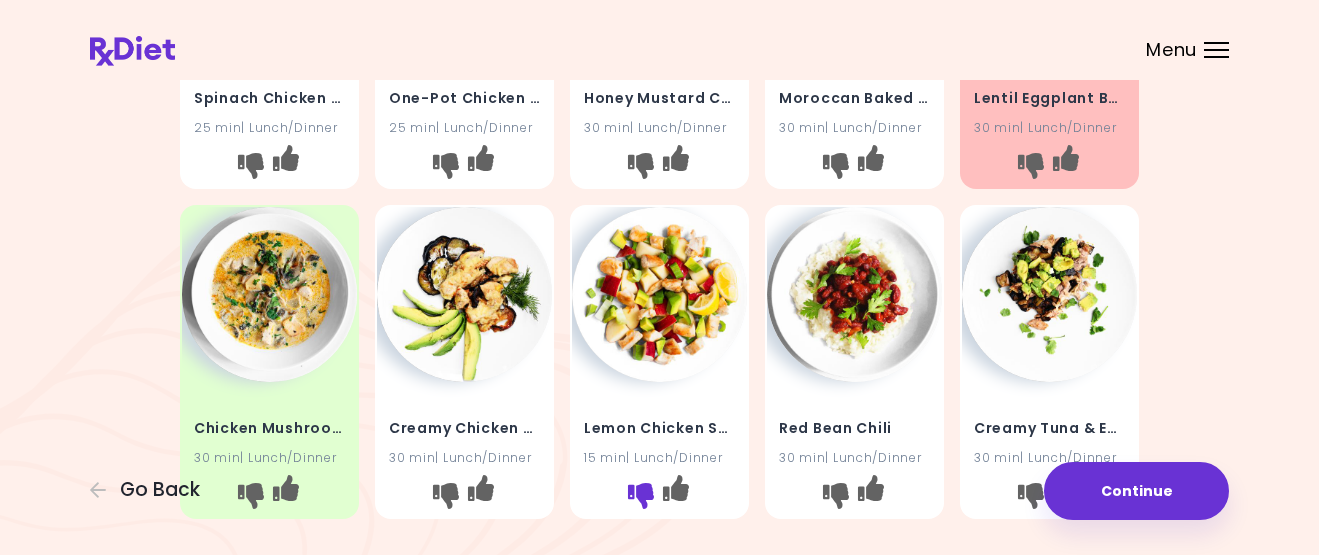 click at bounding box center (641, 495) 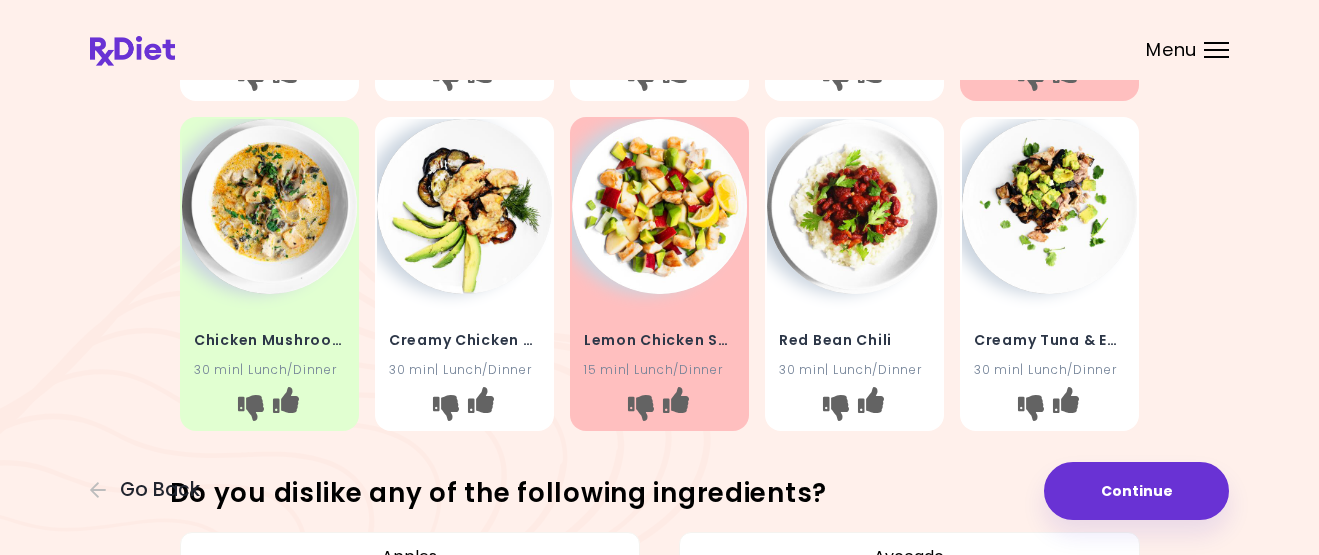scroll, scrollTop: 375, scrollLeft: 0, axis: vertical 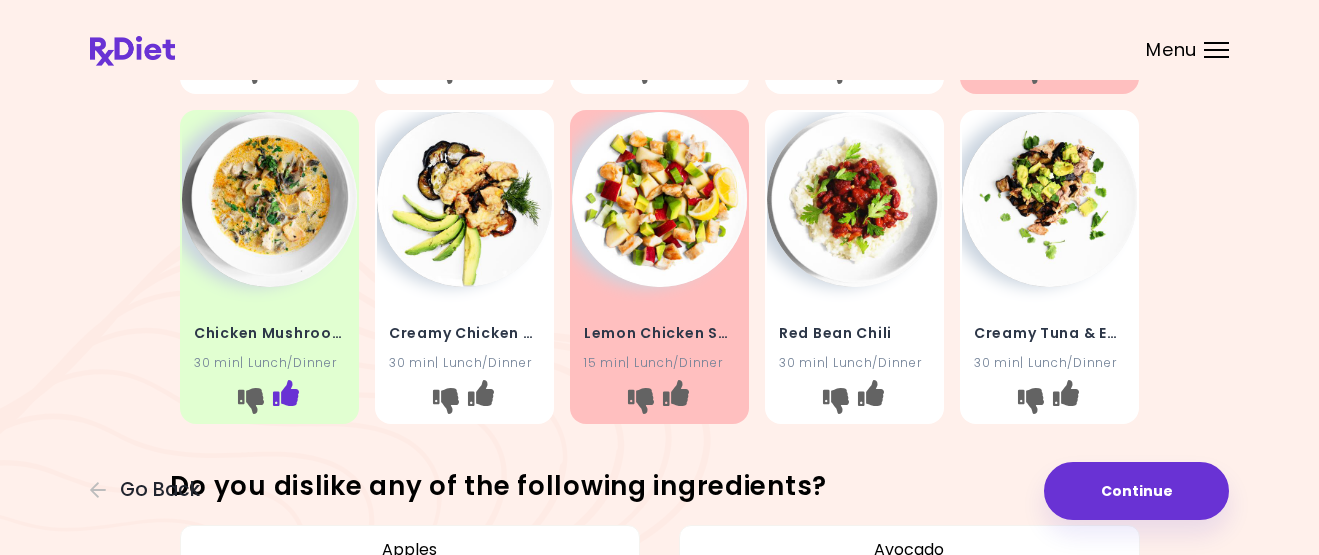 click at bounding box center (286, 392) 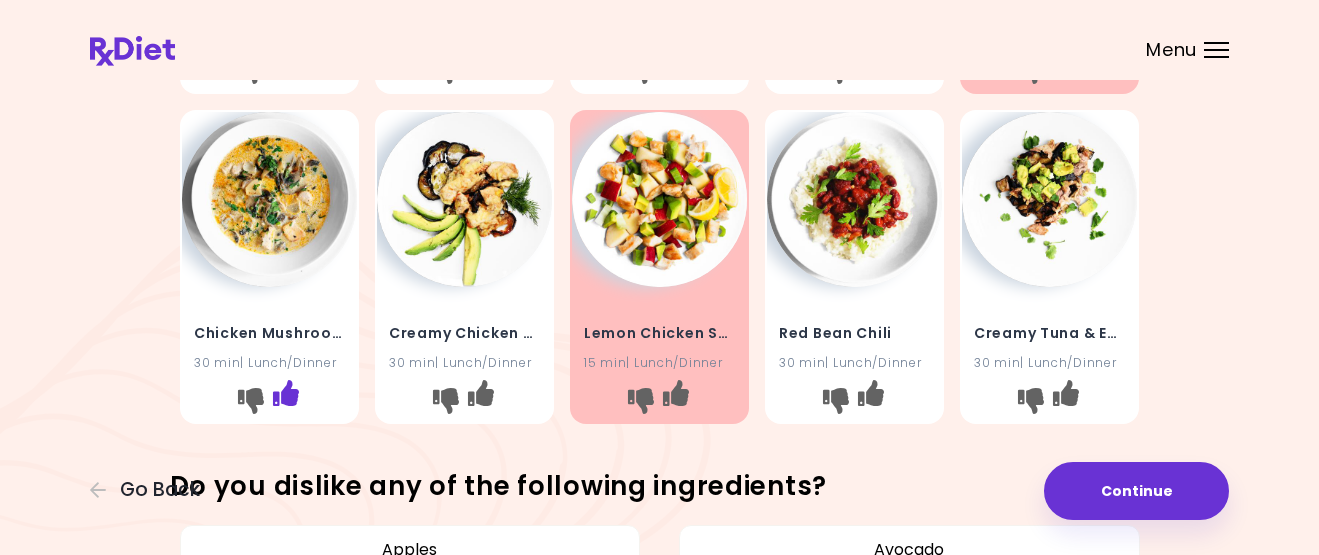 click at bounding box center [286, 392] 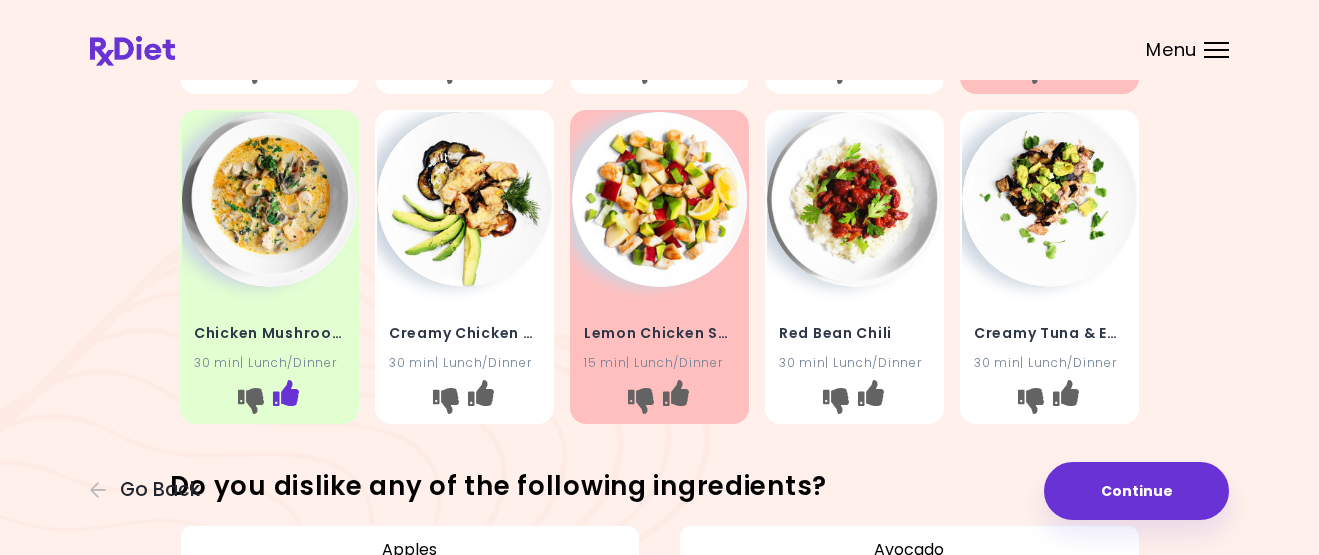 click at bounding box center (286, 392) 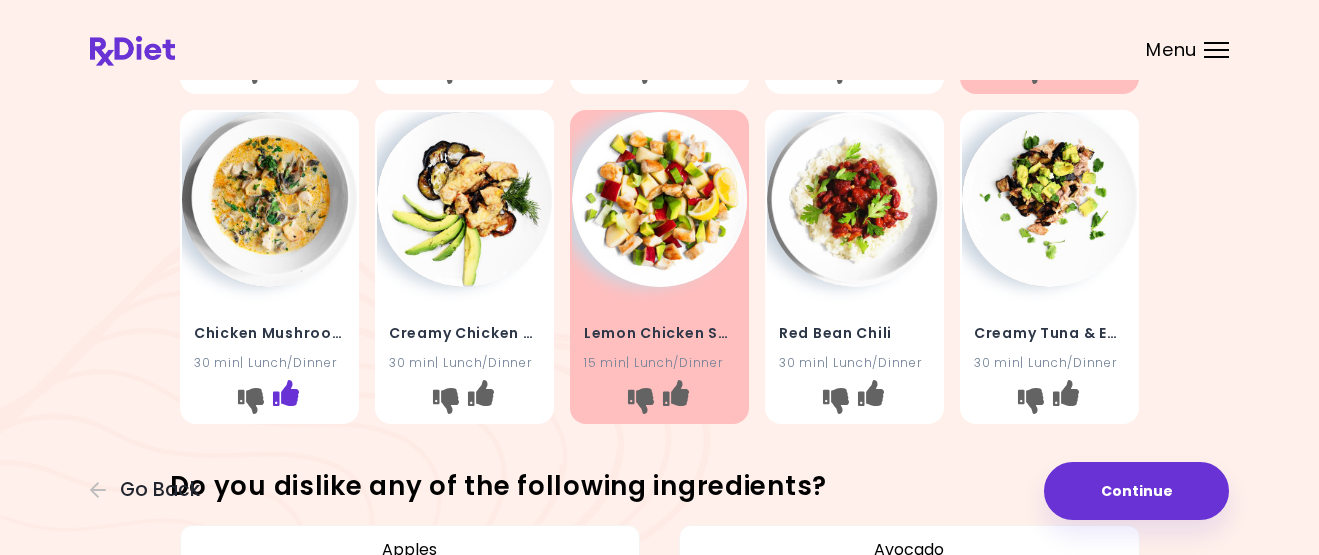 click at bounding box center [286, 392] 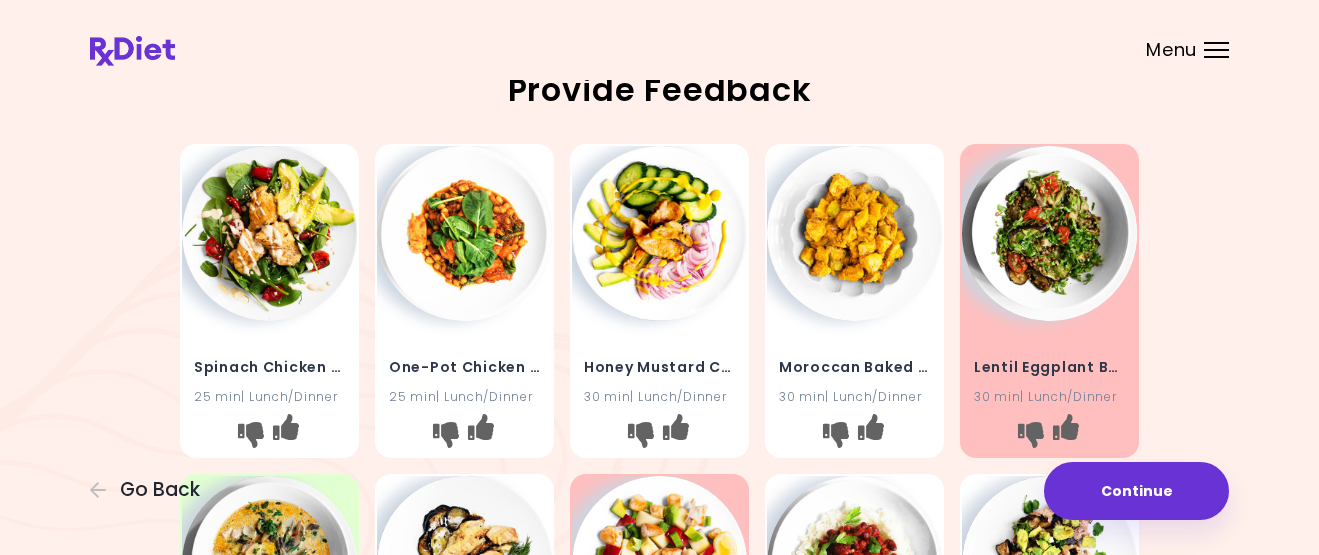 scroll, scrollTop: 0, scrollLeft: 0, axis: both 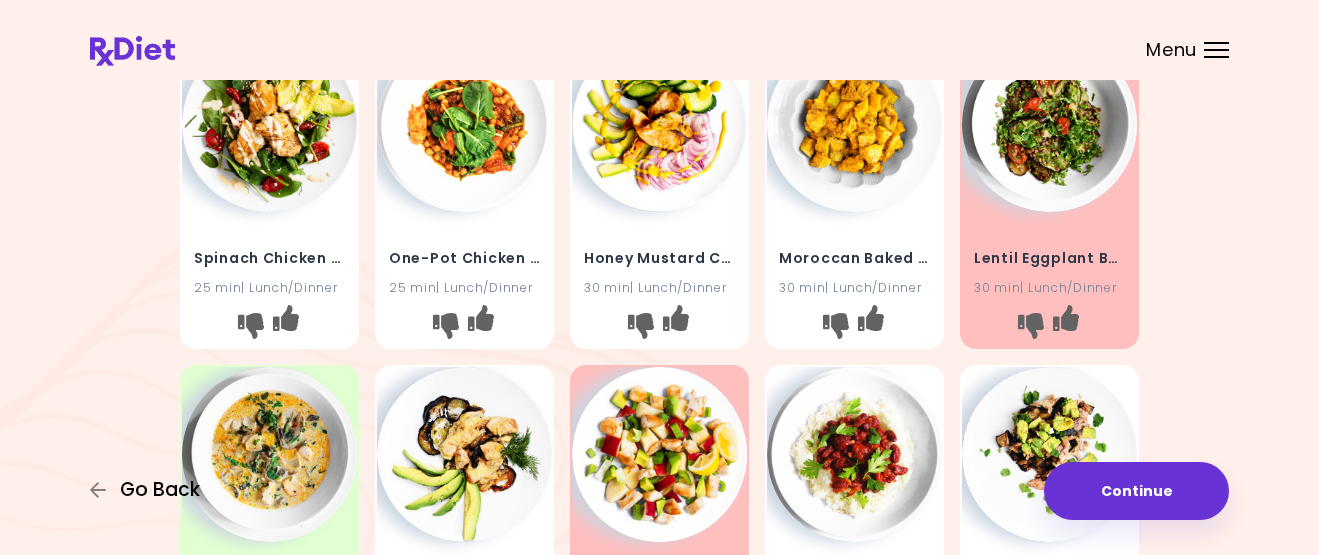 click on "Go Back" at bounding box center [160, 490] 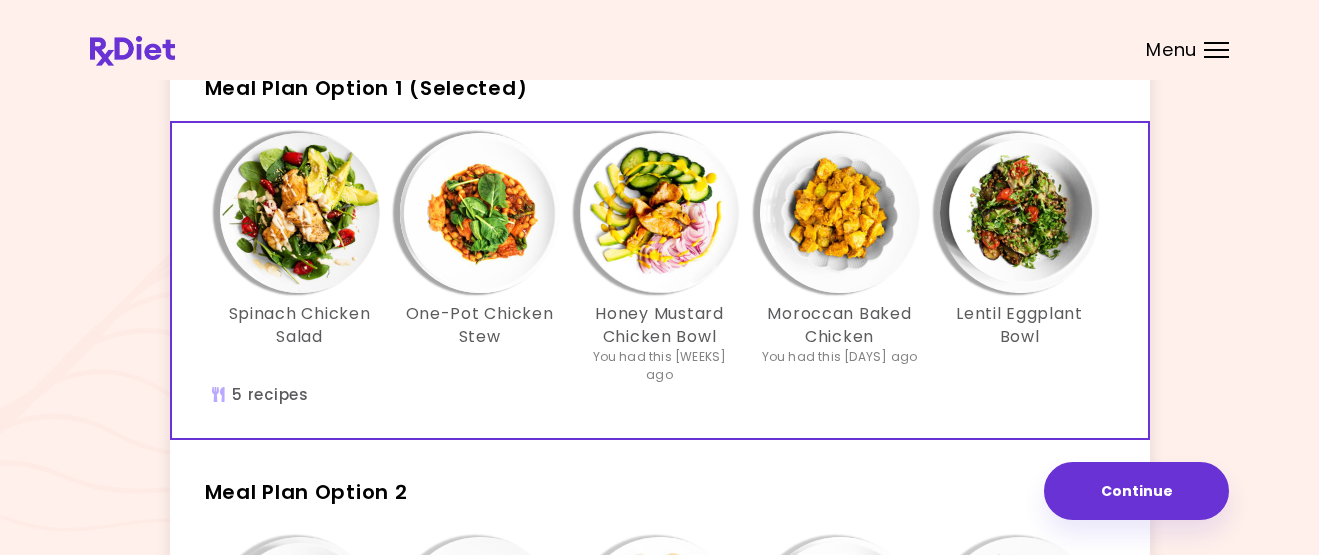 scroll, scrollTop: 0, scrollLeft: 0, axis: both 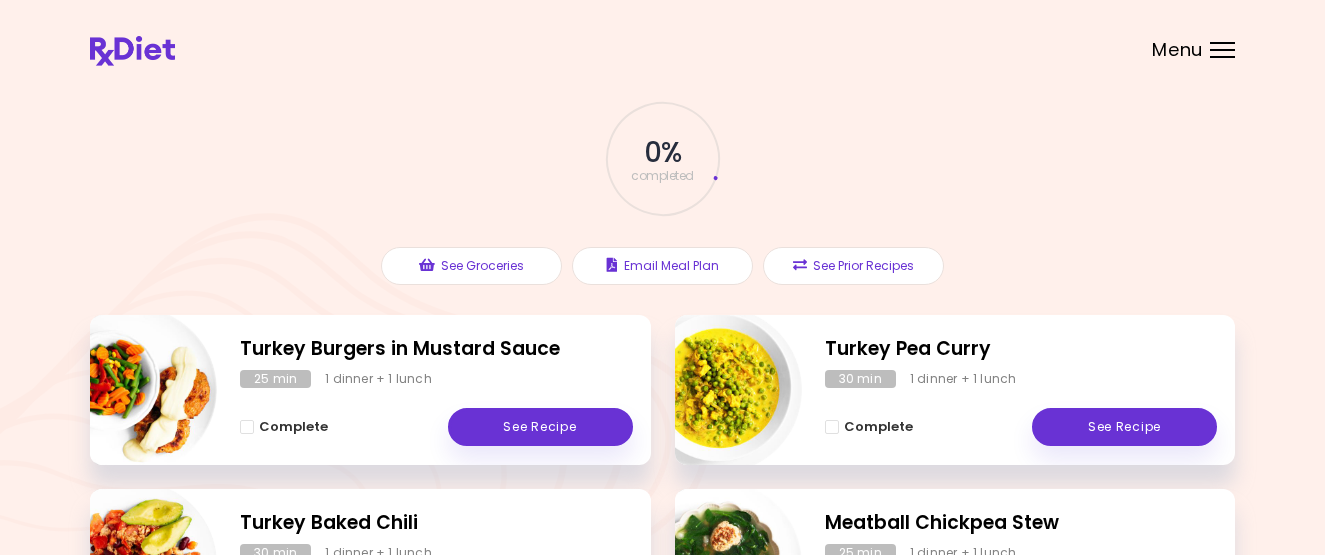 click on "Menu" at bounding box center [1222, 50] 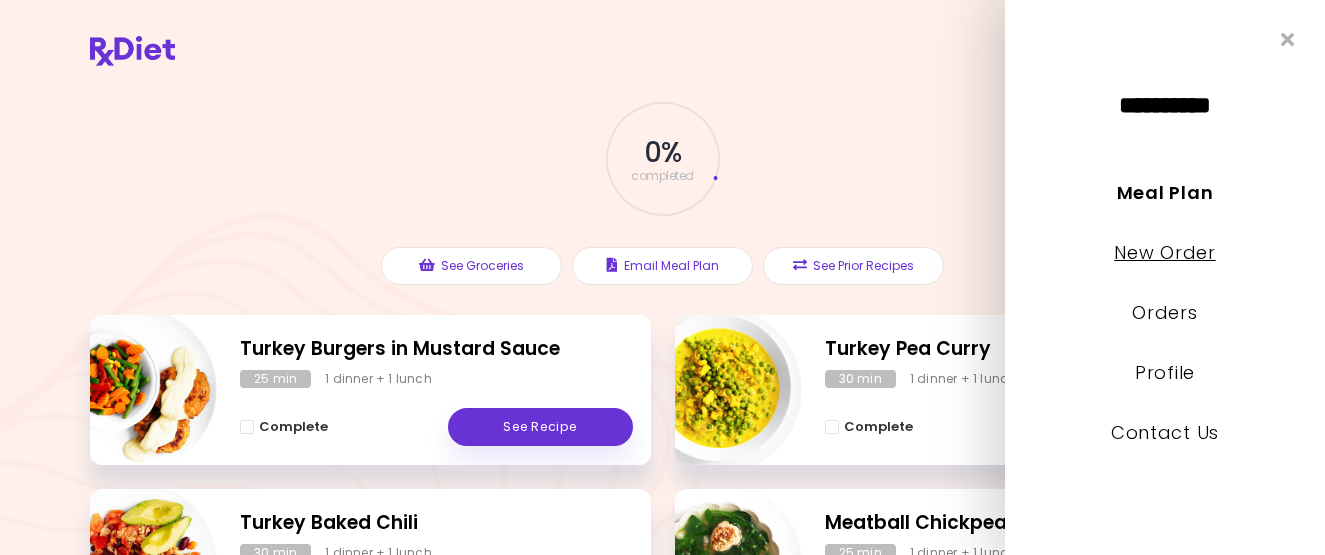click on "New Order" at bounding box center (1164, 252) 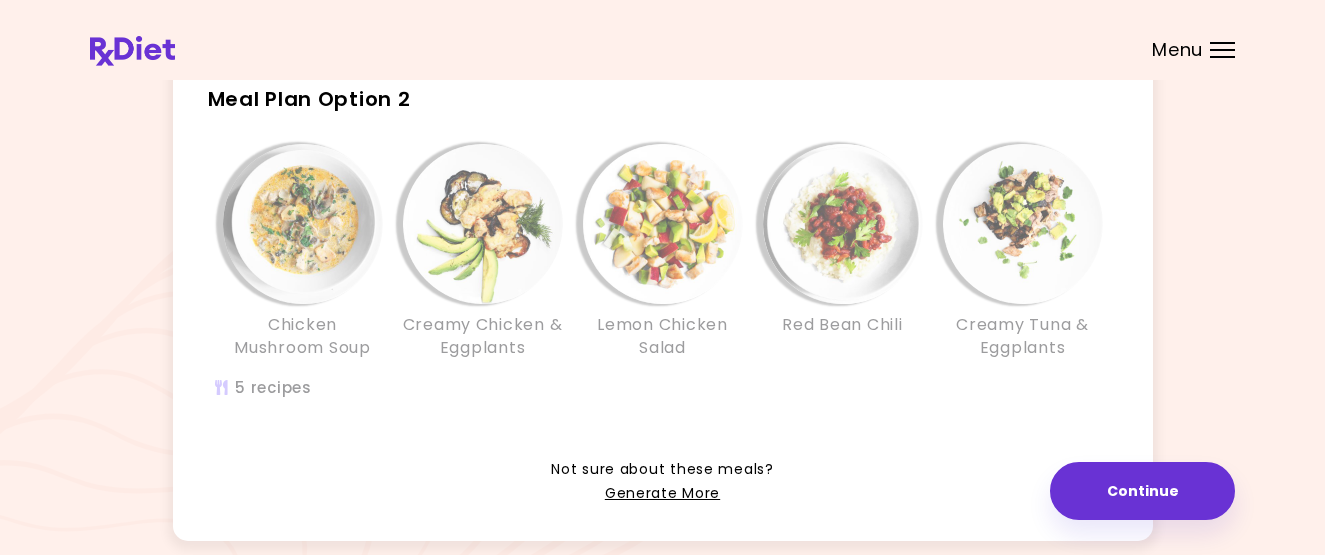 scroll, scrollTop: 515, scrollLeft: 0, axis: vertical 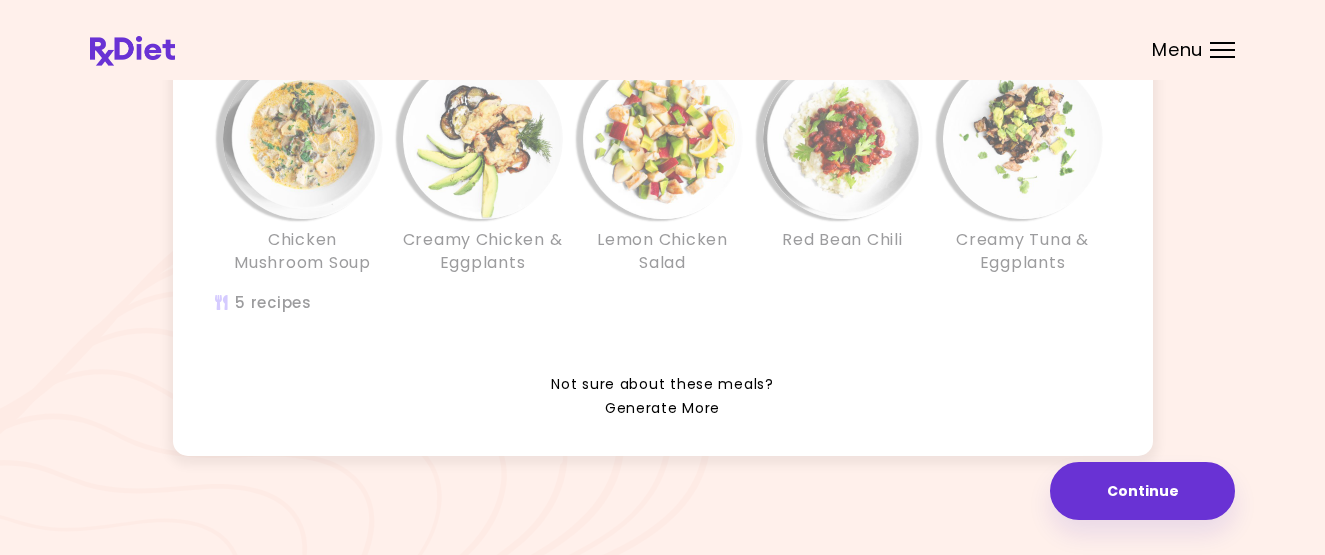 click on "Generate More" at bounding box center [662, 409] 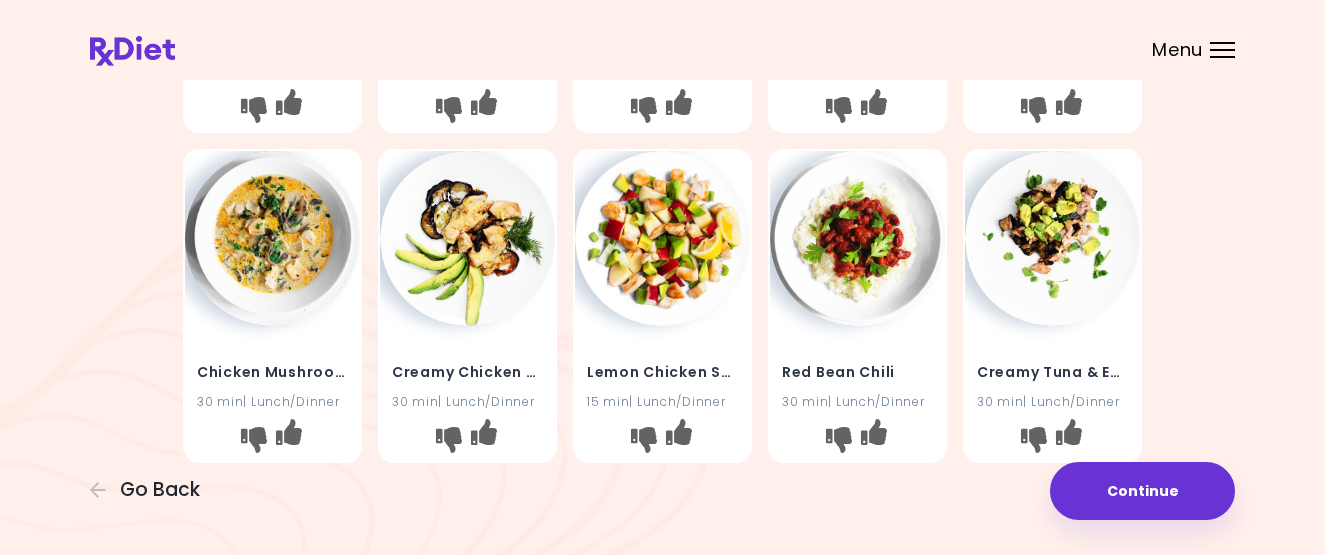 scroll, scrollTop: 0, scrollLeft: 0, axis: both 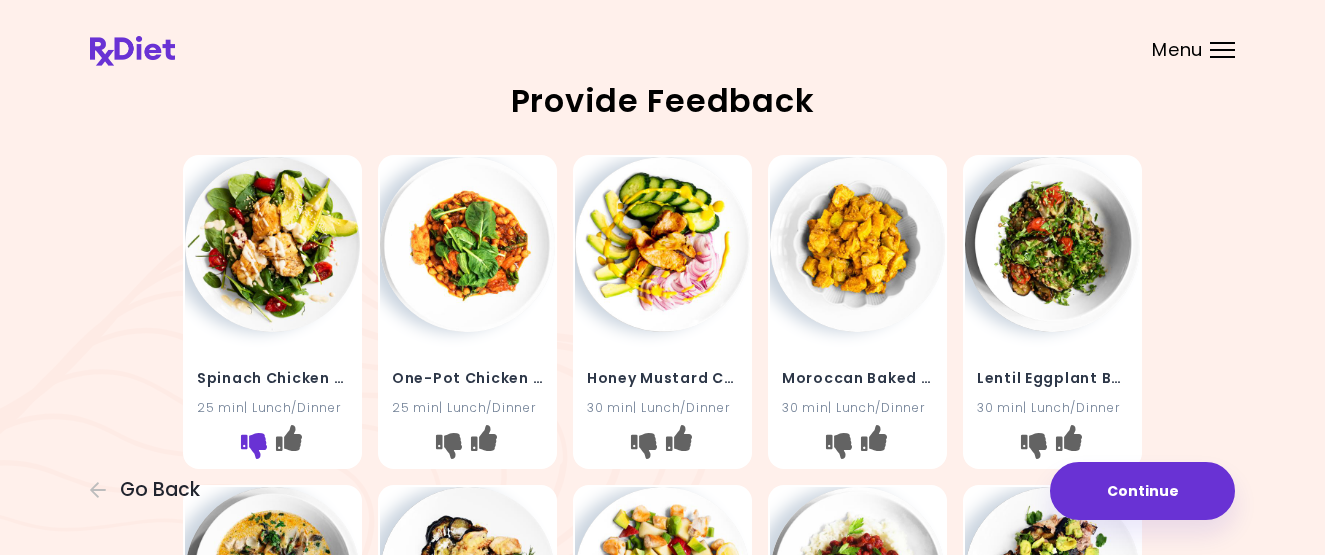 click at bounding box center (254, 446) 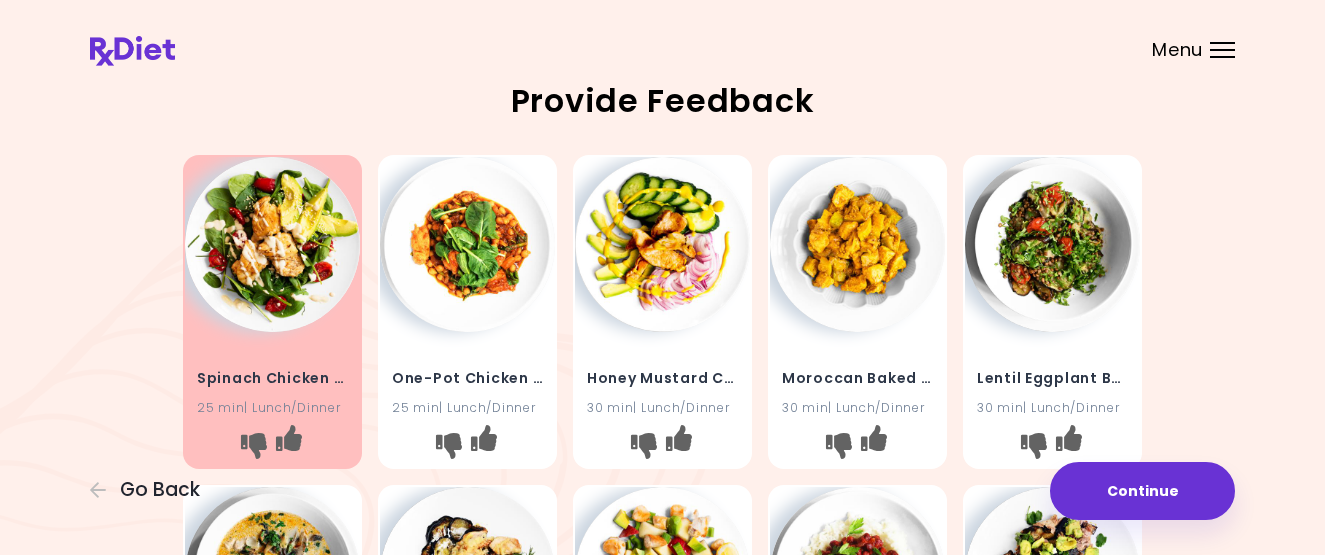 click at bounding box center [467, 244] 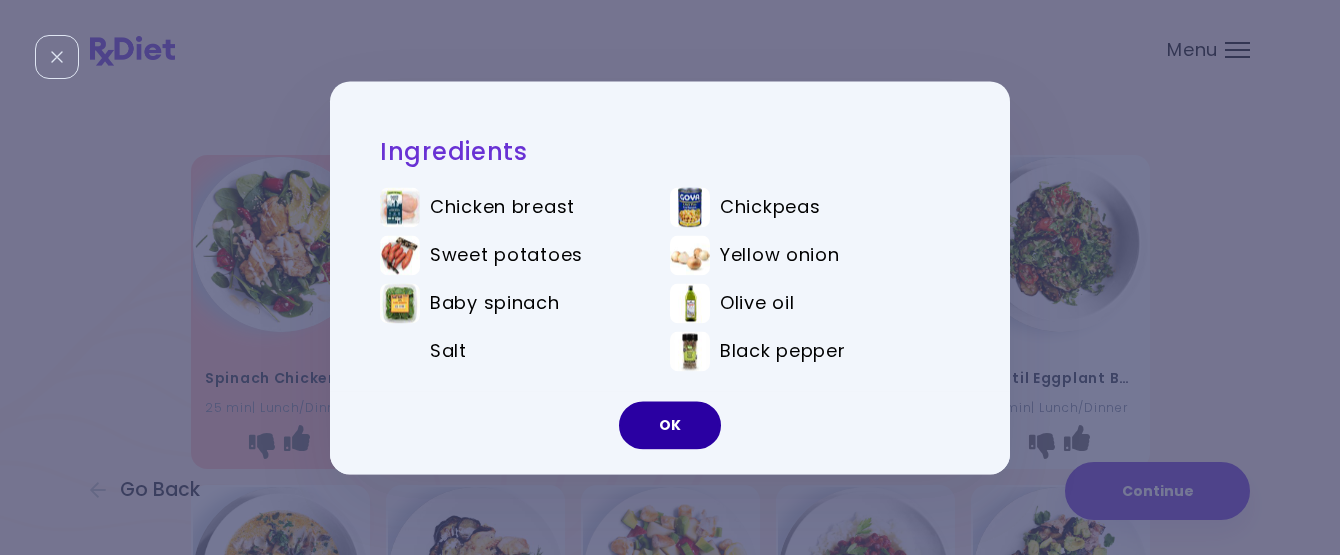 click on "OK" at bounding box center (670, 425) 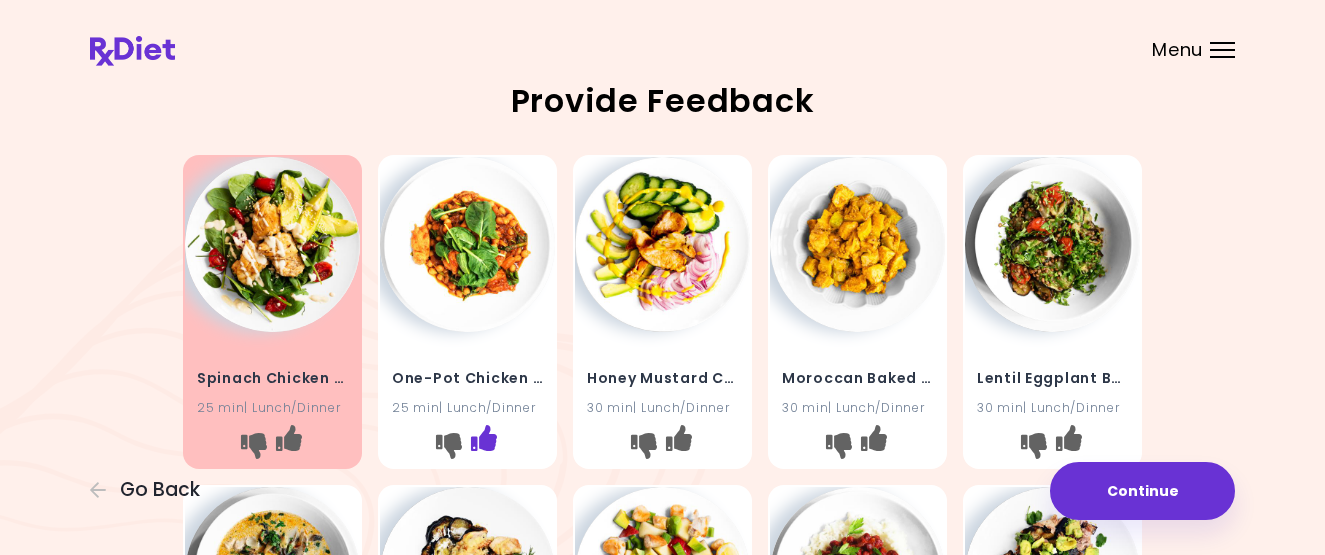click at bounding box center [484, 438] 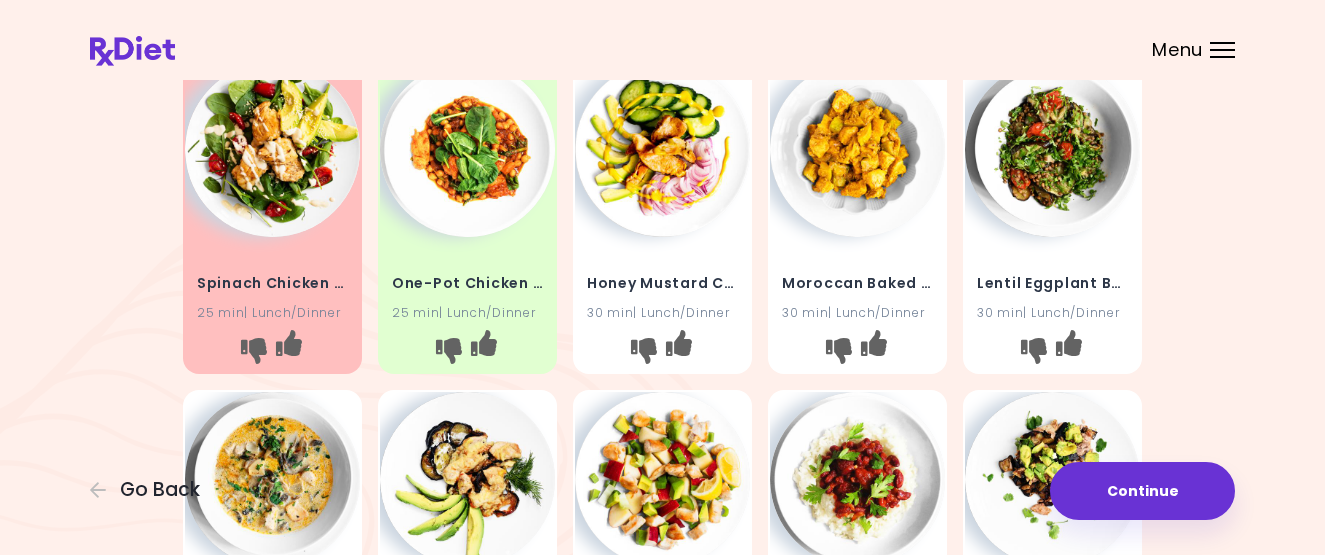 scroll, scrollTop: 91, scrollLeft: 0, axis: vertical 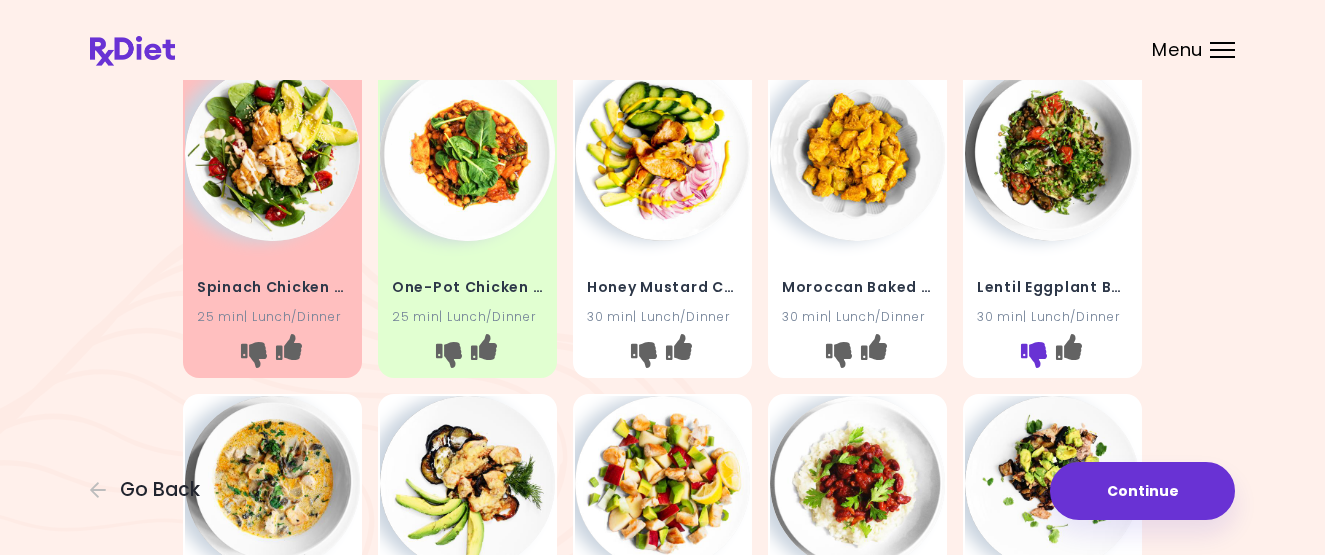 click at bounding box center (1034, 355) 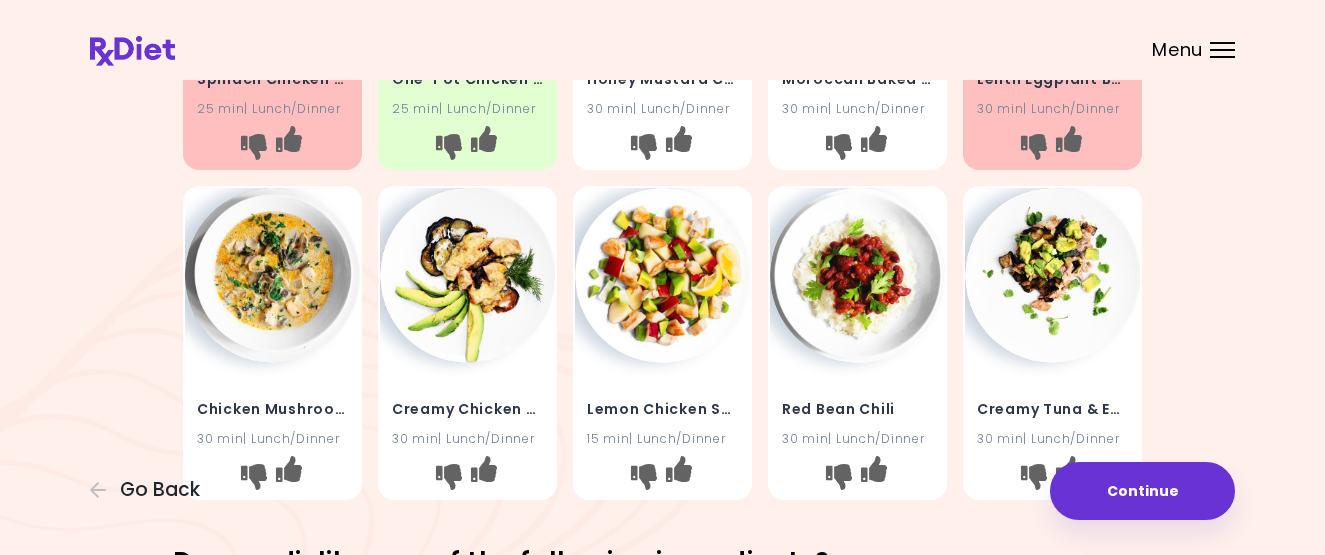 scroll, scrollTop: 309, scrollLeft: 0, axis: vertical 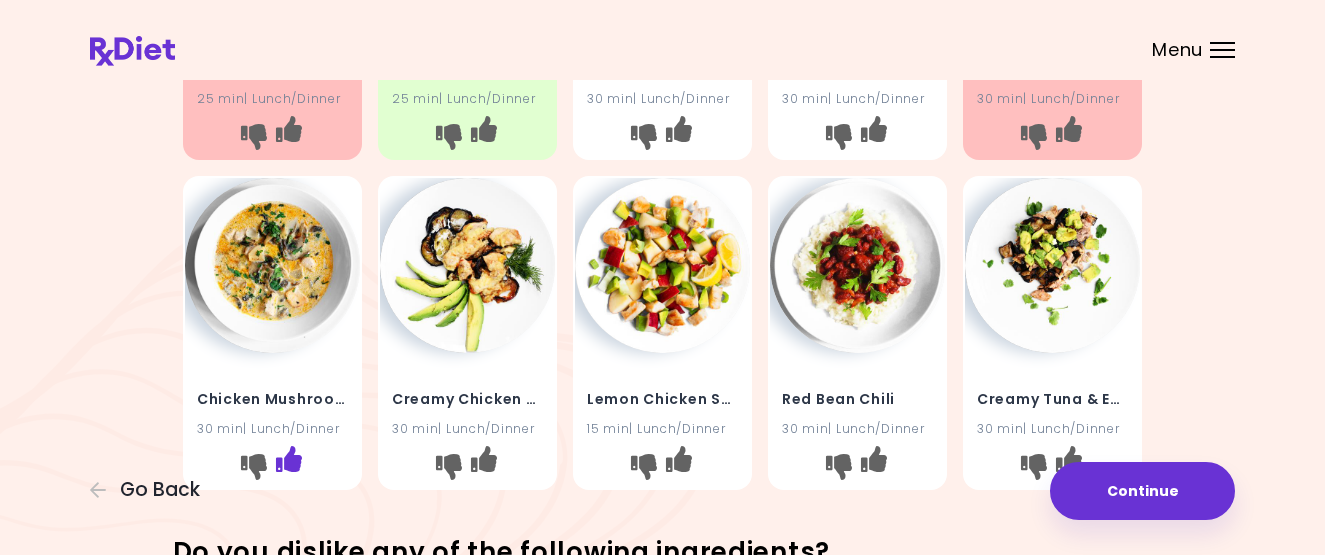click at bounding box center [289, 458] 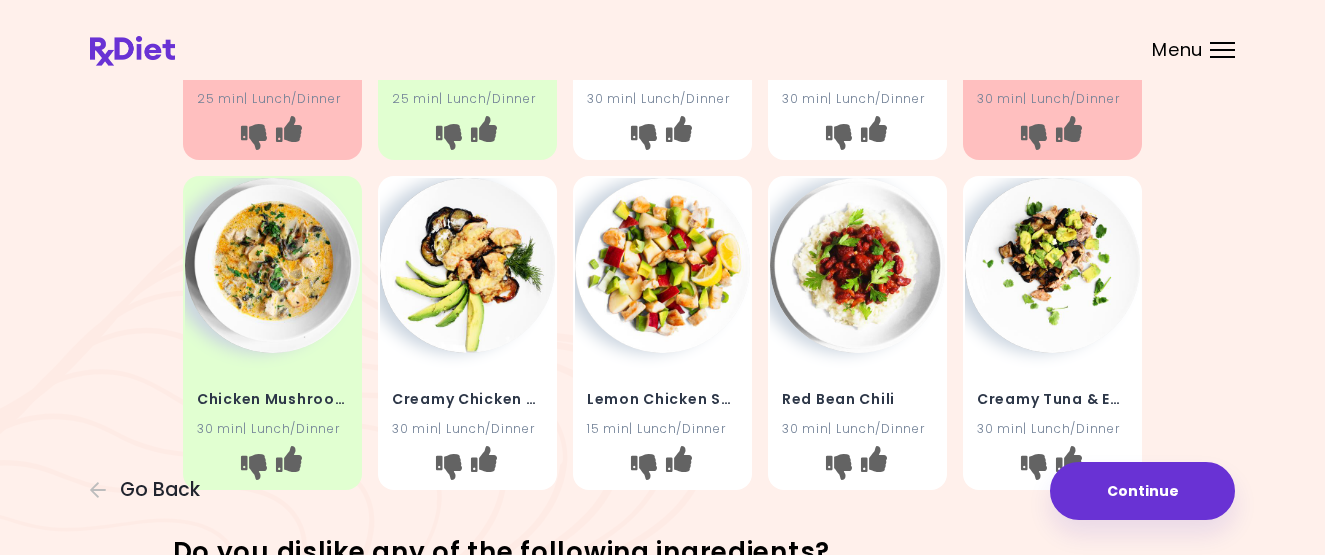 click at bounding box center [1052, 265] 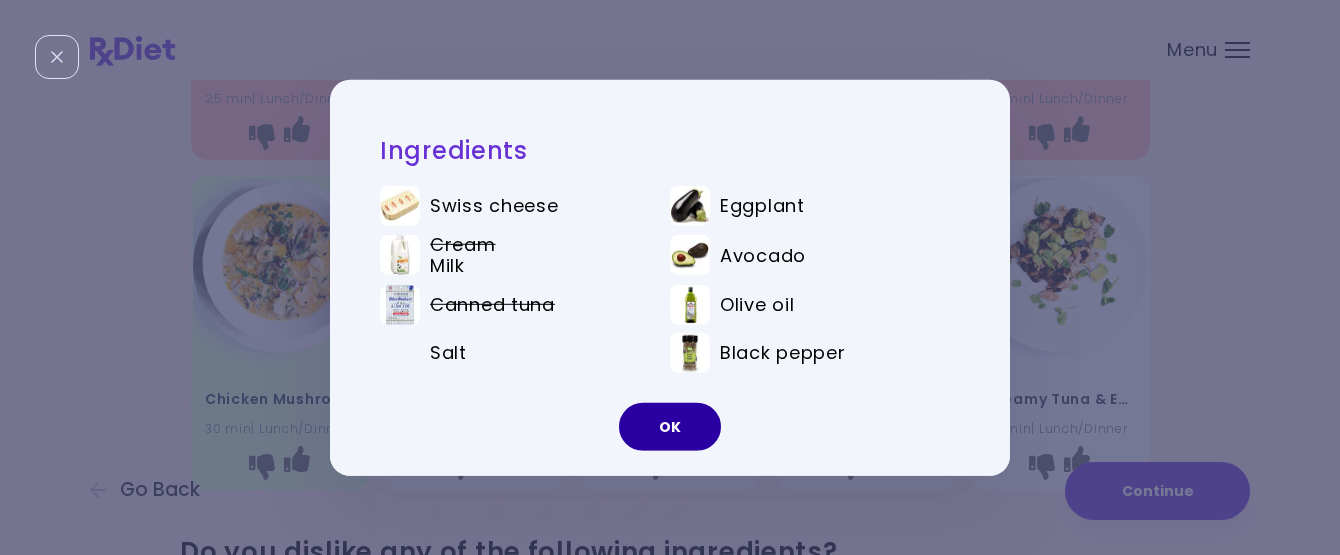 click on "OK" at bounding box center [670, 427] 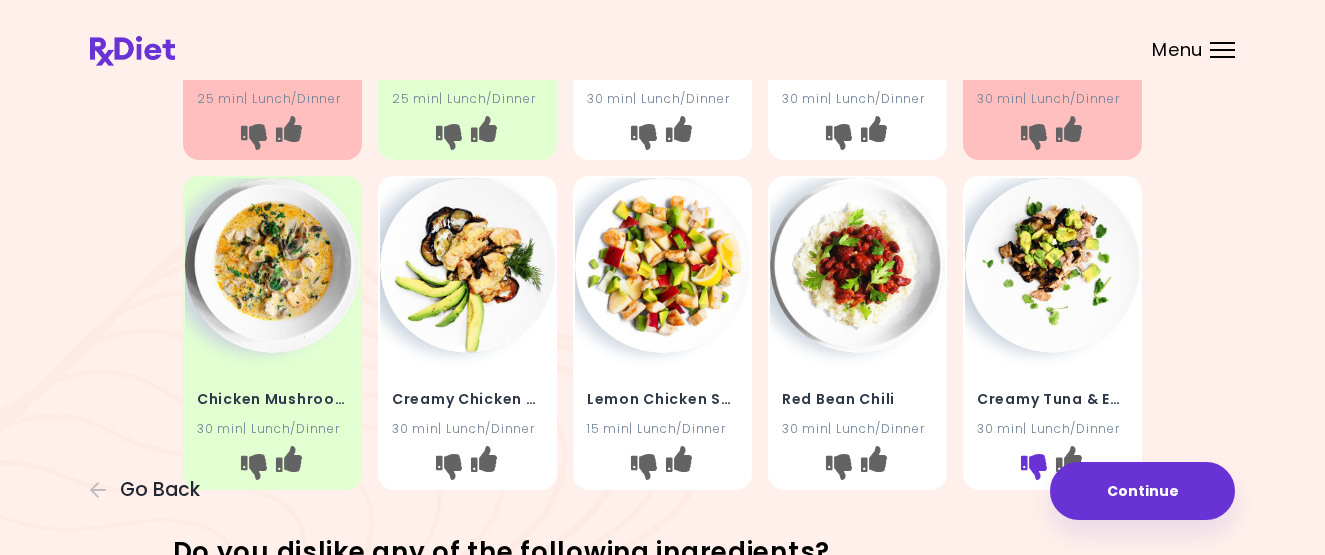 click at bounding box center (1034, 466) 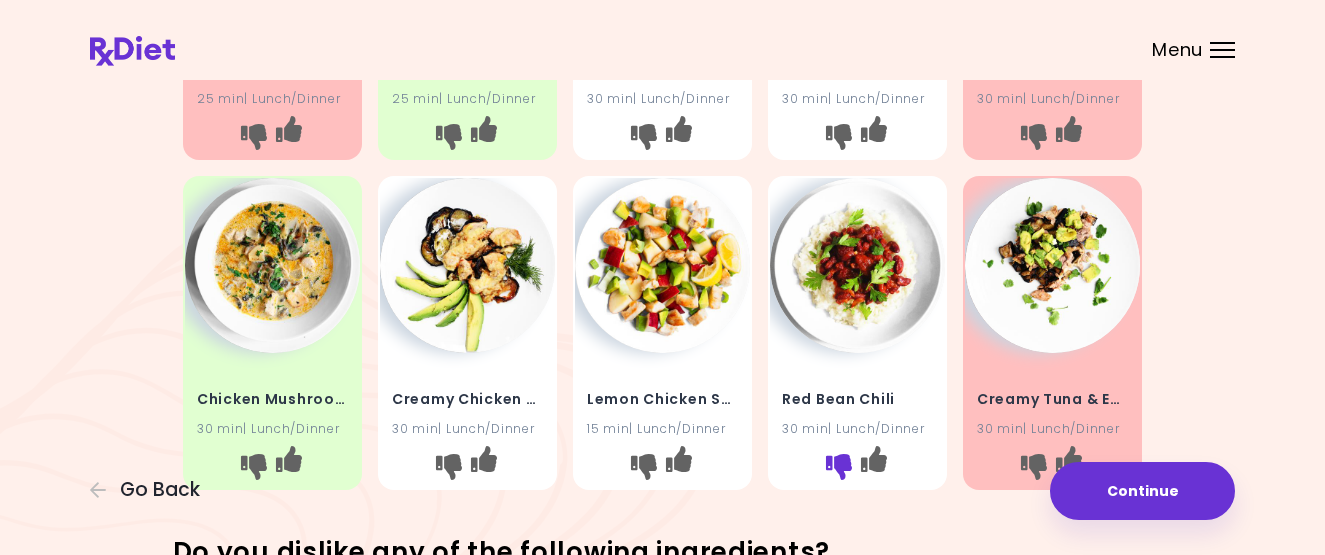 click at bounding box center [839, 466] 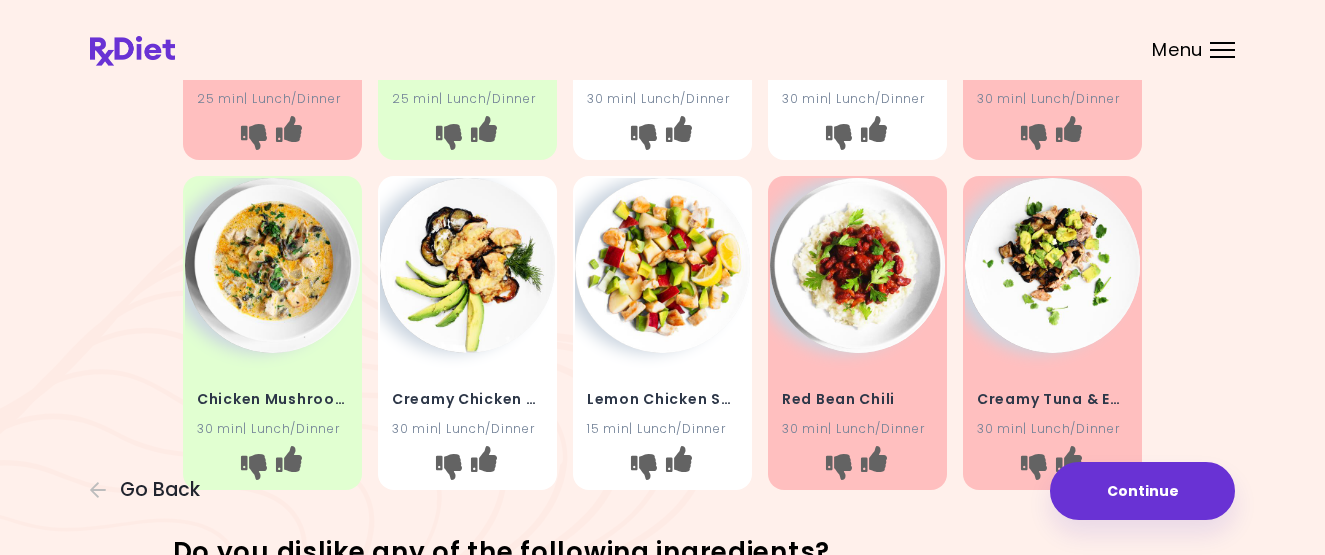 click at bounding box center [662, 265] 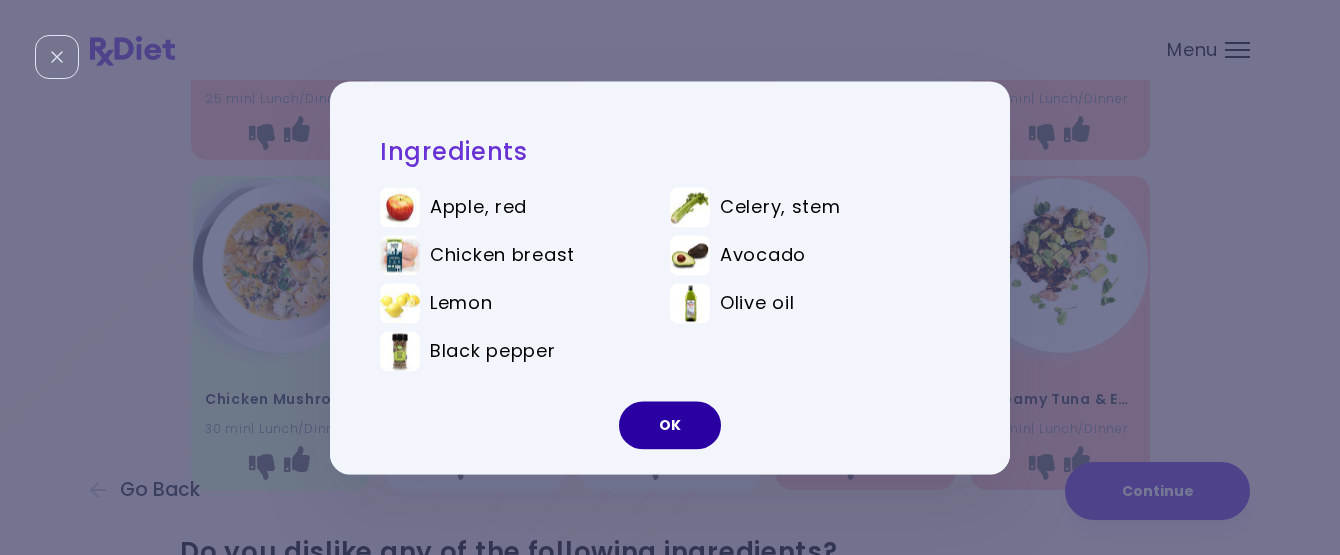 click on "OK" at bounding box center [670, 425] 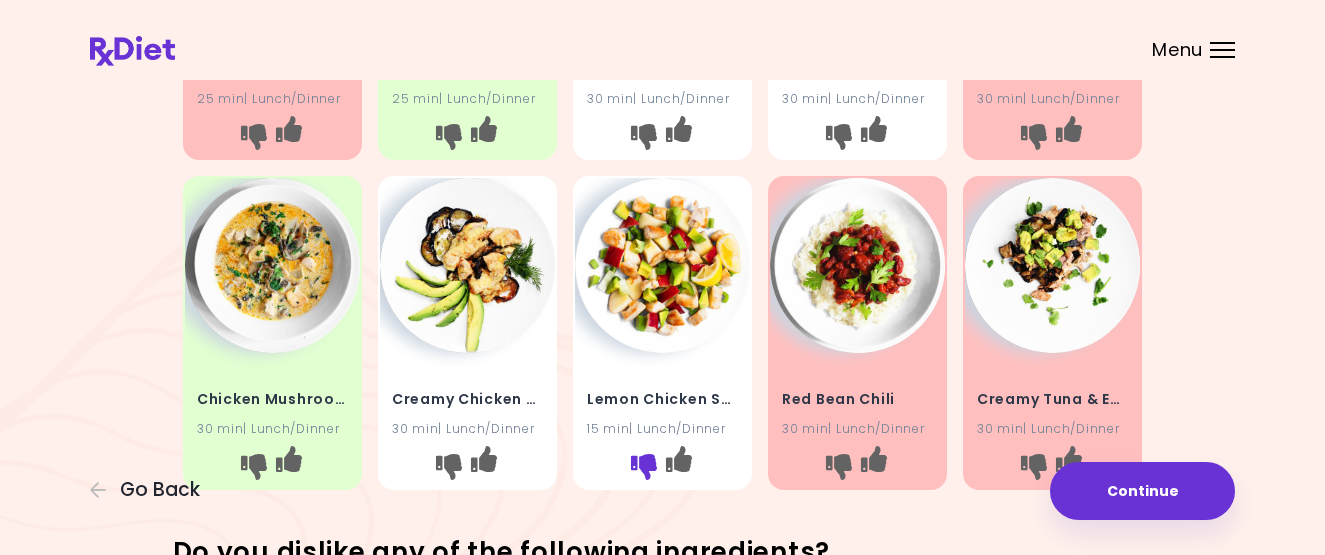 click at bounding box center [644, 466] 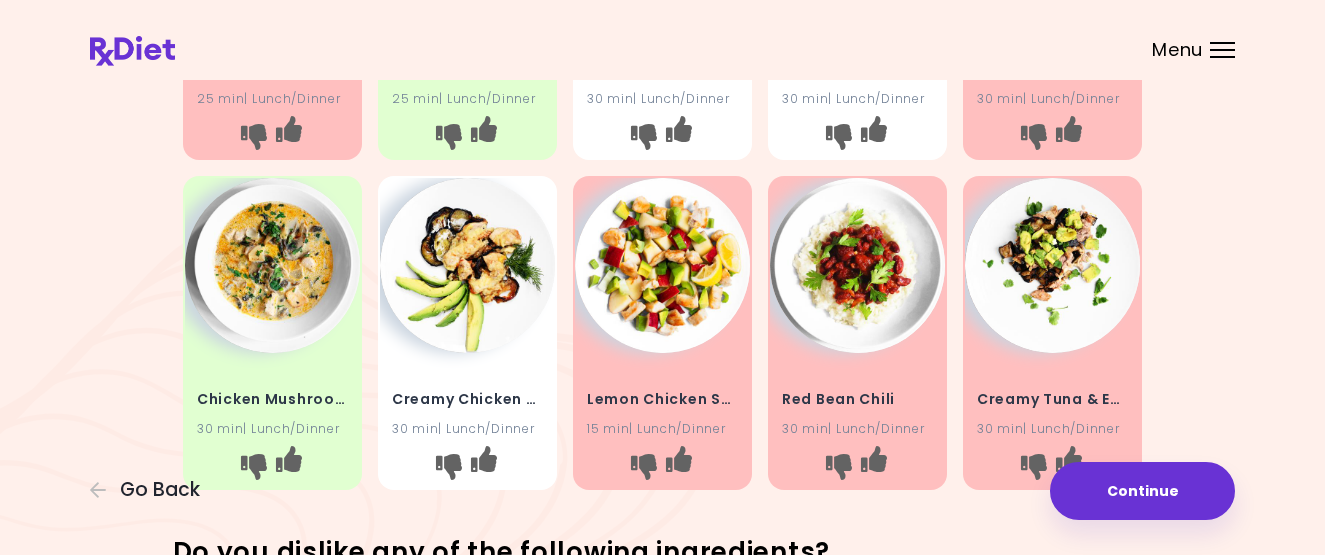click at bounding box center (467, 265) 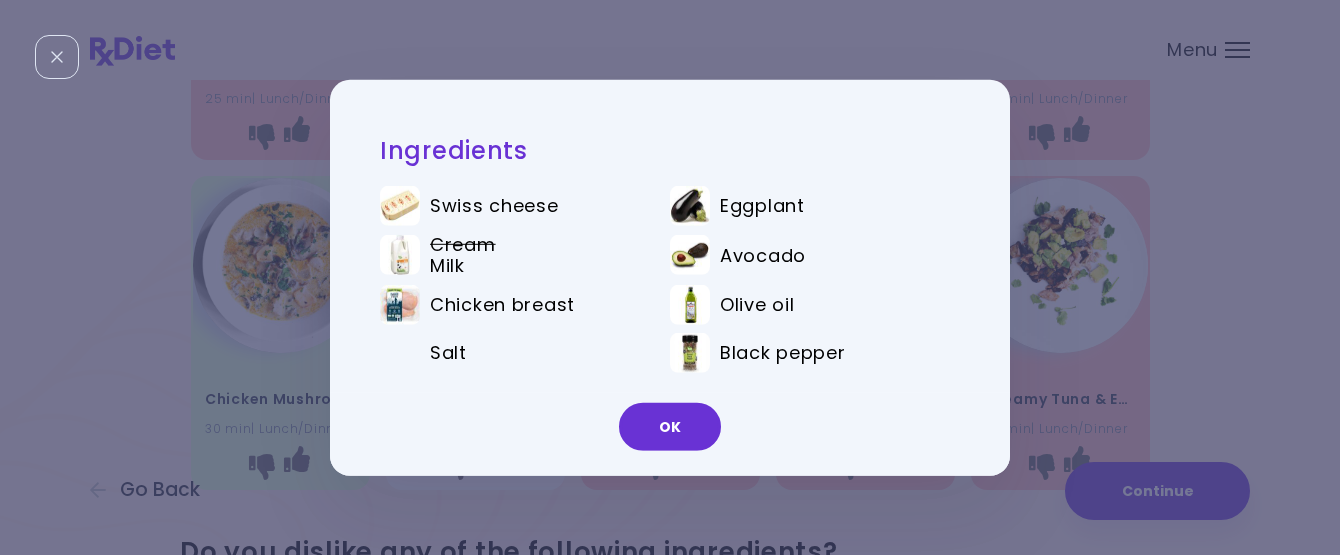 click on "OK" at bounding box center [670, 427] 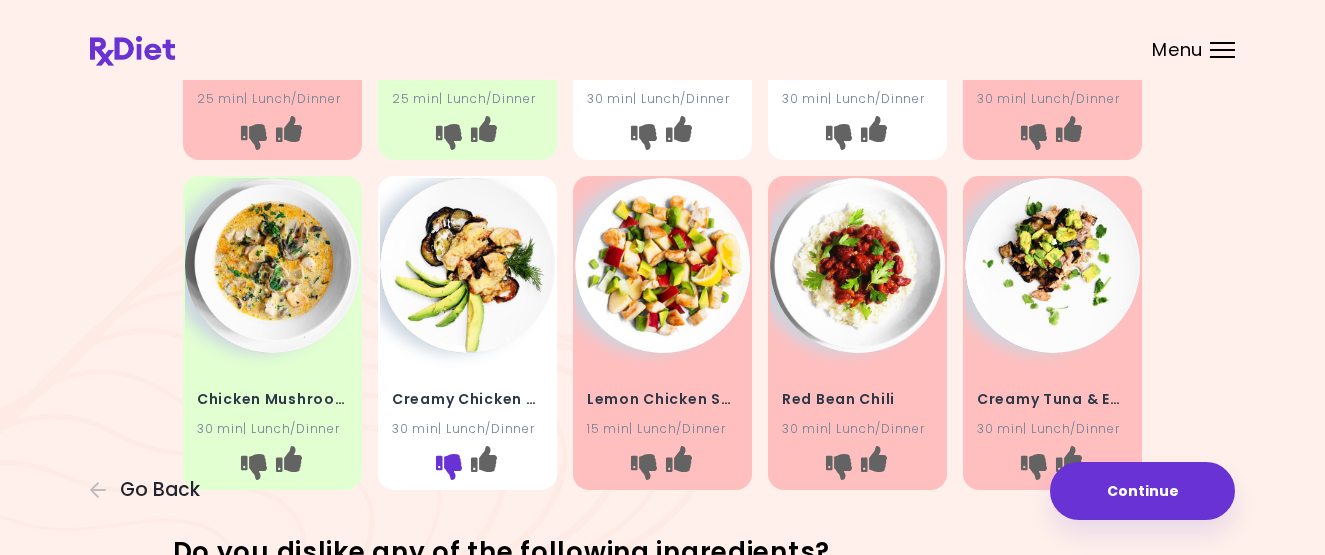 click at bounding box center [449, 466] 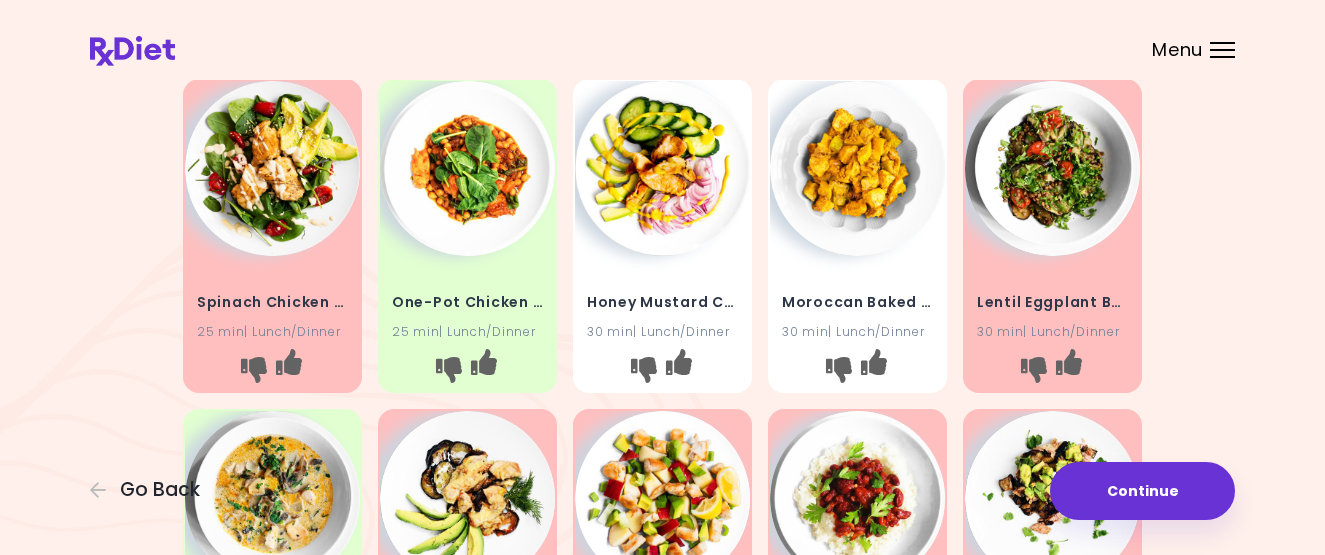 scroll, scrollTop: 66, scrollLeft: 0, axis: vertical 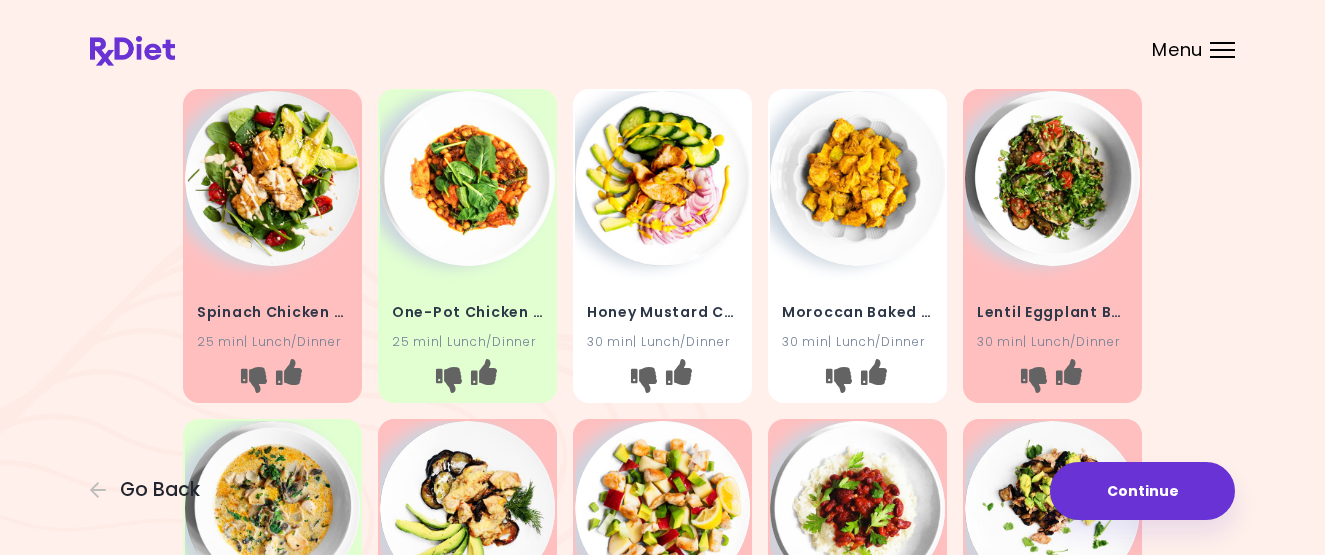 click at bounding box center (662, 178) 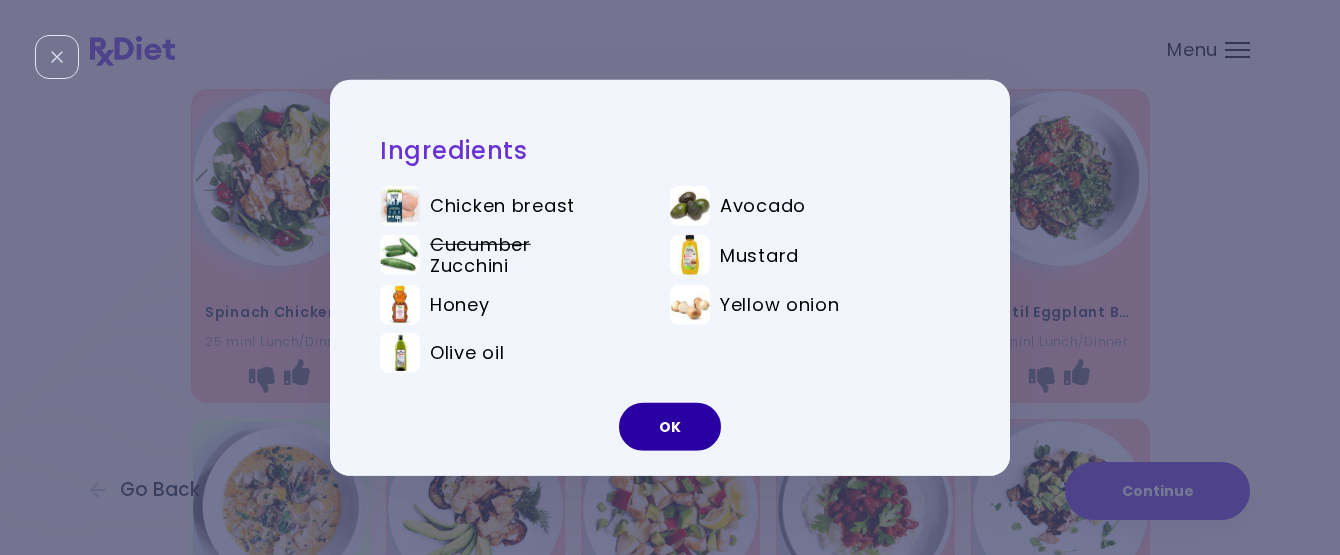 click on "OK" at bounding box center [670, 427] 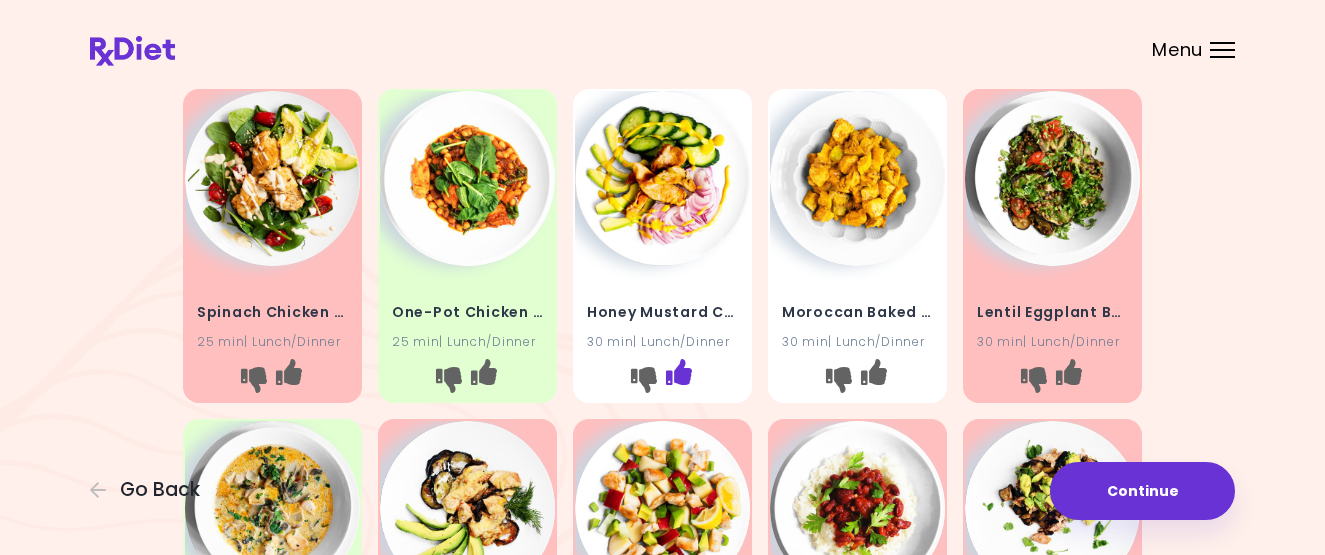 click at bounding box center (679, 372) 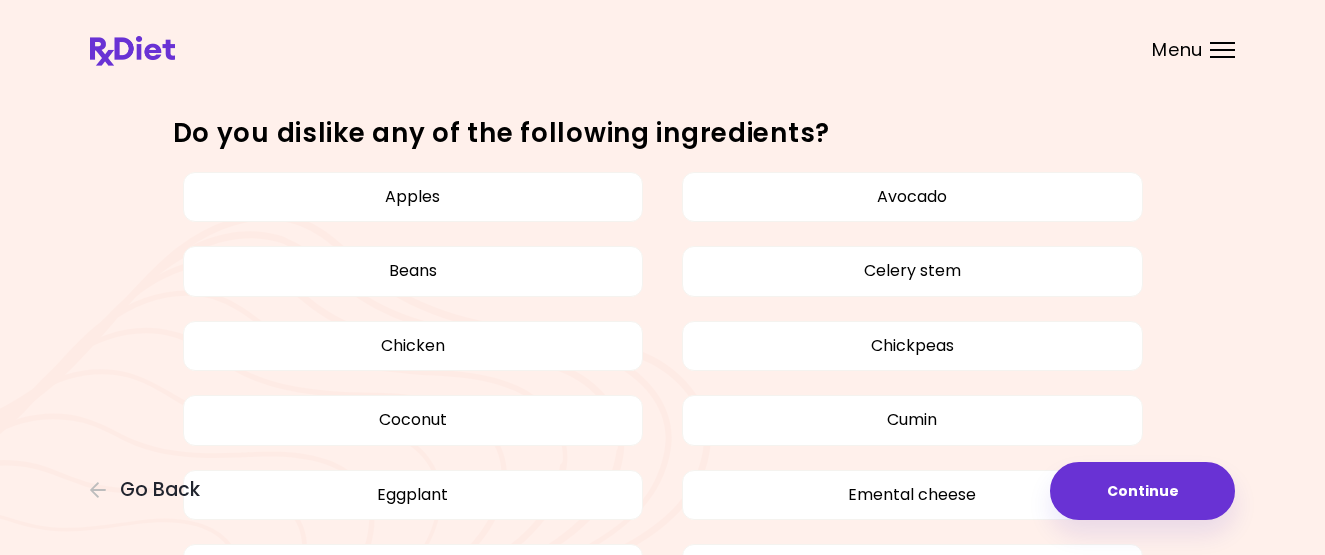 scroll, scrollTop: 750, scrollLeft: 0, axis: vertical 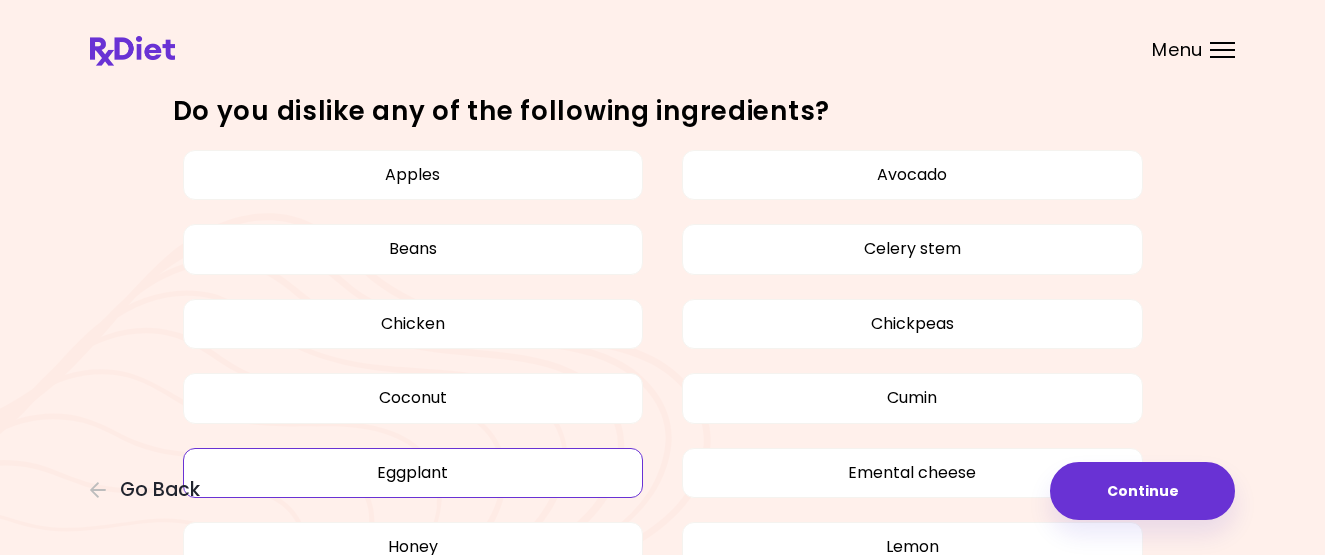 click on "Eggplant" at bounding box center (413, 473) 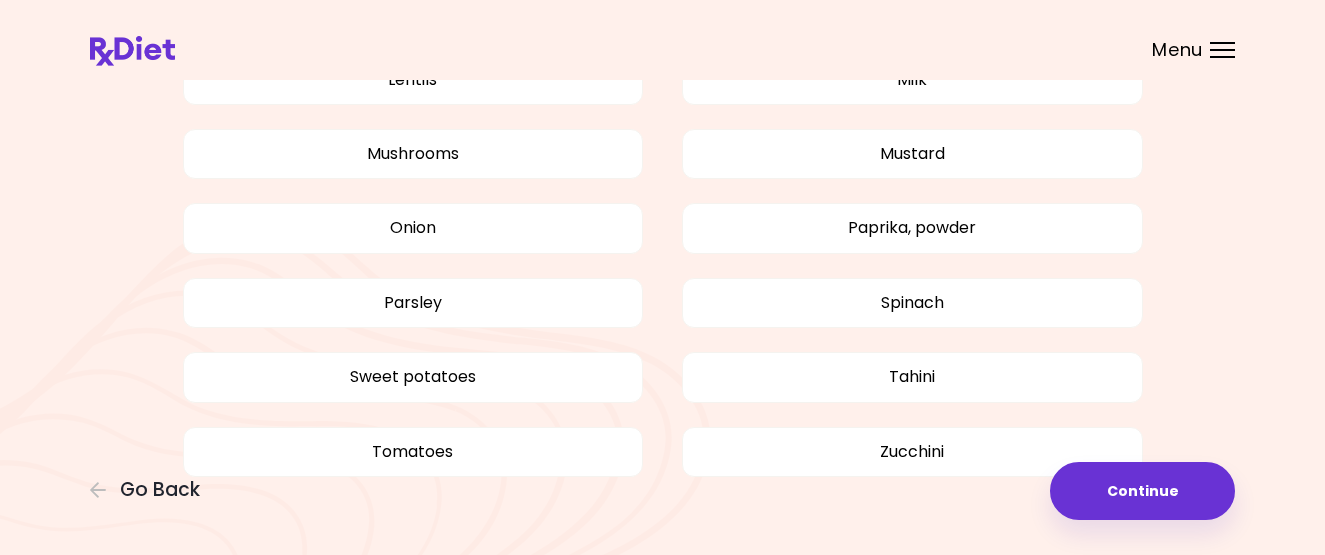 scroll, scrollTop: 1314, scrollLeft: 0, axis: vertical 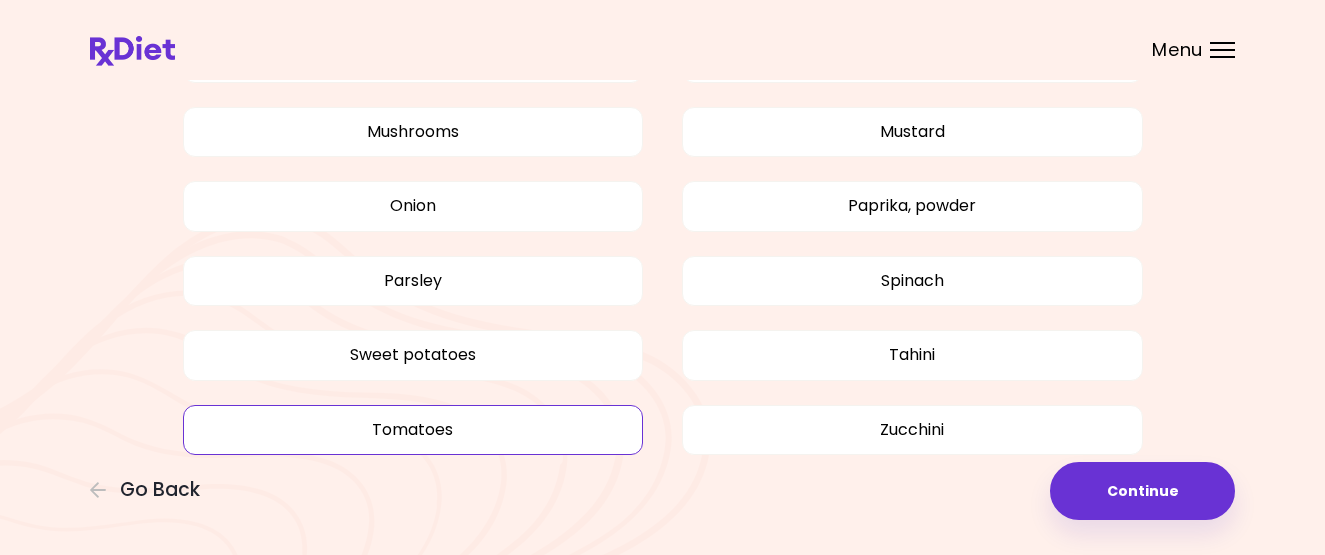 click on "Tomatoes" at bounding box center [413, 430] 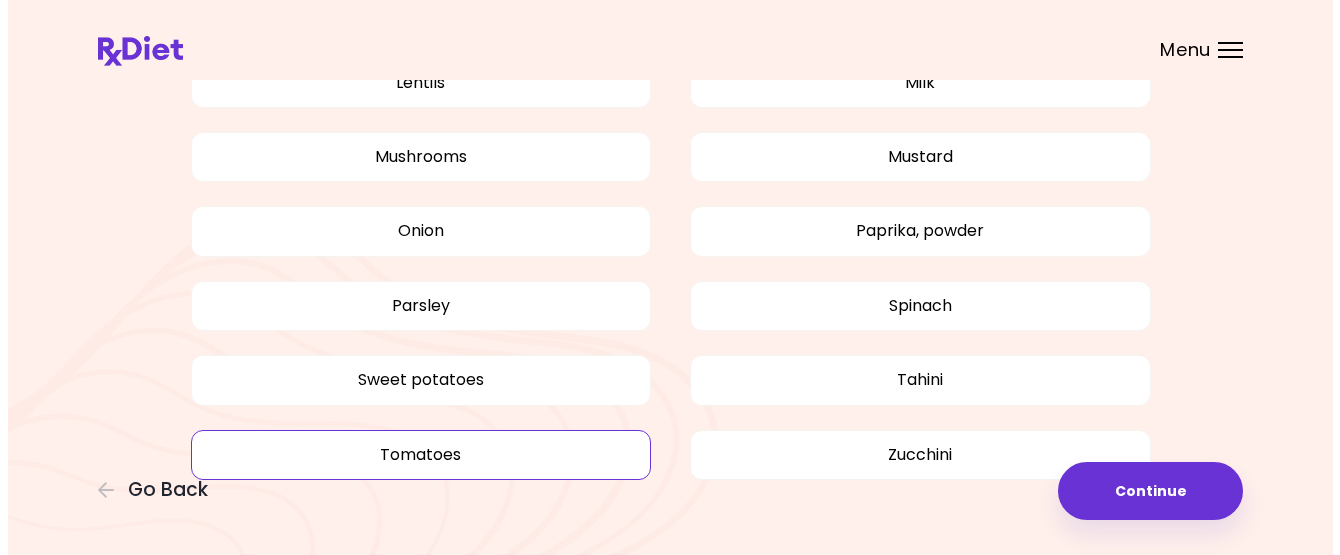 scroll, scrollTop: 1336, scrollLeft: 0, axis: vertical 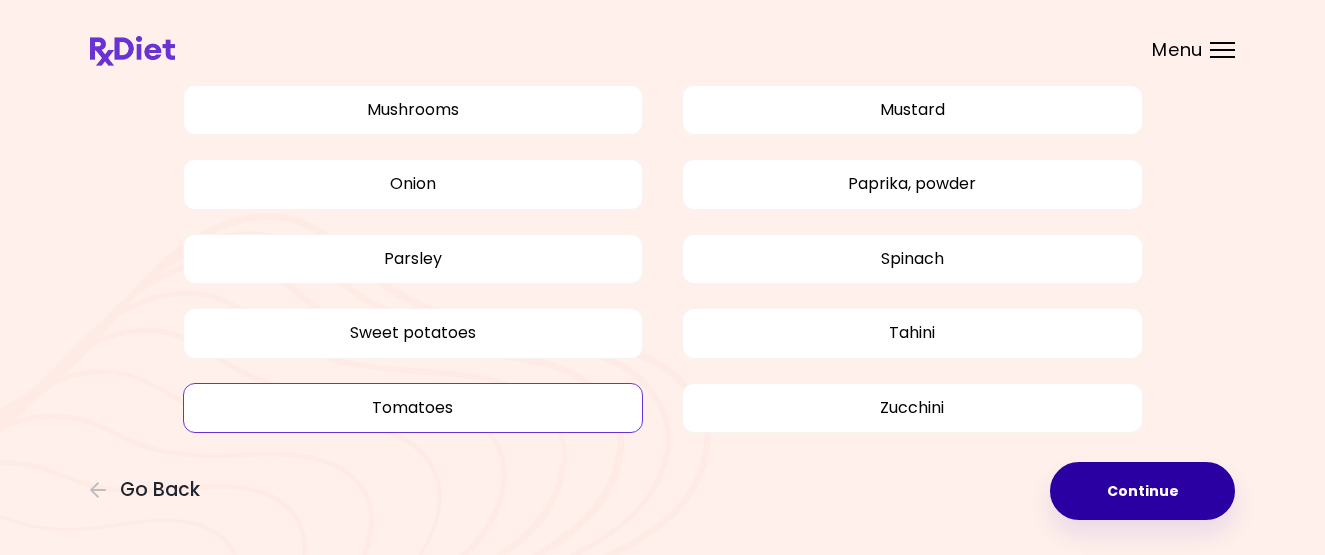 click on "Continue" at bounding box center (1142, 491) 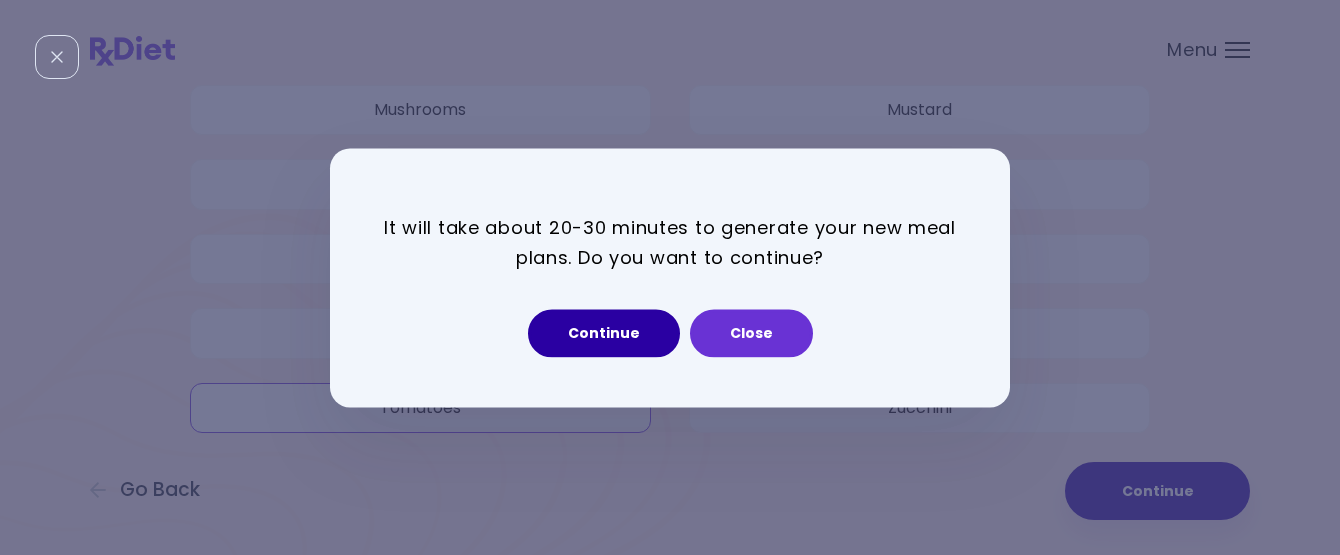 click on "Continue" at bounding box center [604, 333] 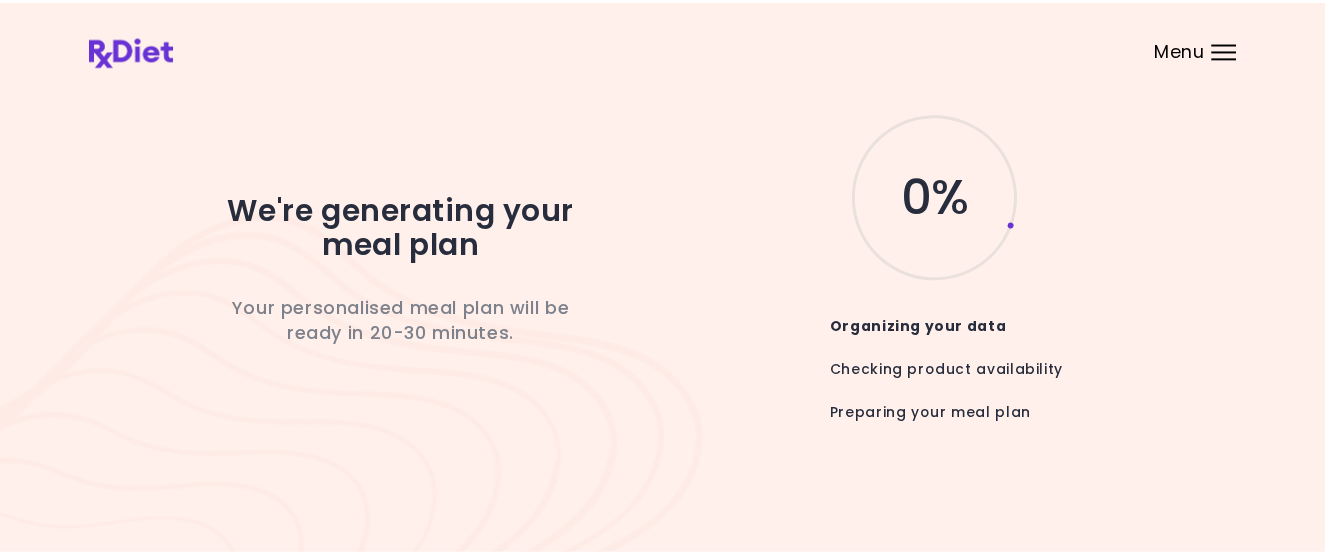 scroll, scrollTop: 0, scrollLeft: 0, axis: both 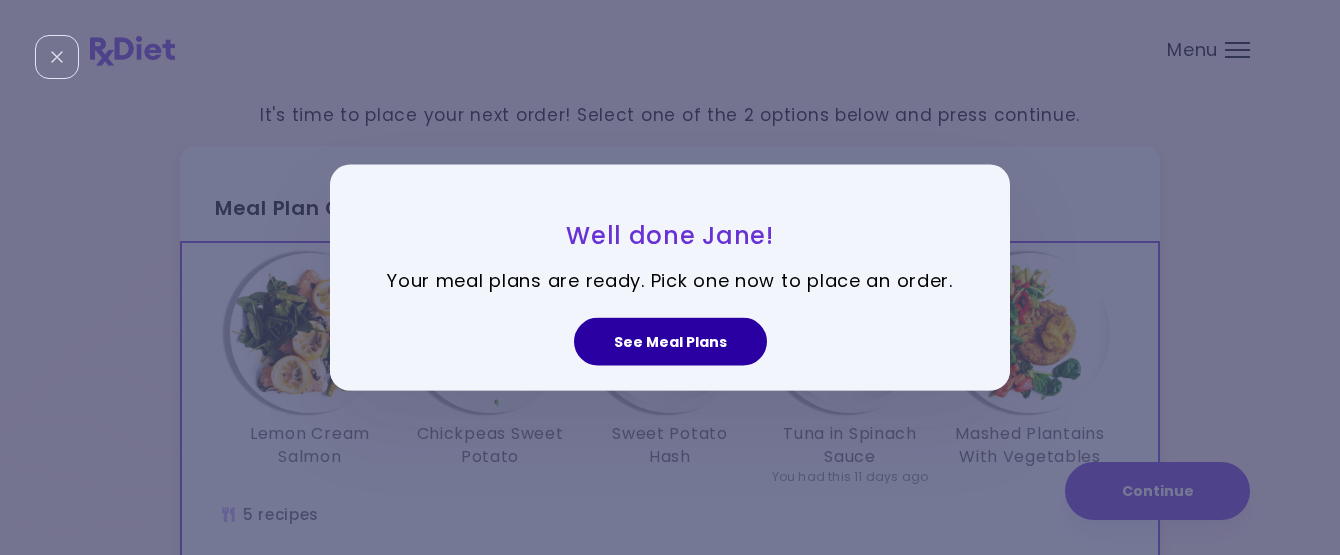 click on "See Meal Plans" at bounding box center [670, 342] 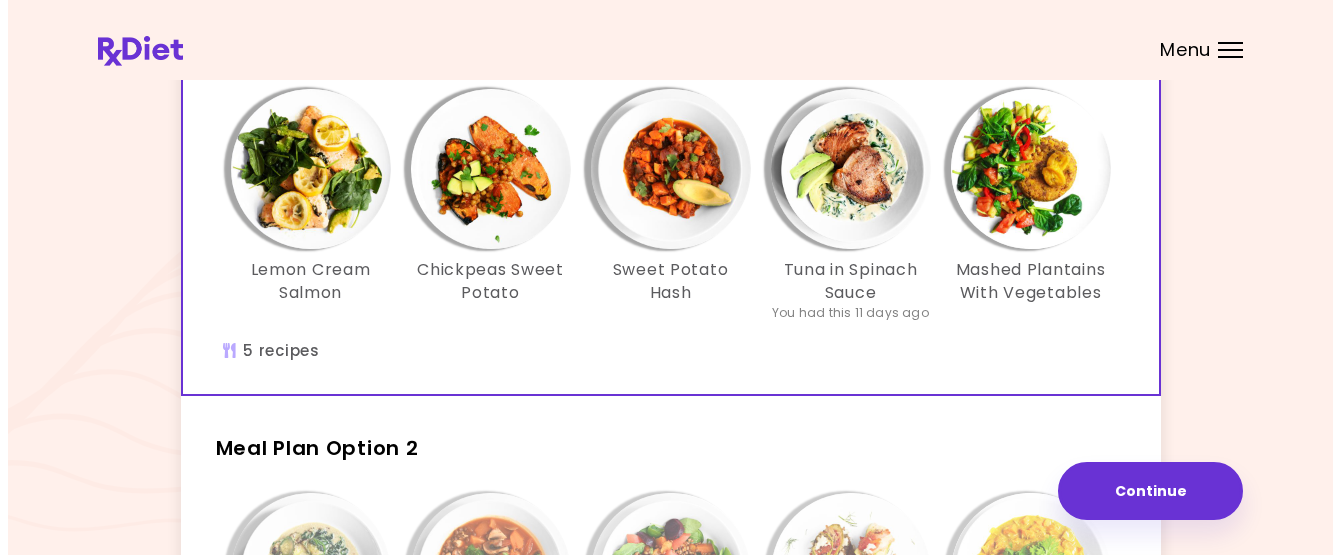 scroll, scrollTop: 141, scrollLeft: 0, axis: vertical 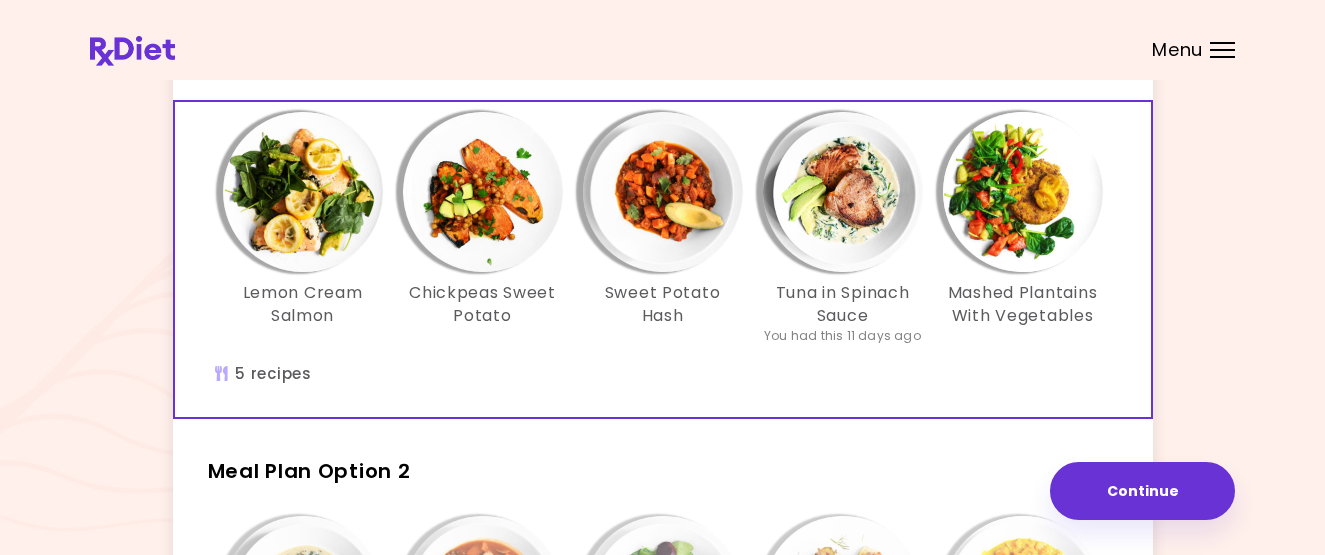 click at bounding box center [303, 192] 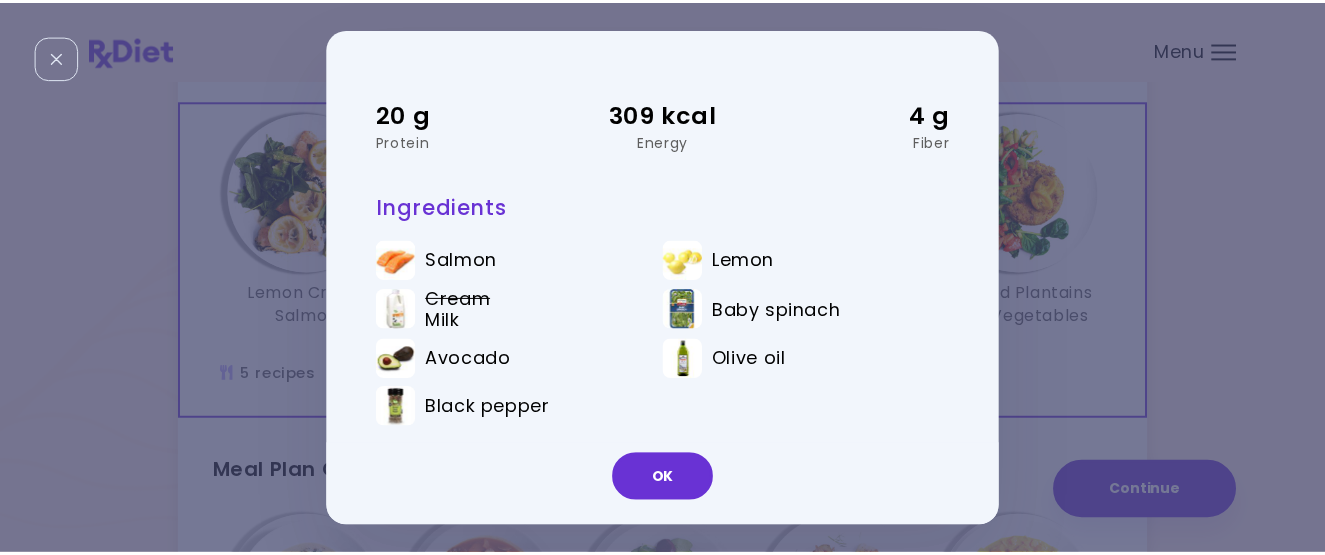 scroll, scrollTop: 138, scrollLeft: 0, axis: vertical 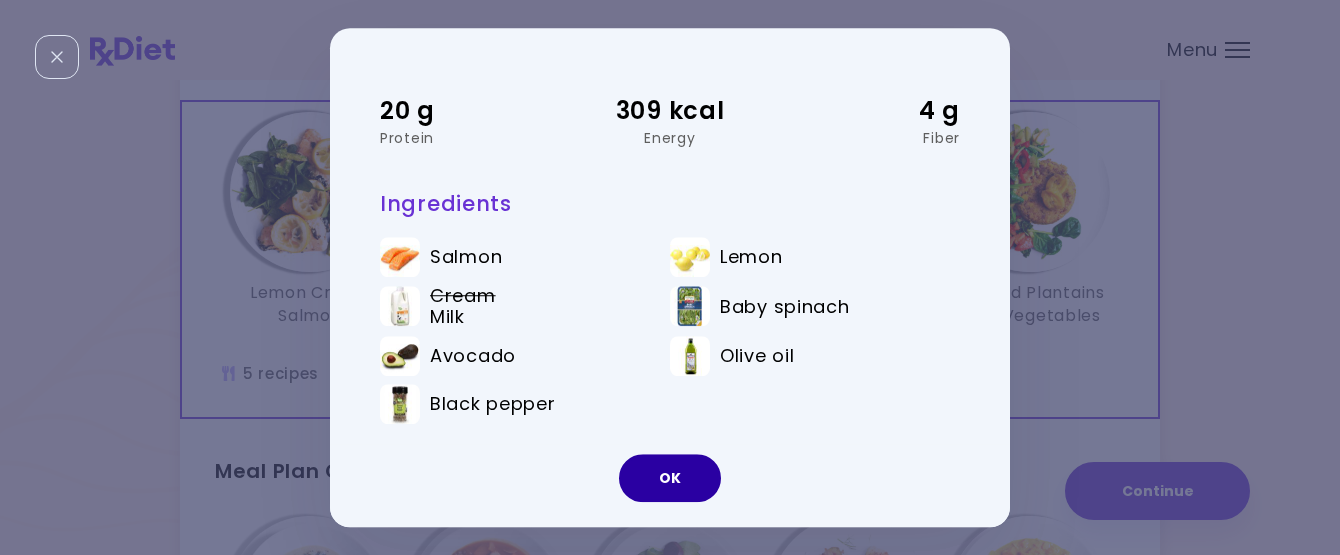click on "OK" at bounding box center (670, 478) 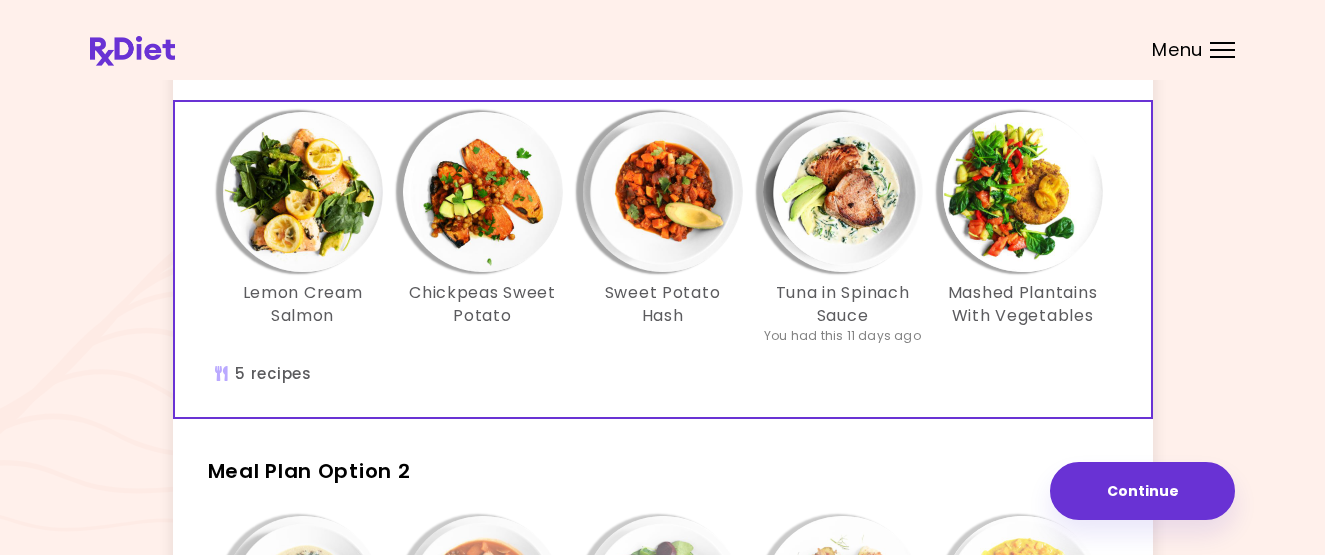 click at bounding box center [483, 192] 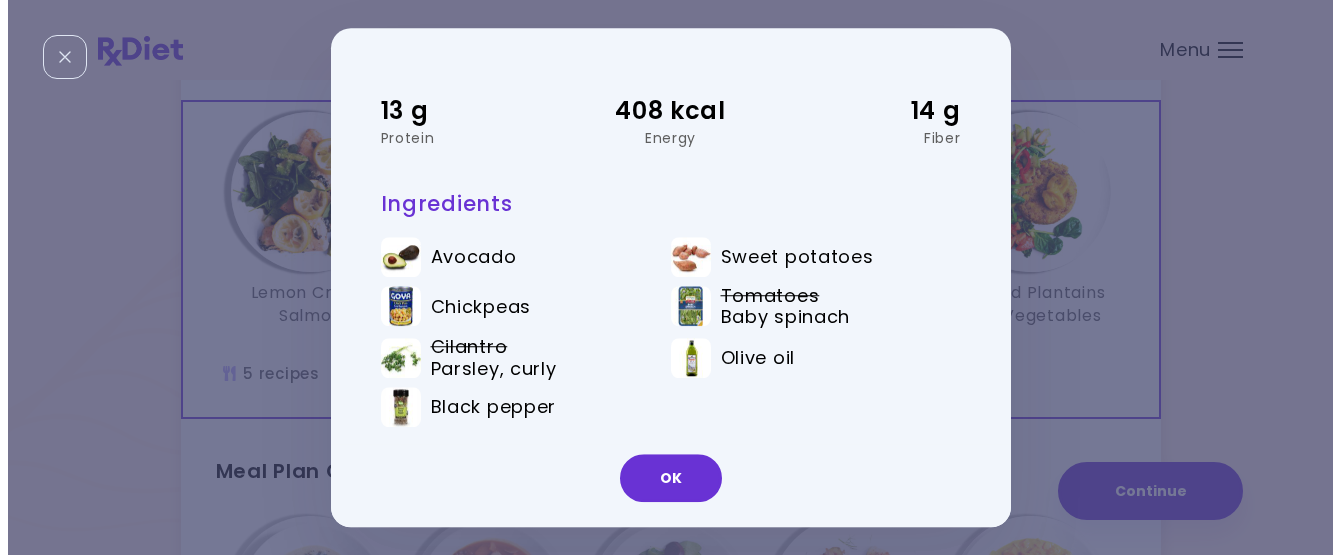 scroll, scrollTop: 0, scrollLeft: 0, axis: both 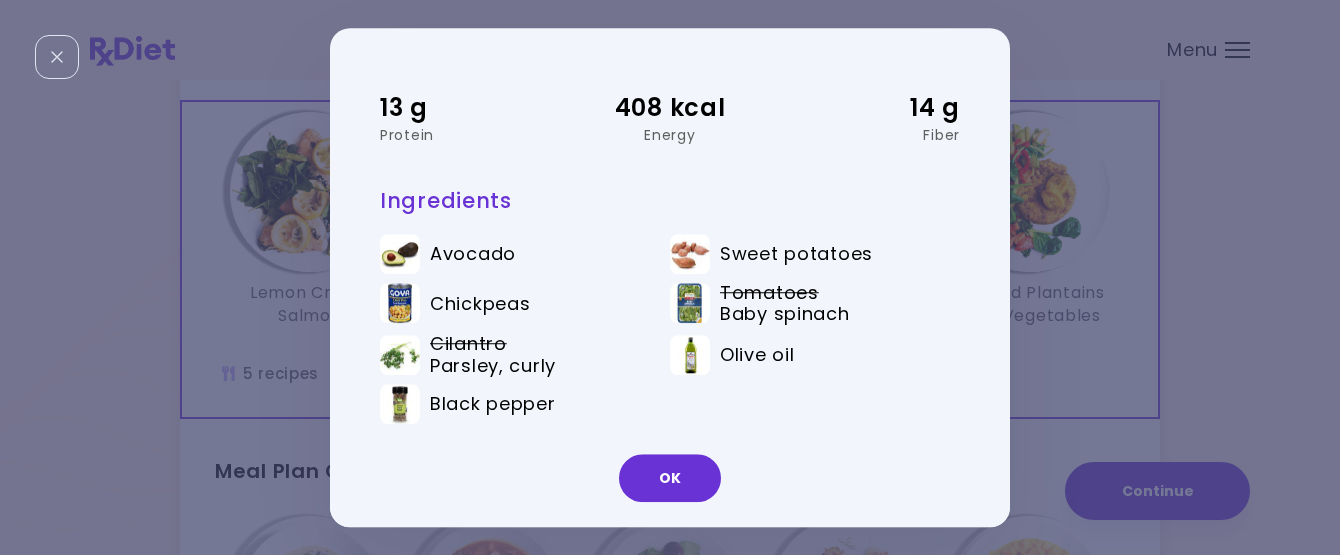 click on "OK" at bounding box center (670, 478) 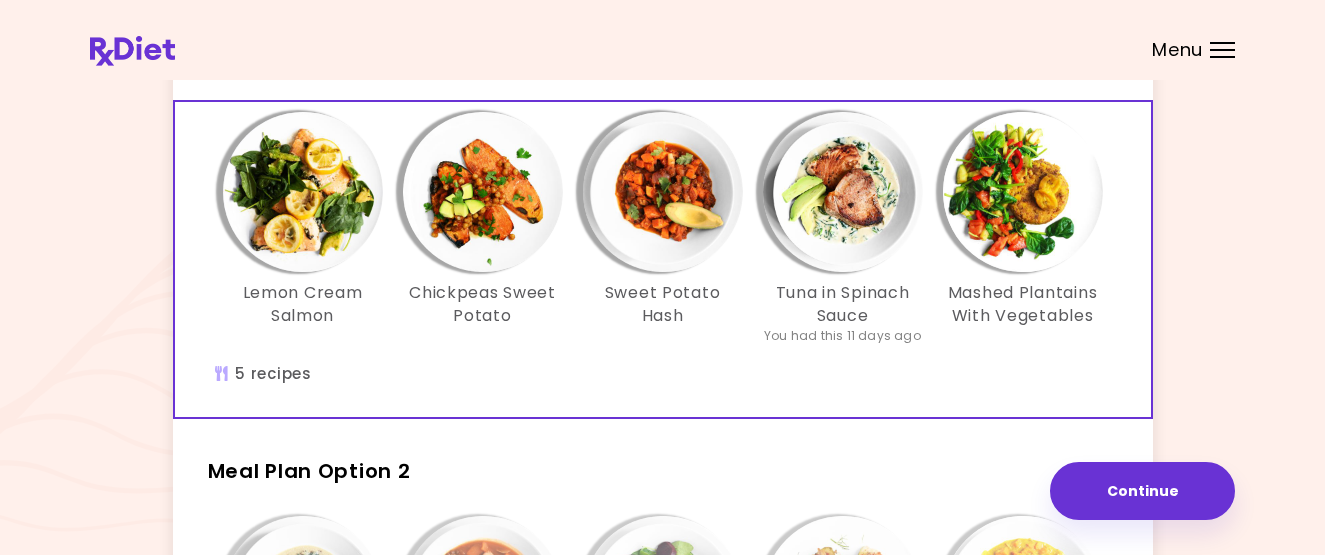 click at bounding box center (663, 192) 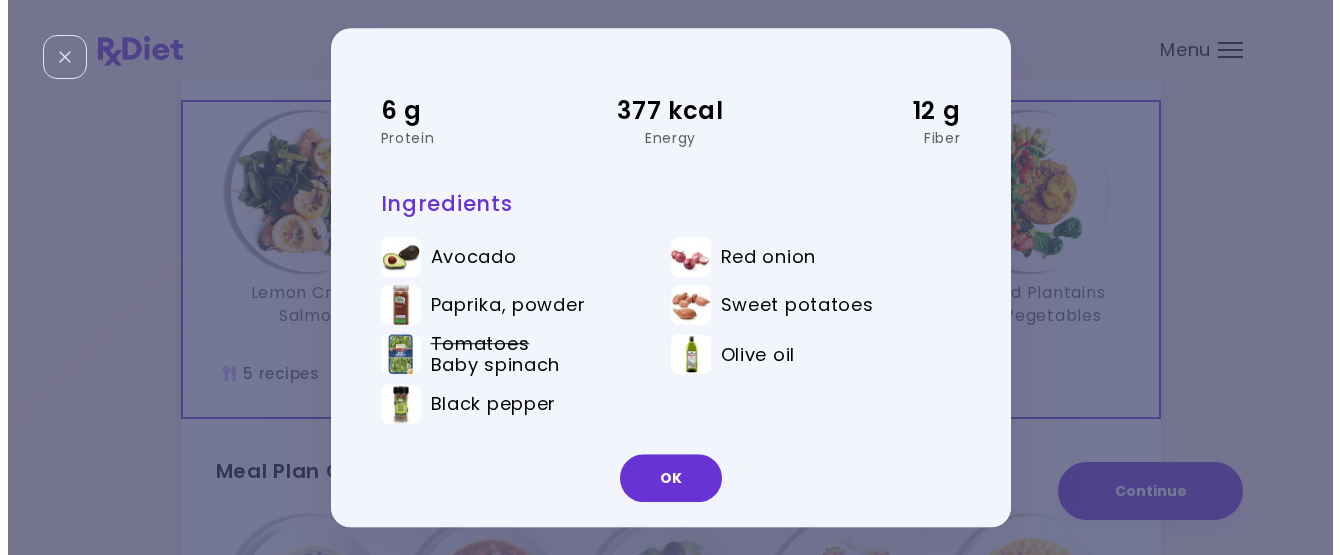 scroll, scrollTop: 0, scrollLeft: 0, axis: both 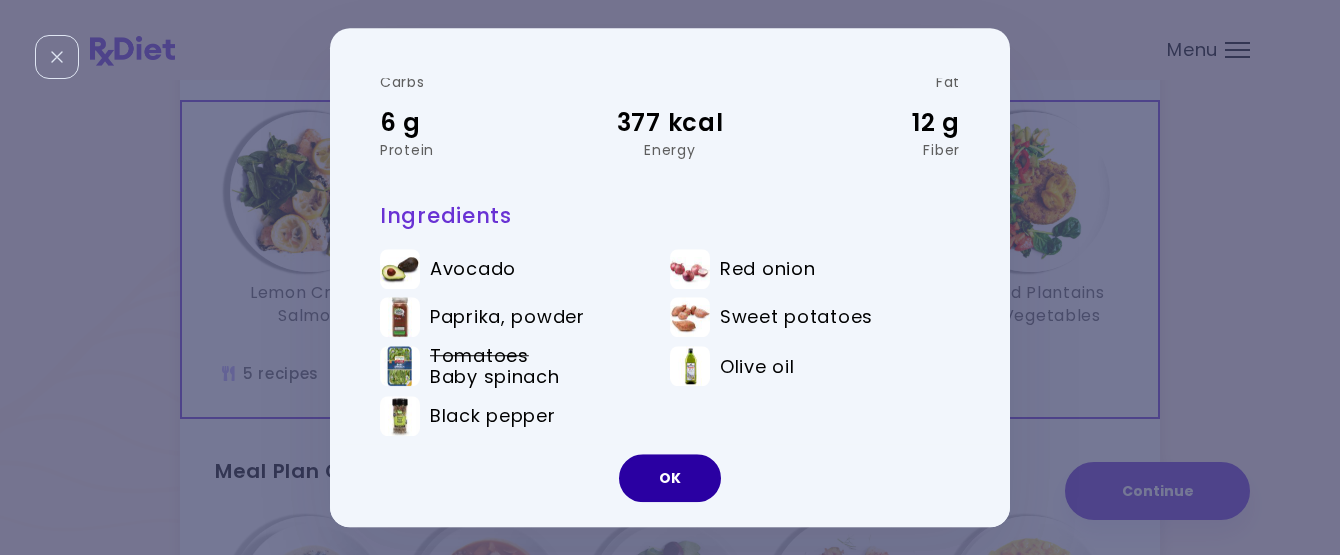 click on "OK" at bounding box center [670, 478] 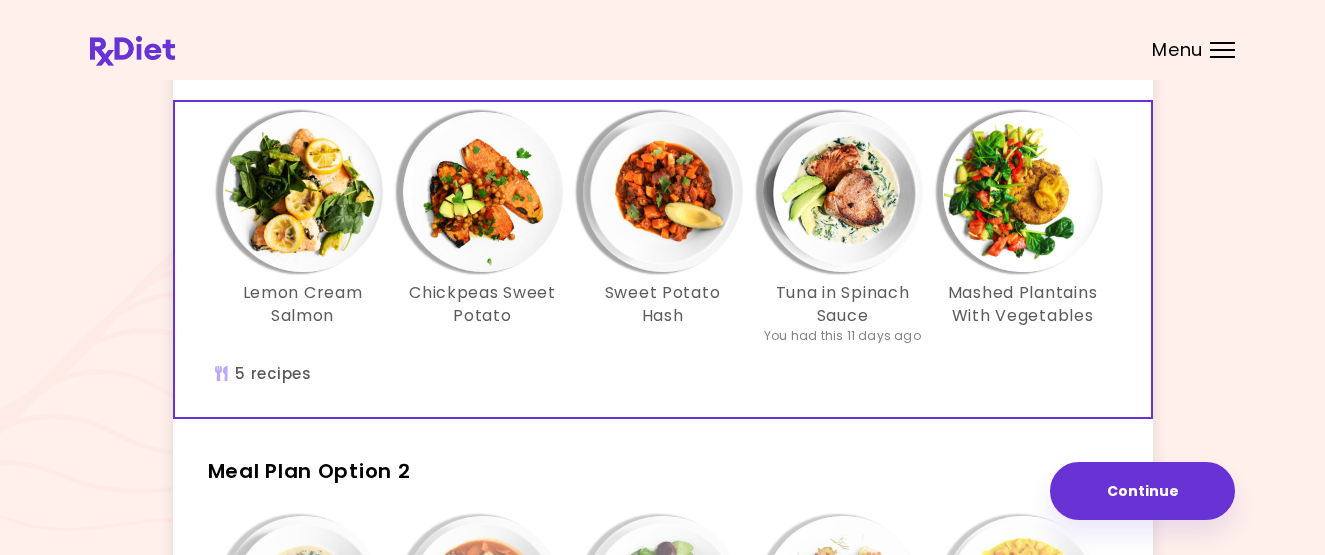 click at bounding box center [1023, 192] 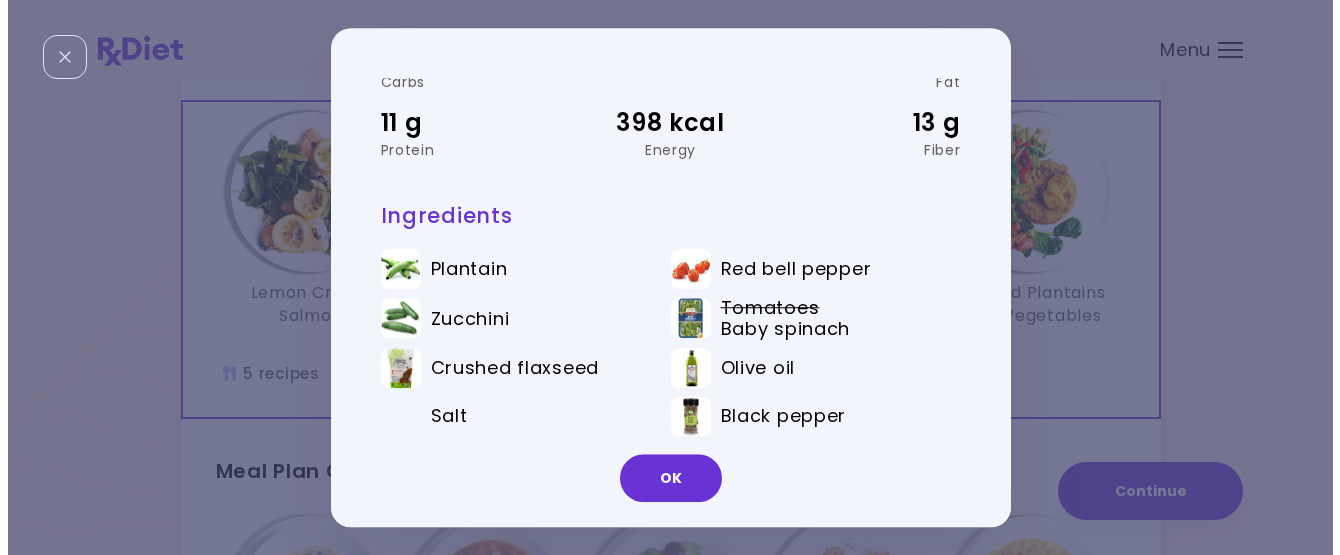 scroll, scrollTop: 0, scrollLeft: 0, axis: both 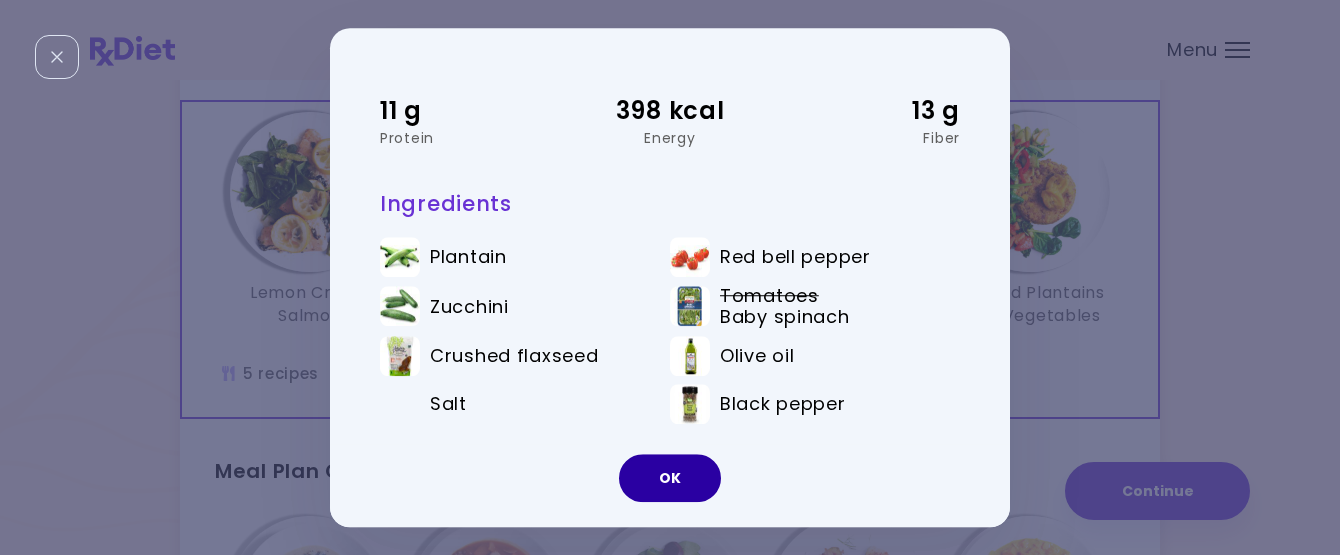 click on "OK" at bounding box center (670, 478) 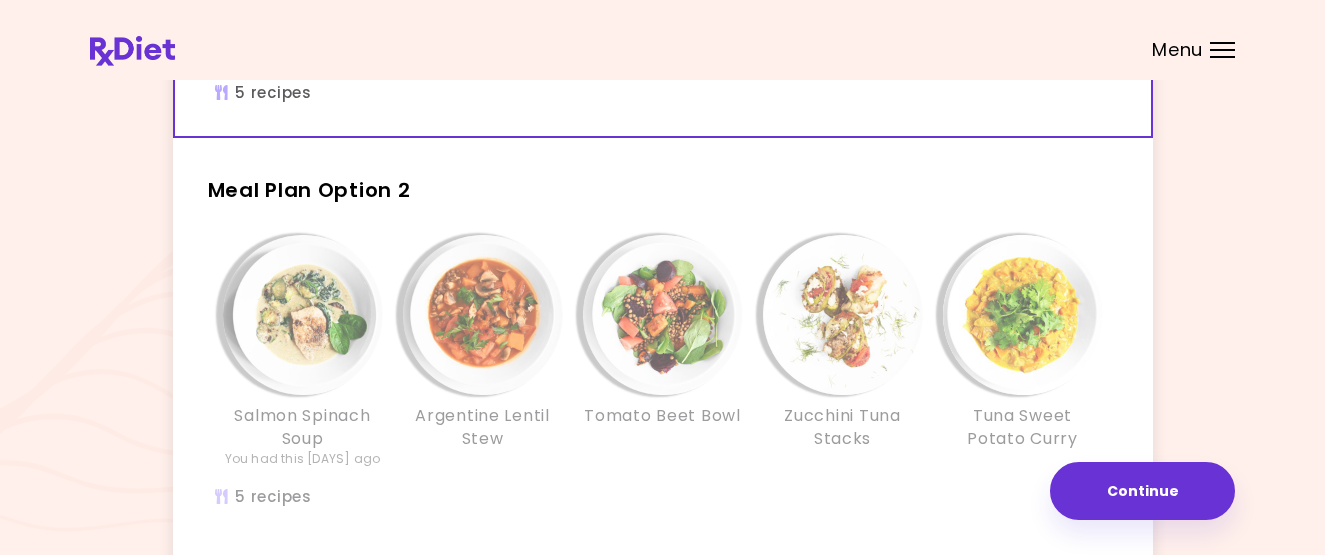 scroll, scrollTop: 458, scrollLeft: 0, axis: vertical 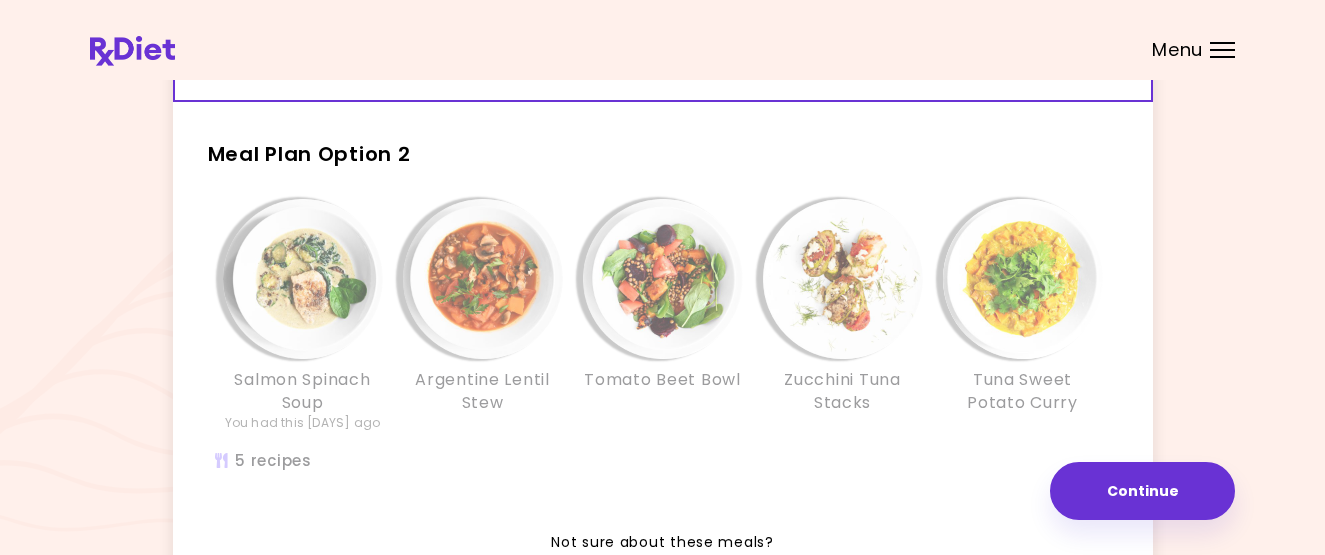 click at bounding box center [303, 279] 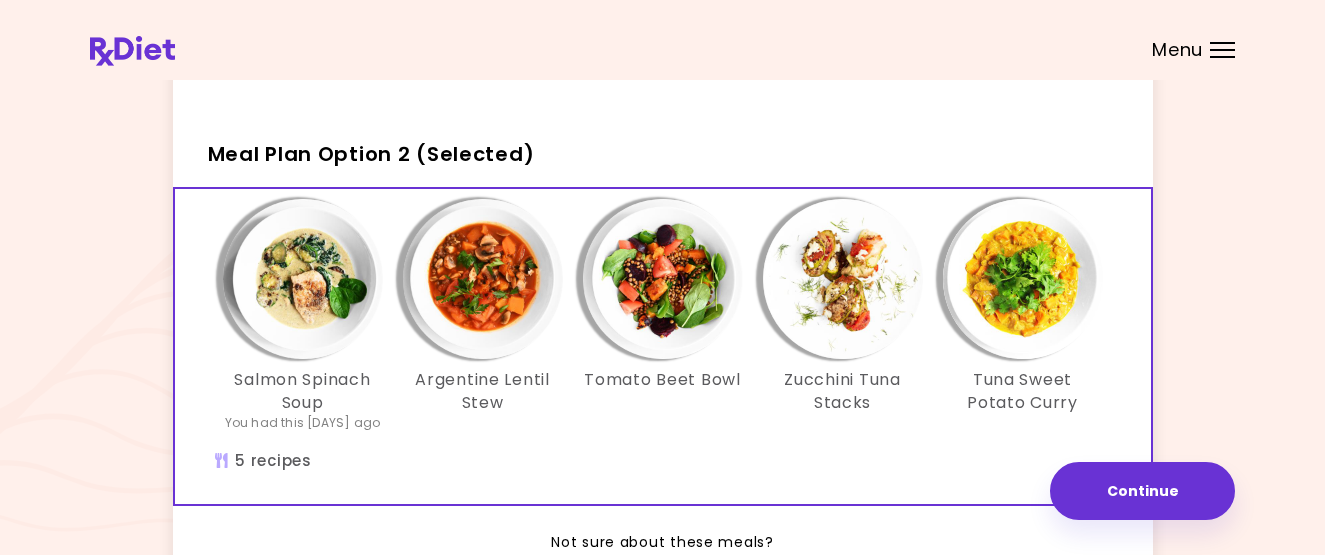 click at bounding box center [303, 279] 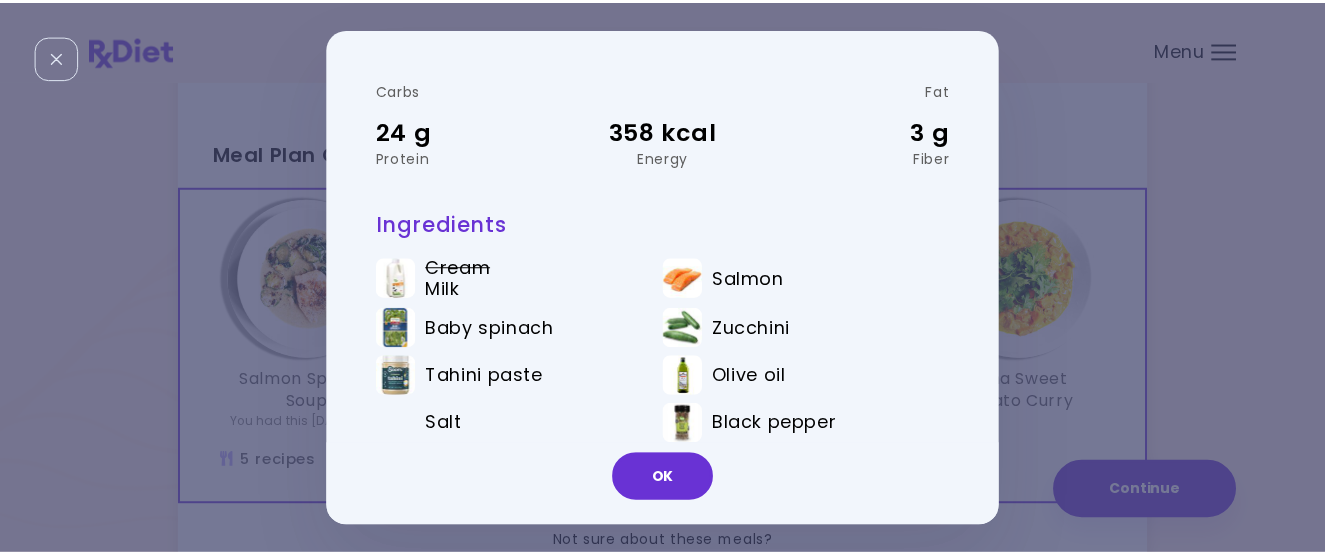 scroll, scrollTop: 138, scrollLeft: 0, axis: vertical 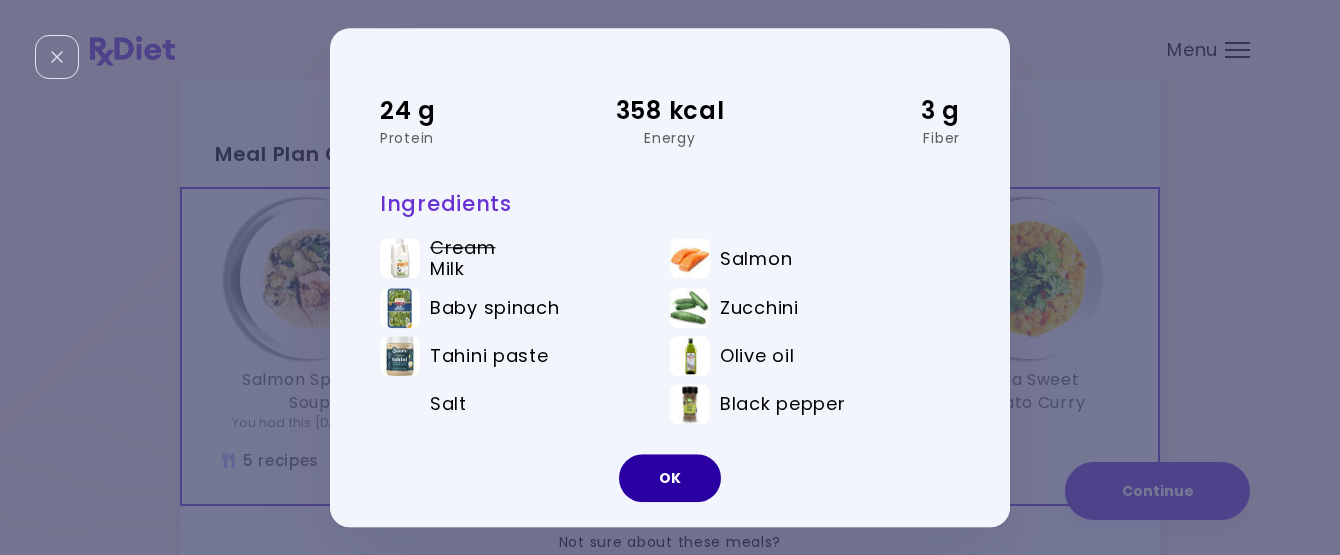 click on "OK" at bounding box center (670, 478) 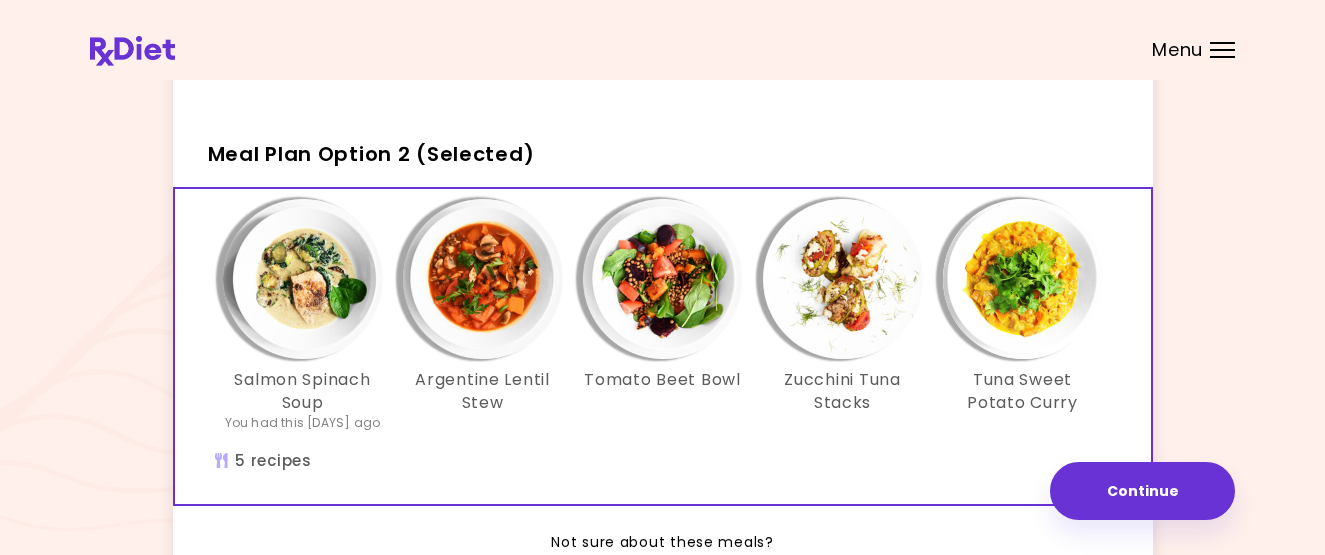 click at bounding box center (1023, 279) 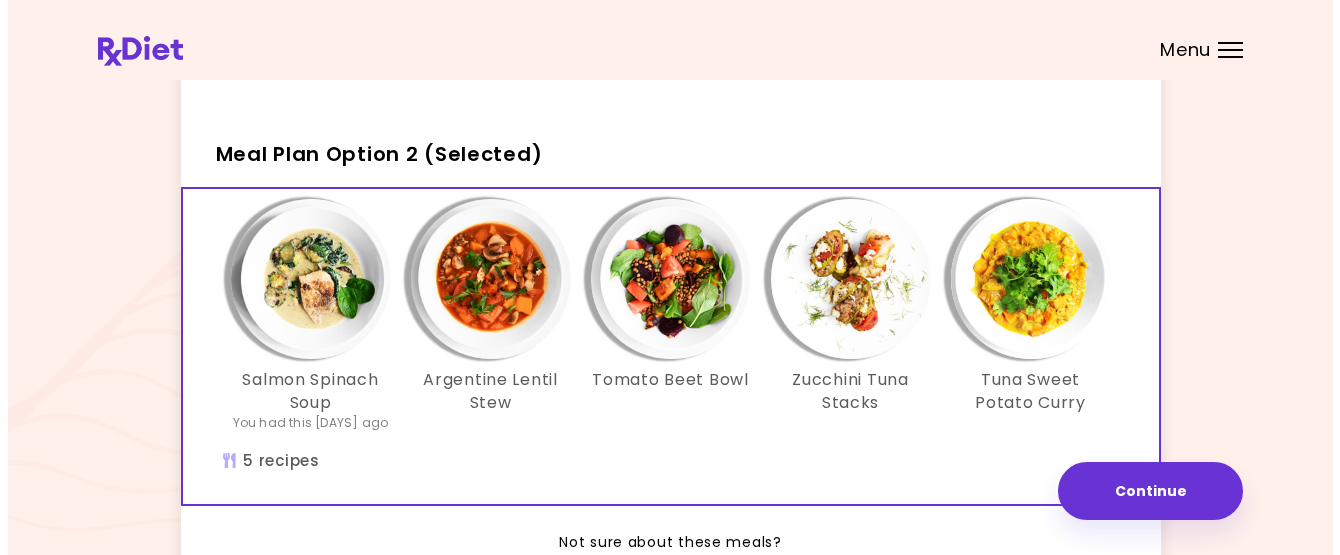 scroll, scrollTop: 0, scrollLeft: 0, axis: both 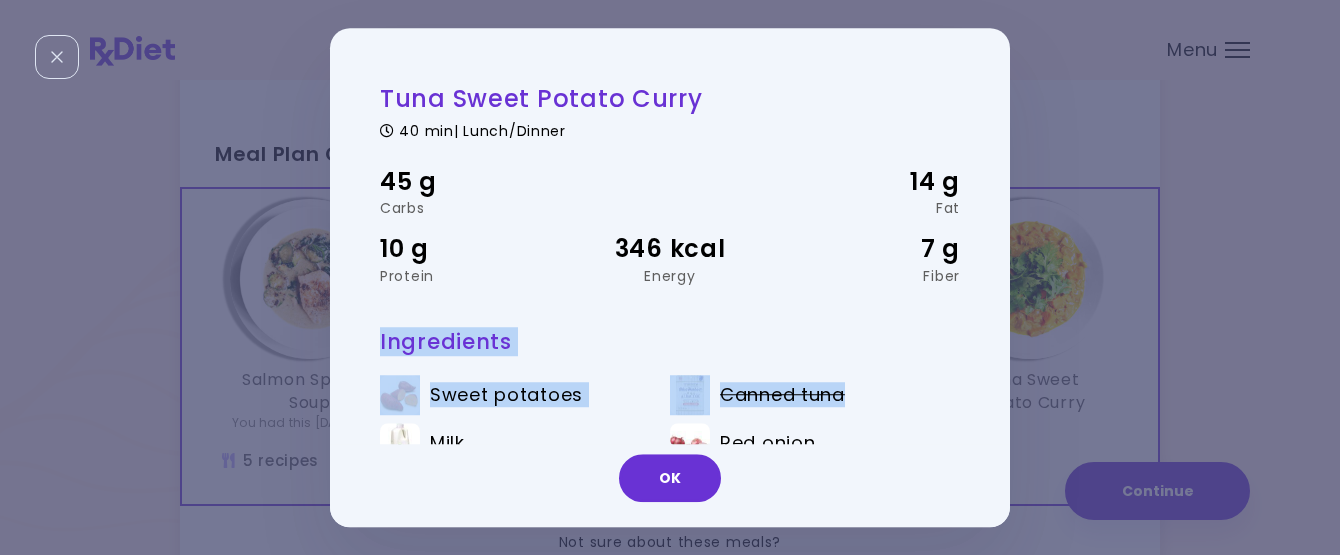 drag, startPoint x: 982, startPoint y: 280, endPoint x: 984, endPoint y: 340, distance: 60.033325 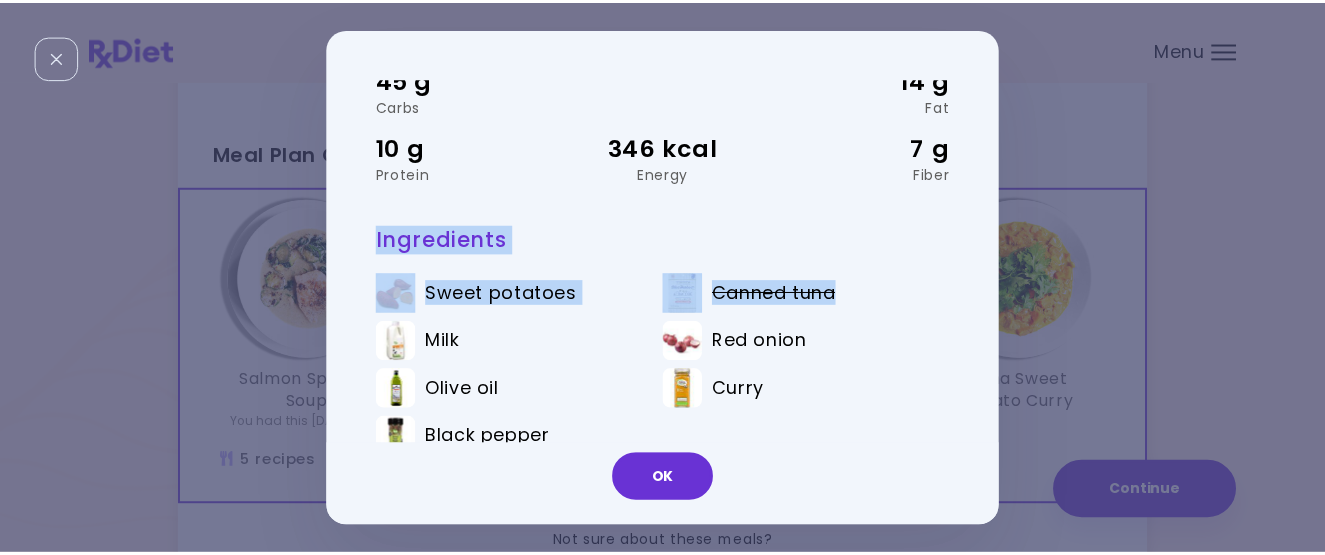scroll, scrollTop: 134, scrollLeft: 0, axis: vertical 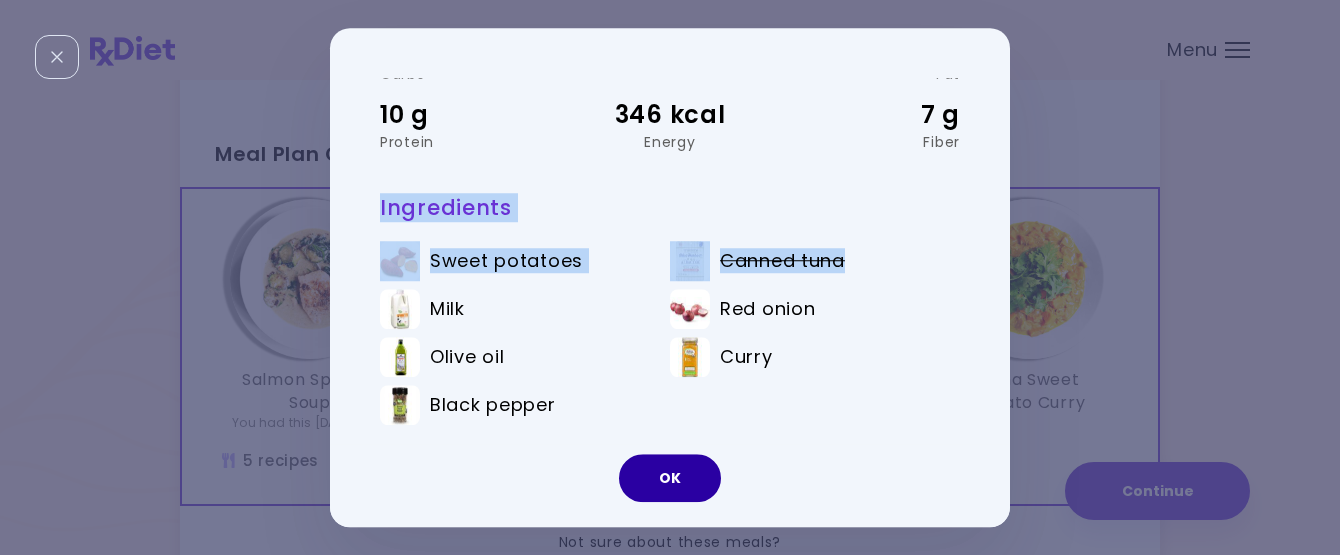 click on "OK" at bounding box center [670, 478] 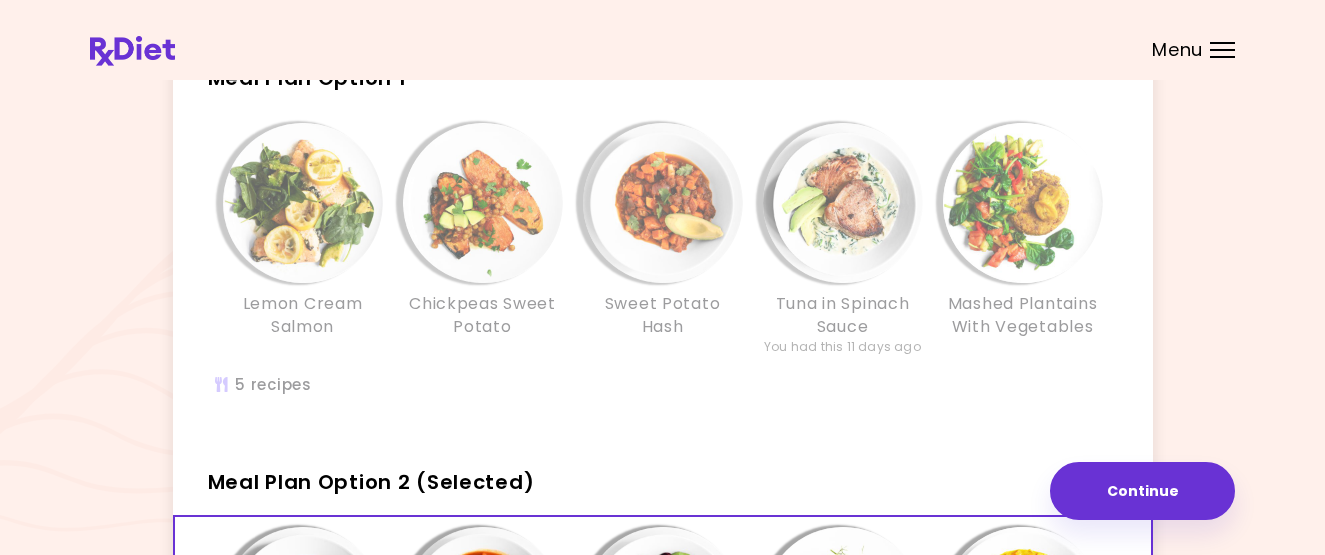 scroll, scrollTop: 119, scrollLeft: 0, axis: vertical 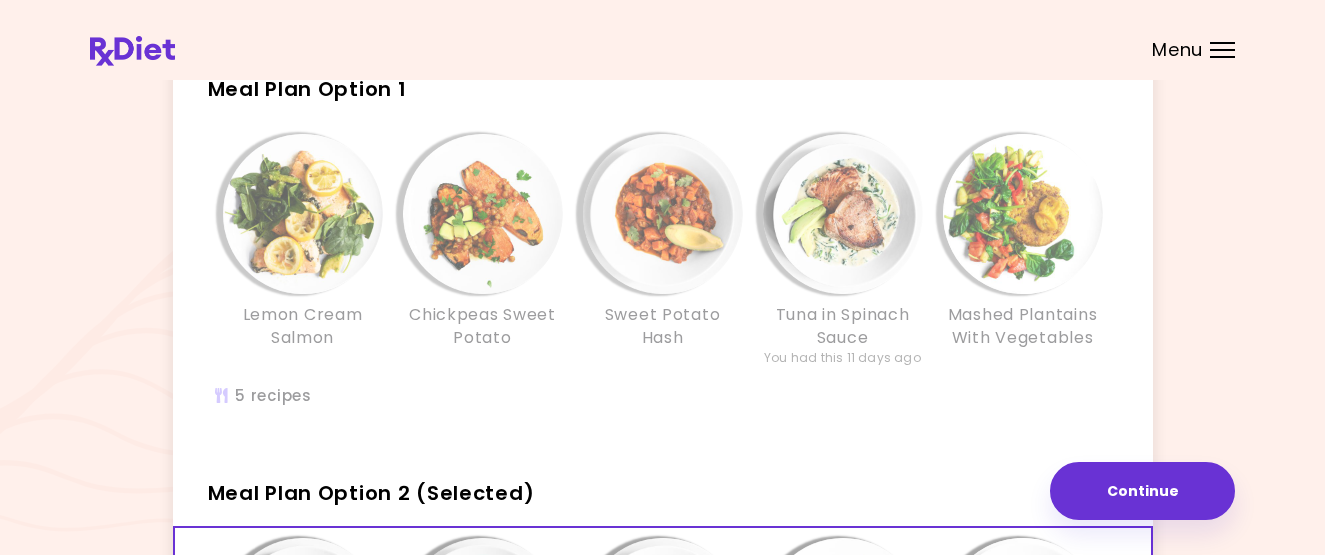click at bounding box center (1023, 214) 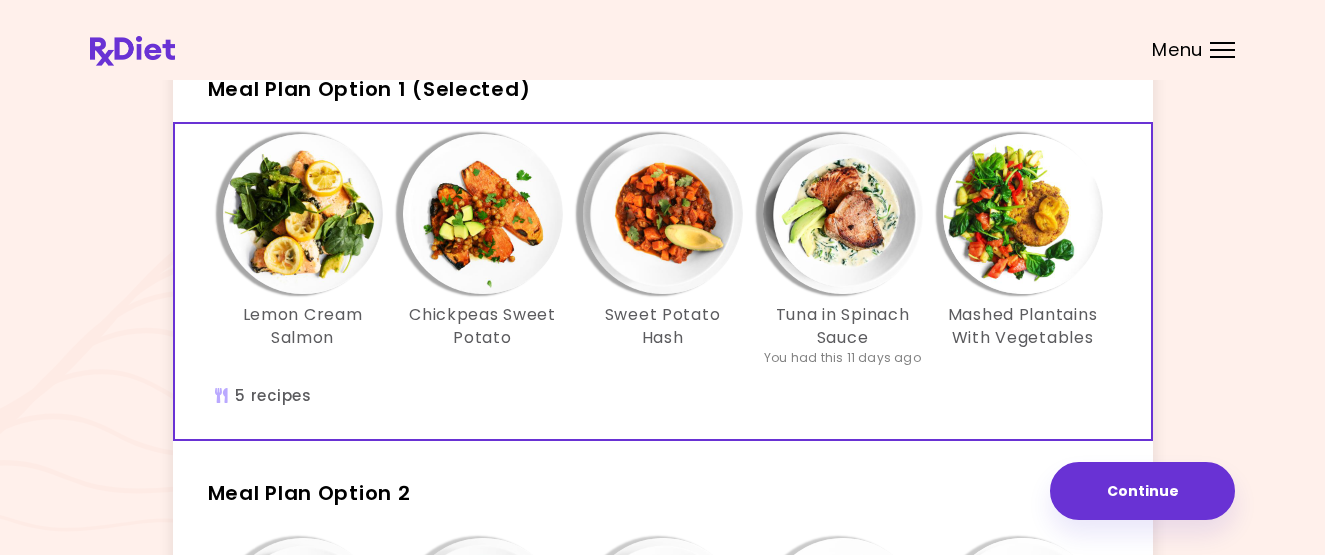 click at bounding box center (1023, 214) 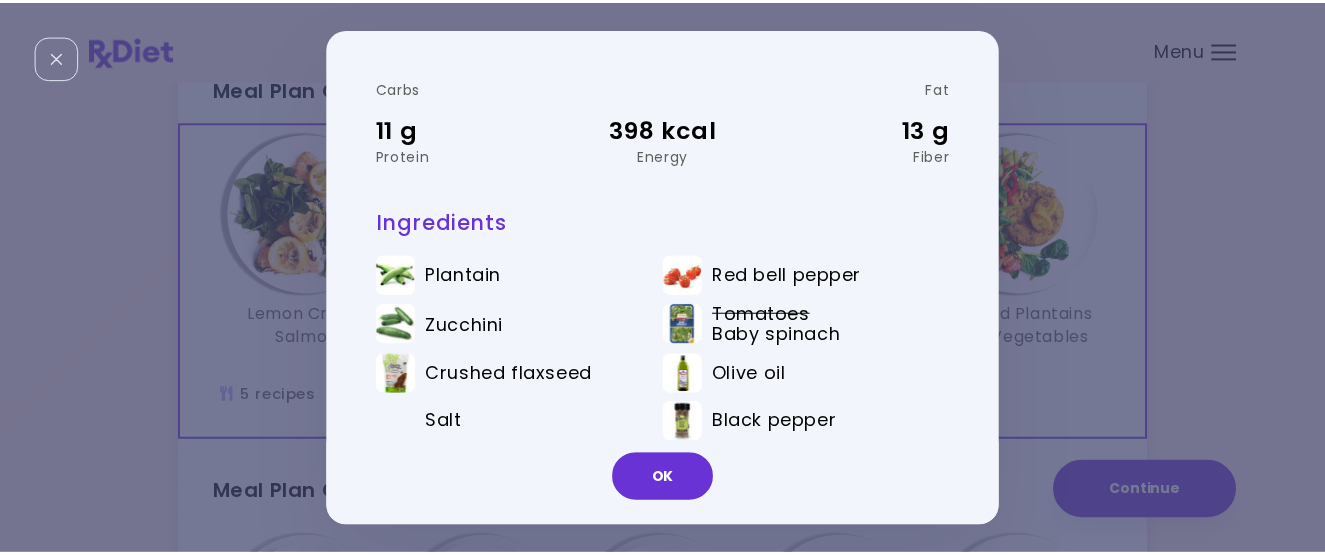 scroll, scrollTop: 138, scrollLeft: 0, axis: vertical 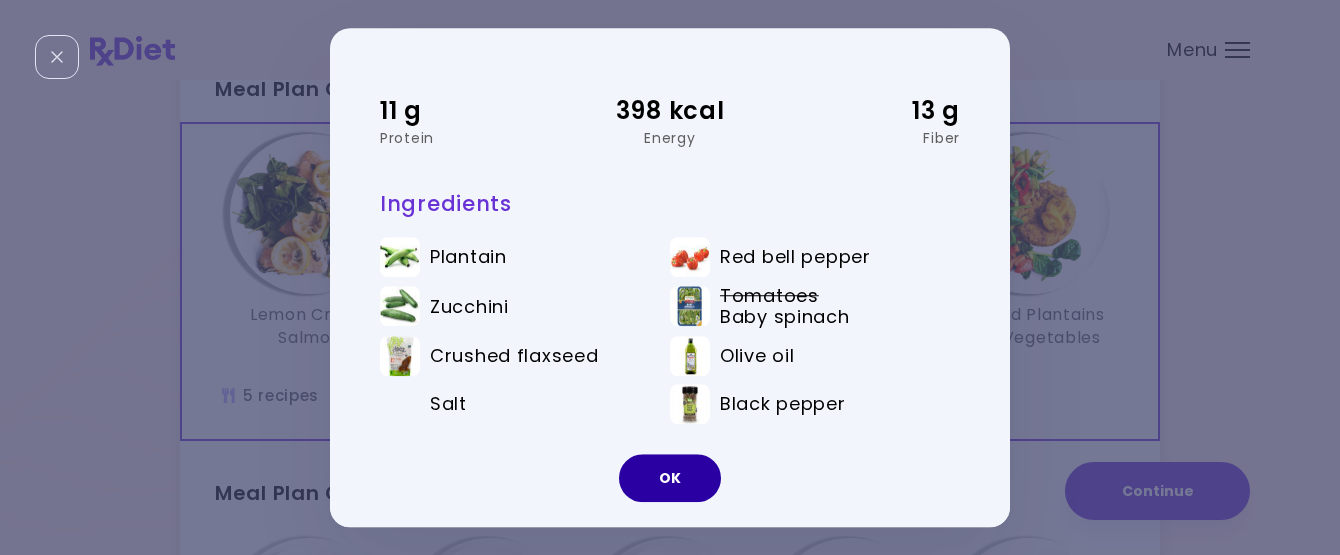 click on "OK" at bounding box center [670, 478] 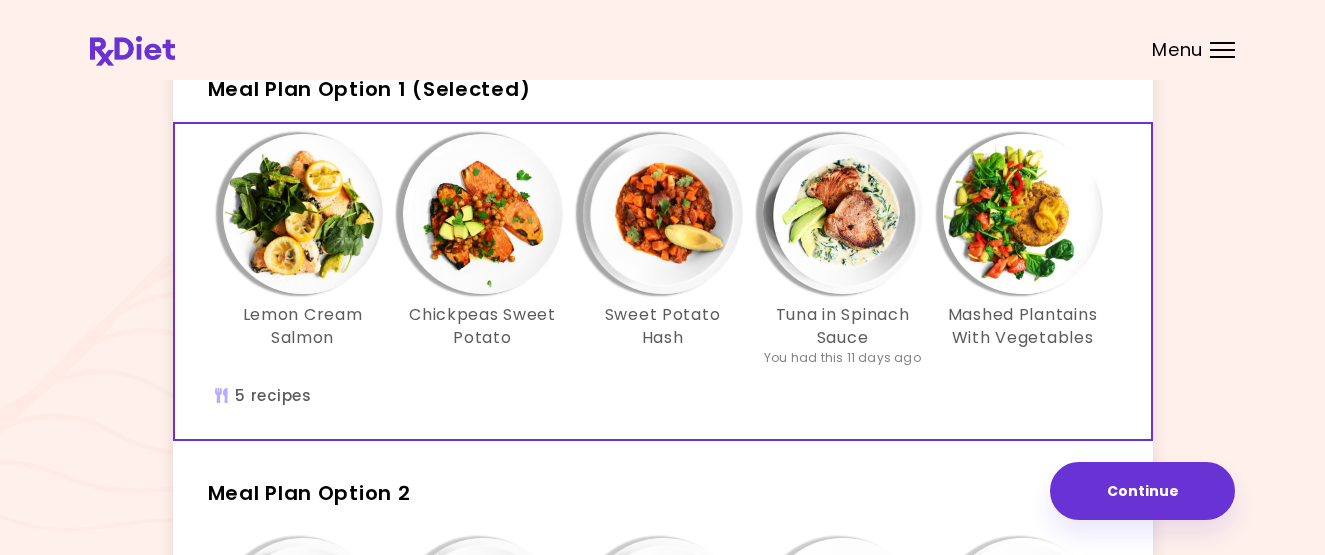 click at bounding box center [843, 214] 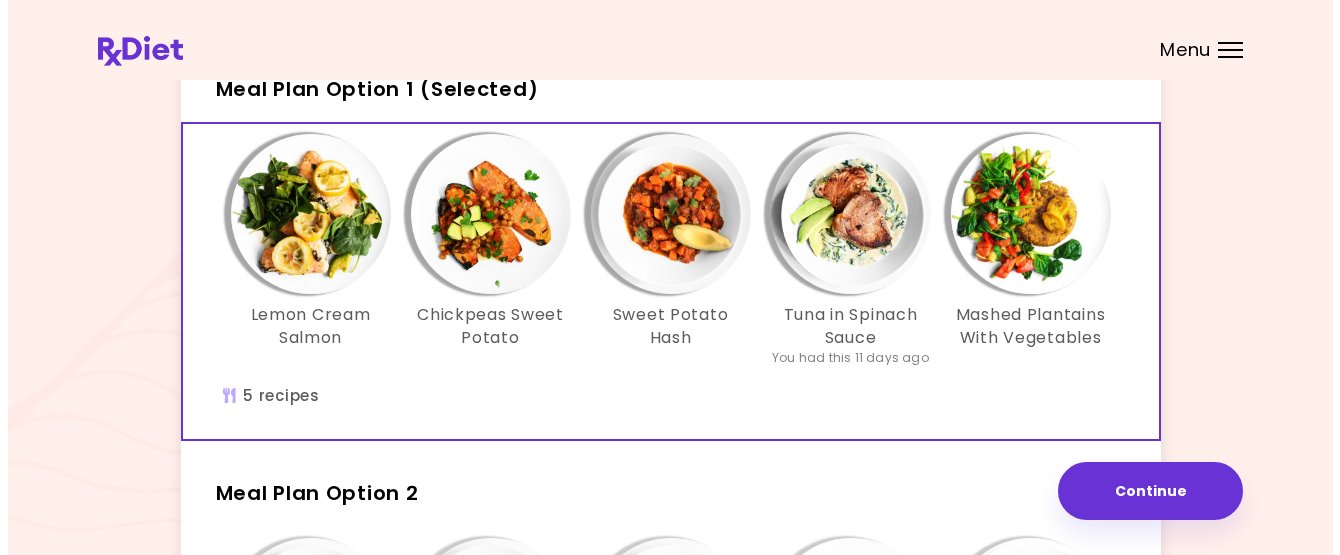 scroll, scrollTop: 0, scrollLeft: 0, axis: both 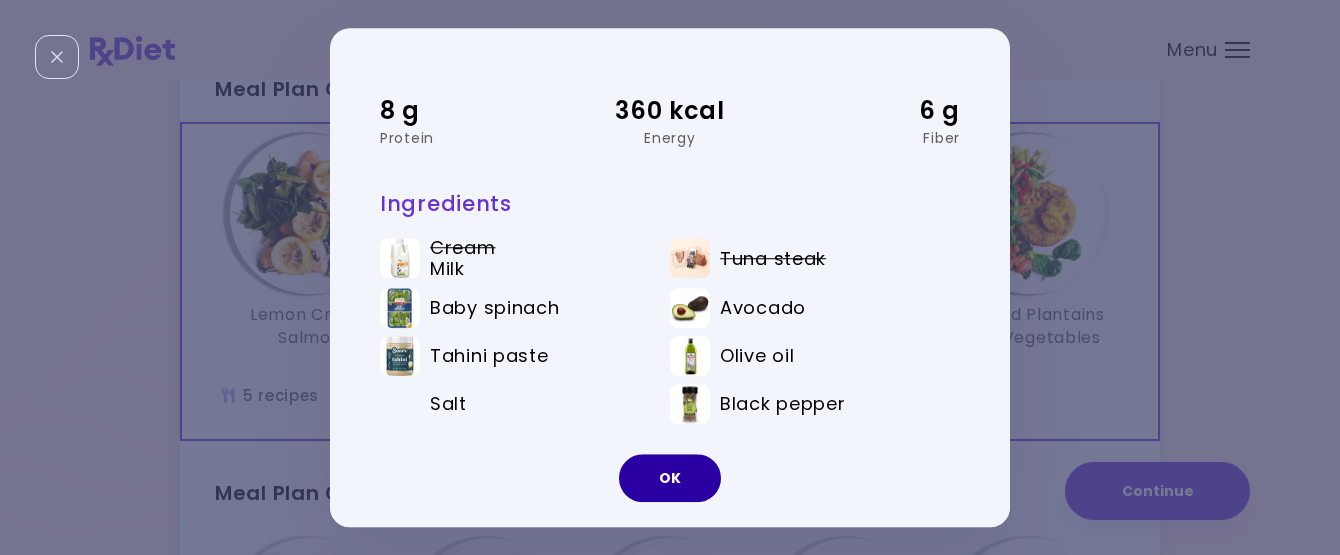 click on "OK" at bounding box center [670, 478] 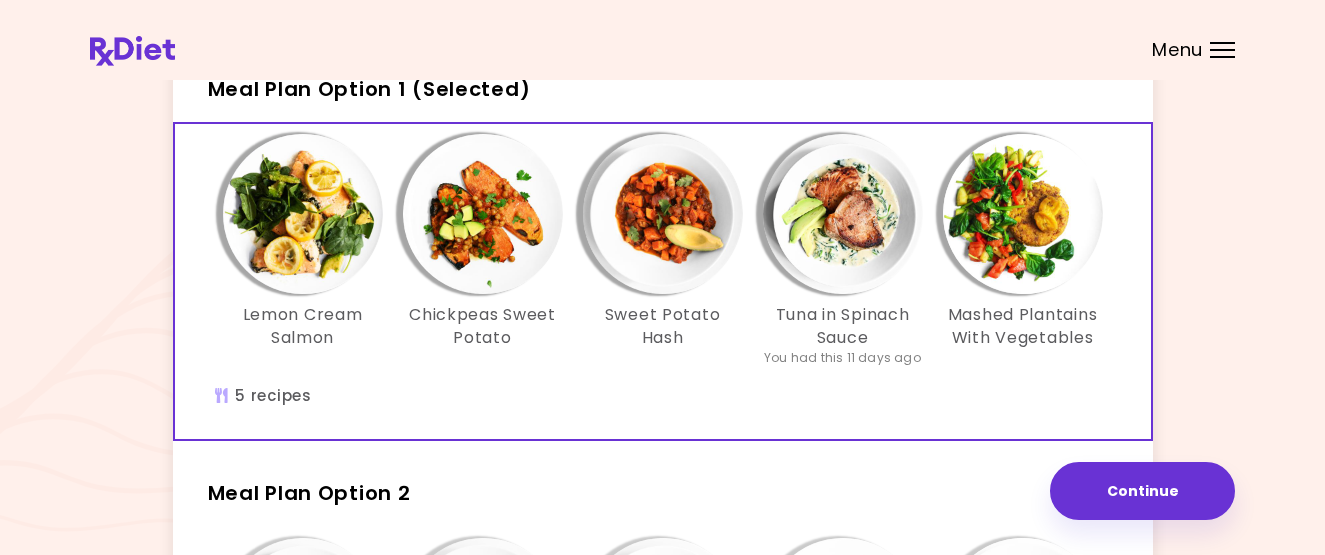click at bounding box center [663, 214] 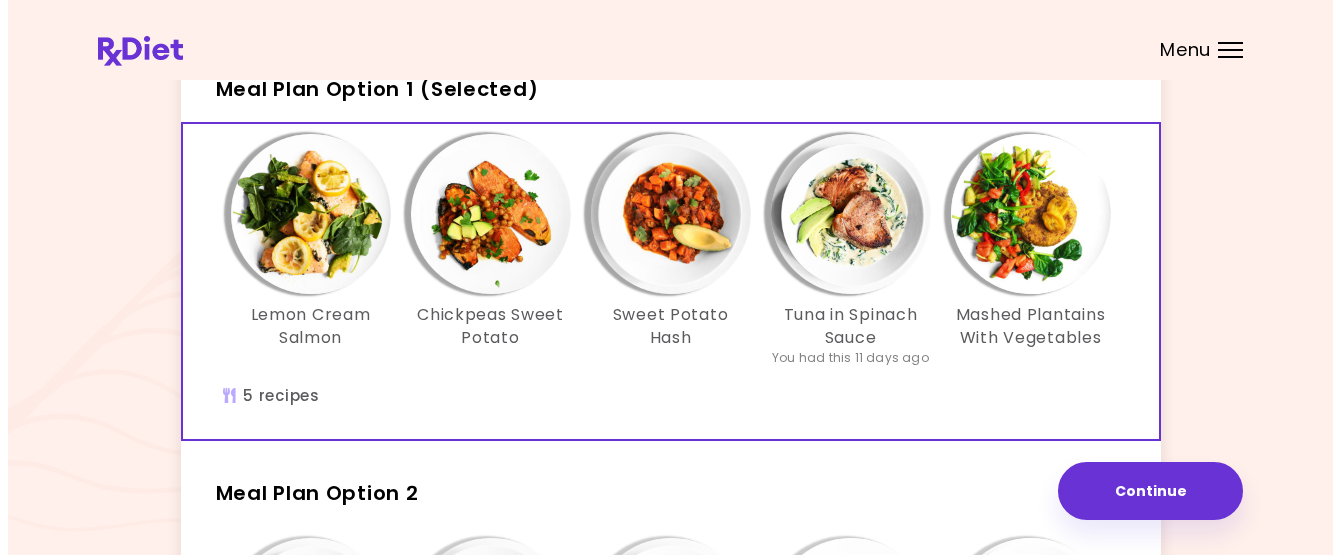 scroll, scrollTop: 0, scrollLeft: 0, axis: both 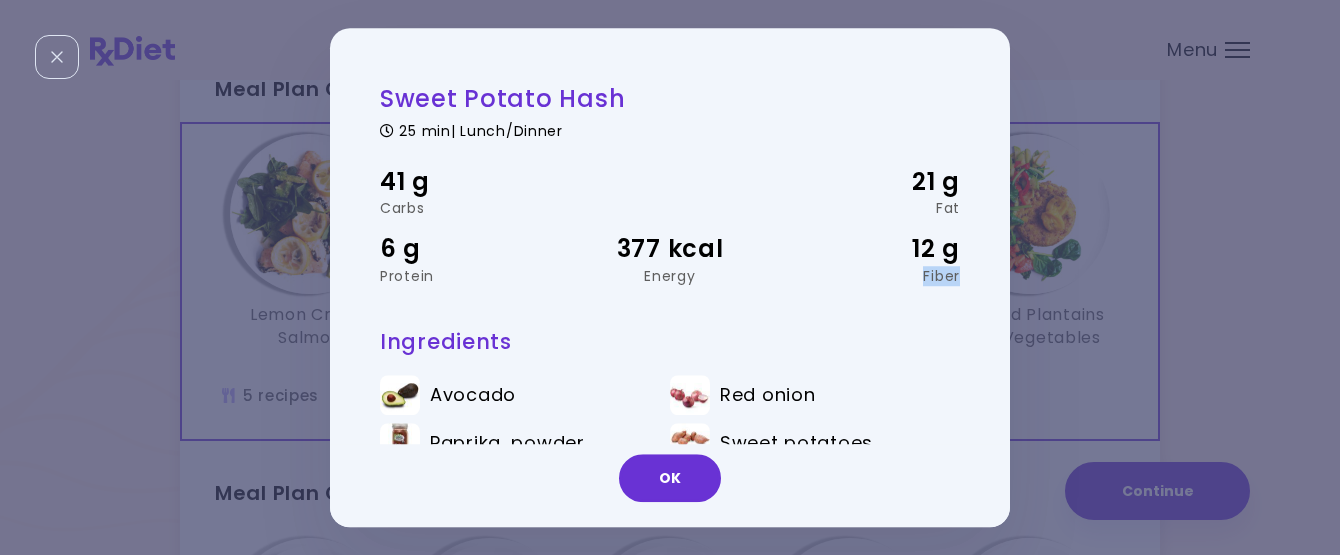 drag, startPoint x: 980, startPoint y: 262, endPoint x: 983, endPoint y: 297, distance: 35.128338 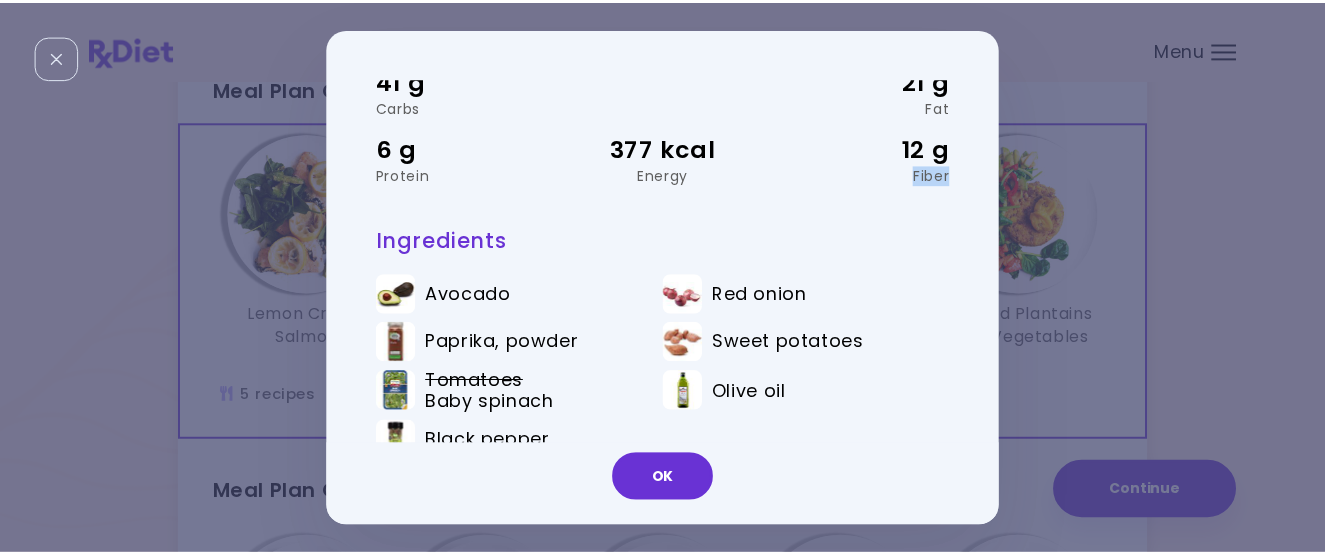 scroll, scrollTop: 138, scrollLeft: 0, axis: vertical 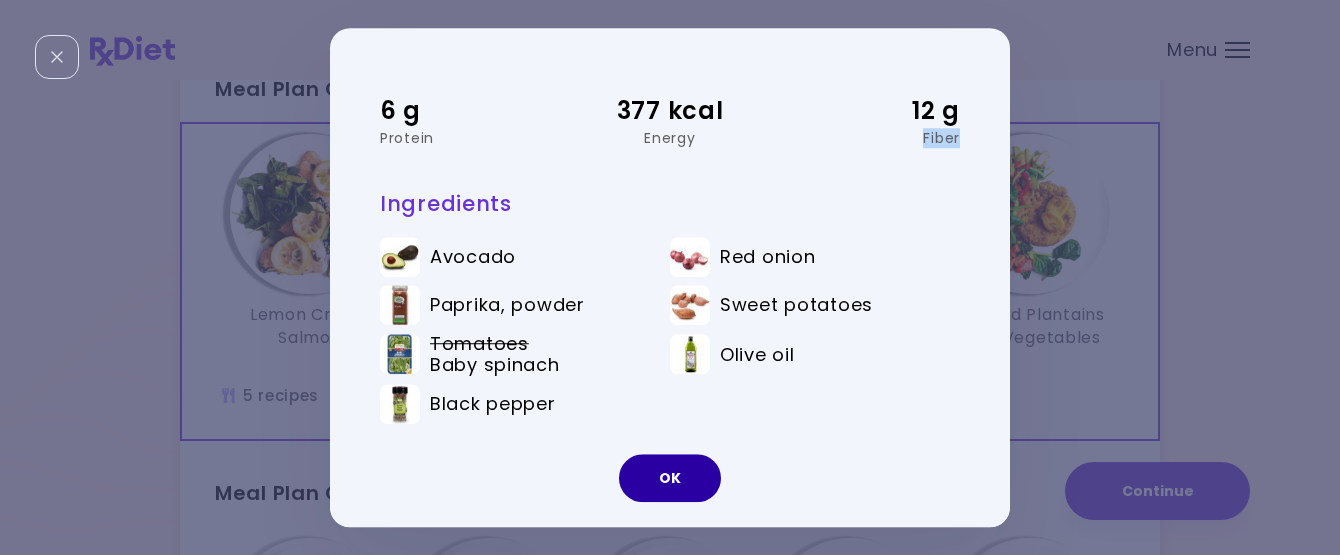 click on "OK" at bounding box center (670, 478) 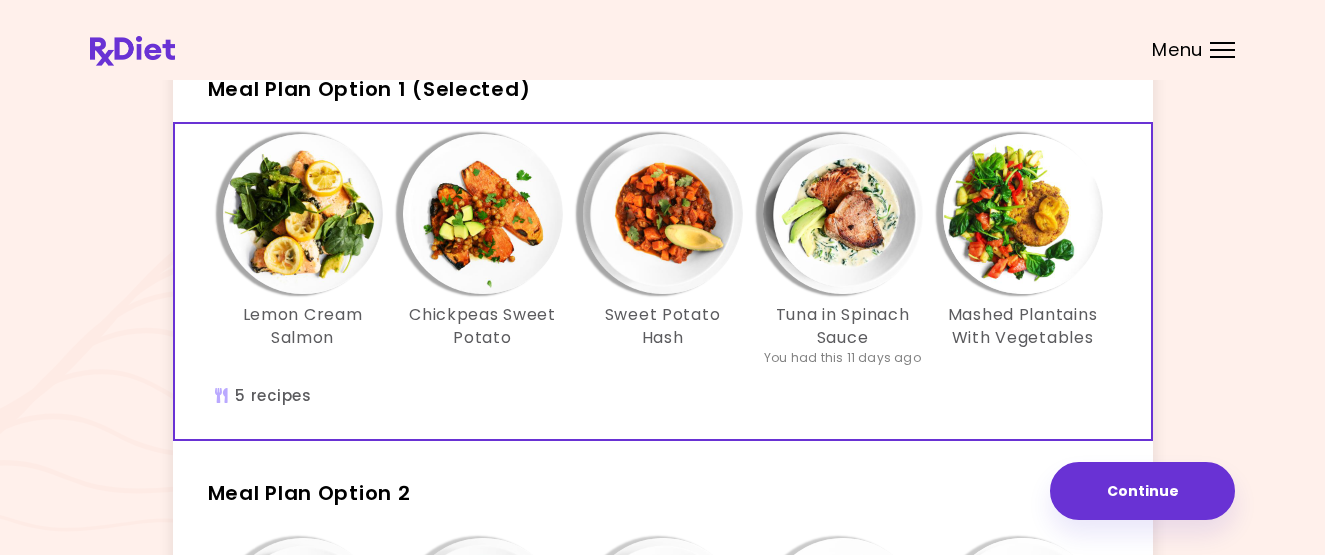 click at bounding box center [303, 214] 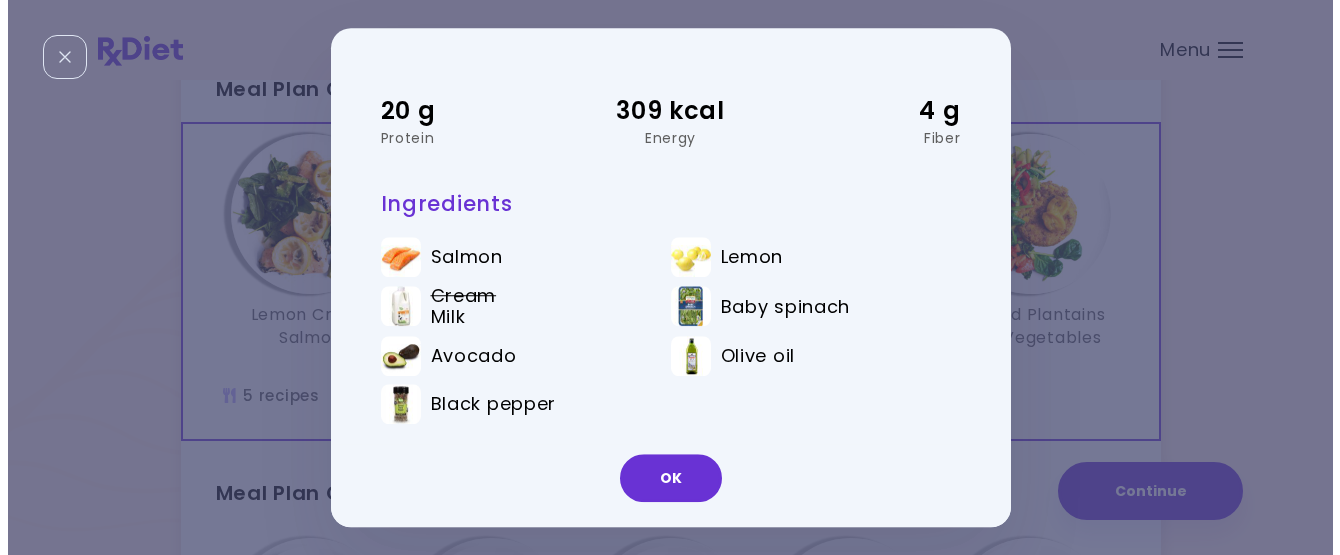scroll, scrollTop: 0, scrollLeft: 0, axis: both 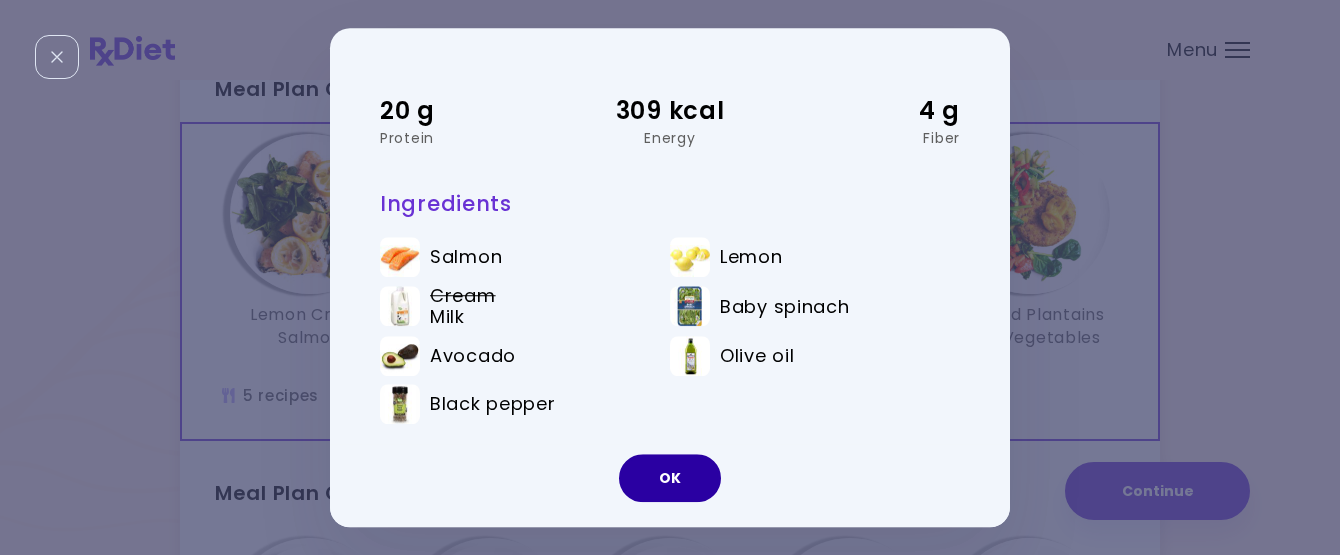 click on "OK" at bounding box center (670, 478) 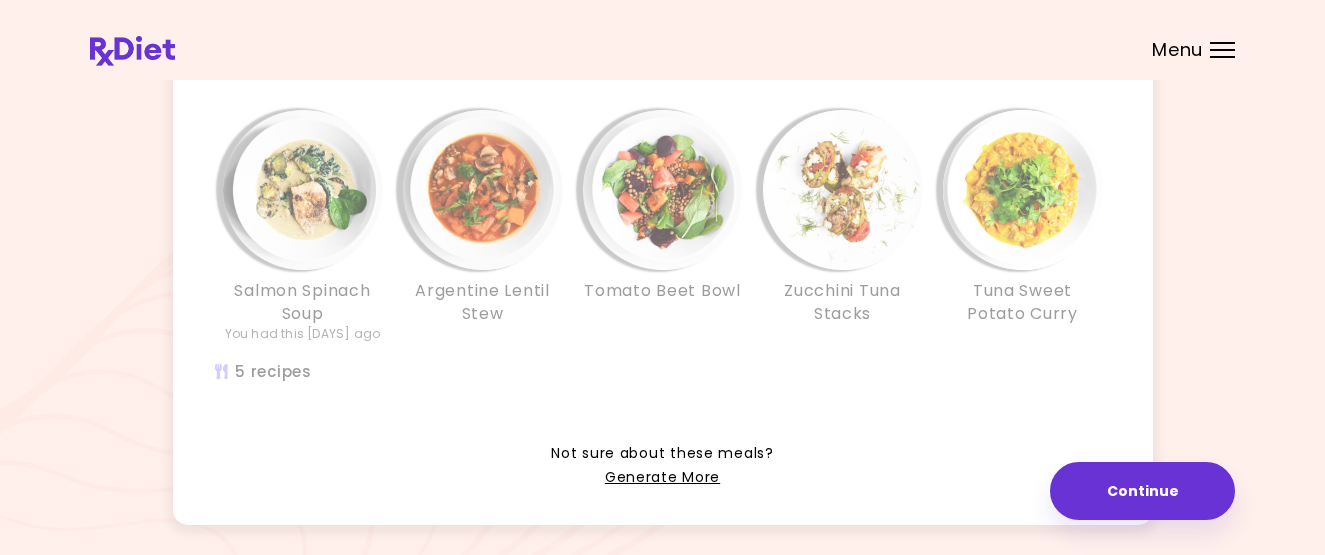 scroll, scrollTop: 549, scrollLeft: 0, axis: vertical 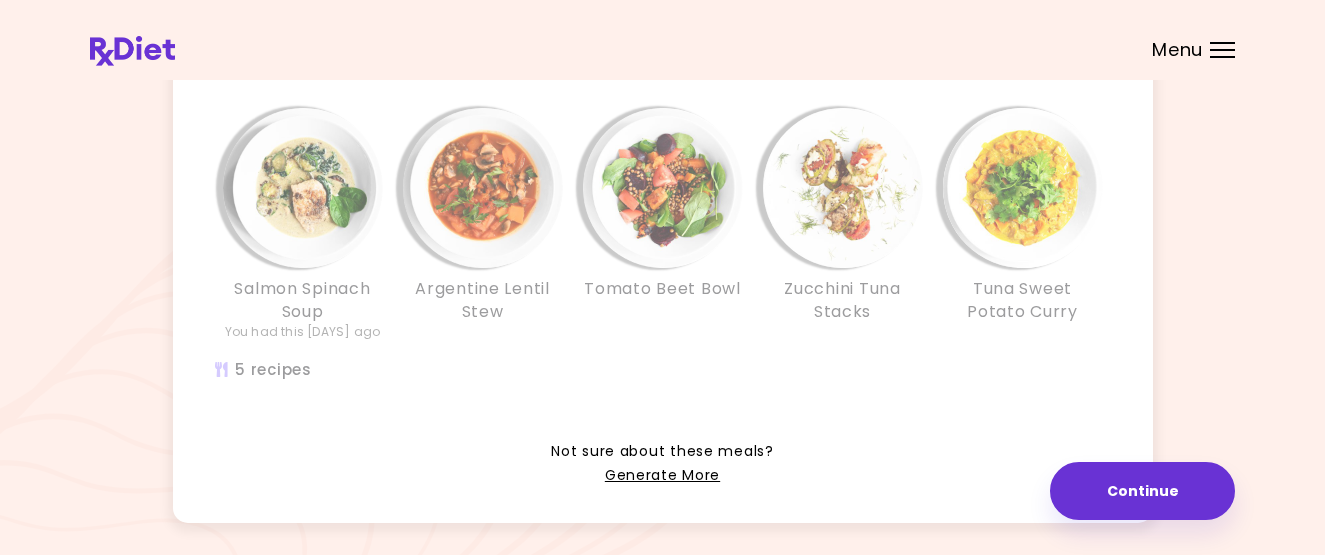 click at bounding box center (303, 188) 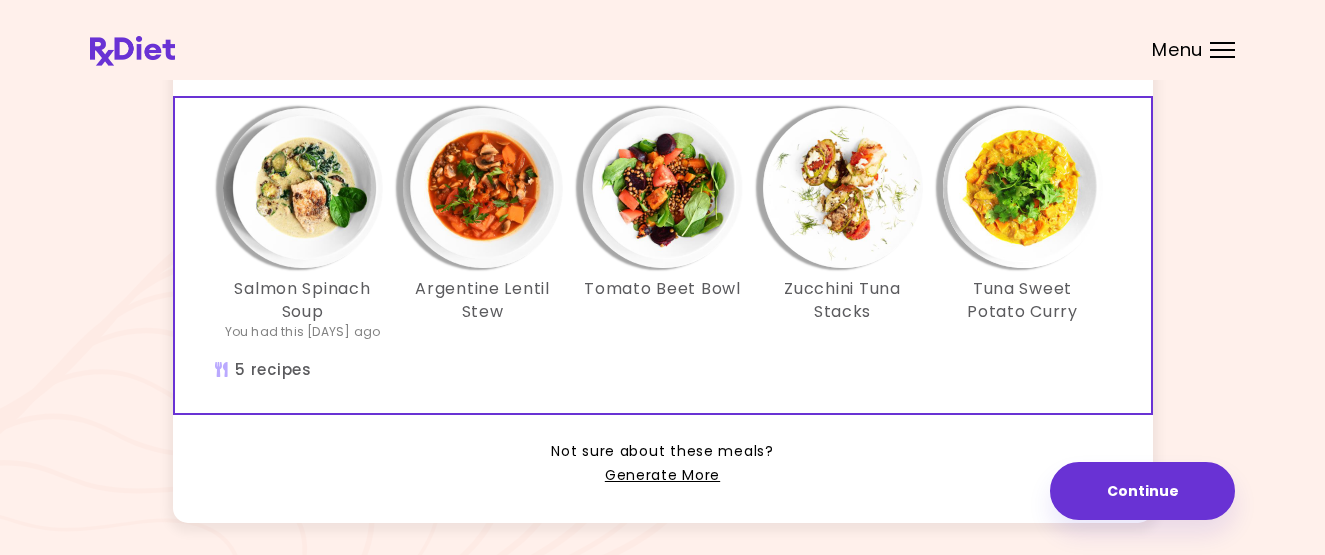 click at bounding box center [303, 188] 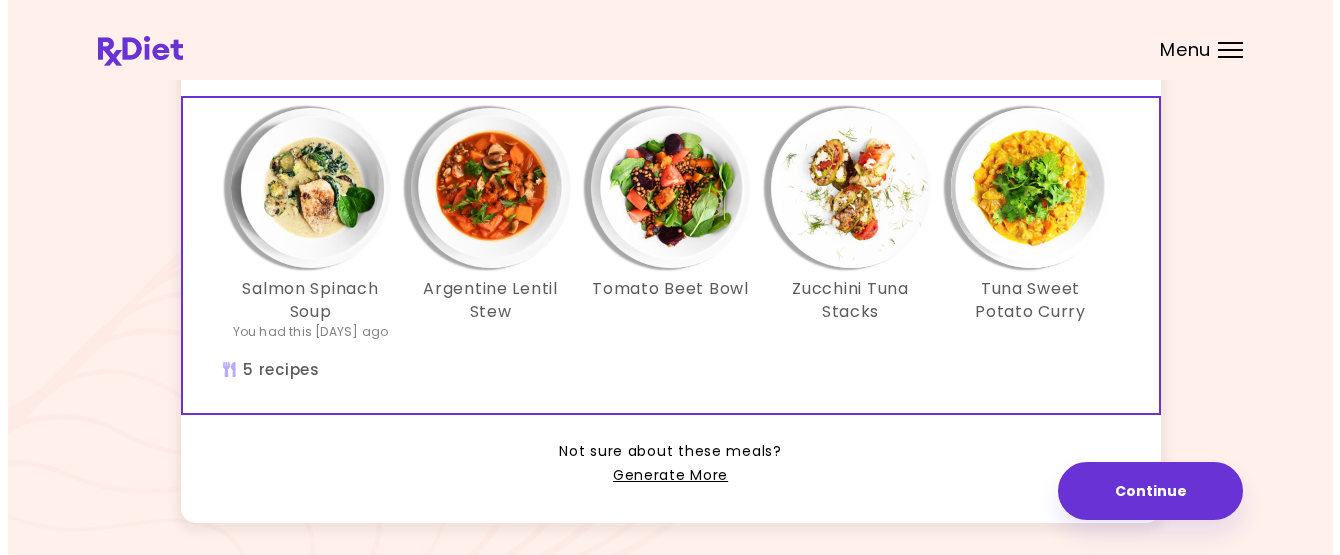 scroll, scrollTop: 0, scrollLeft: 0, axis: both 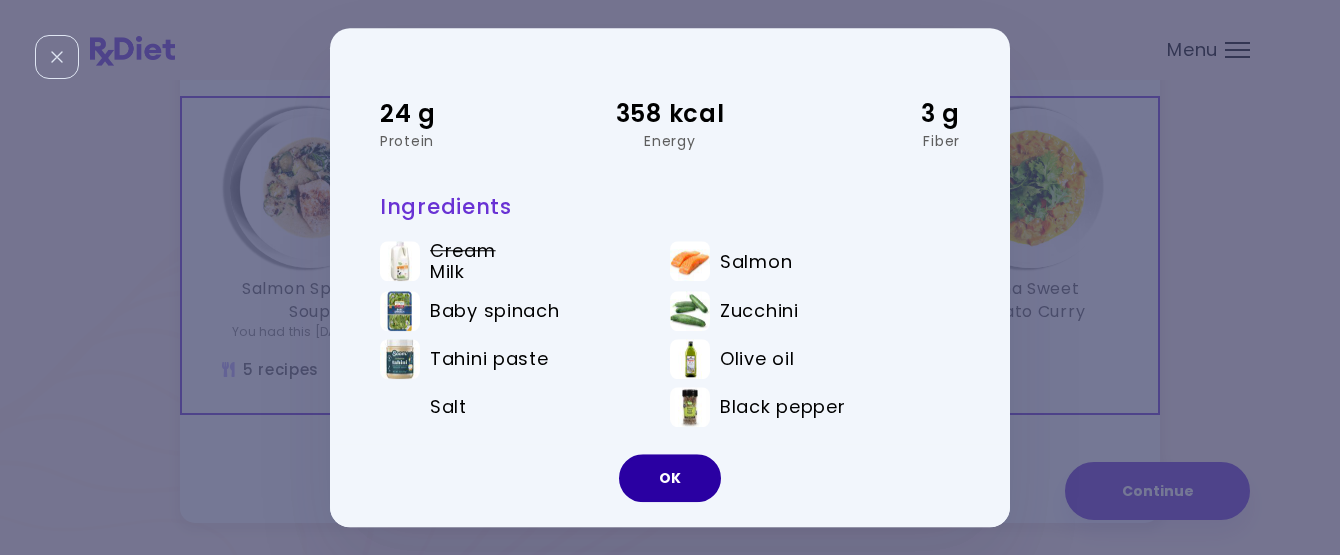 click on "OK" at bounding box center (670, 478) 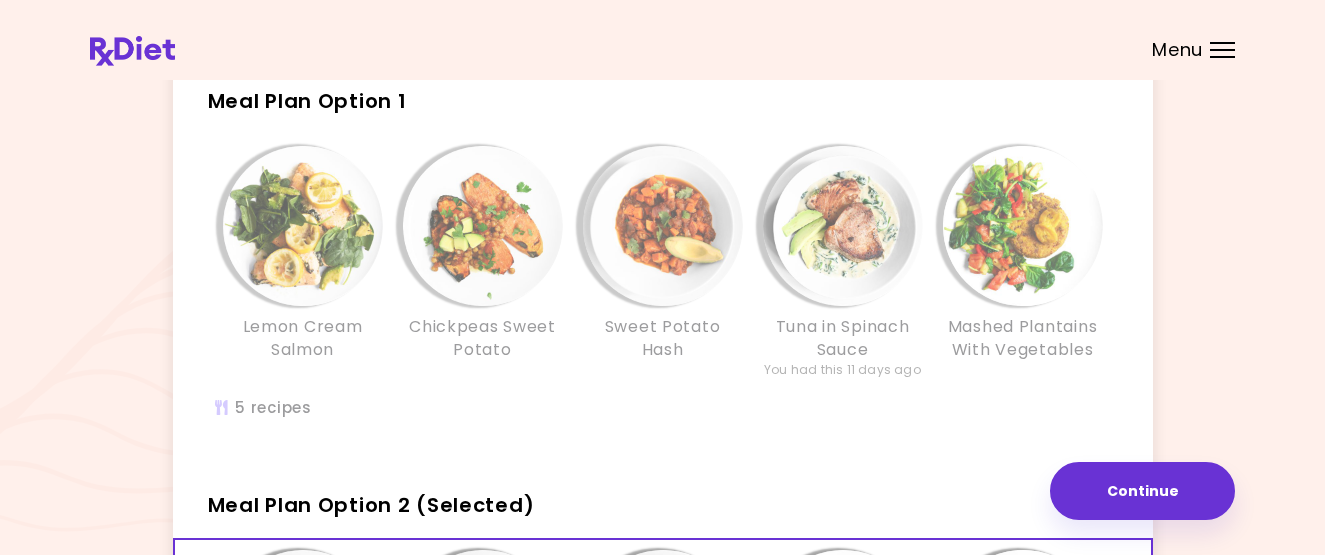 scroll, scrollTop: 119, scrollLeft: 0, axis: vertical 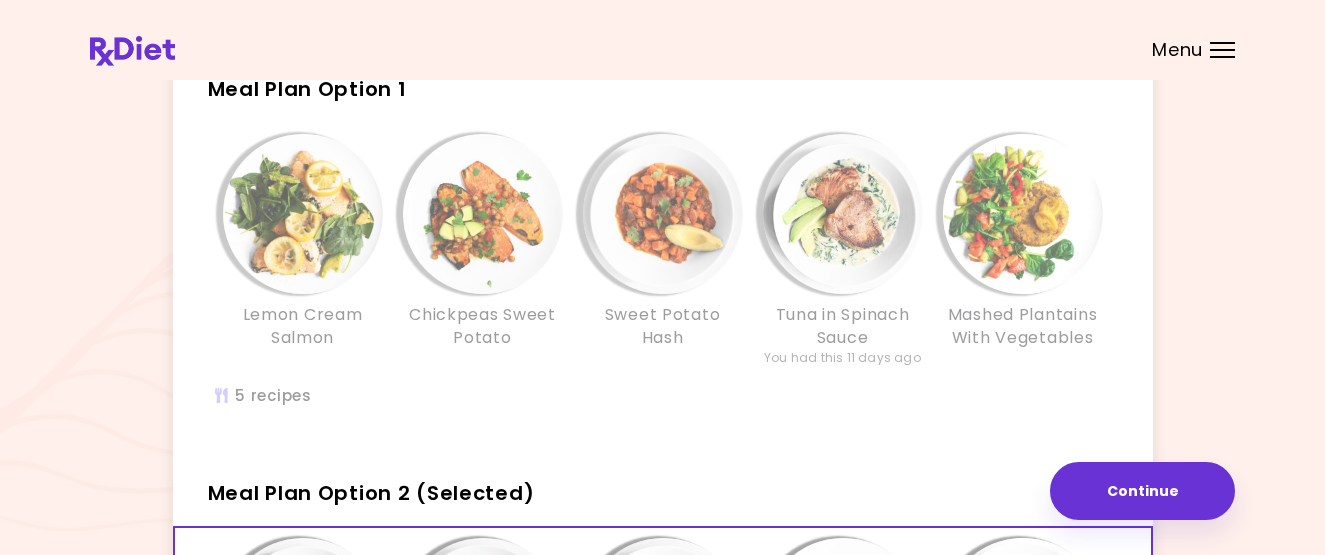 click at bounding box center (303, 214) 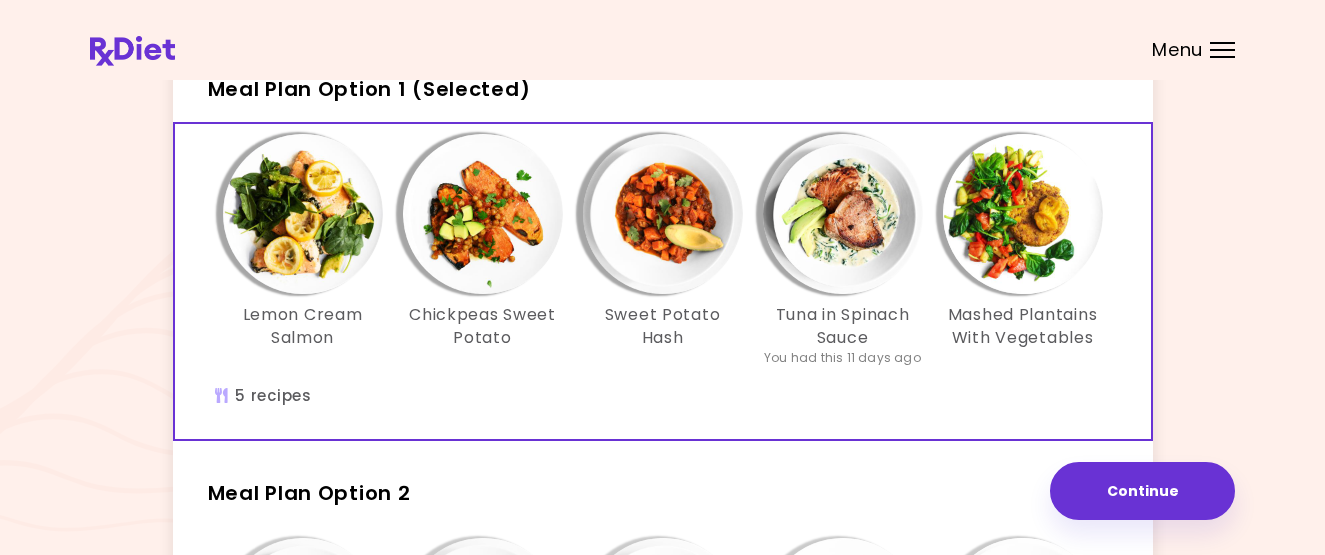 click at bounding box center [303, 214] 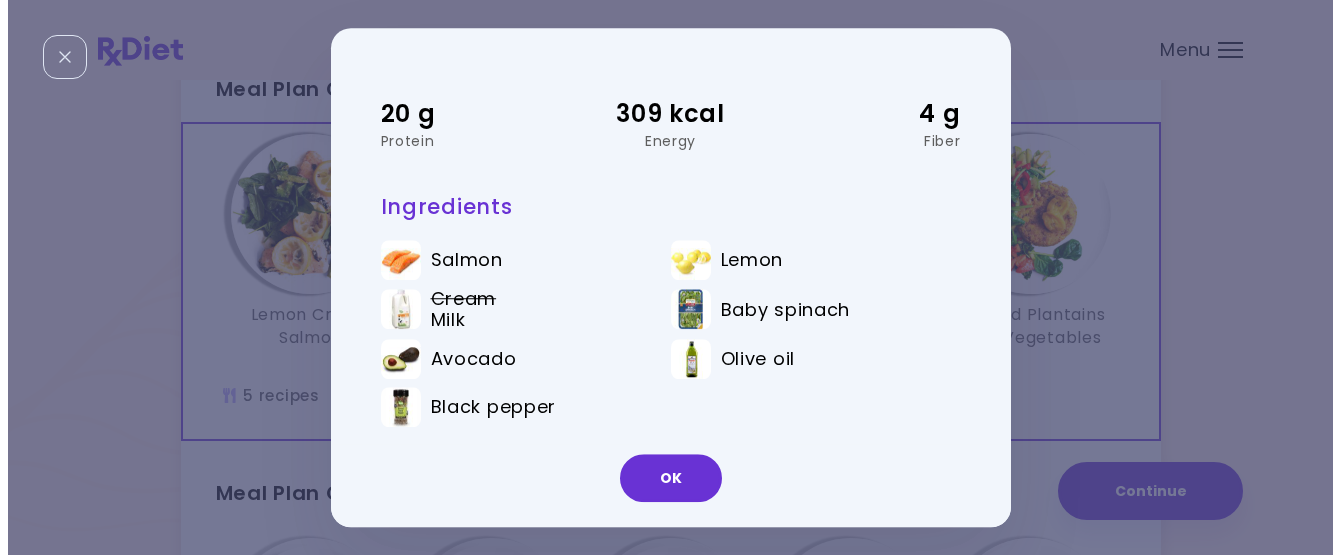 scroll, scrollTop: 0, scrollLeft: 0, axis: both 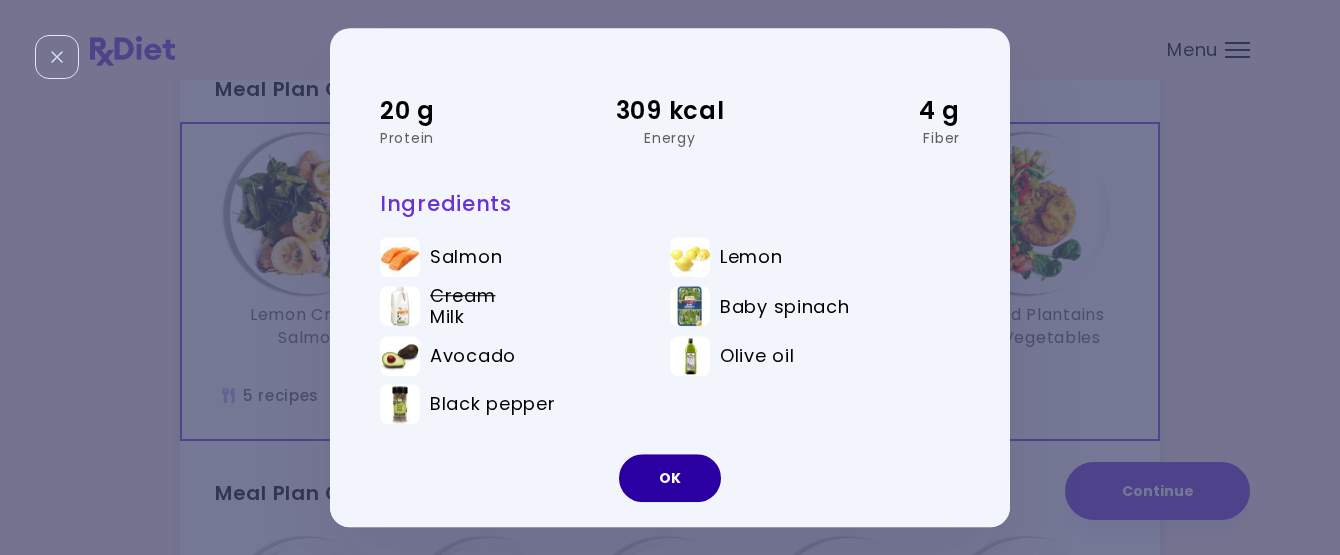 click on "OK" at bounding box center [670, 478] 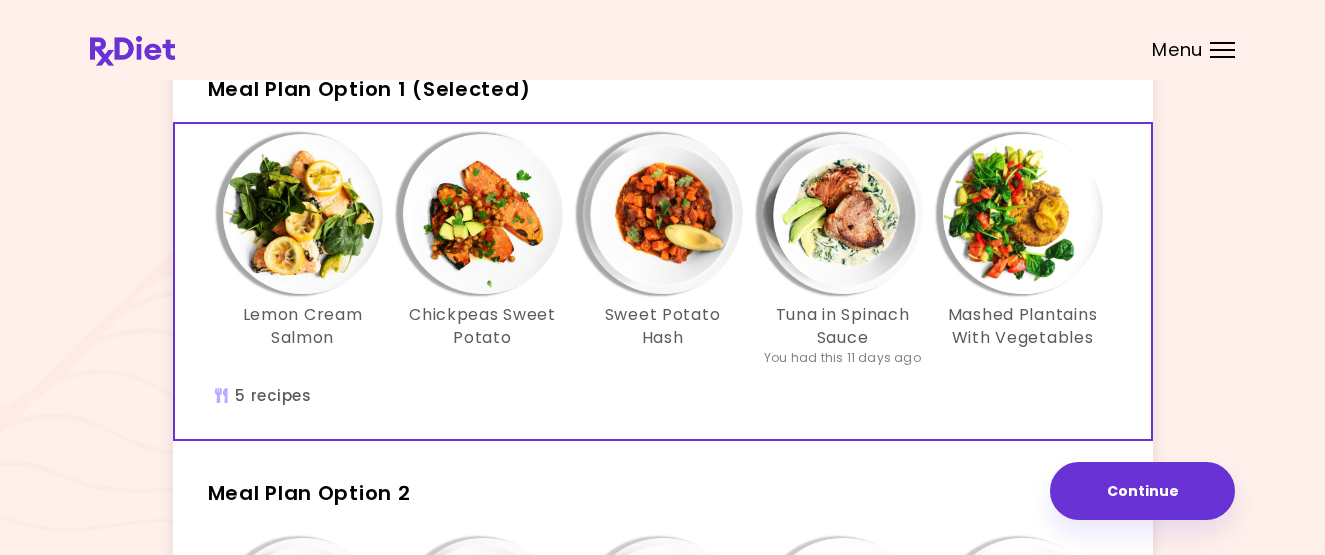 click at bounding box center (483, 214) 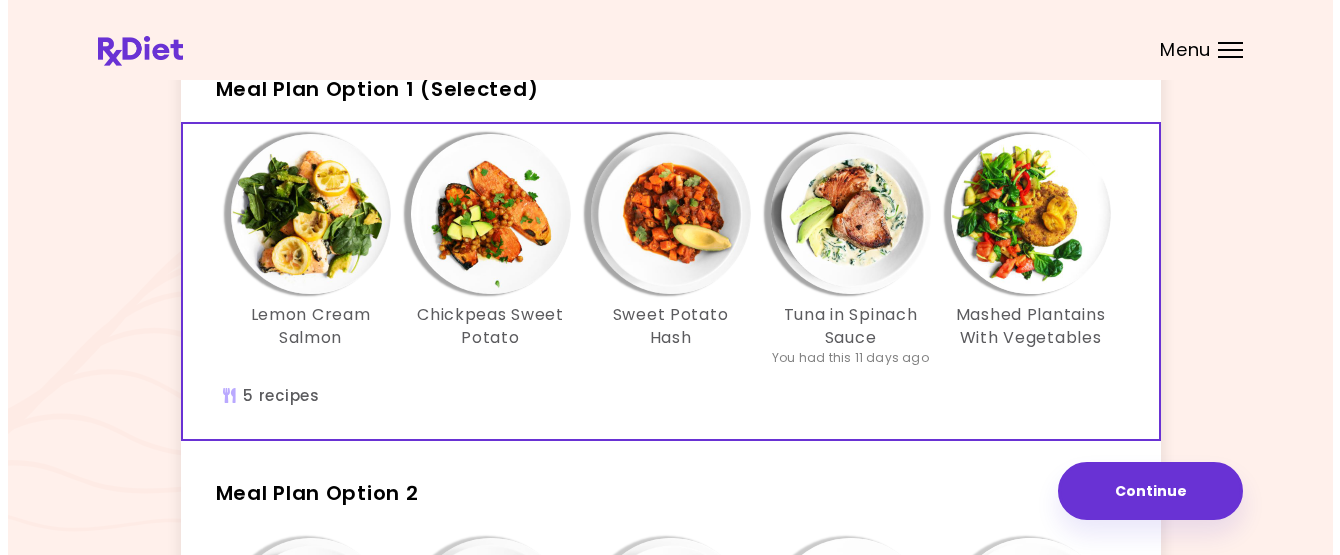 scroll, scrollTop: 0, scrollLeft: 0, axis: both 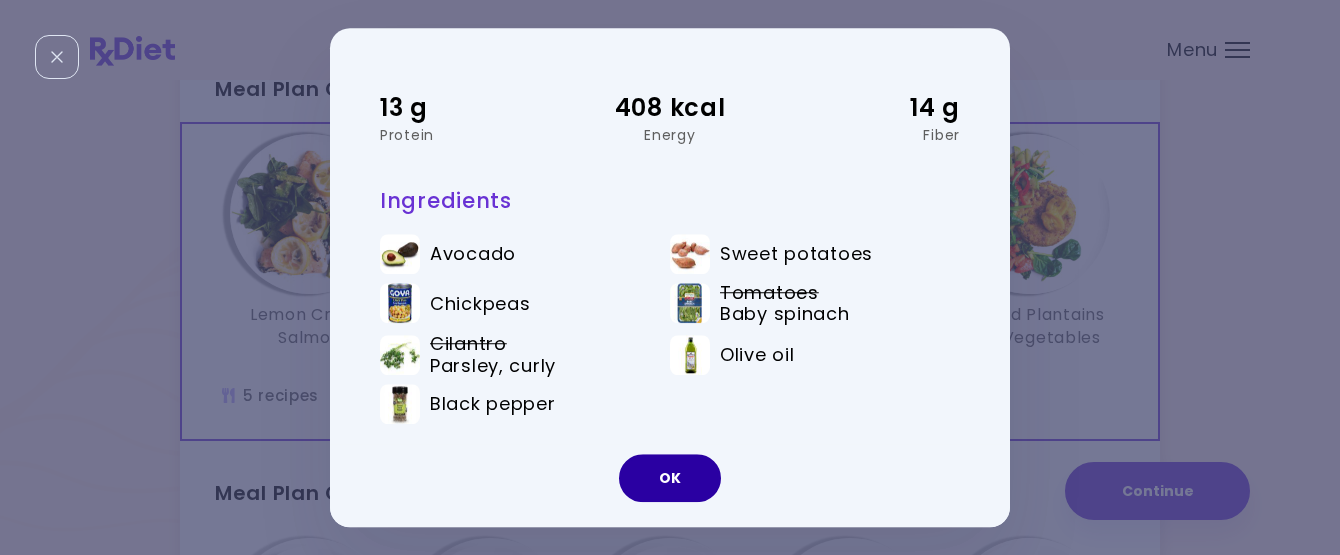 click on "OK" at bounding box center (670, 478) 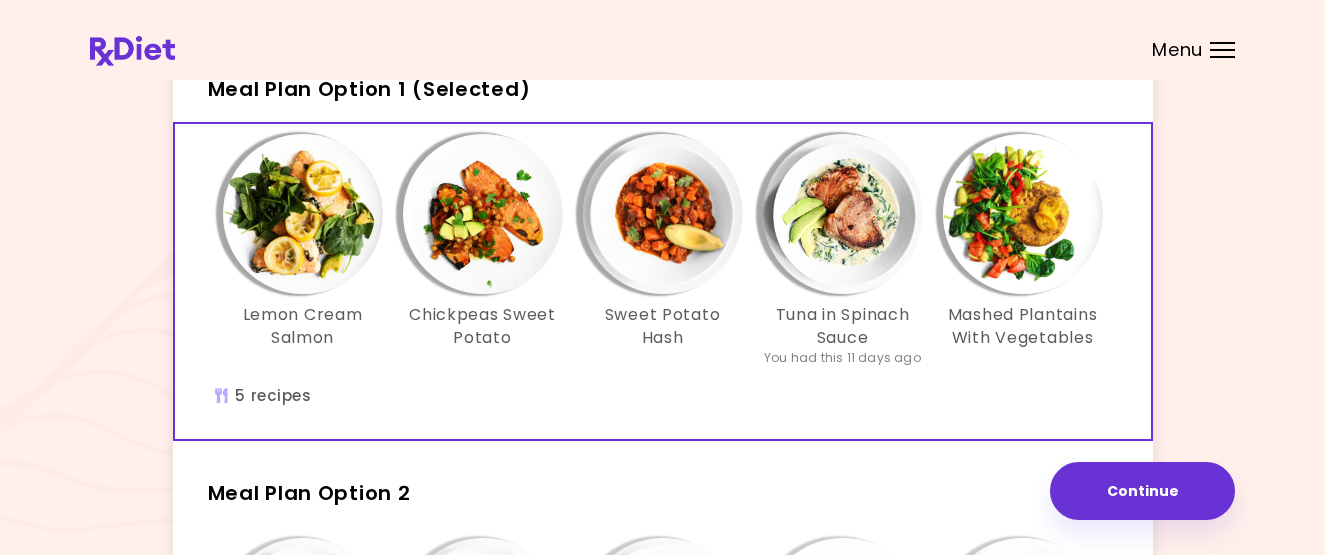 click at bounding box center (663, 214) 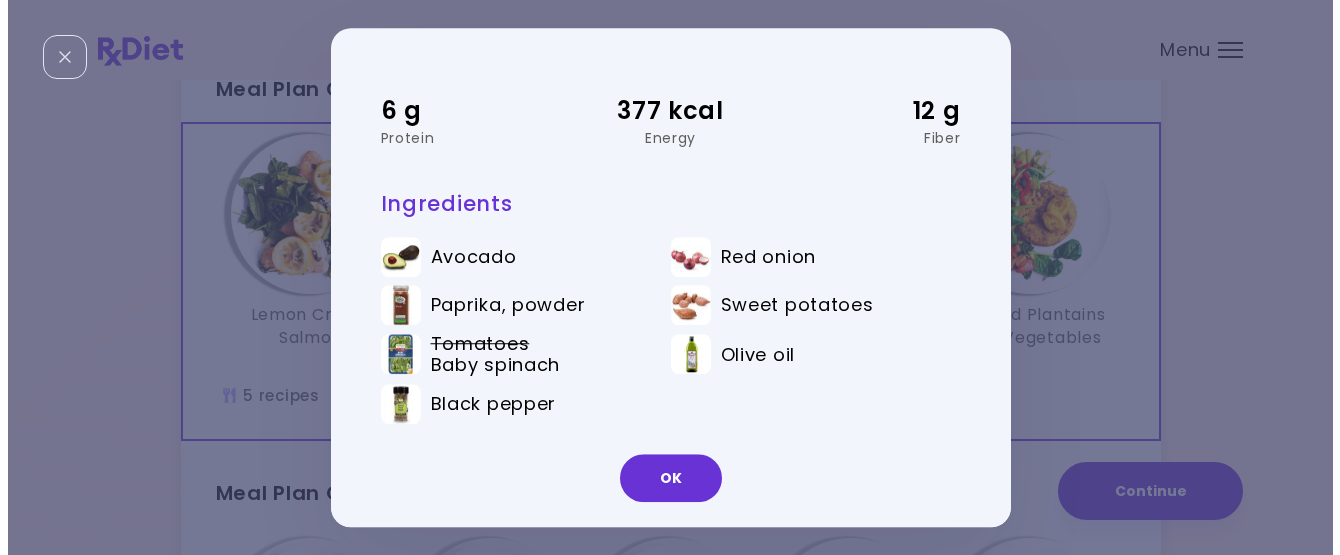 scroll, scrollTop: 0, scrollLeft: 0, axis: both 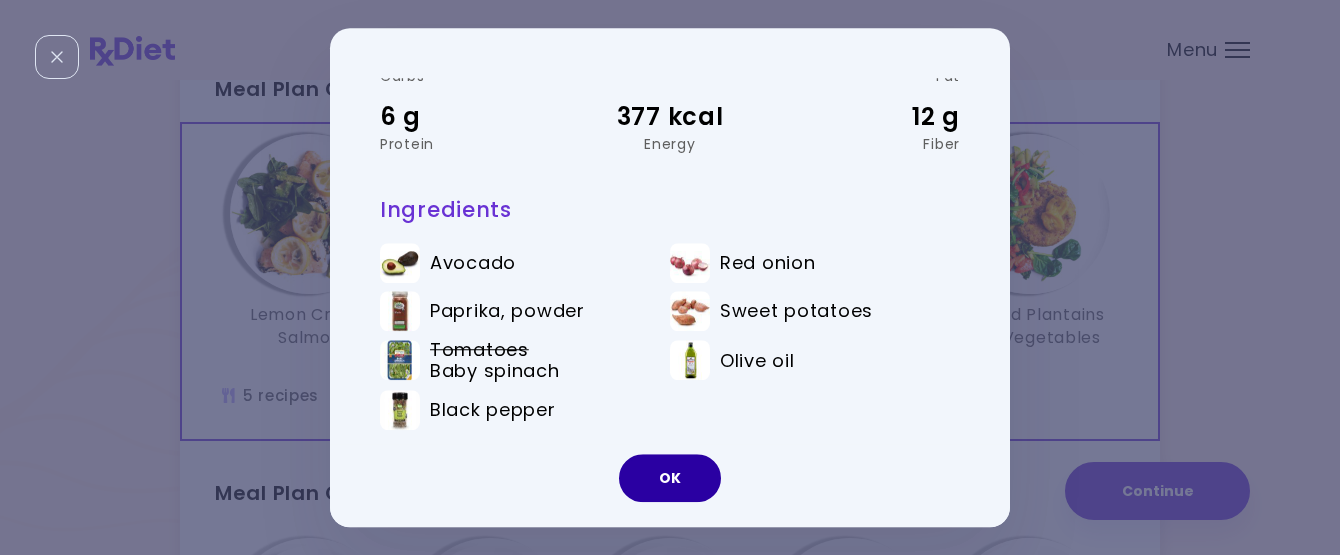 click on "OK" at bounding box center [670, 478] 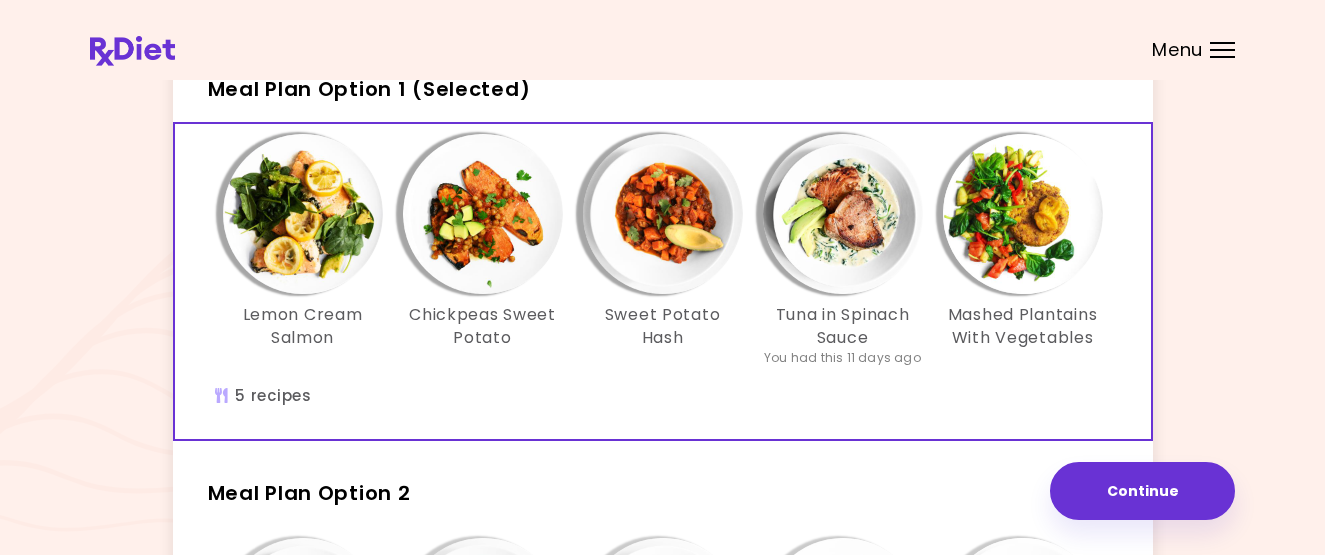 click at bounding box center [843, 214] 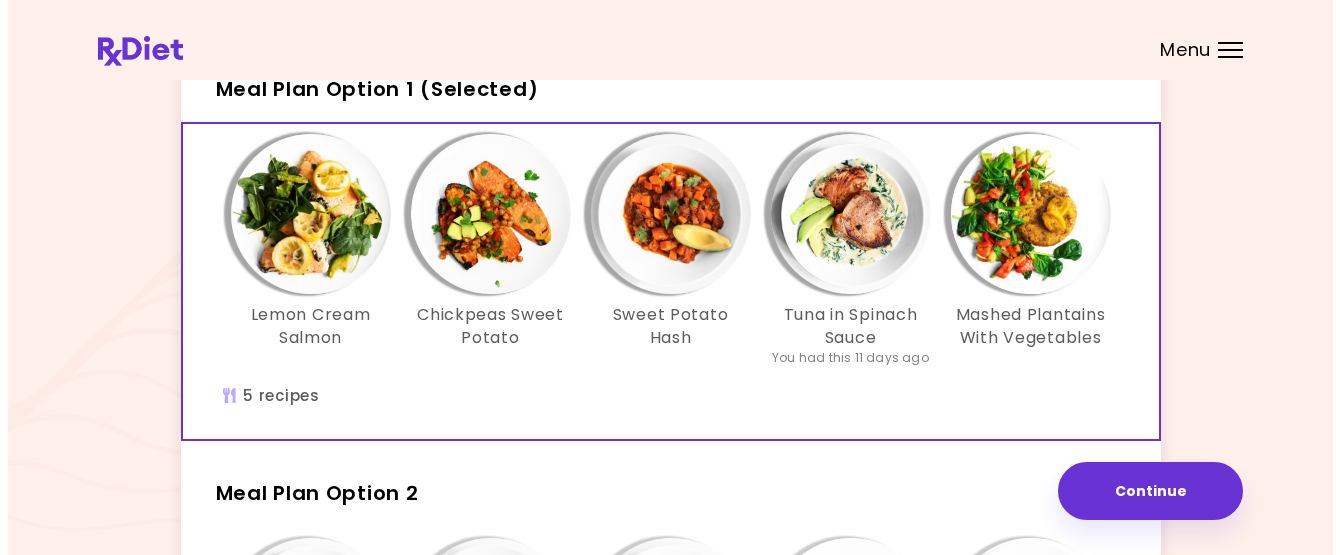 scroll, scrollTop: 0, scrollLeft: 0, axis: both 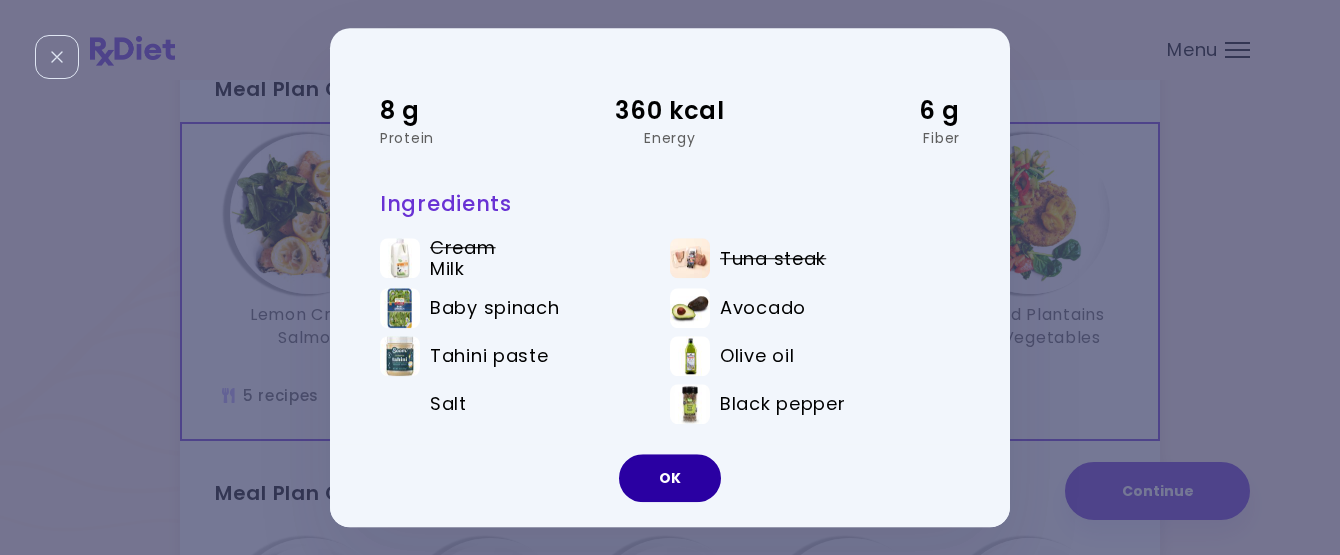 click on "OK" at bounding box center (670, 478) 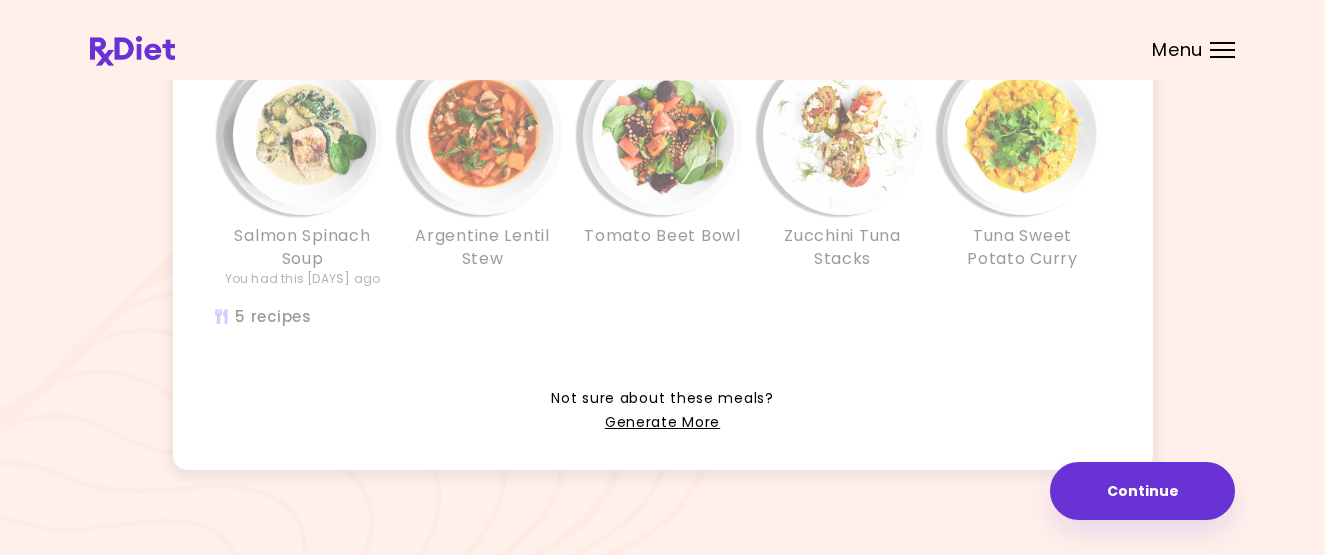 scroll, scrollTop: 627, scrollLeft: 0, axis: vertical 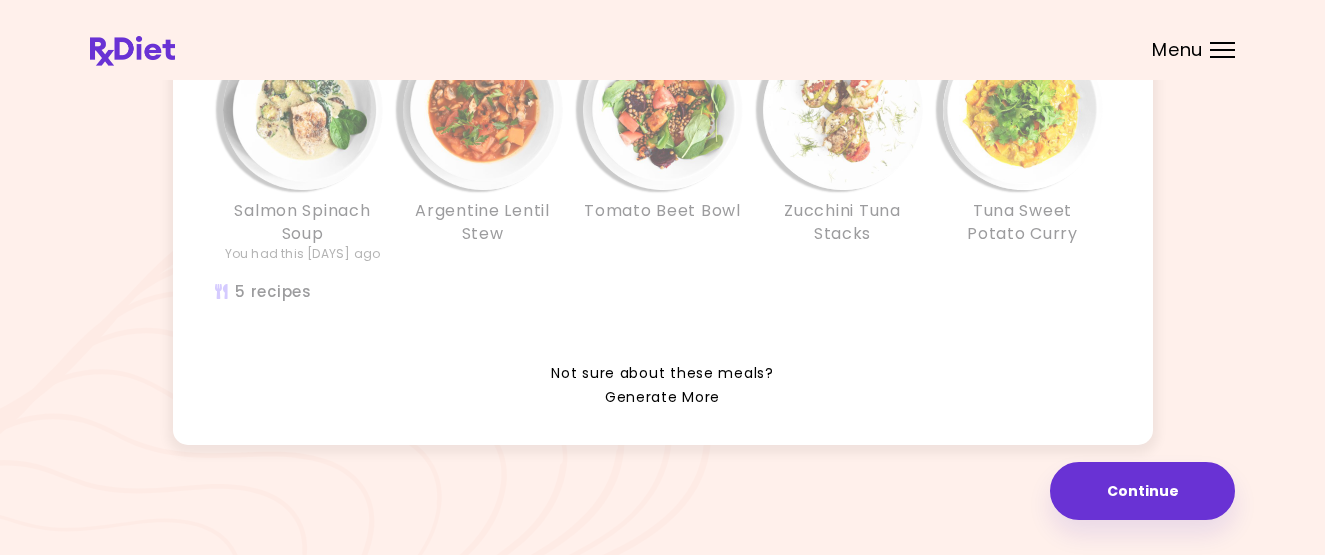 click on "Generate More" at bounding box center [662, 398] 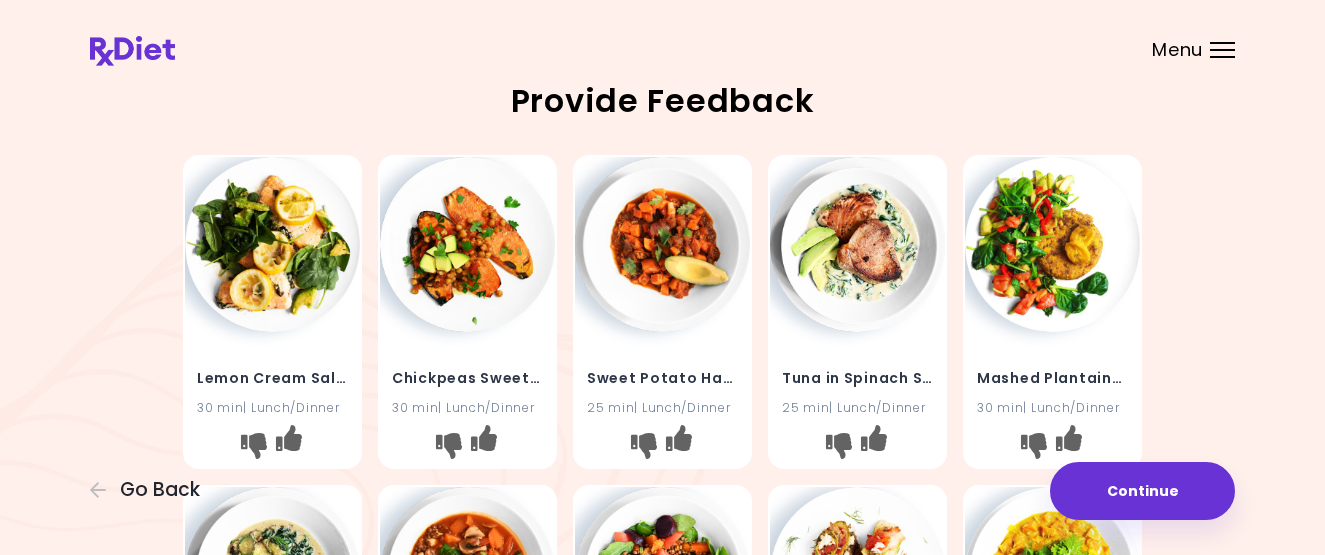 click at bounding box center (272, 244) 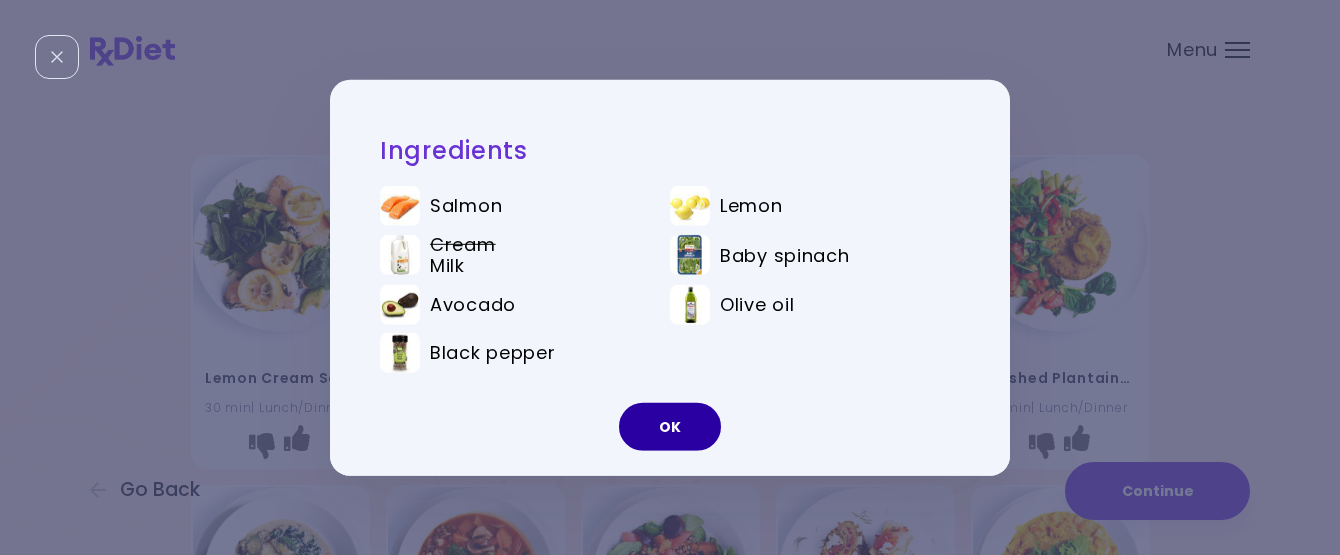 click on "OK" at bounding box center (670, 427) 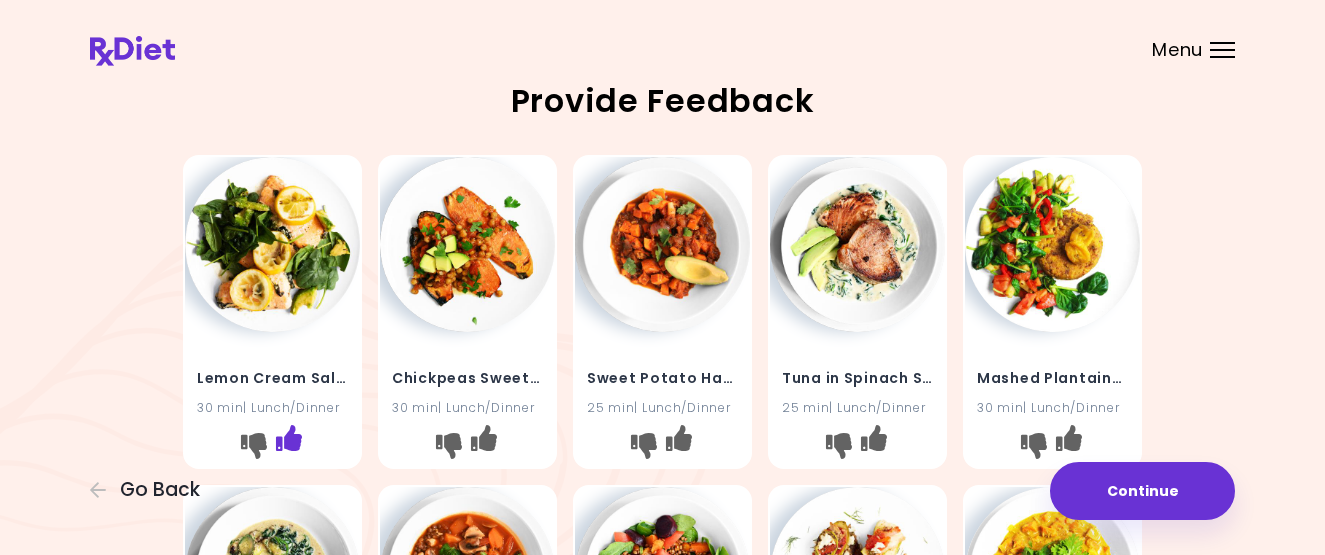 click at bounding box center (289, 438) 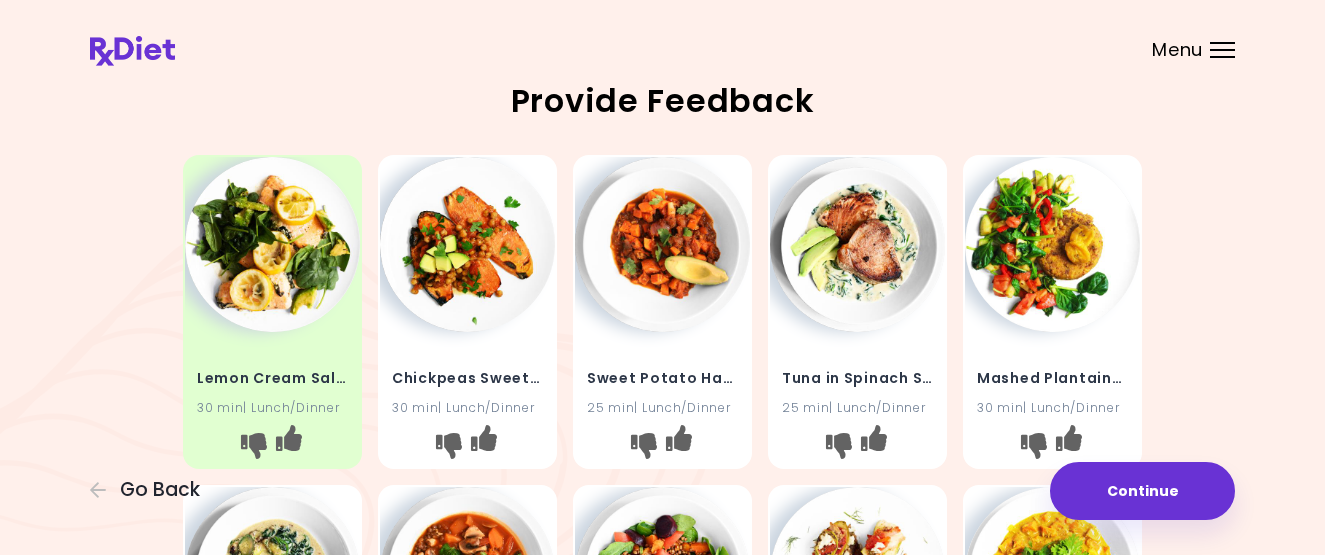 click at bounding box center (467, 244) 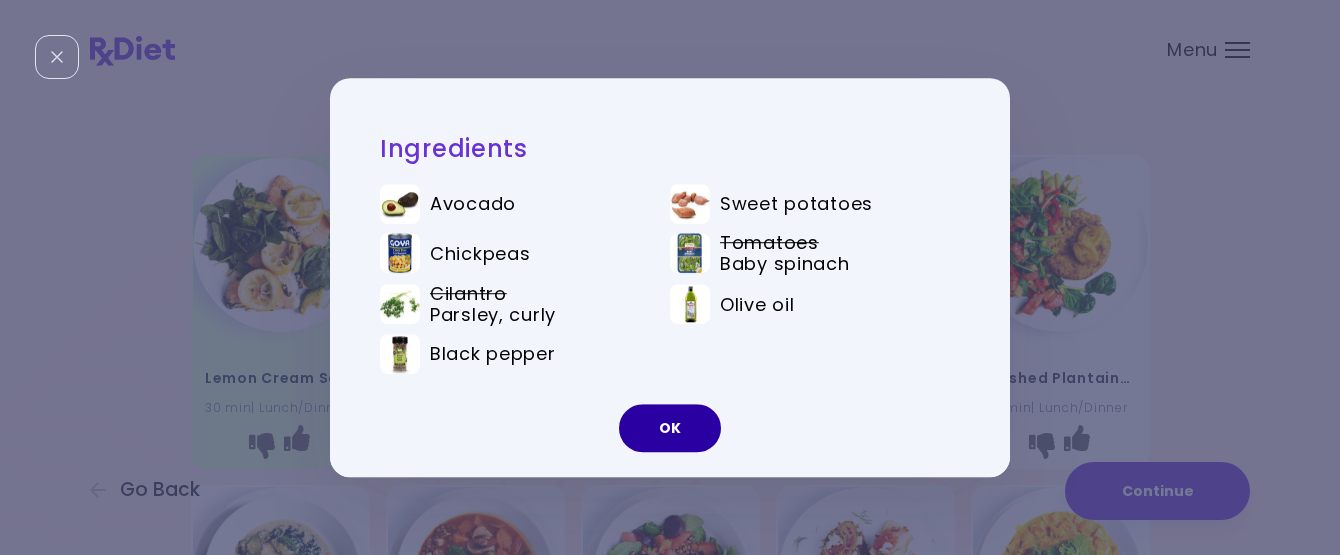 click on "OK" at bounding box center [670, 428] 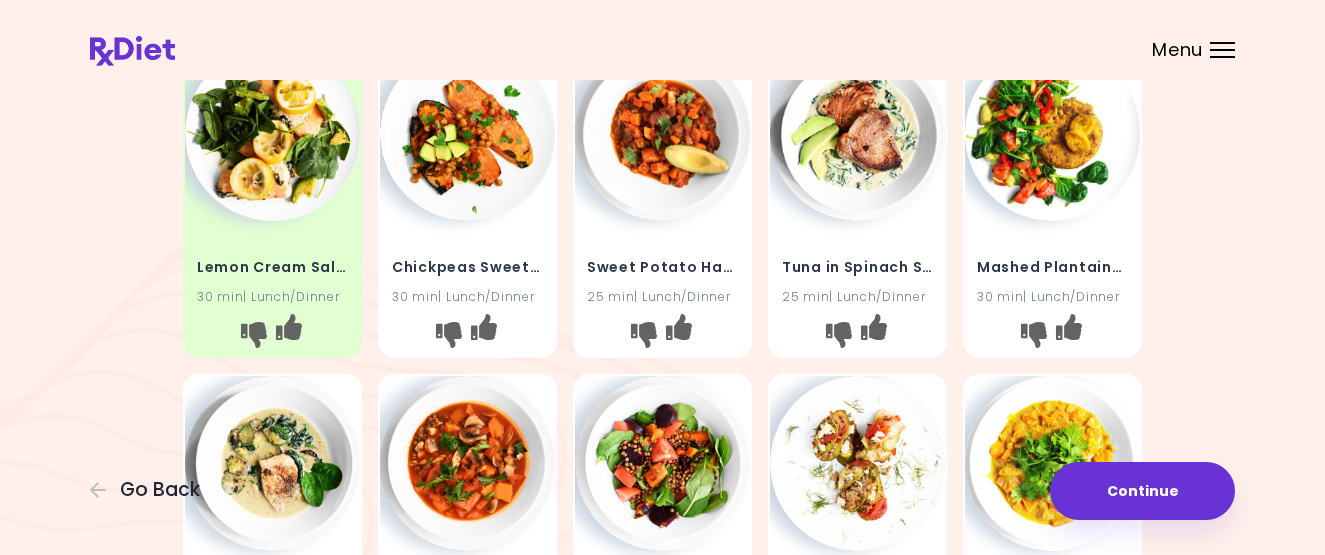 scroll, scrollTop: 107, scrollLeft: 0, axis: vertical 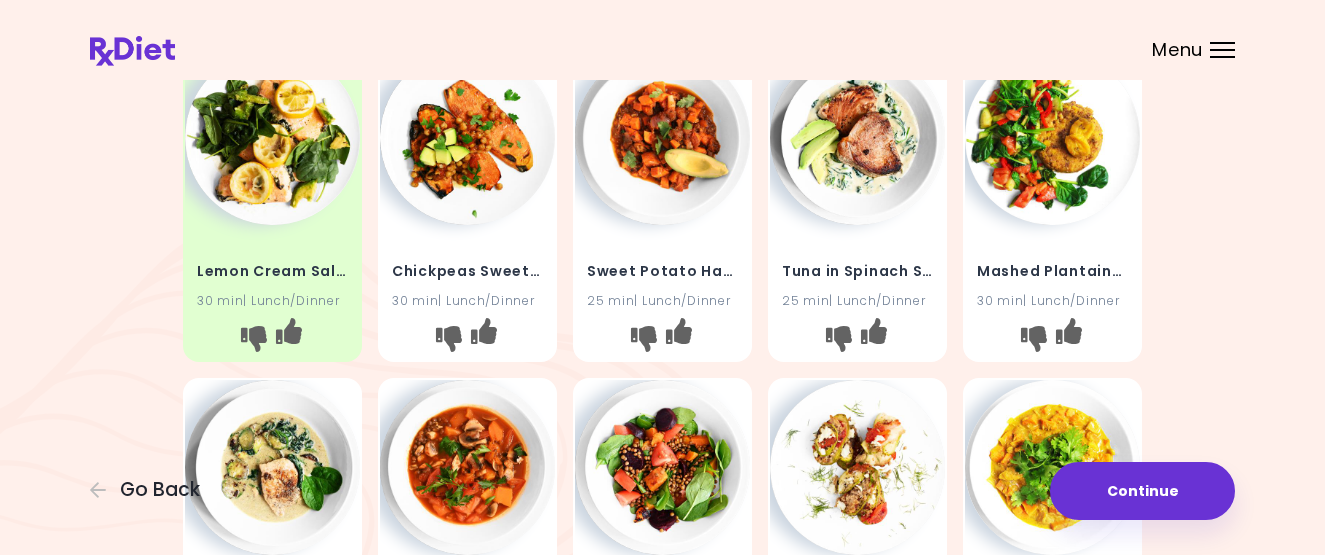 click at bounding box center (662, 137) 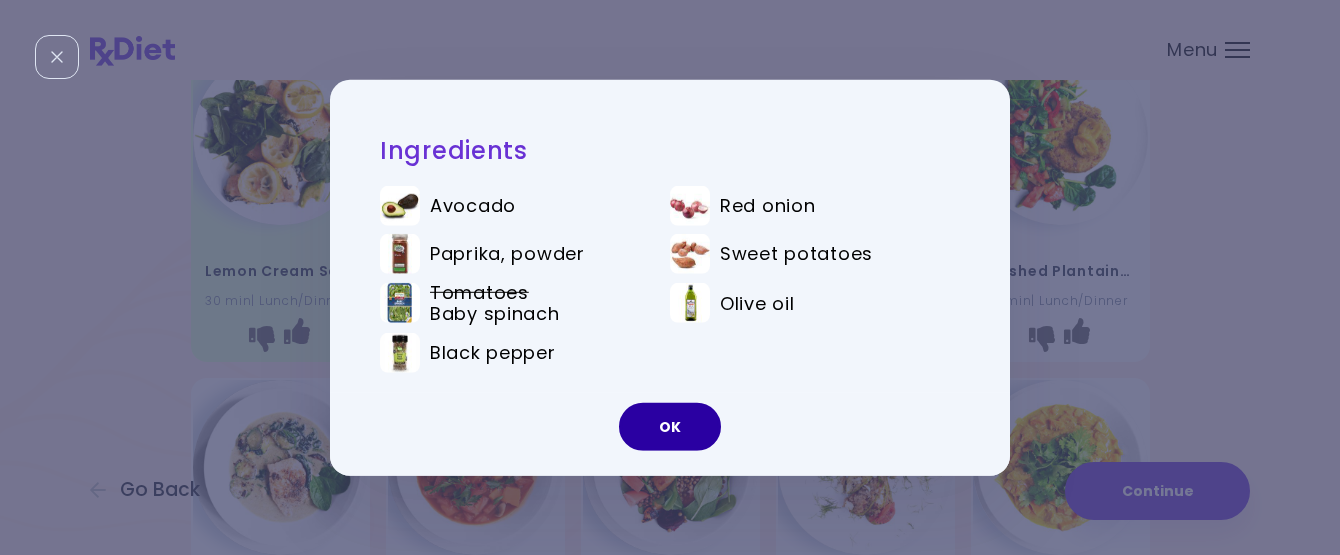 click on "OK" at bounding box center (670, 427) 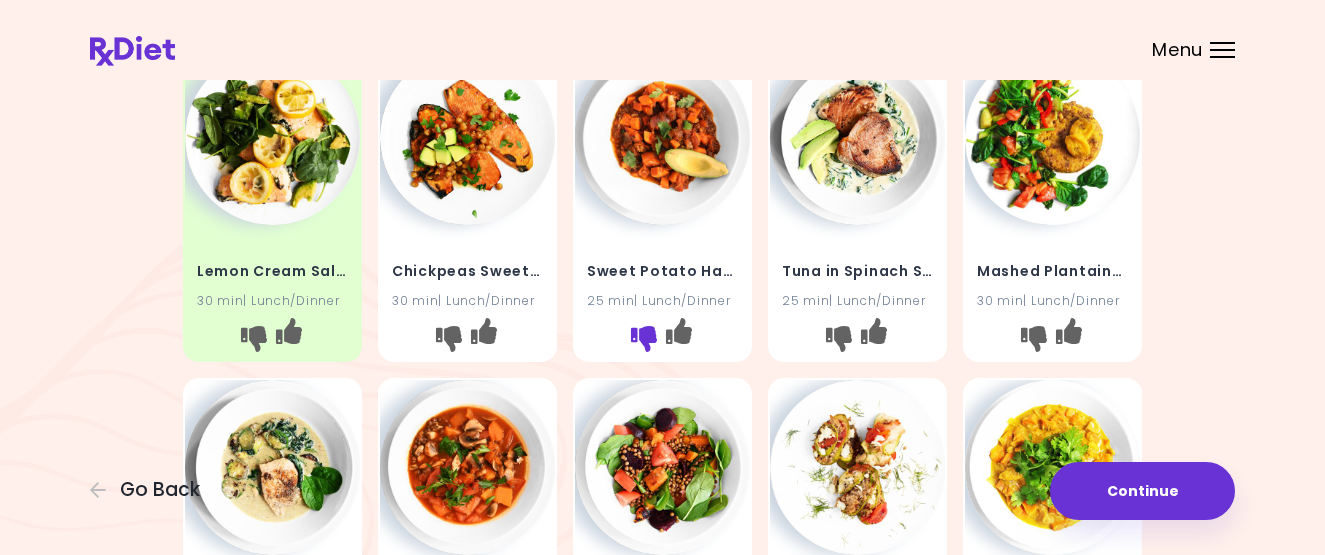 click at bounding box center [644, 339] 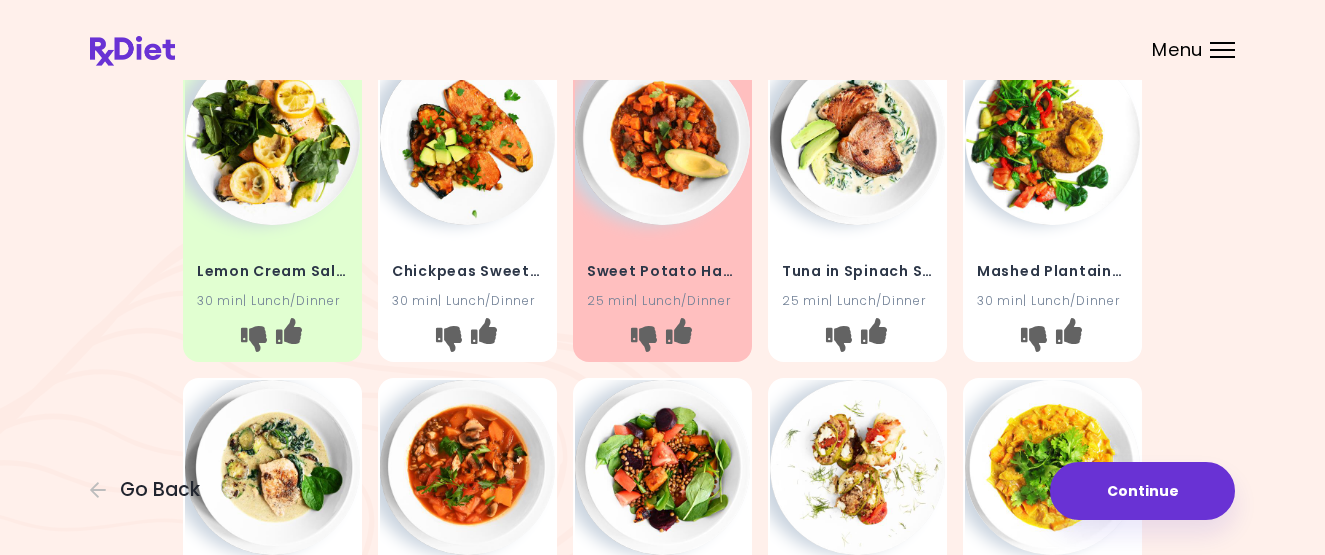 scroll, scrollTop: 80, scrollLeft: 0, axis: vertical 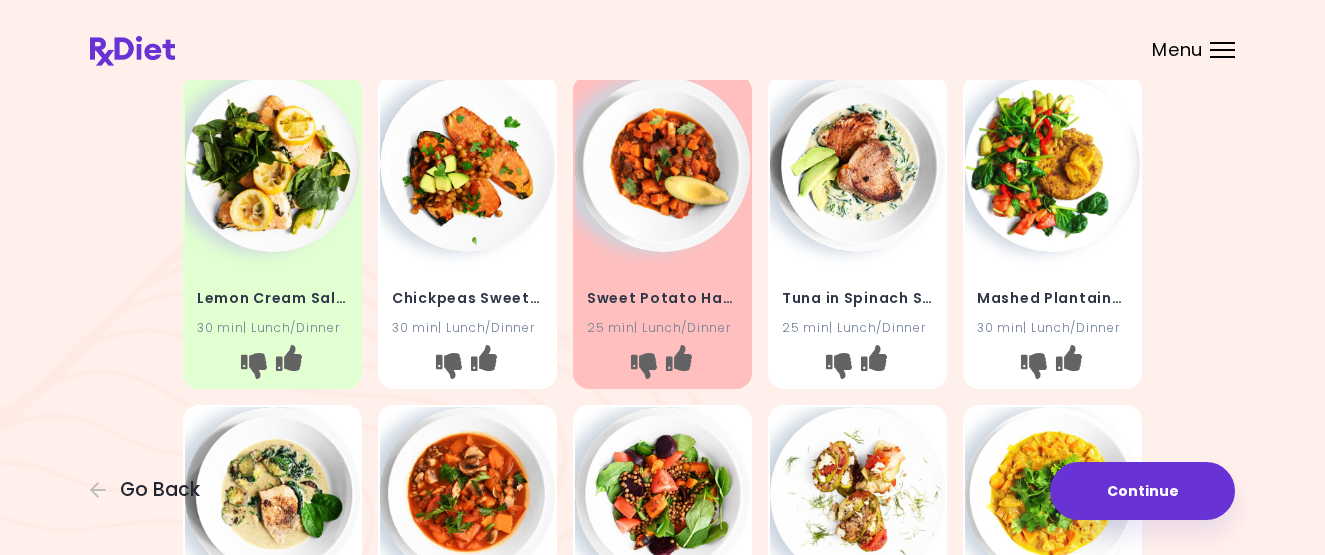 click at bounding box center (857, 164) 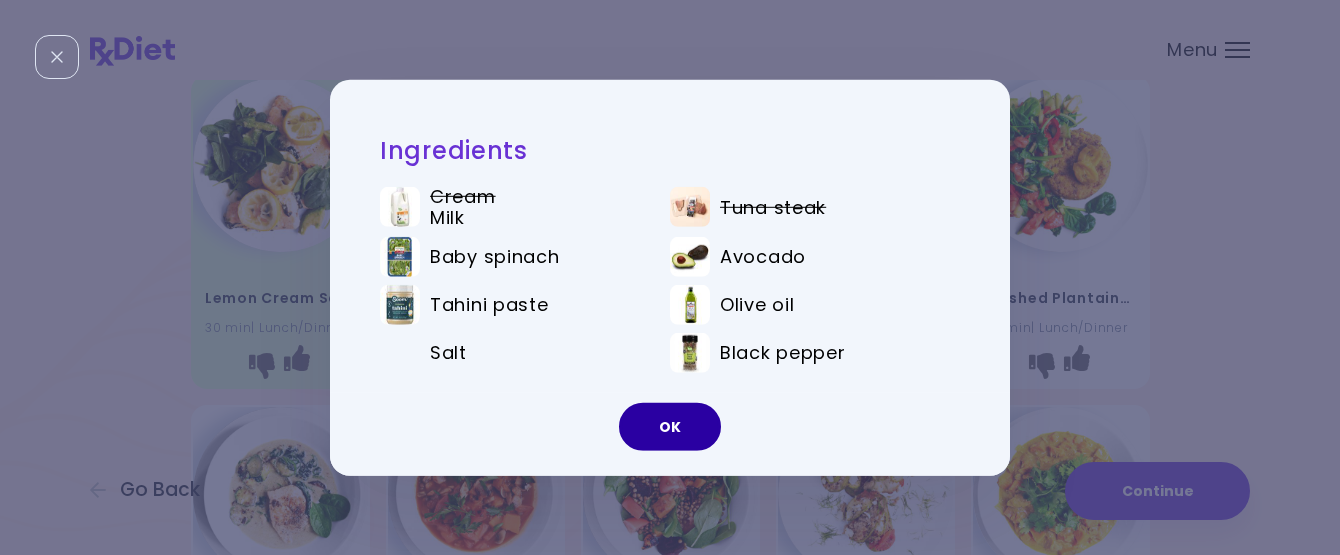 click on "OK" at bounding box center (670, 427) 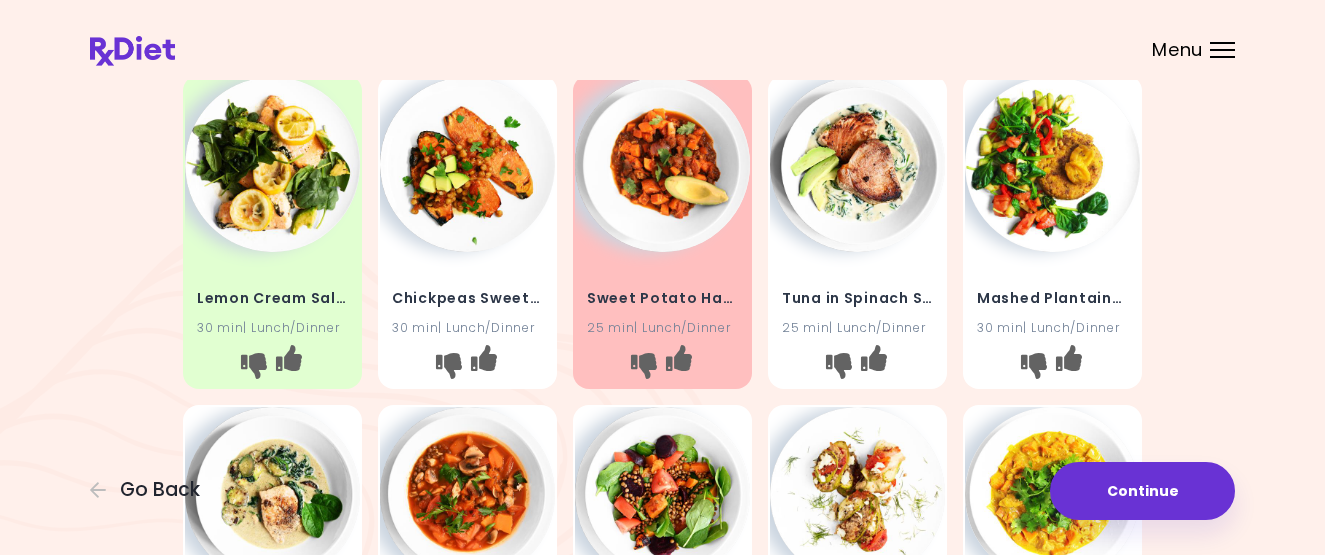 click on "Mashed Plantains With Vegetables 30   min  | Lunch/Dinner" at bounding box center [1052, 301] 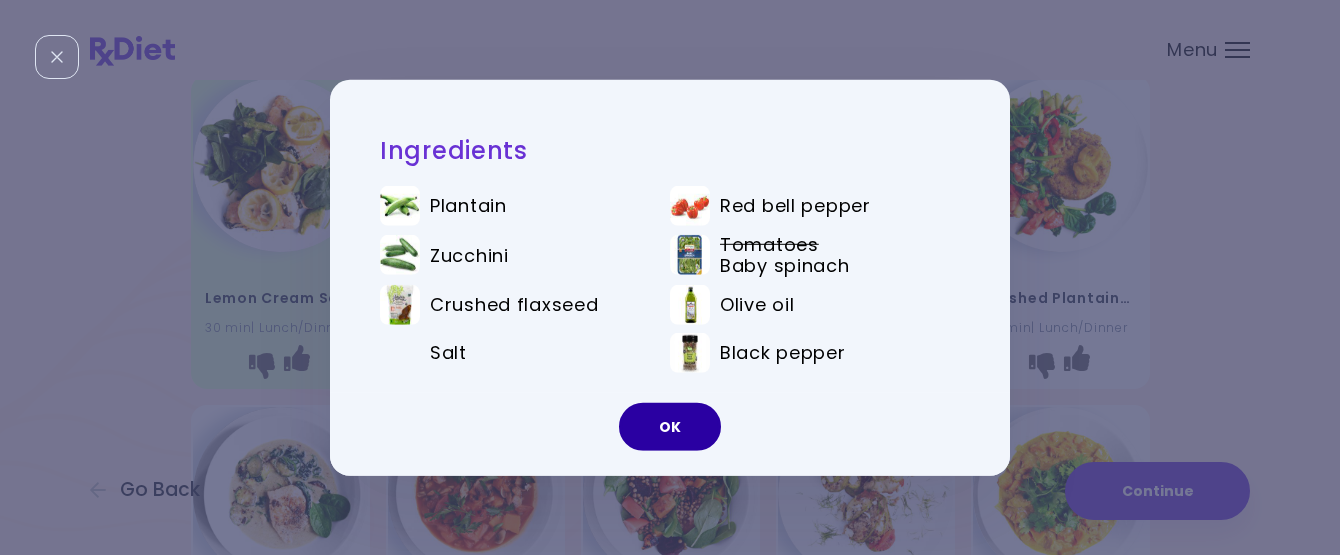 click on "OK" at bounding box center [670, 427] 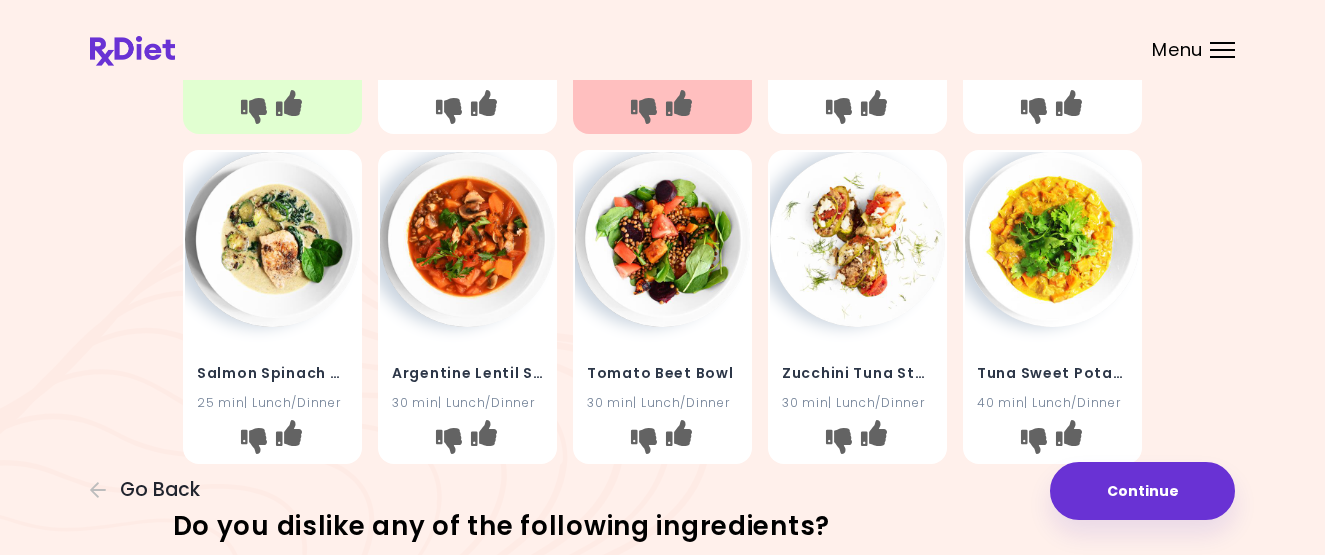 scroll, scrollTop: 359, scrollLeft: 0, axis: vertical 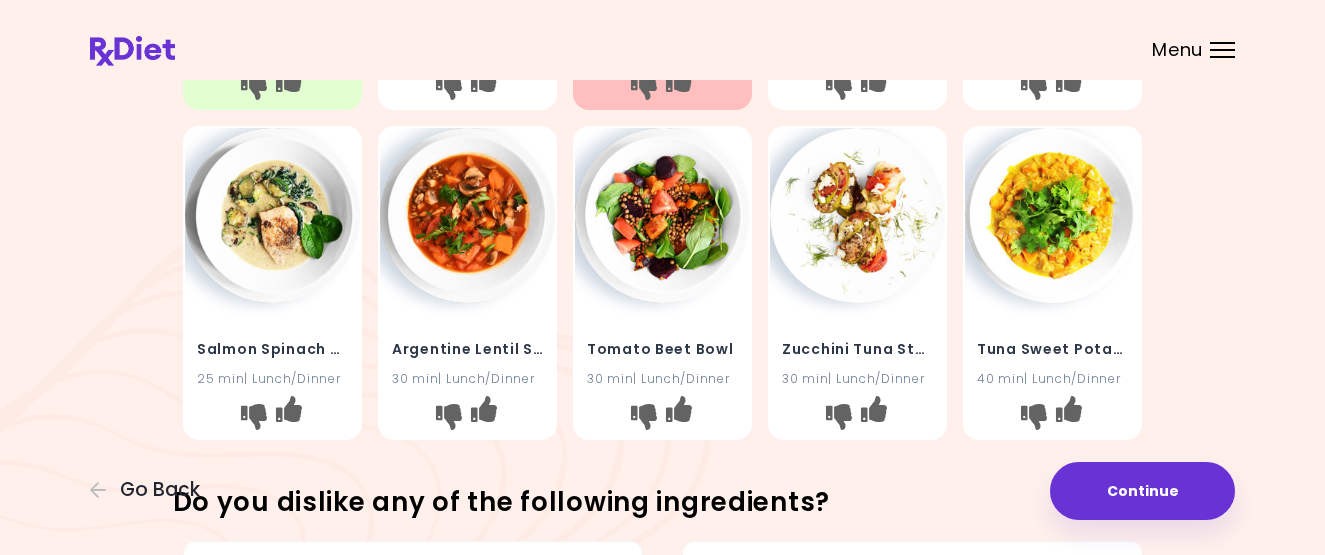 click at bounding box center [272, 215] 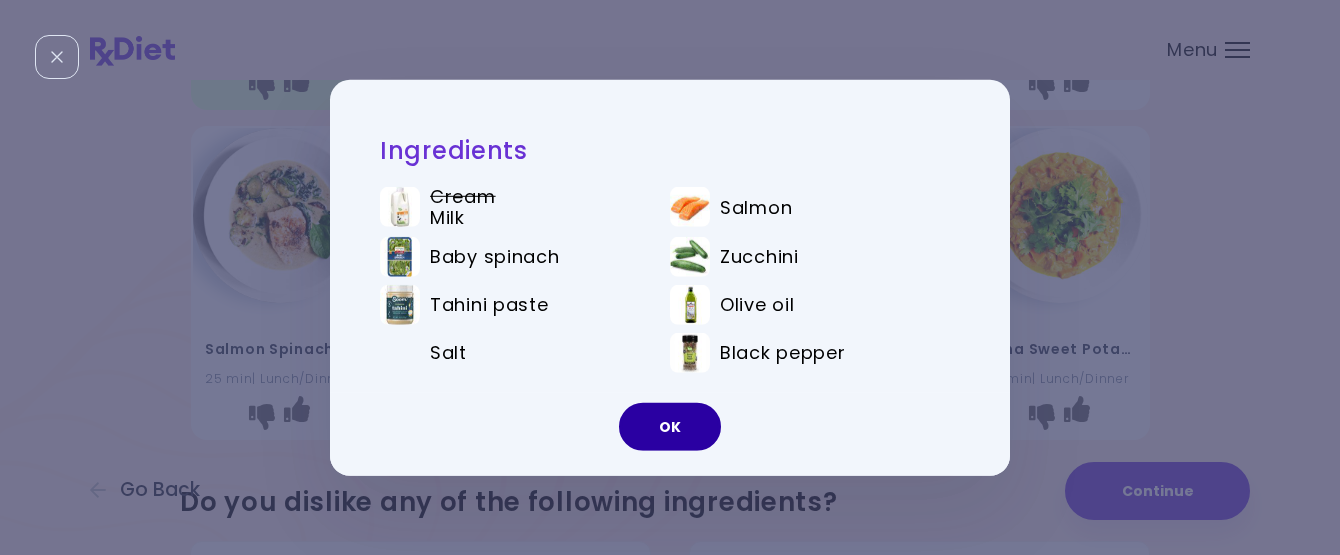 click on "OK" at bounding box center (670, 427) 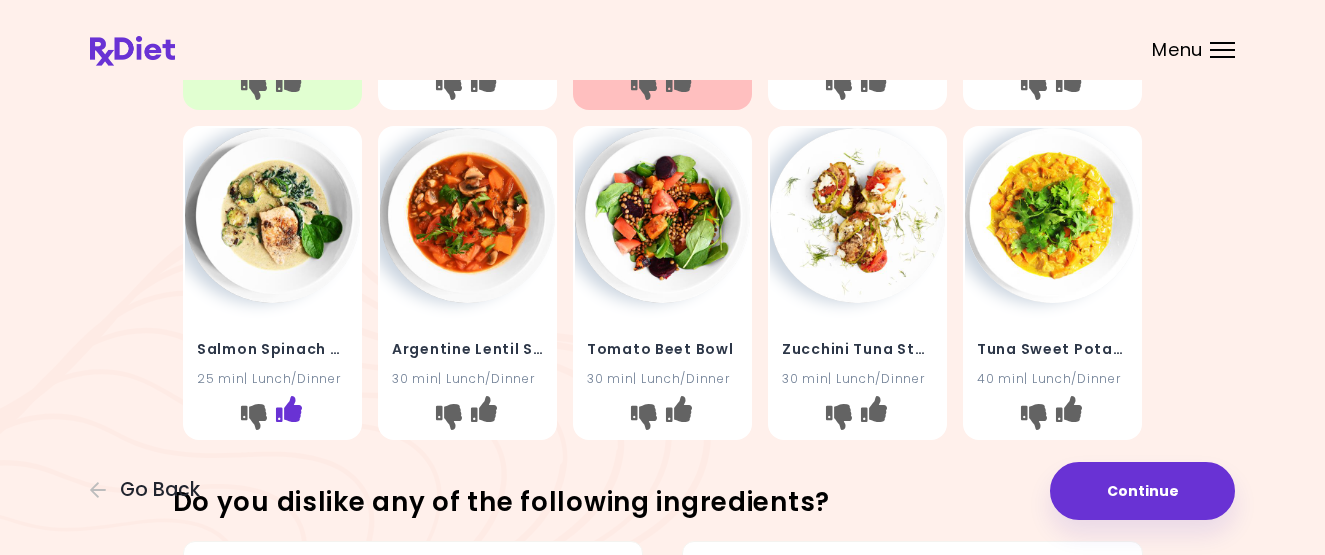 click at bounding box center [289, 408] 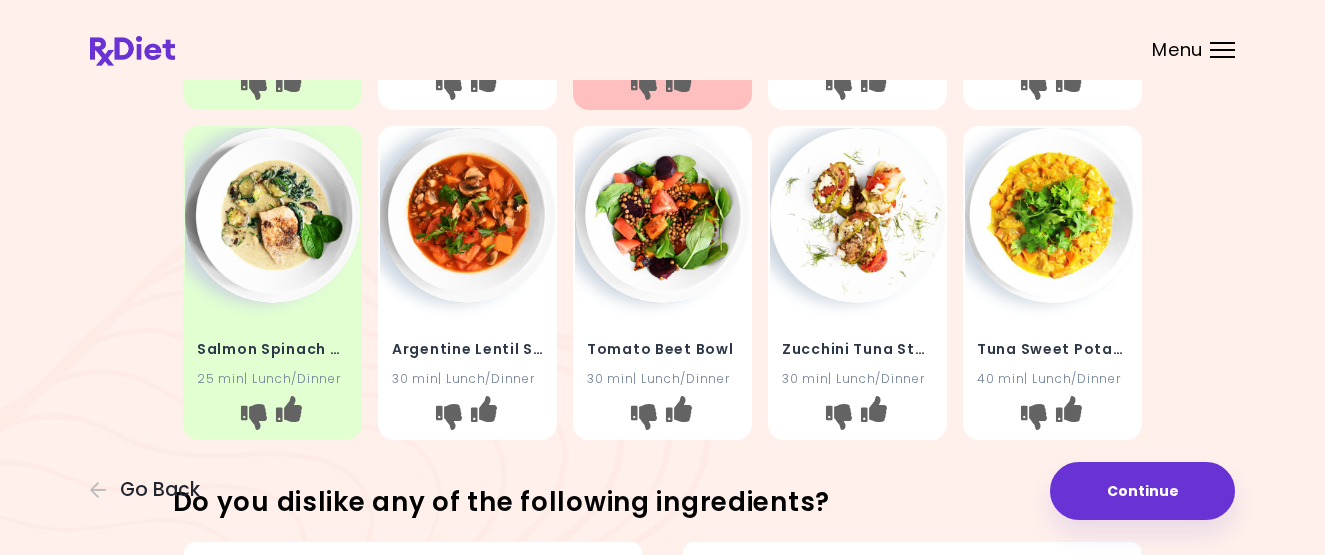 click at bounding box center (857, 215) 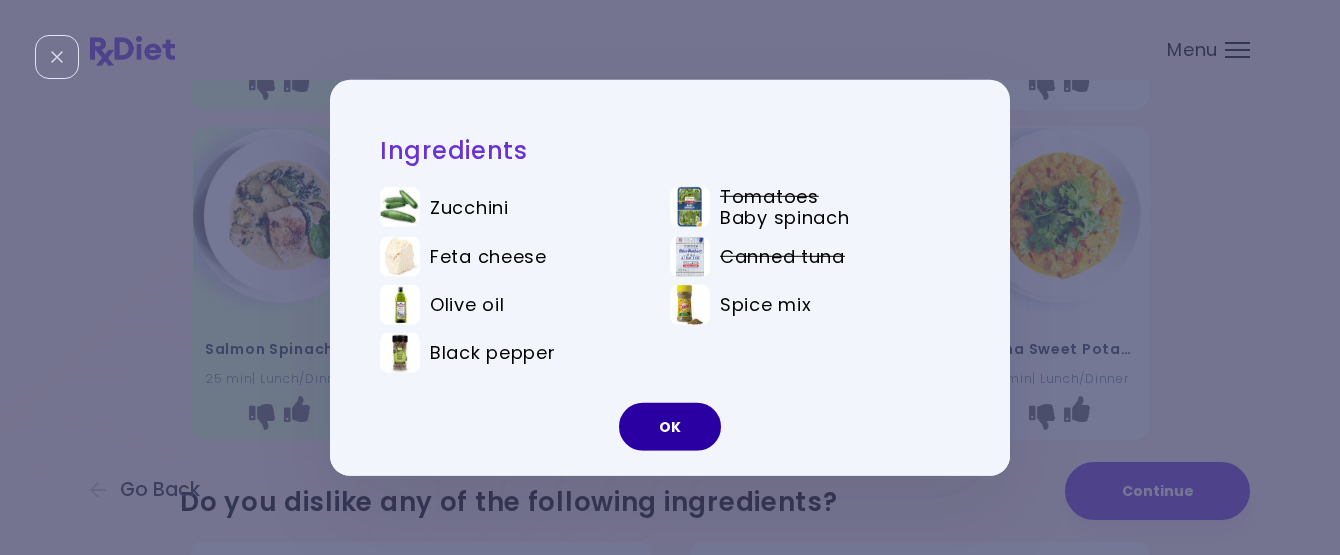 click on "OK" at bounding box center (670, 427) 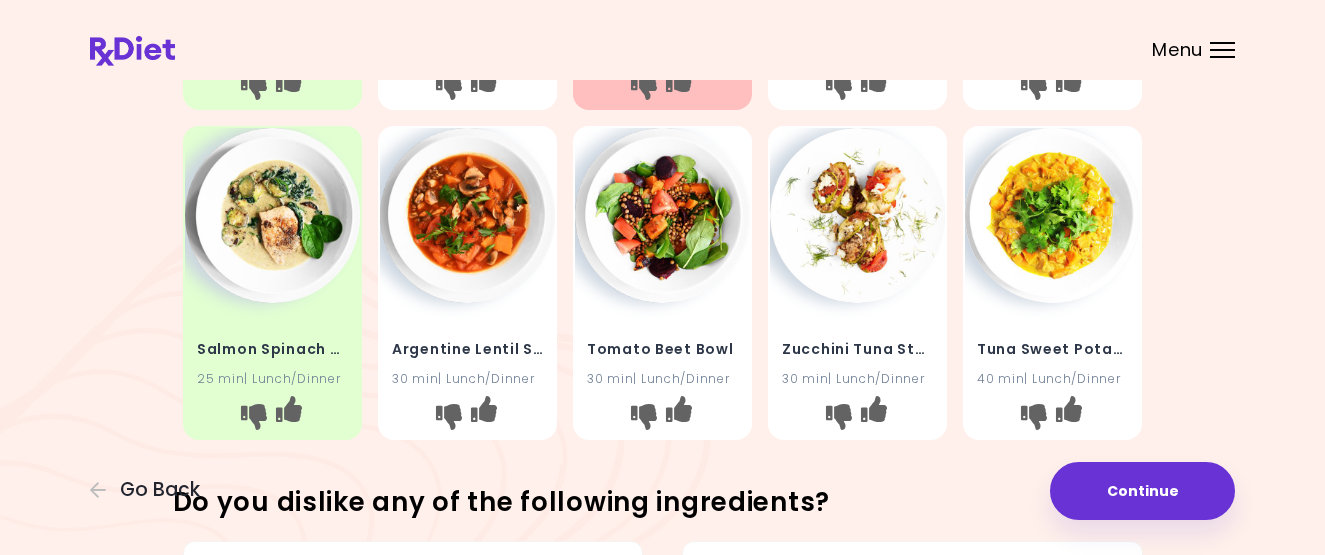 click at bounding box center [857, 215] 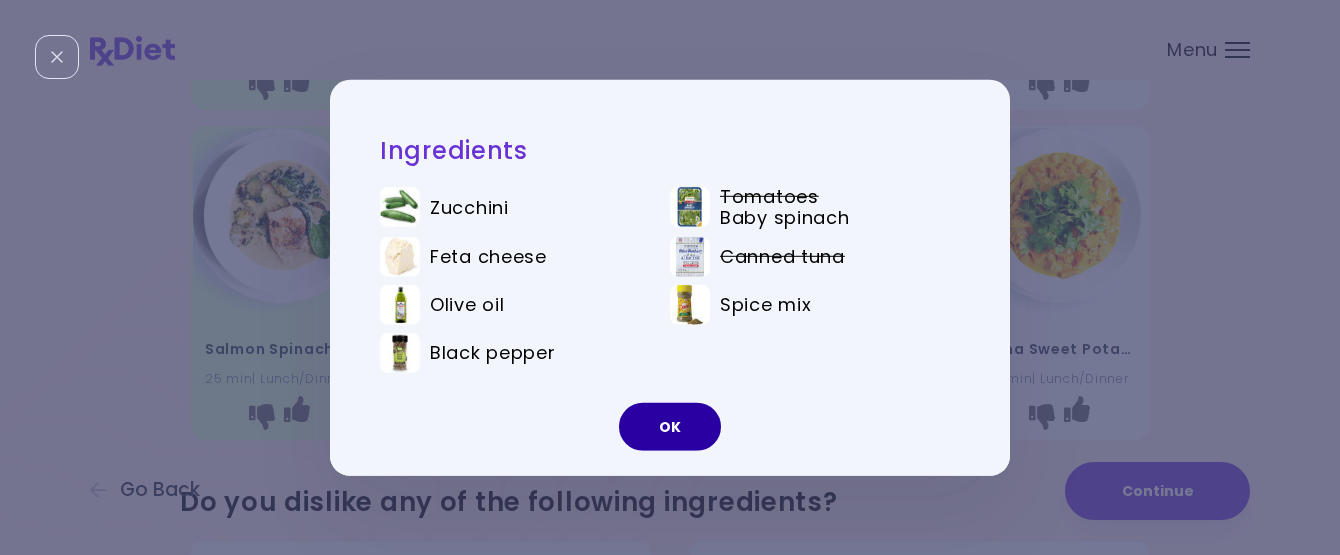click on "OK" at bounding box center (670, 427) 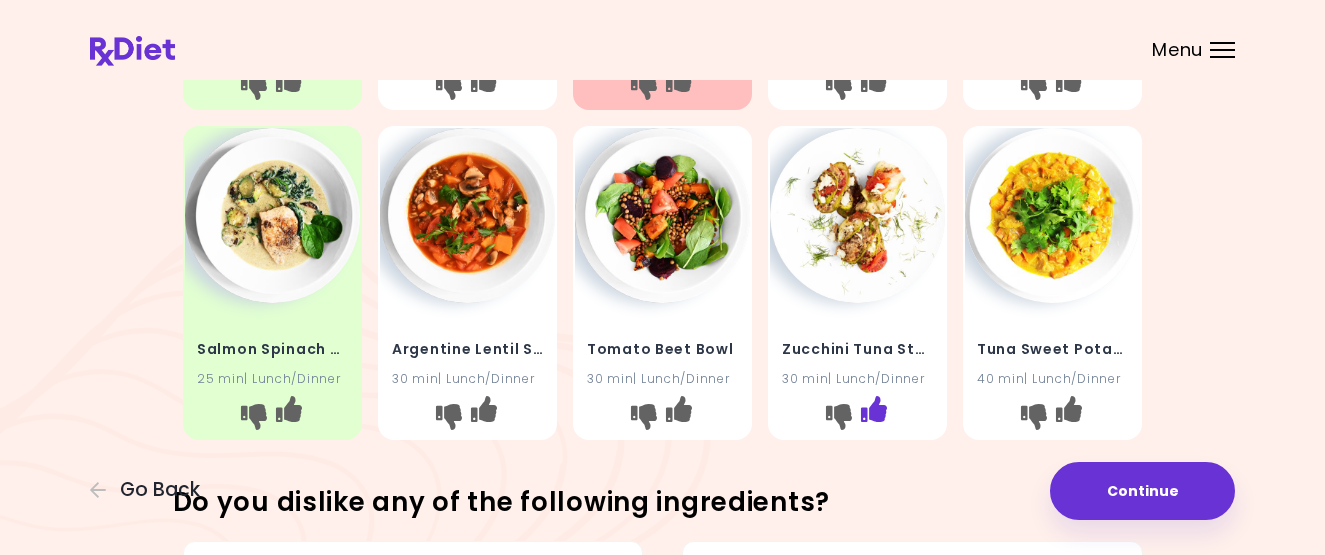 click at bounding box center (874, 408) 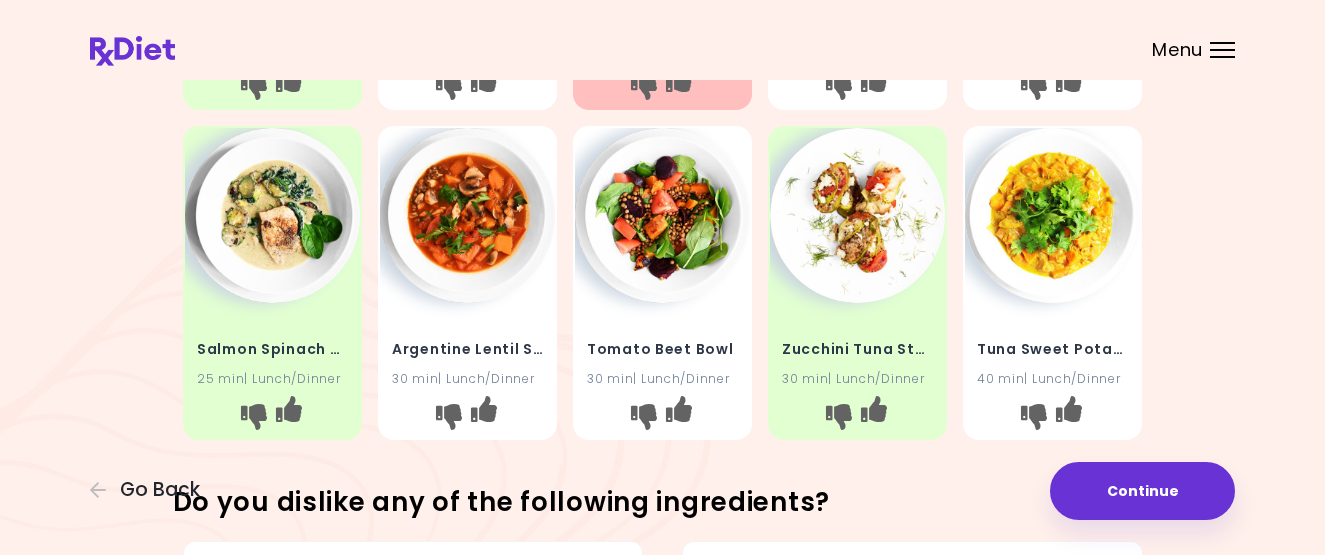 click at bounding box center [1052, 215] 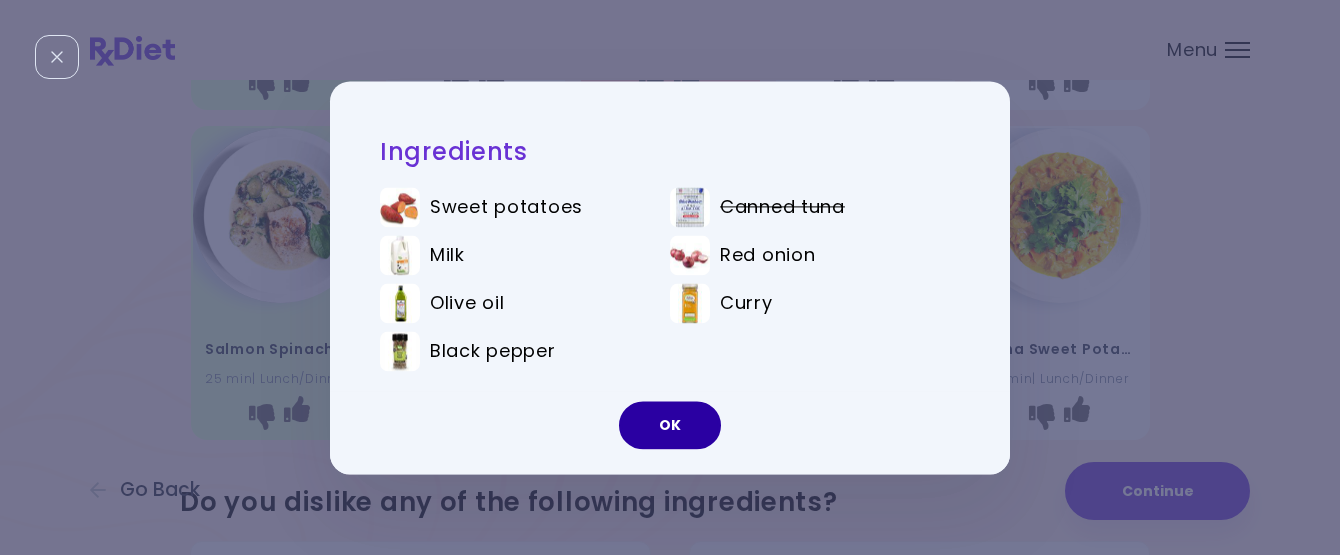 click on "OK" at bounding box center [670, 425] 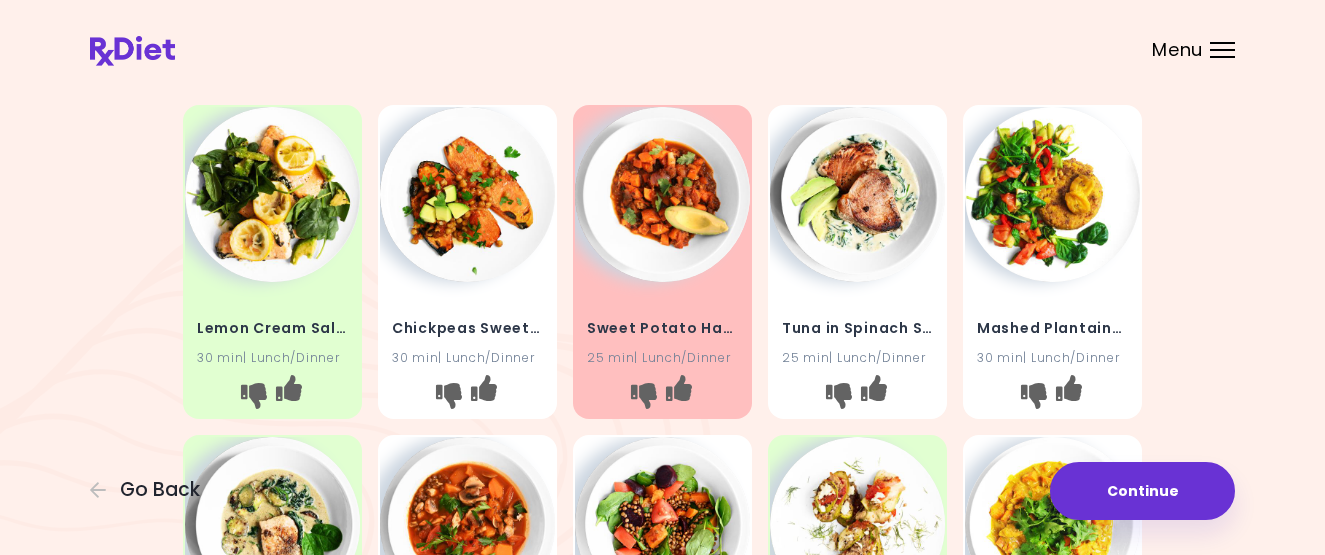 scroll, scrollTop: 74, scrollLeft: 0, axis: vertical 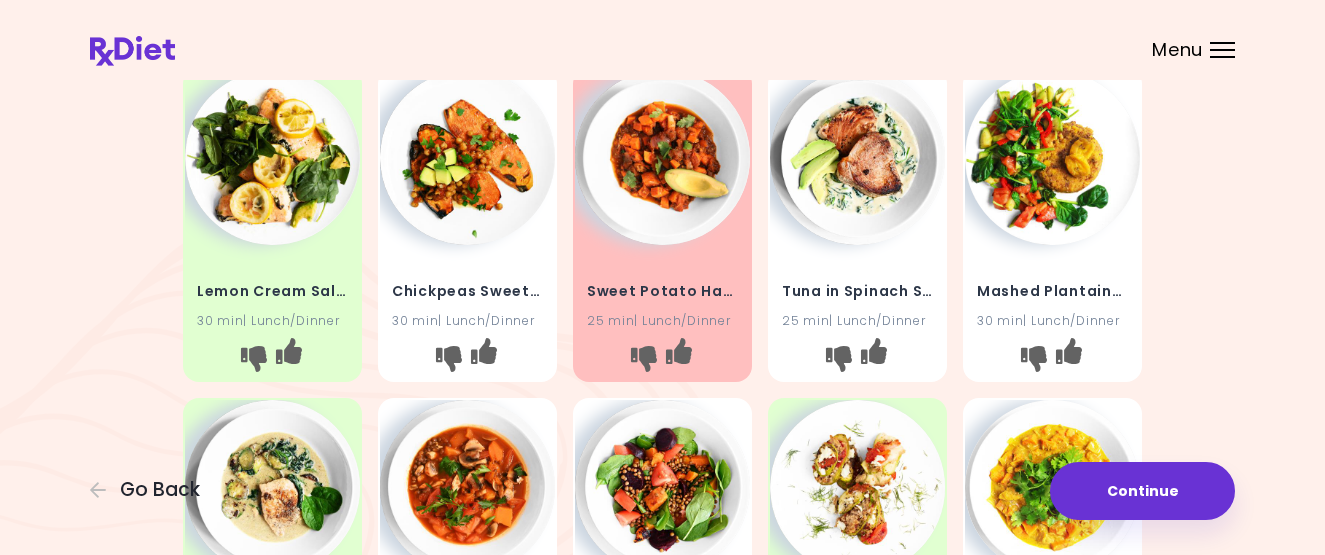 click at bounding box center [1052, 157] 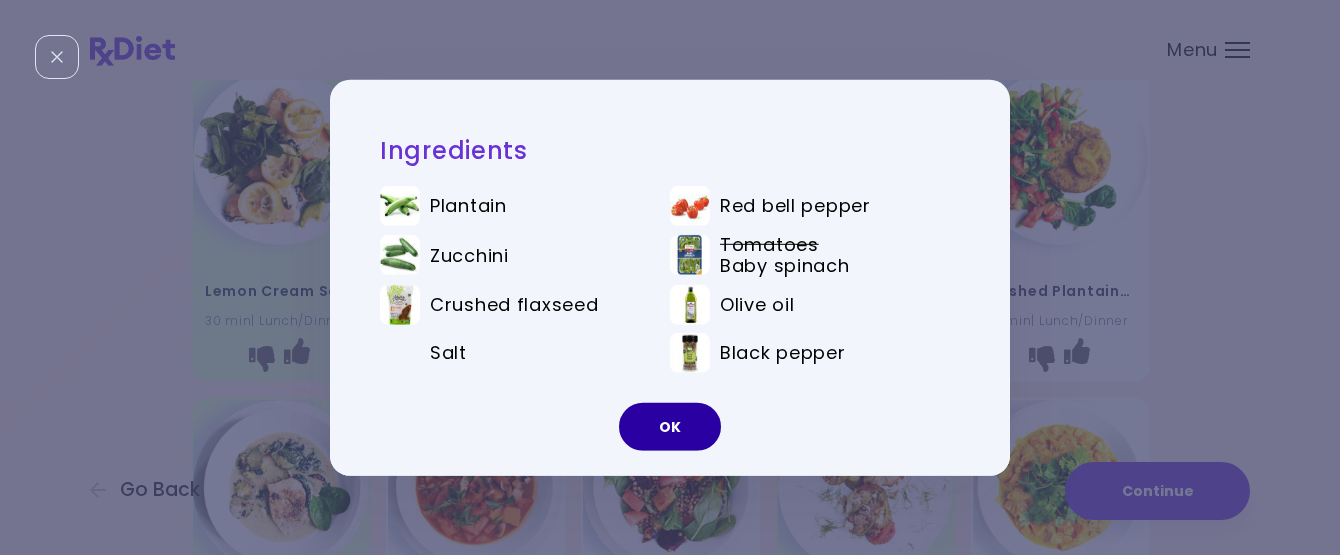 click on "OK" at bounding box center [670, 427] 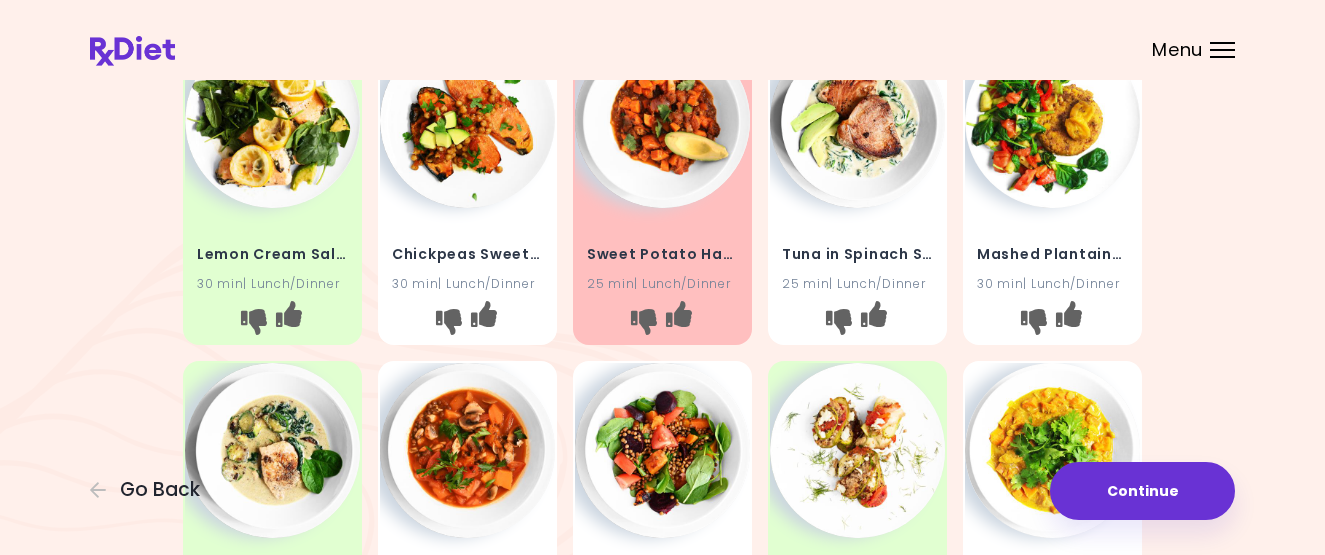 scroll, scrollTop: 127, scrollLeft: 0, axis: vertical 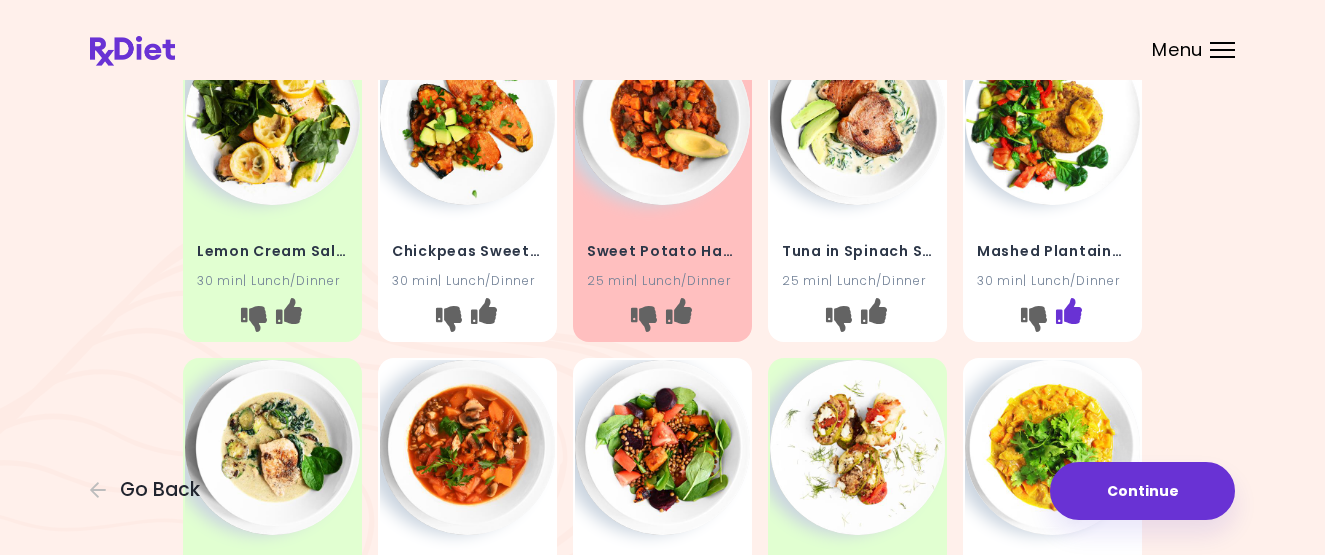 click at bounding box center (1069, 311) 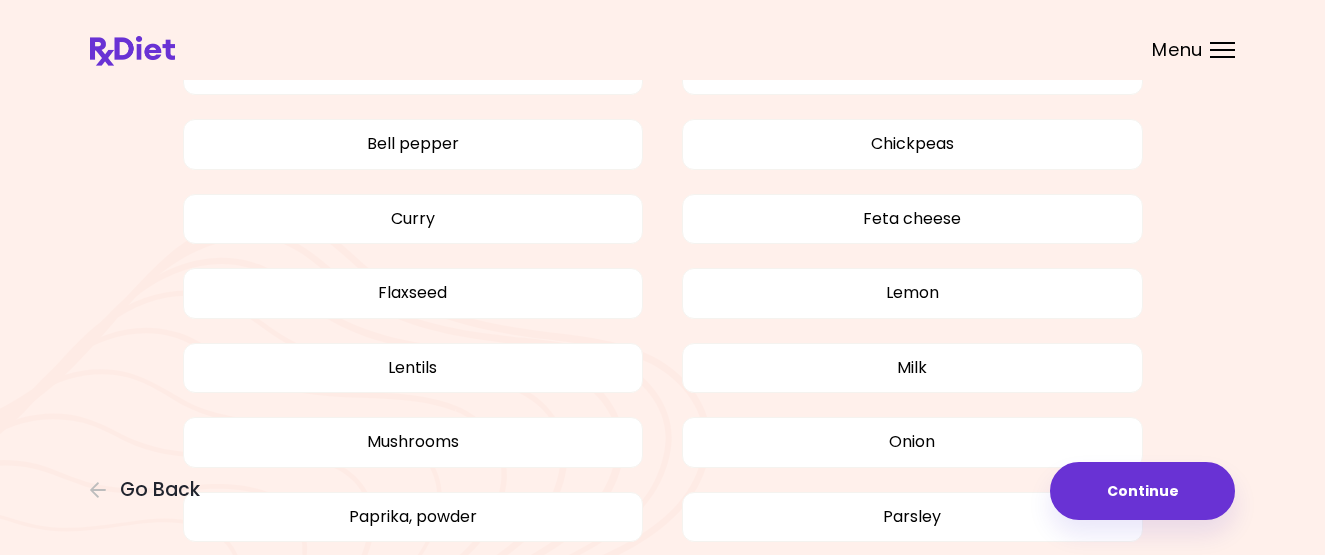scroll, scrollTop: 858, scrollLeft: 0, axis: vertical 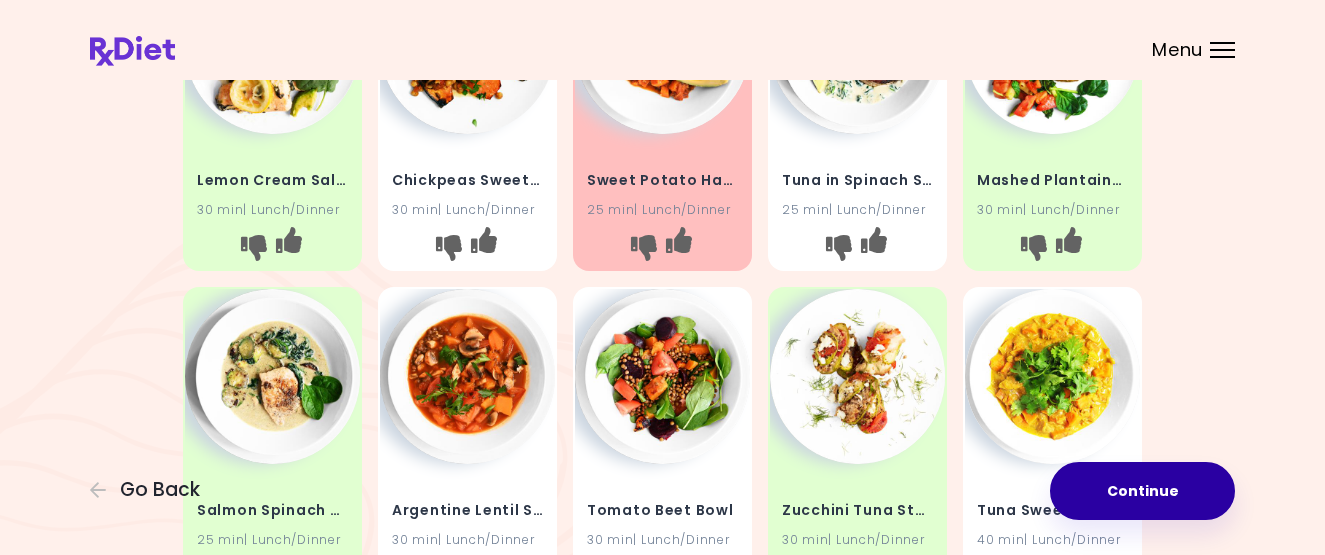 click on "Continue" at bounding box center [1142, 491] 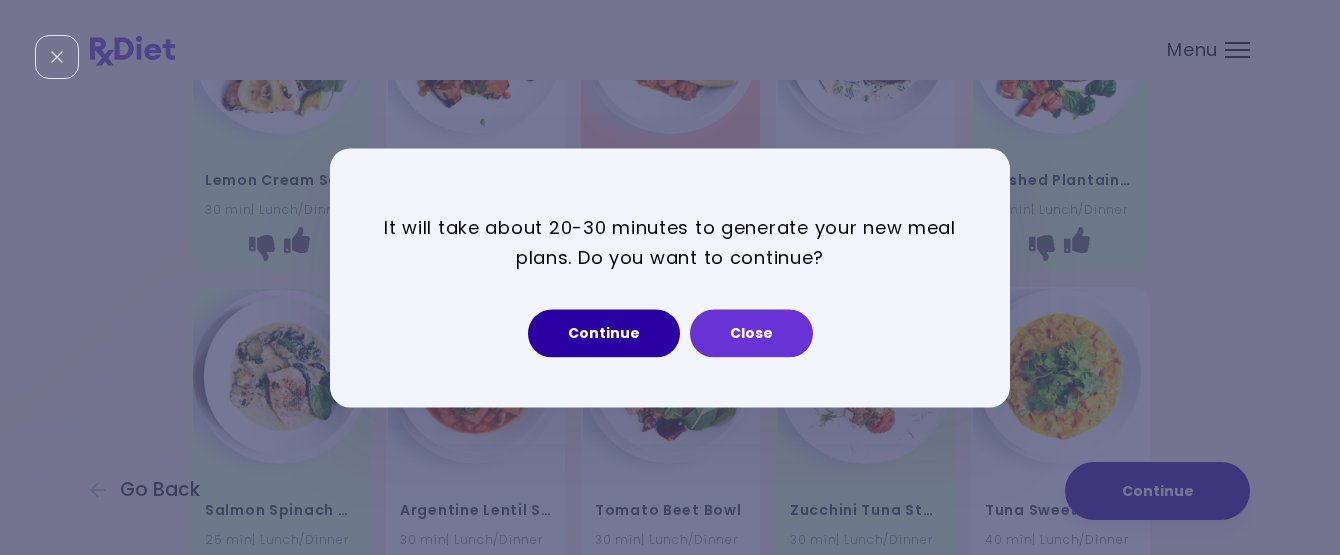 click on "Continue" at bounding box center (604, 333) 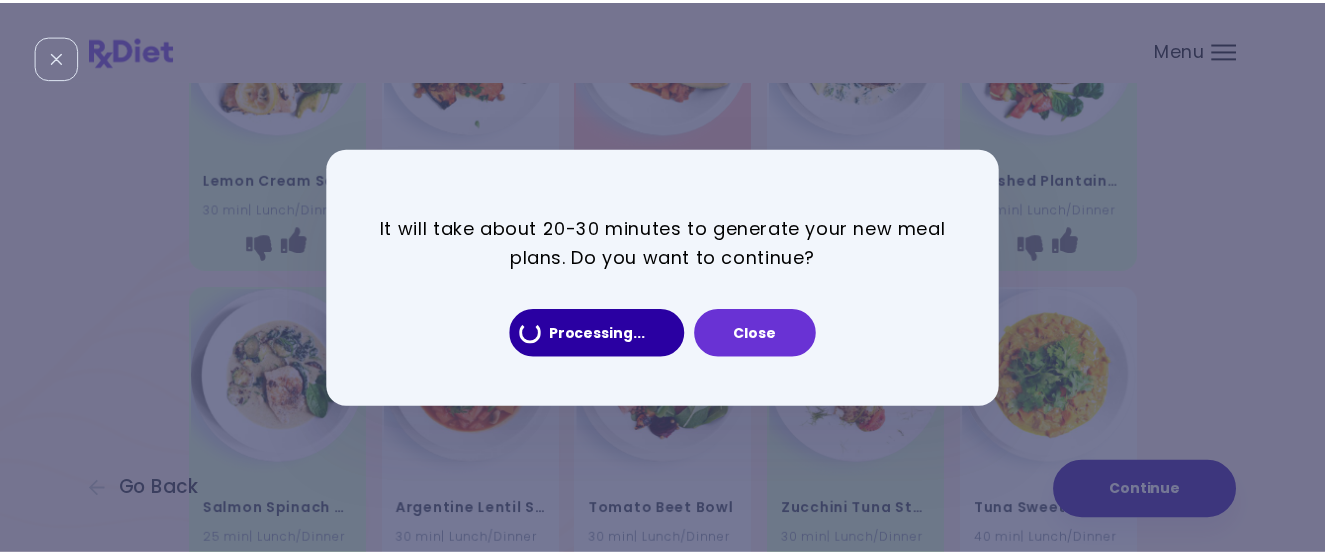 scroll, scrollTop: 0, scrollLeft: 0, axis: both 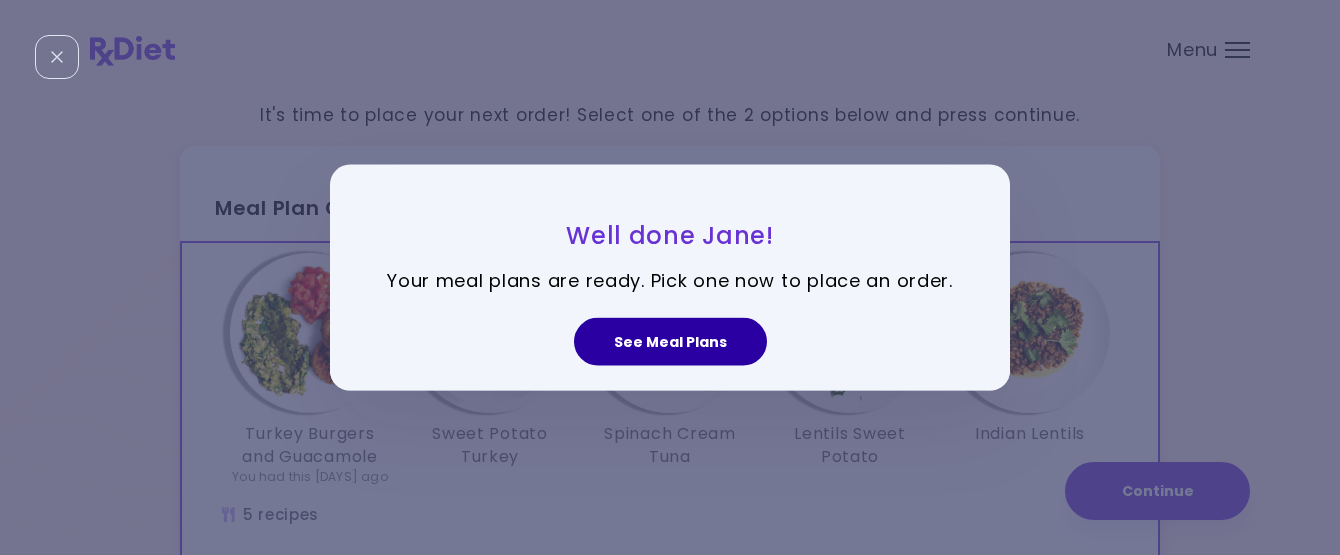 click on "See Meal Plans" at bounding box center (670, 342) 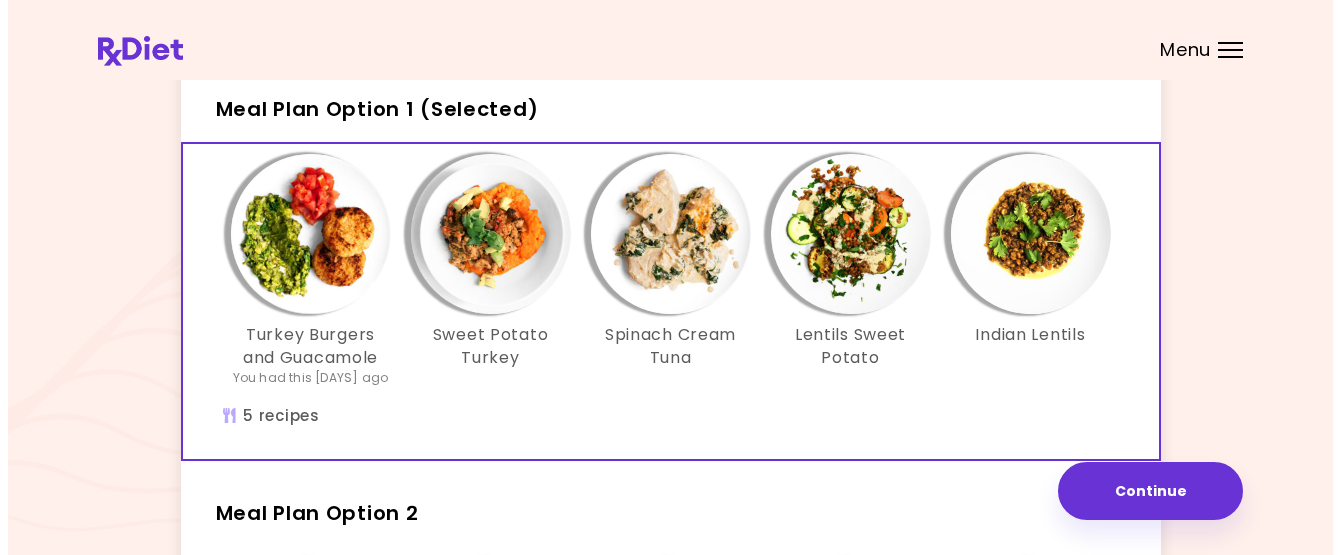 scroll, scrollTop: 96, scrollLeft: 0, axis: vertical 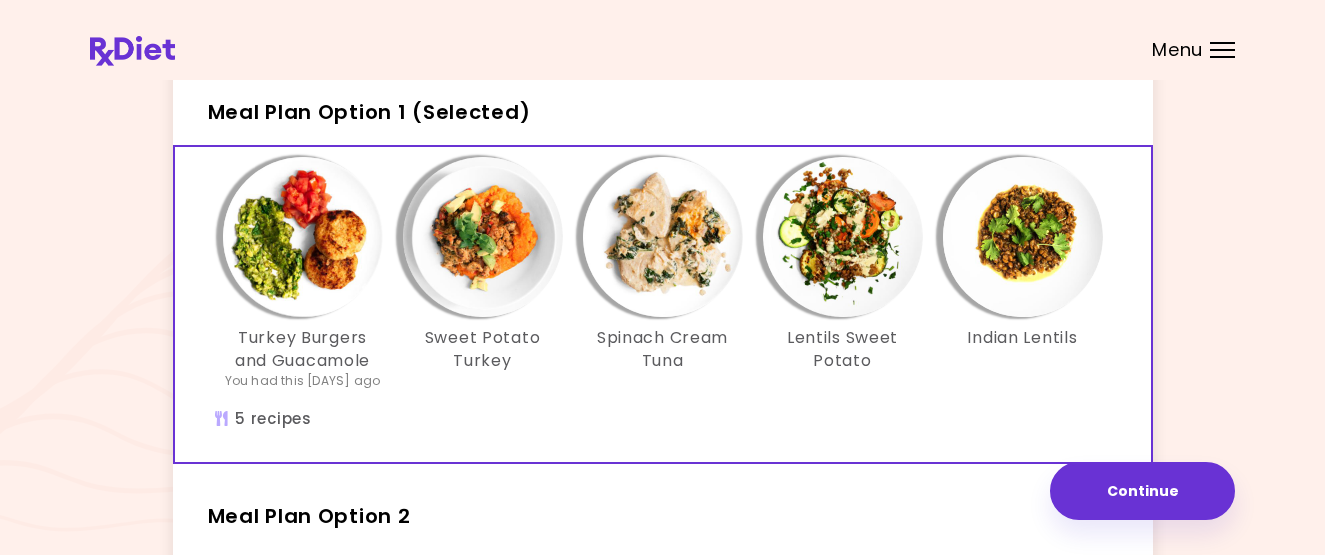 click at bounding box center [483, 237] 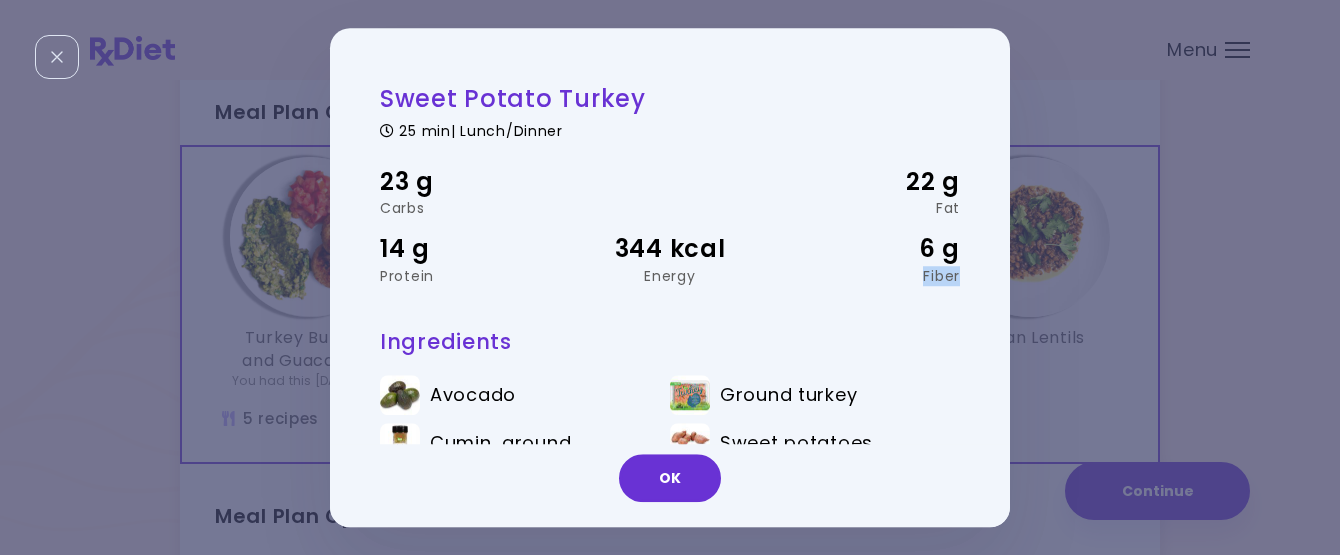 drag, startPoint x: 992, startPoint y: 268, endPoint x: 983, endPoint y: 301, distance: 34.20526 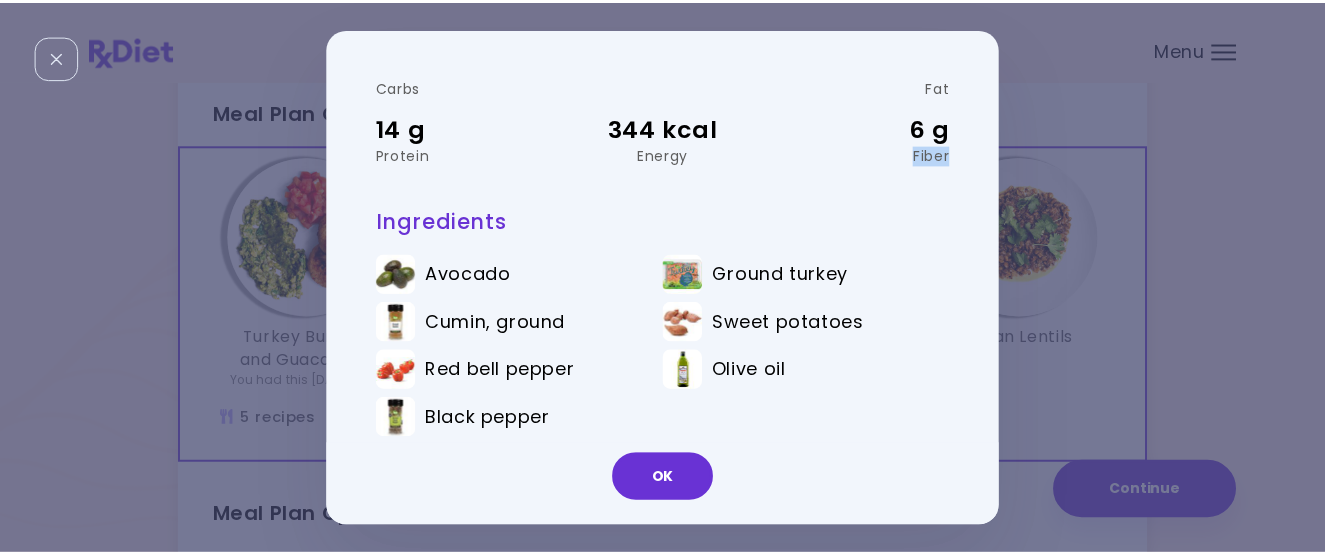 scroll, scrollTop: 129, scrollLeft: 0, axis: vertical 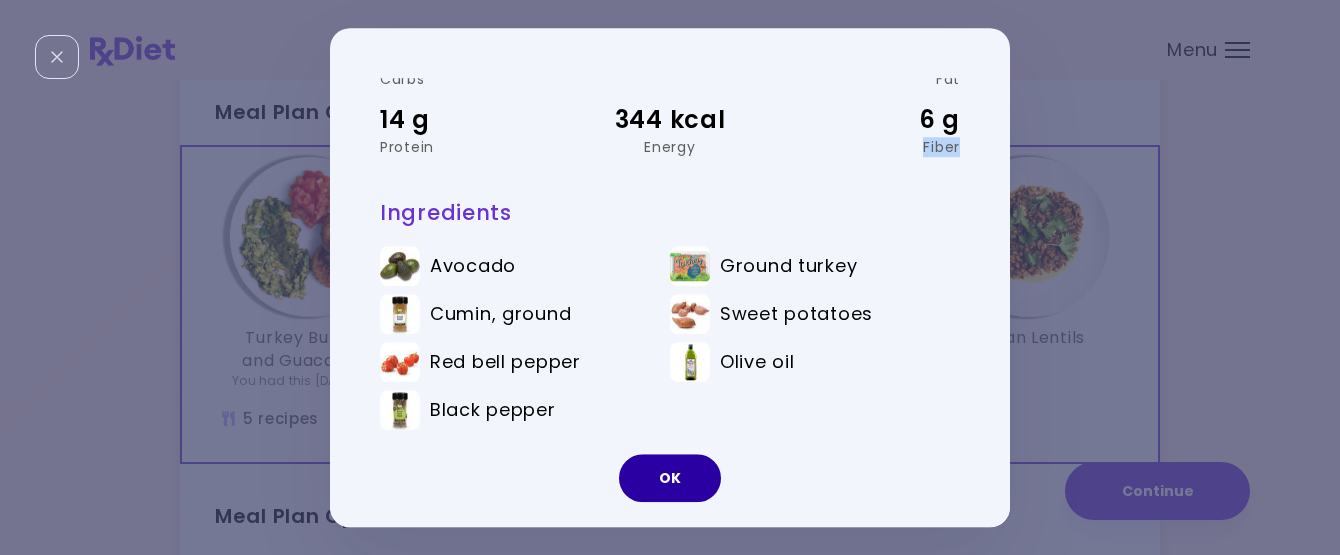 click on "OK" at bounding box center (670, 478) 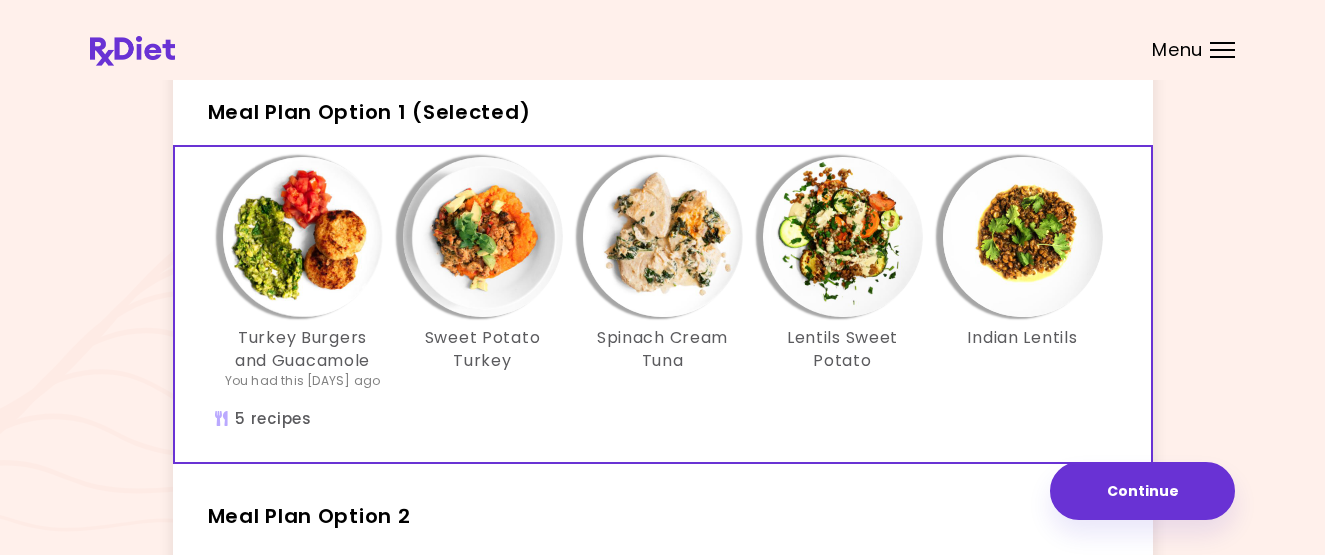 click at bounding box center [663, 237] 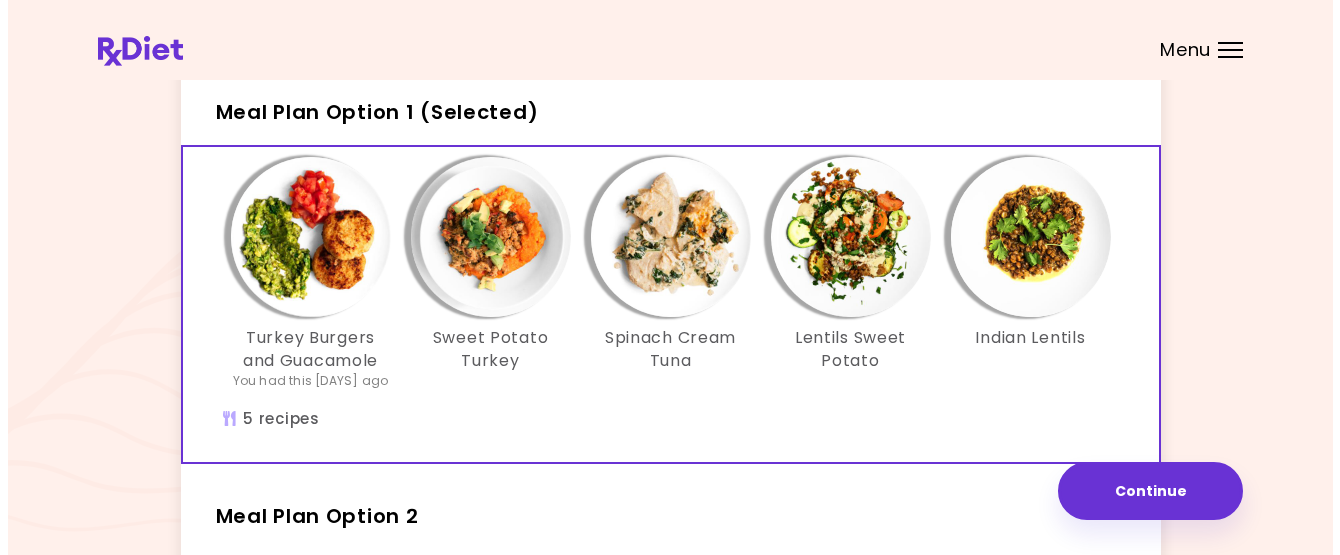 scroll, scrollTop: 0, scrollLeft: 0, axis: both 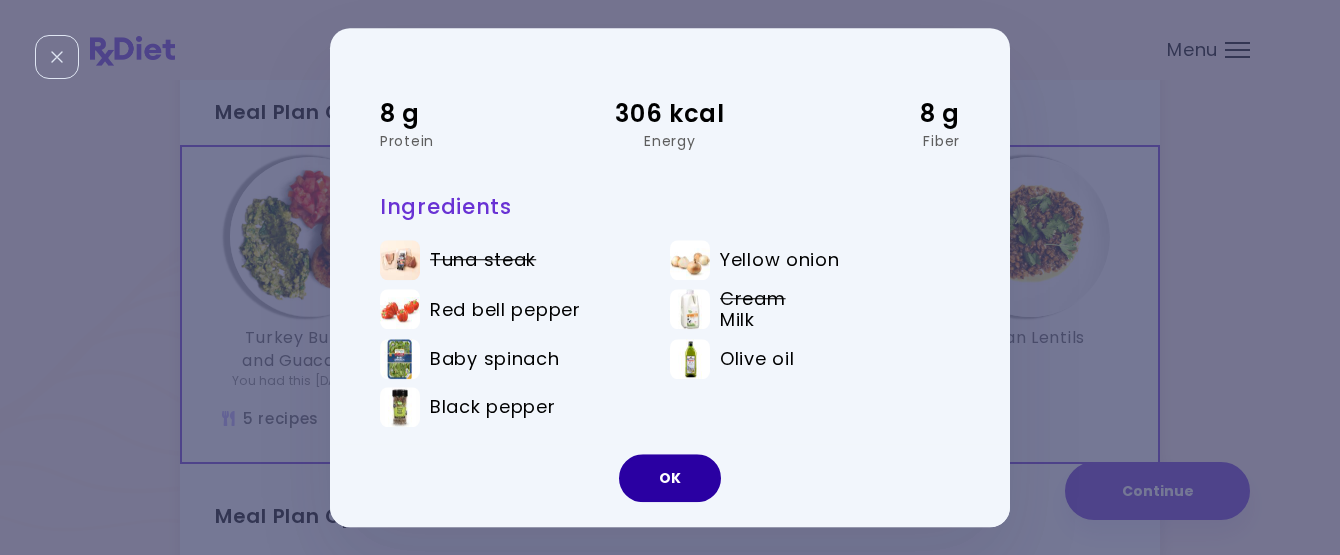 click on "OK" at bounding box center (670, 478) 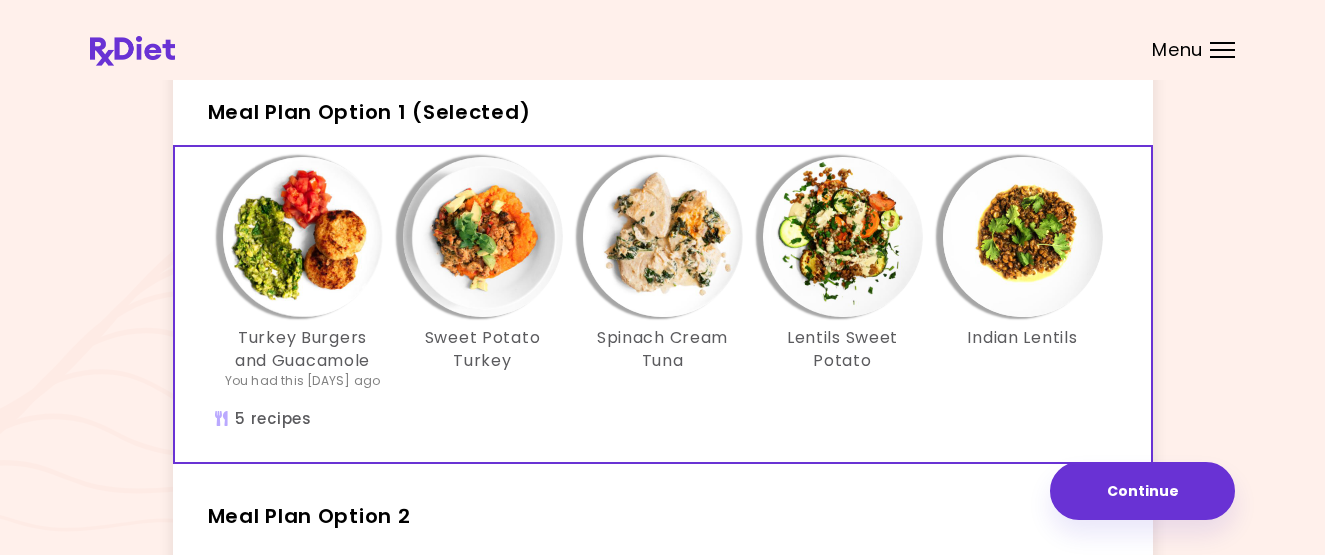 click at bounding box center [483, 237] 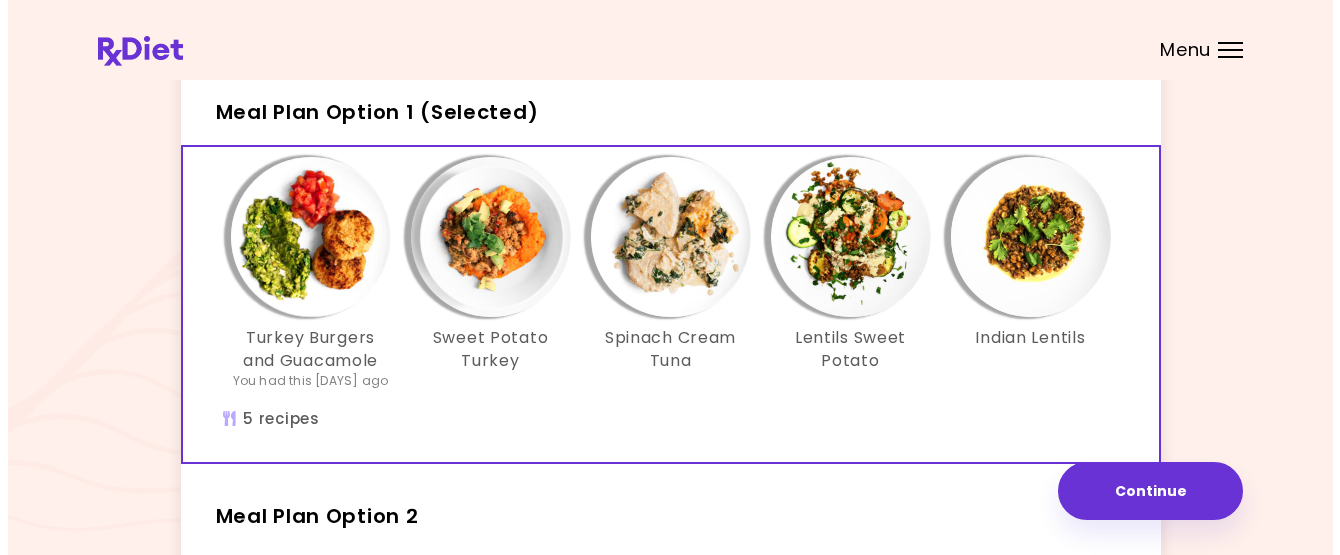 scroll, scrollTop: 0, scrollLeft: 0, axis: both 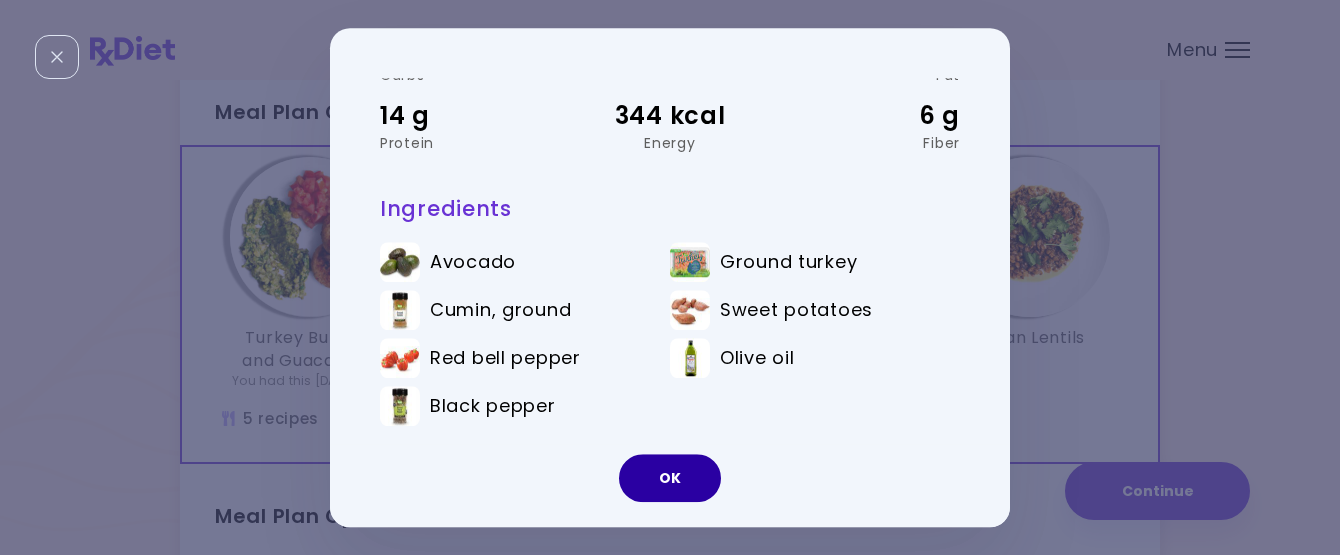 click on "OK" at bounding box center [670, 478] 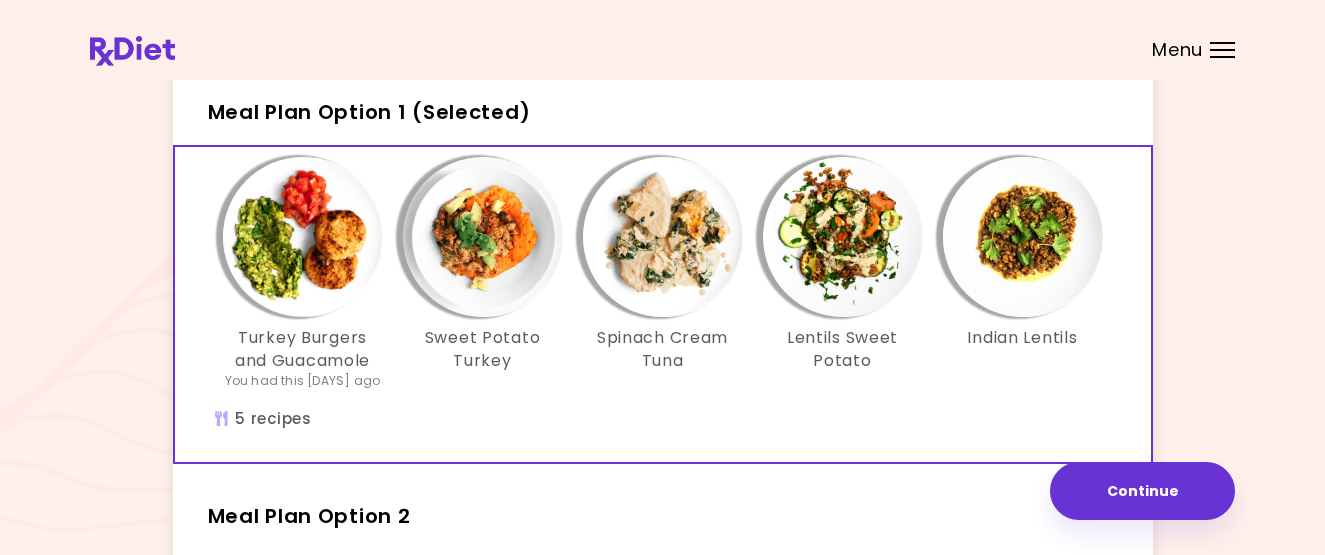 click at bounding box center (663, 237) 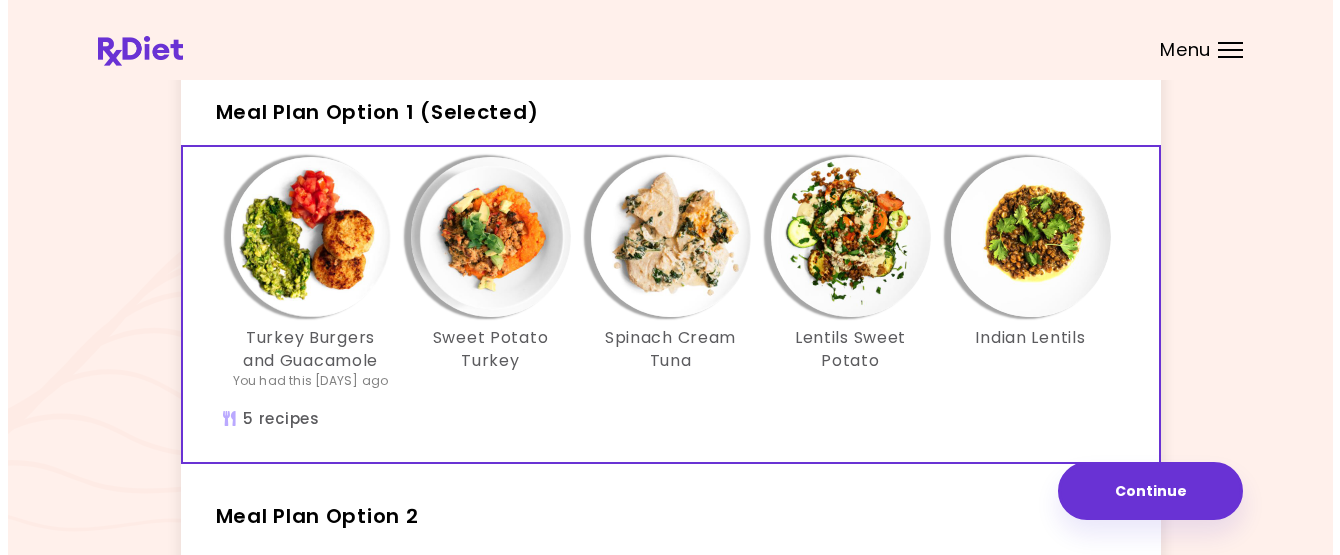 scroll, scrollTop: 0, scrollLeft: 0, axis: both 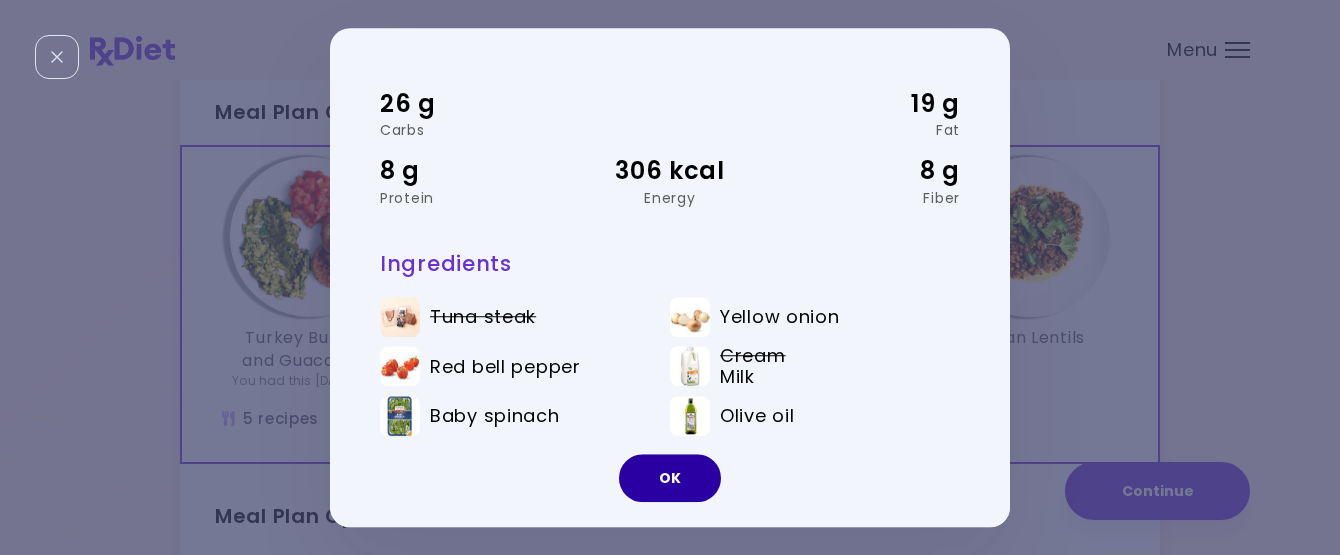 click on "OK" at bounding box center [670, 478] 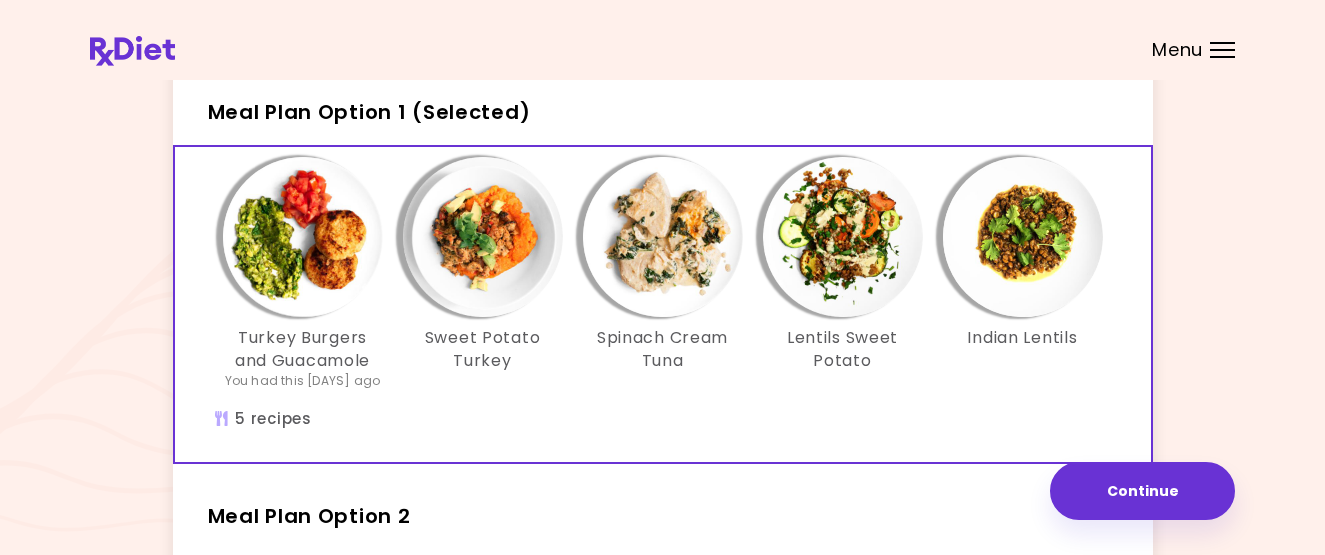 click at bounding box center [843, 237] 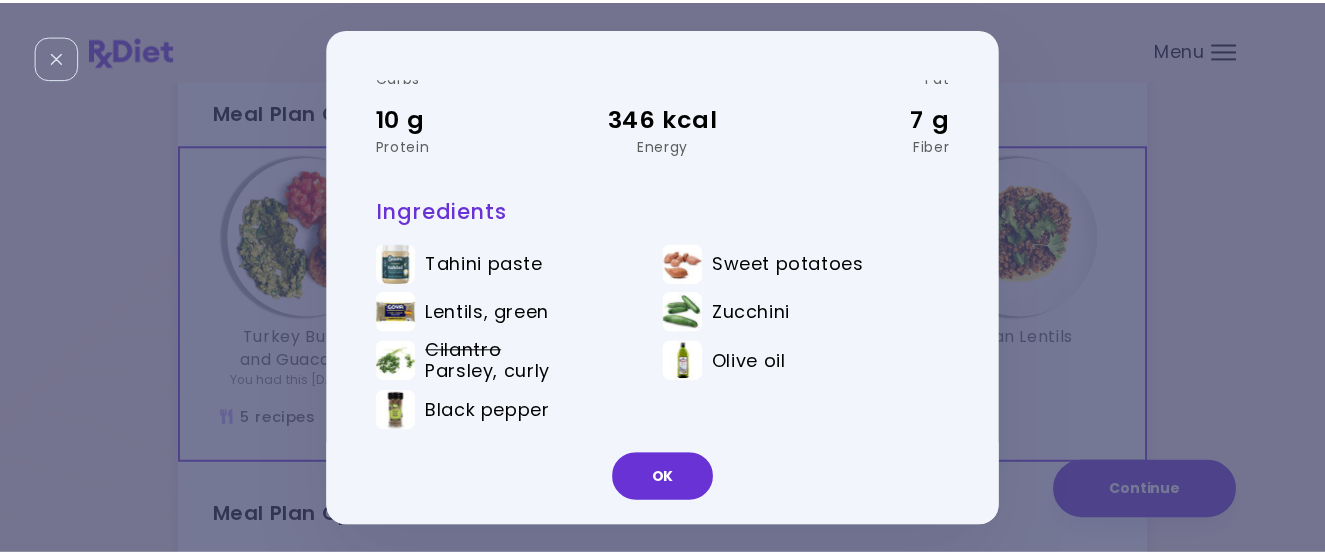 scroll, scrollTop: 138, scrollLeft: 0, axis: vertical 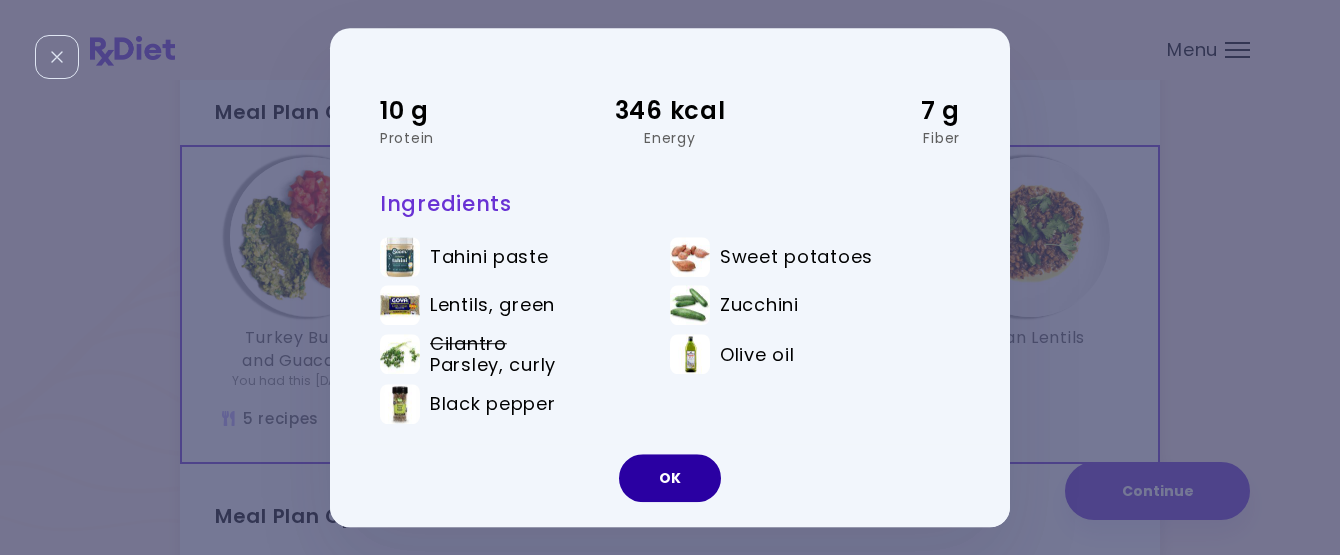 click on "OK" at bounding box center (670, 478) 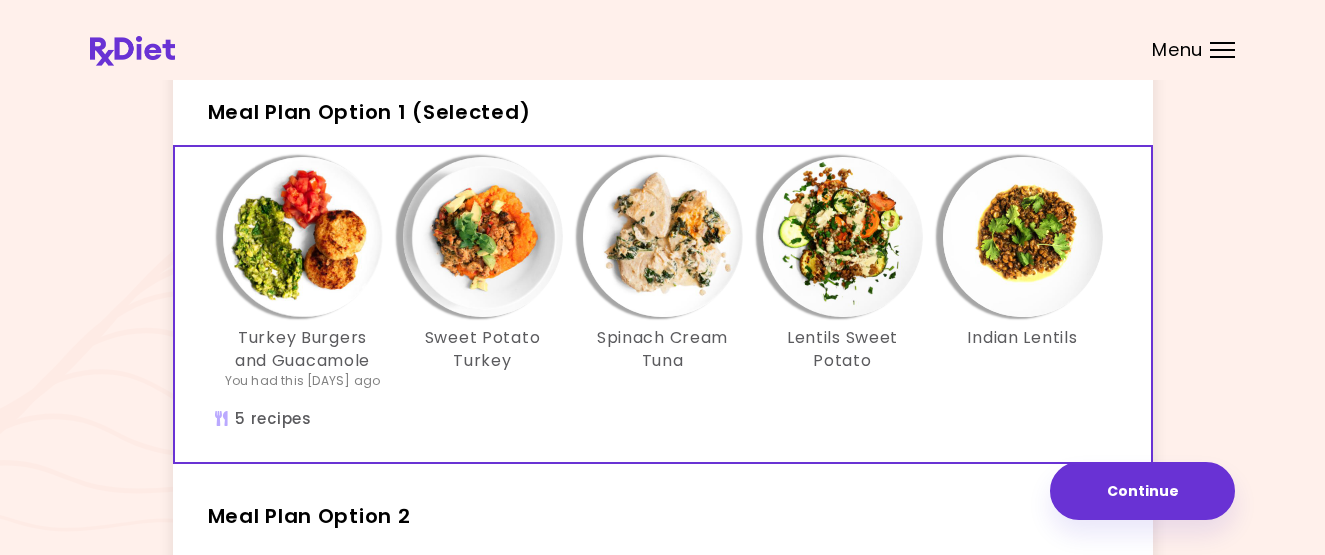 click at bounding box center [1023, 237] 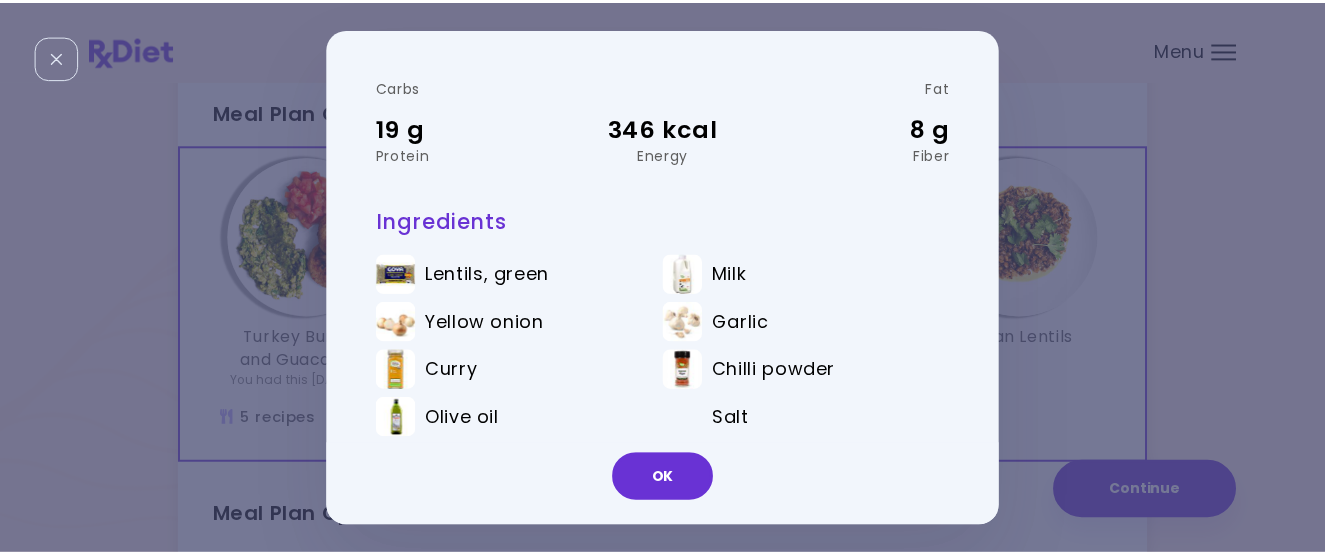 scroll, scrollTop: 134, scrollLeft: 0, axis: vertical 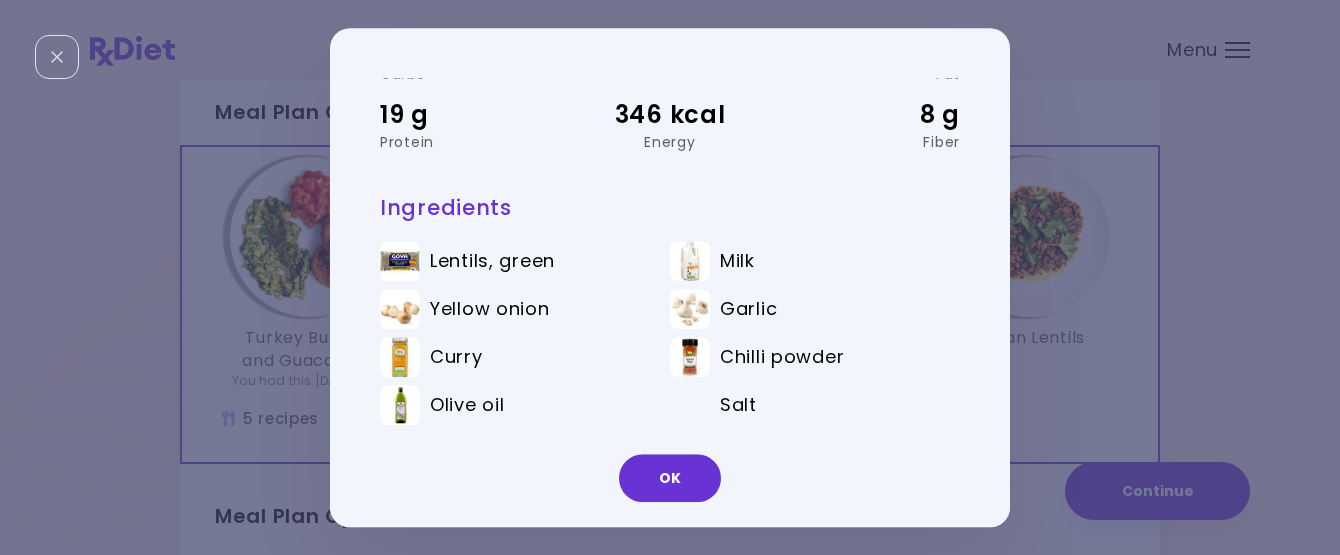 drag, startPoint x: 701, startPoint y: 483, endPoint x: 713, endPoint y: 483, distance: 12 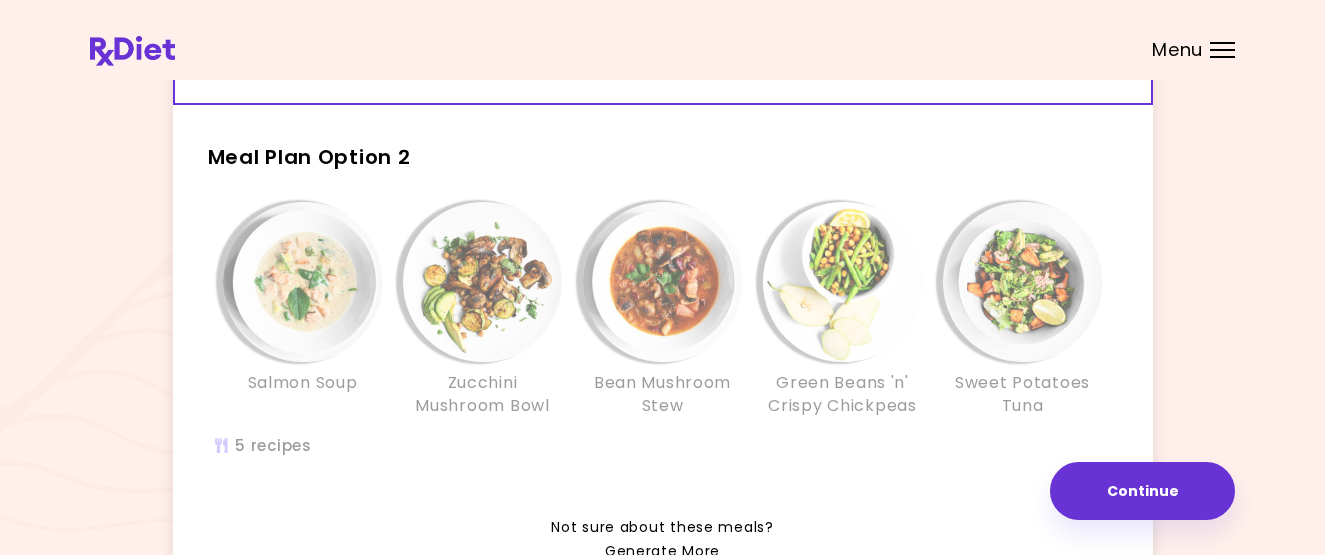 scroll, scrollTop: 466, scrollLeft: 0, axis: vertical 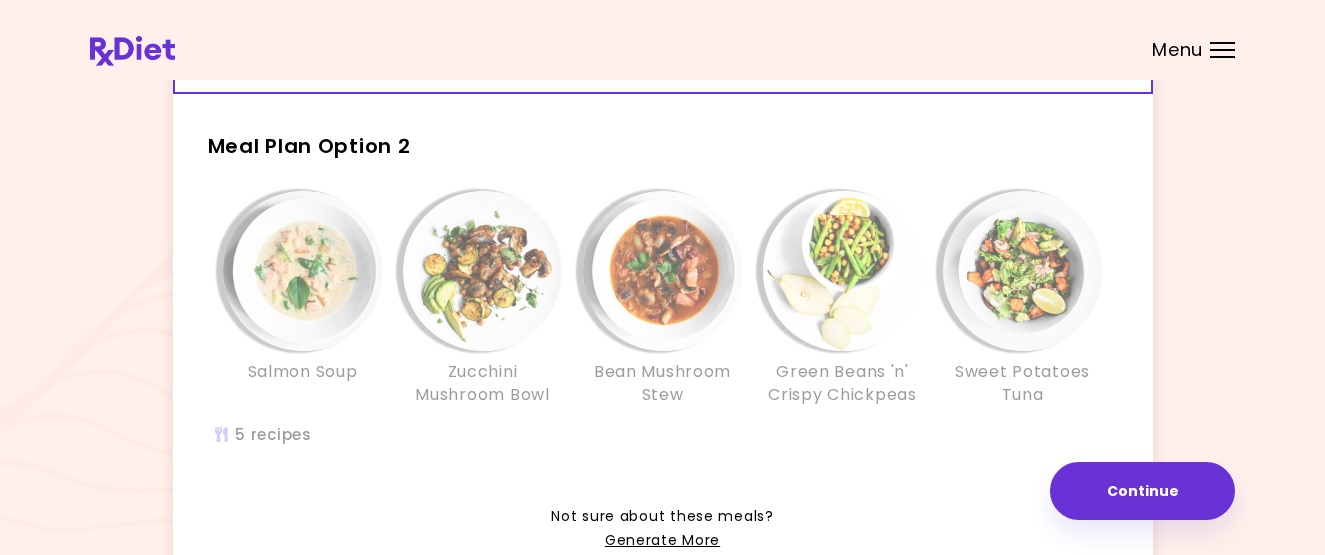 click at bounding box center [303, 271] 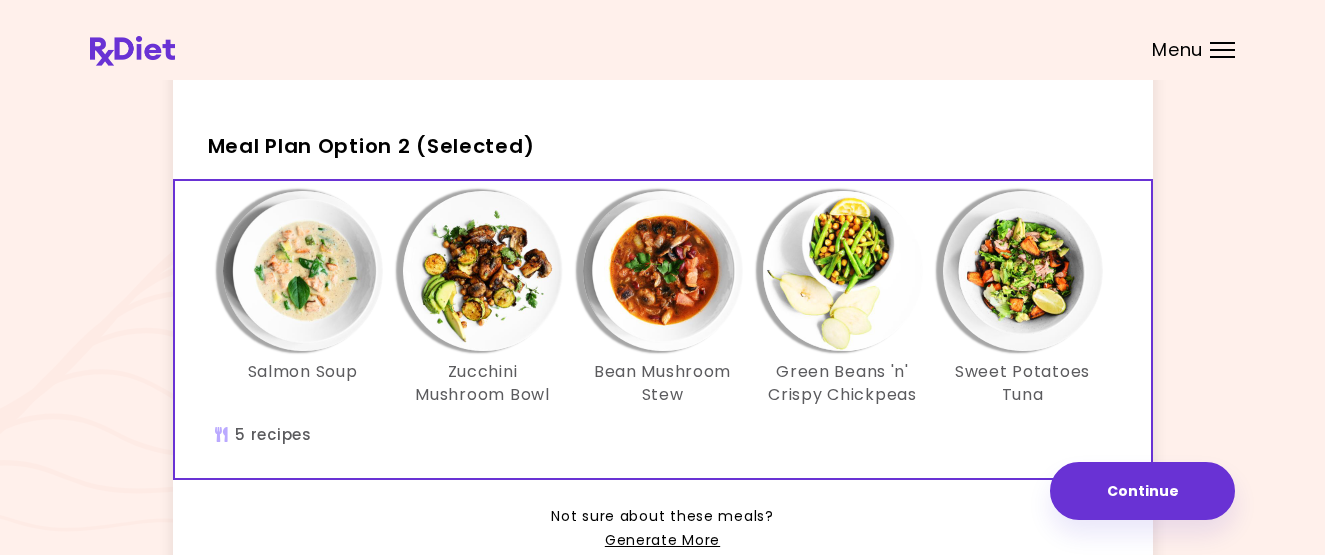 click at bounding box center [303, 271] 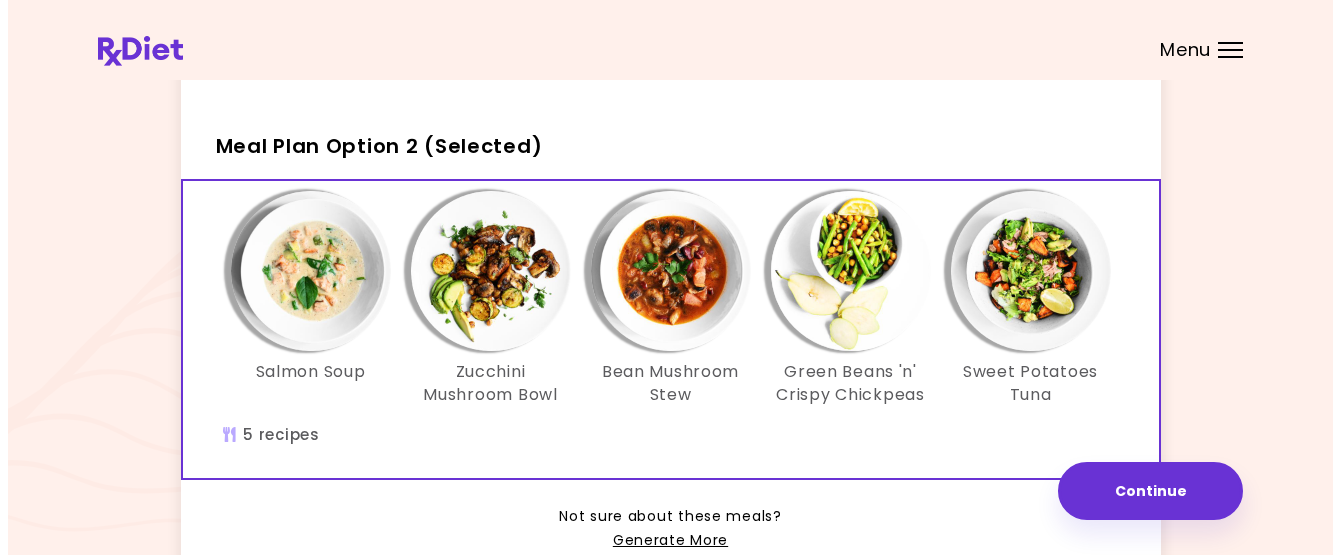 scroll, scrollTop: 0, scrollLeft: 0, axis: both 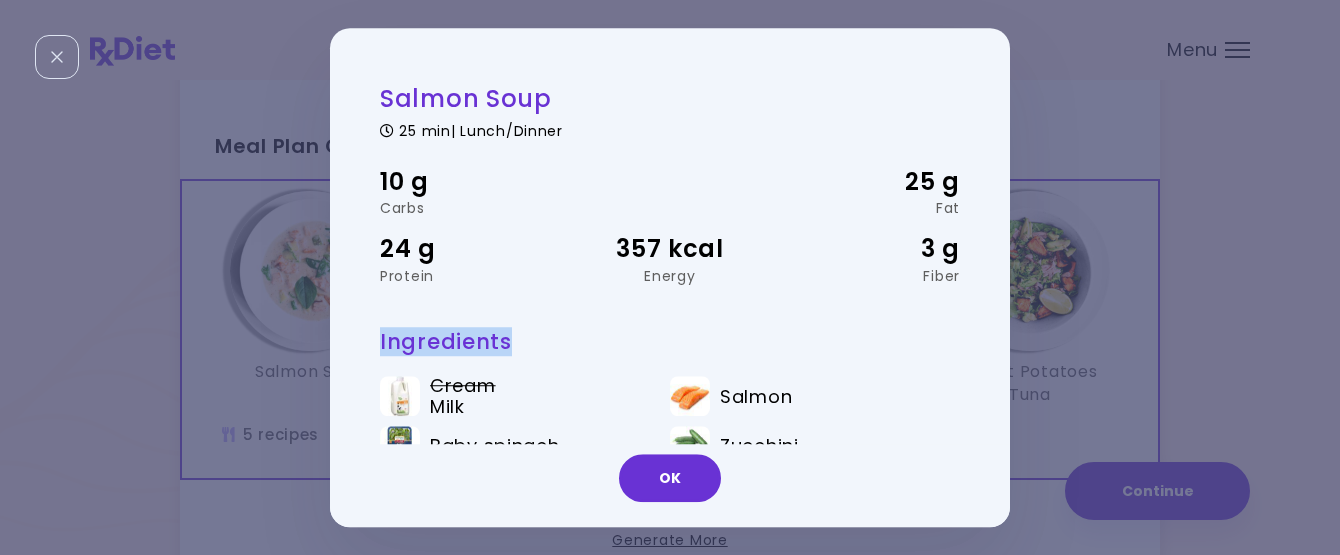 drag, startPoint x: 982, startPoint y: 305, endPoint x: 986, endPoint y: 342, distance: 37.215588 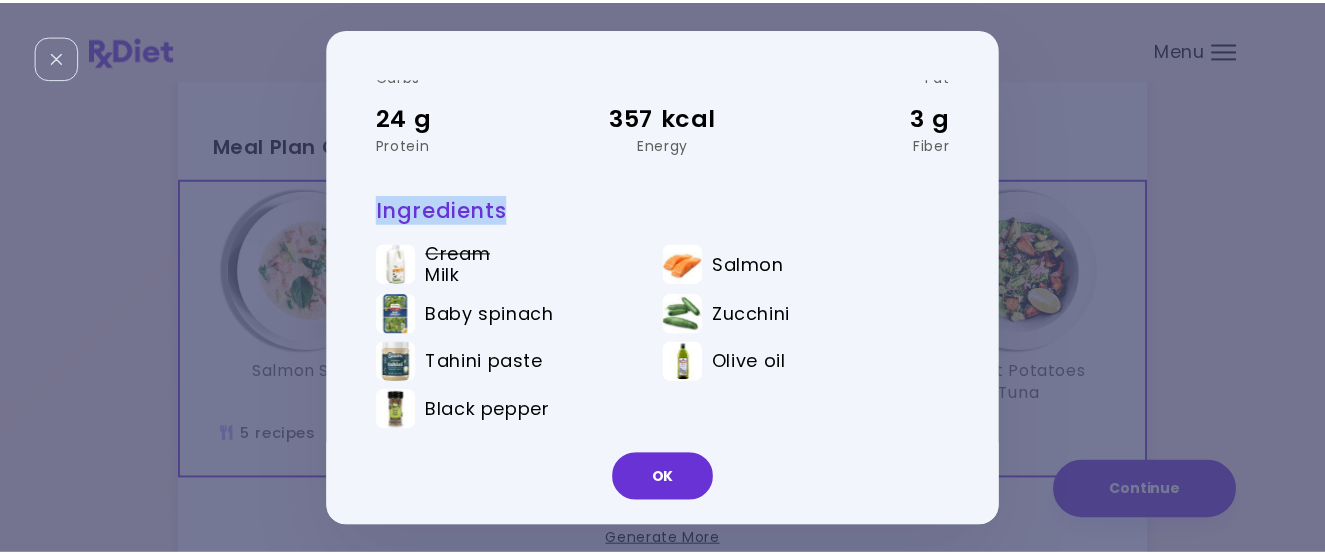 scroll, scrollTop: 138, scrollLeft: 0, axis: vertical 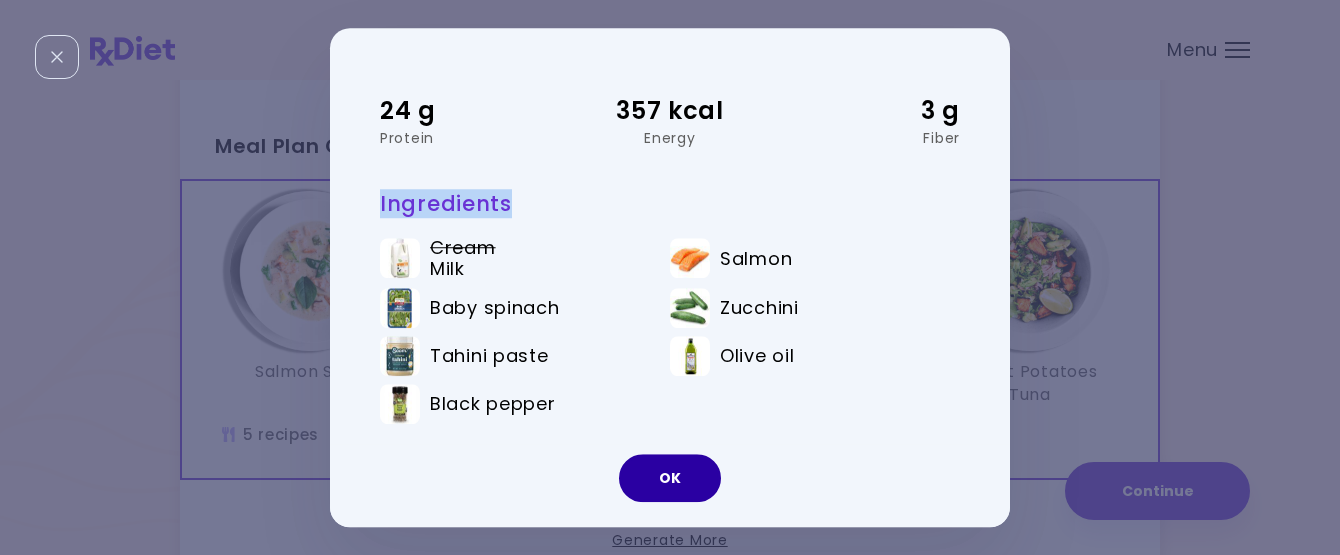 click on "OK" at bounding box center [670, 478] 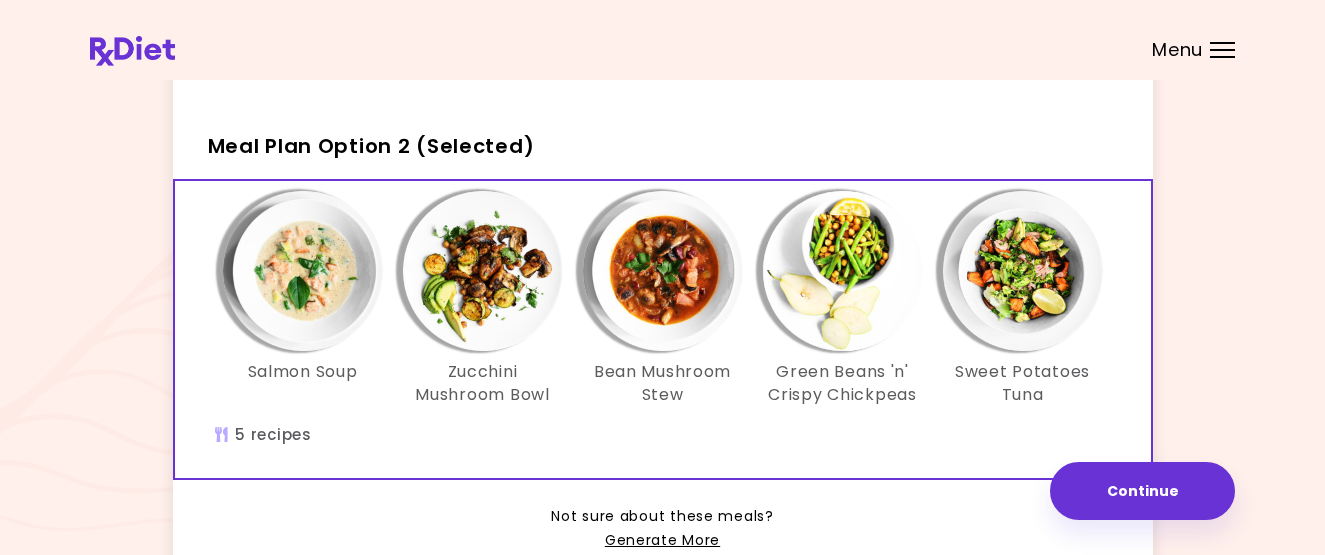 click at bounding box center [483, 271] 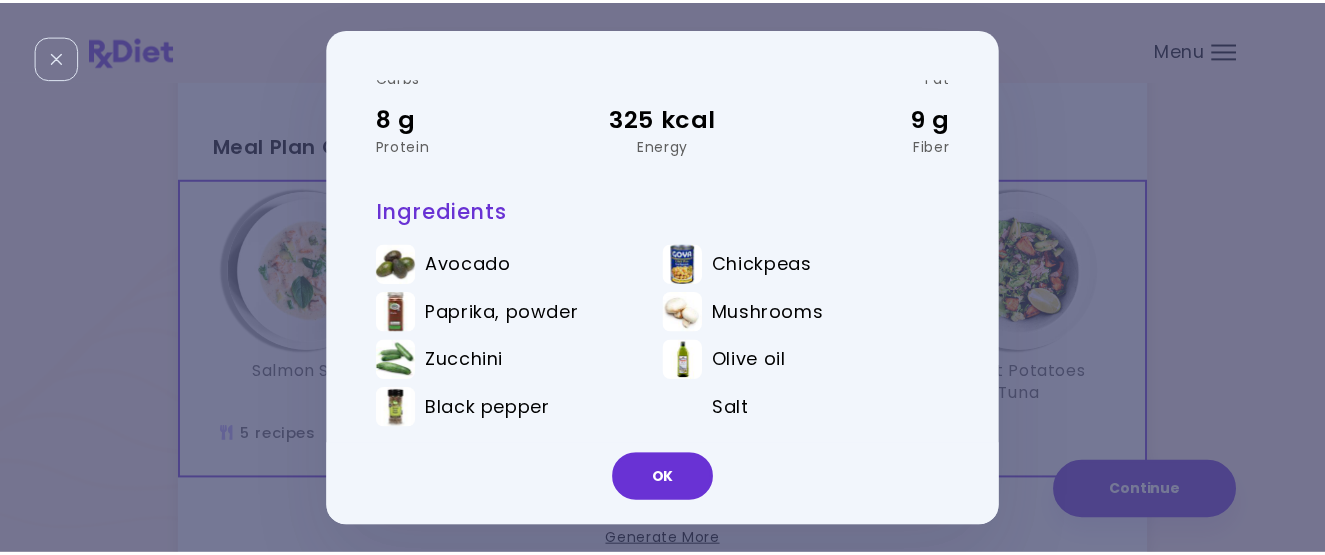 scroll, scrollTop: 134, scrollLeft: 0, axis: vertical 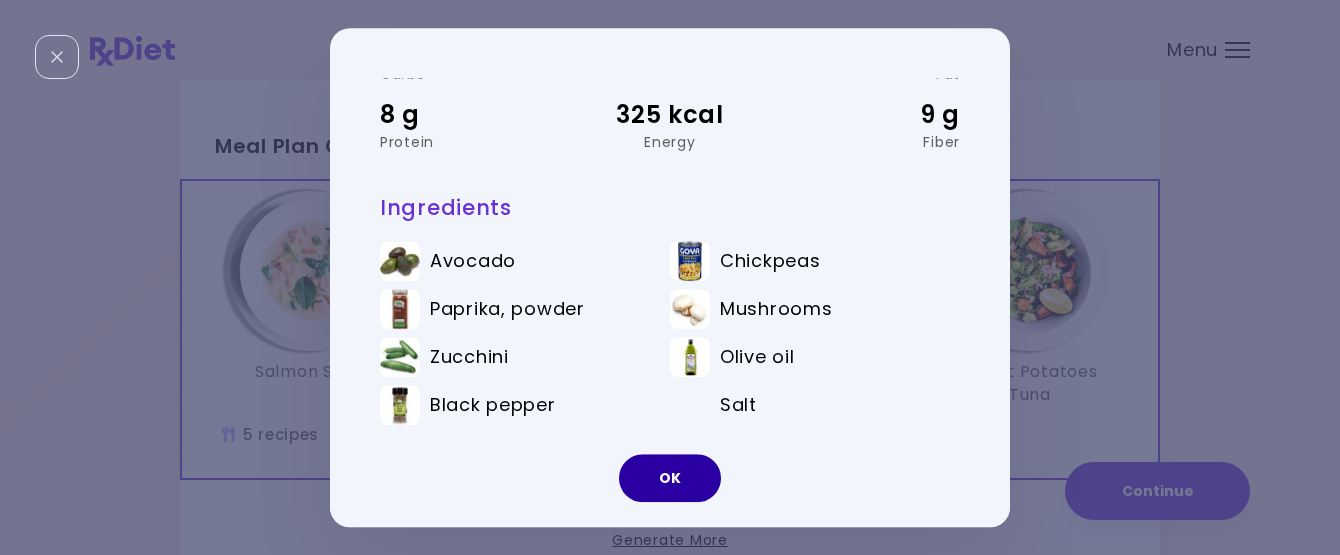 click on "OK" at bounding box center [670, 478] 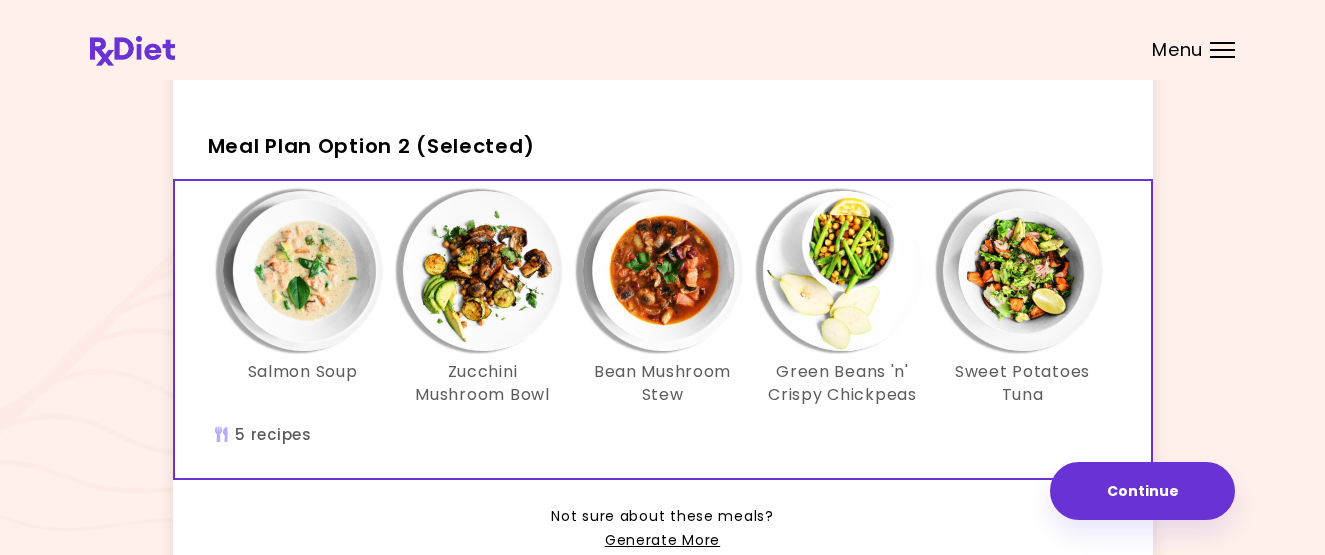 click at bounding box center [663, 271] 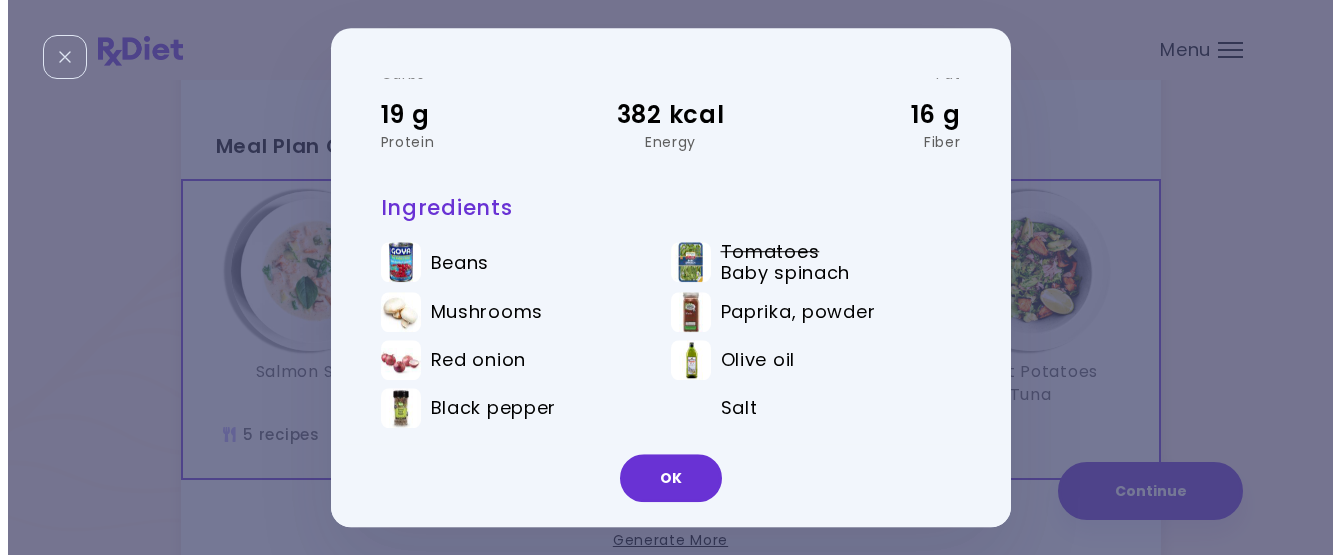 scroll, scrollTop: 0, scrollLeft: 0, axis: both 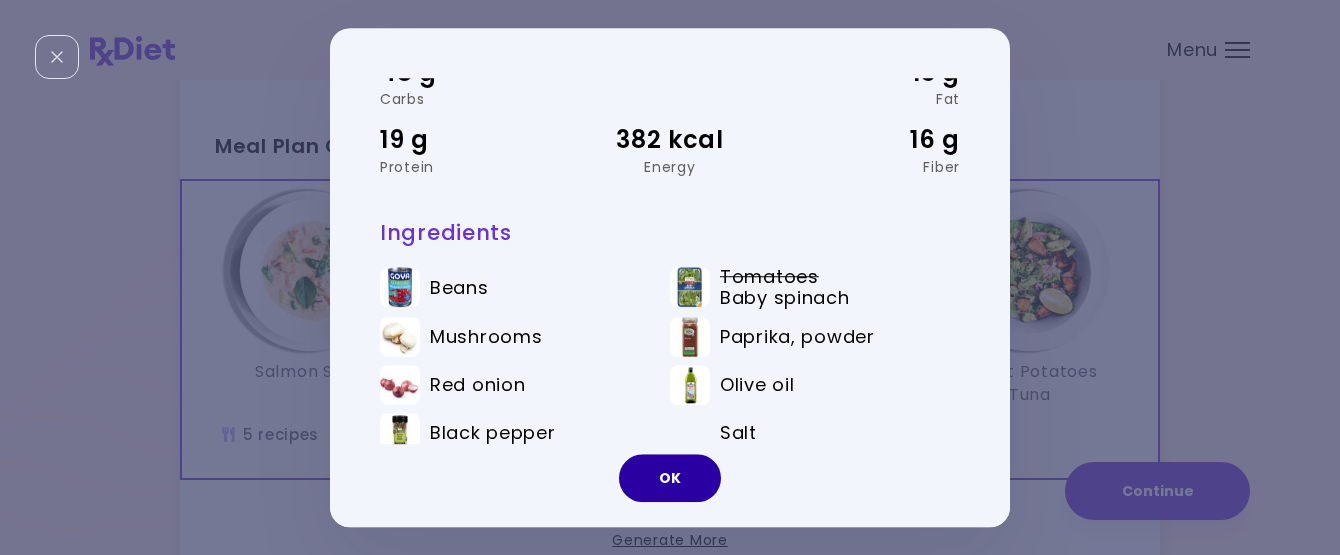 click on "OK" at bounding box center [670, 478] 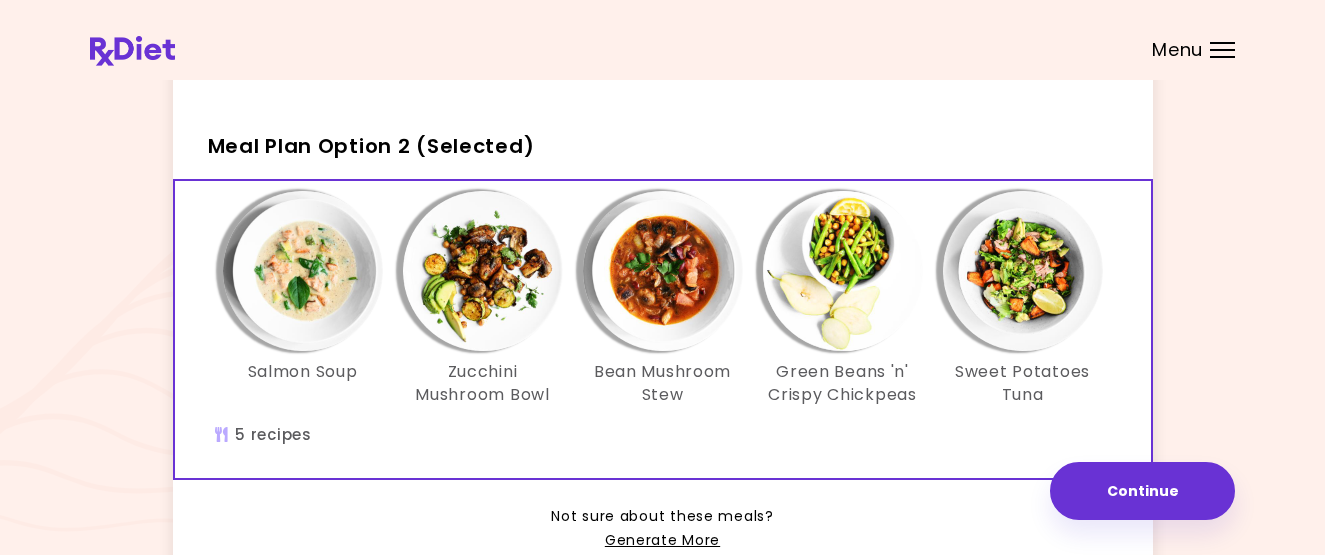 click at bounding box center (843, 271) 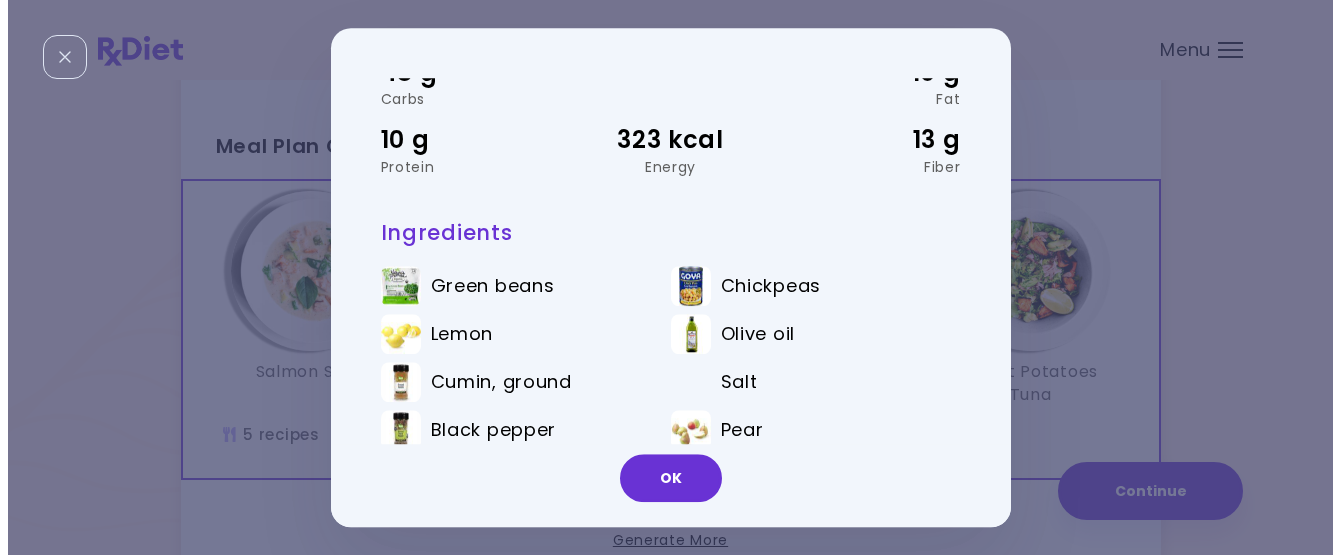 scroll, scrollTop: 0, scrollLeft: 0, axis: both 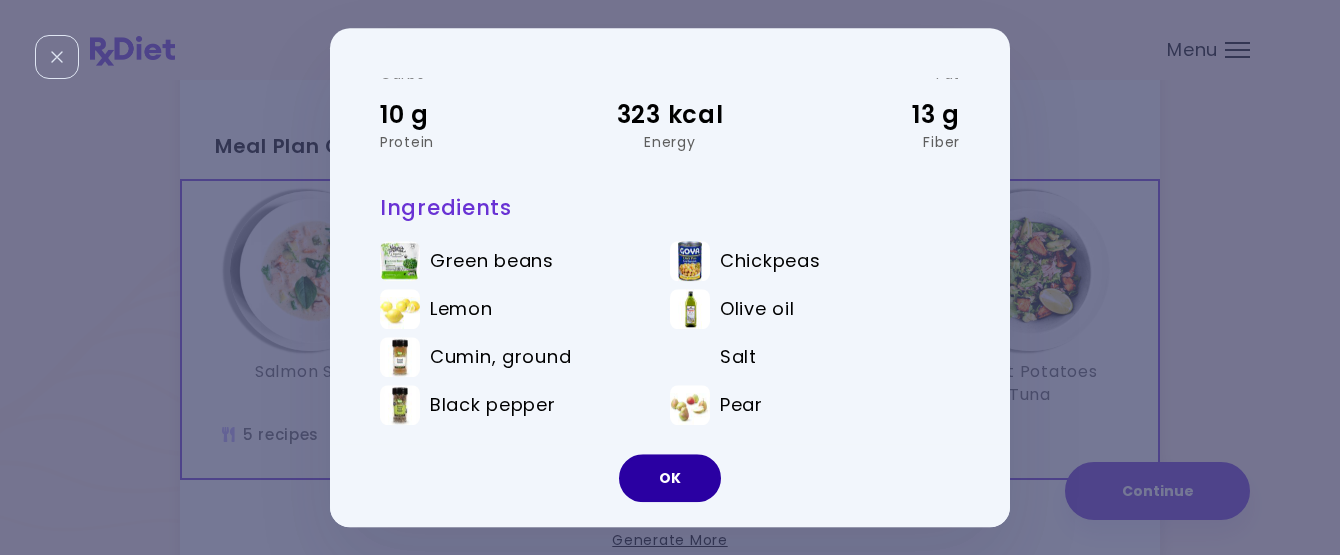 click on "OK" at bounding box center [670, 478] 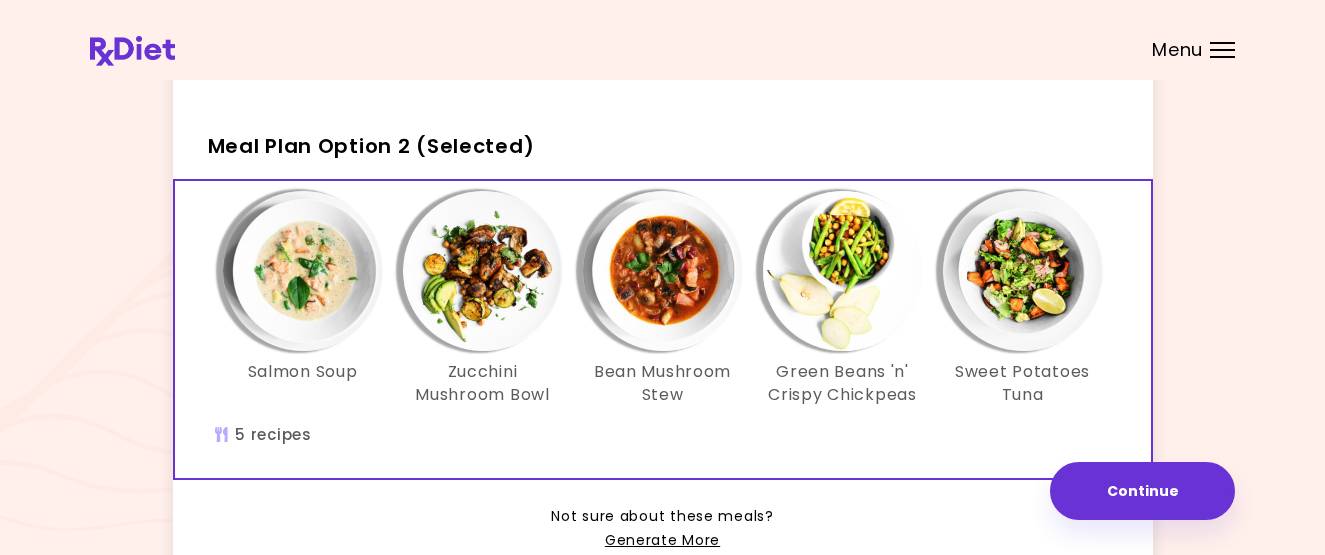 click at bounding box center [1023, 271] 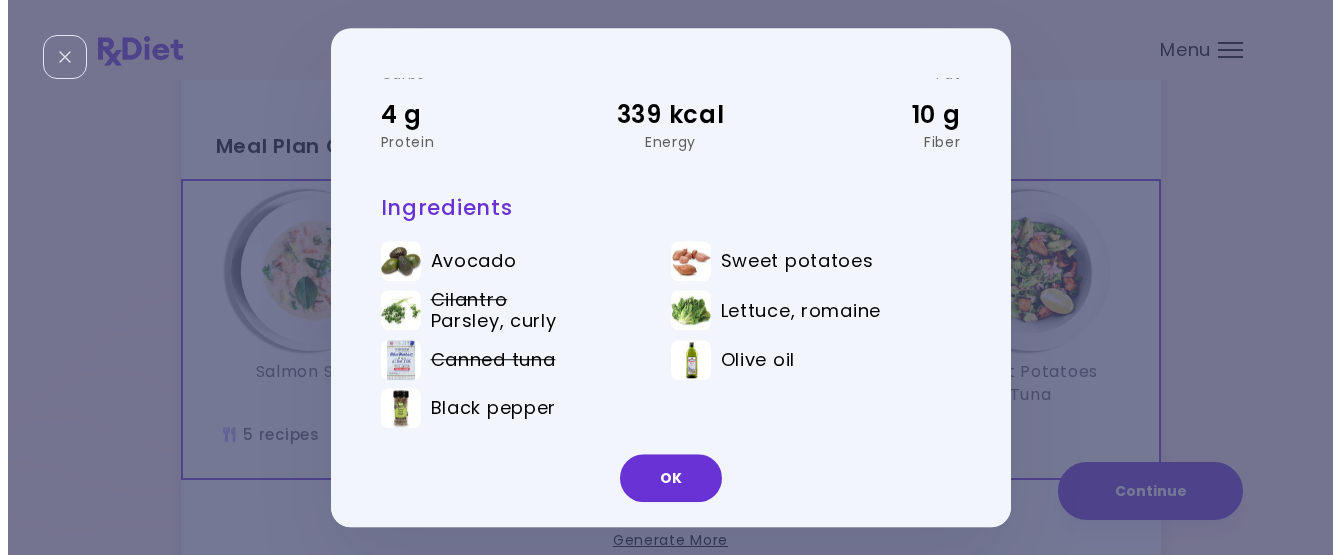 scroll, scrollTop: 0, scrollLeft: 0, axis: both 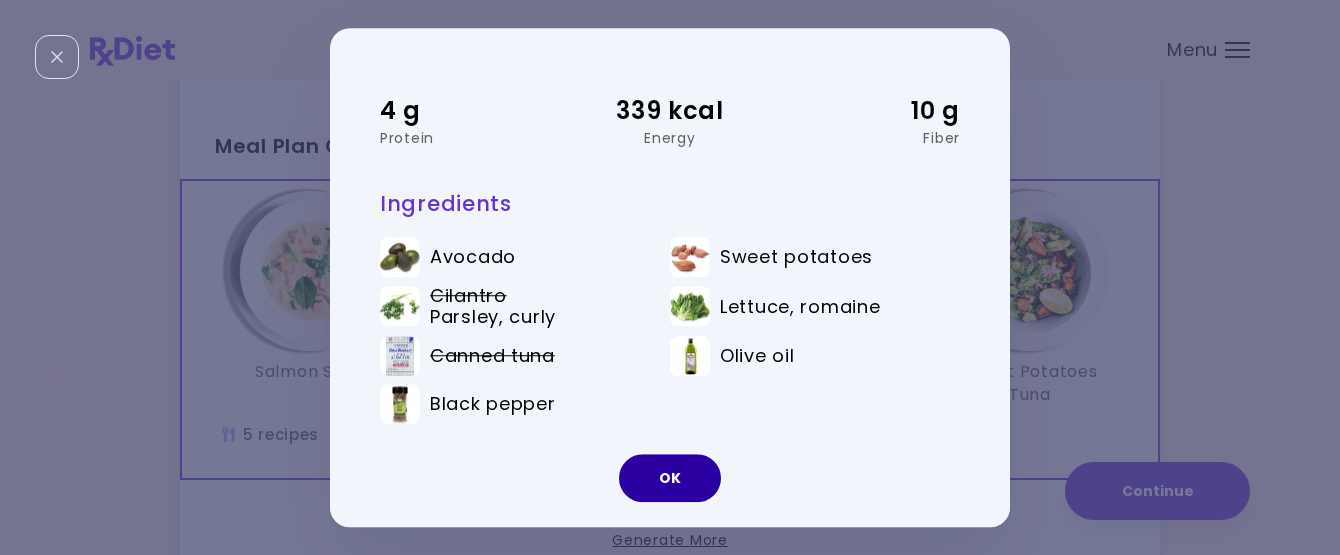 click on "OK" at bounding box center [670, 478] 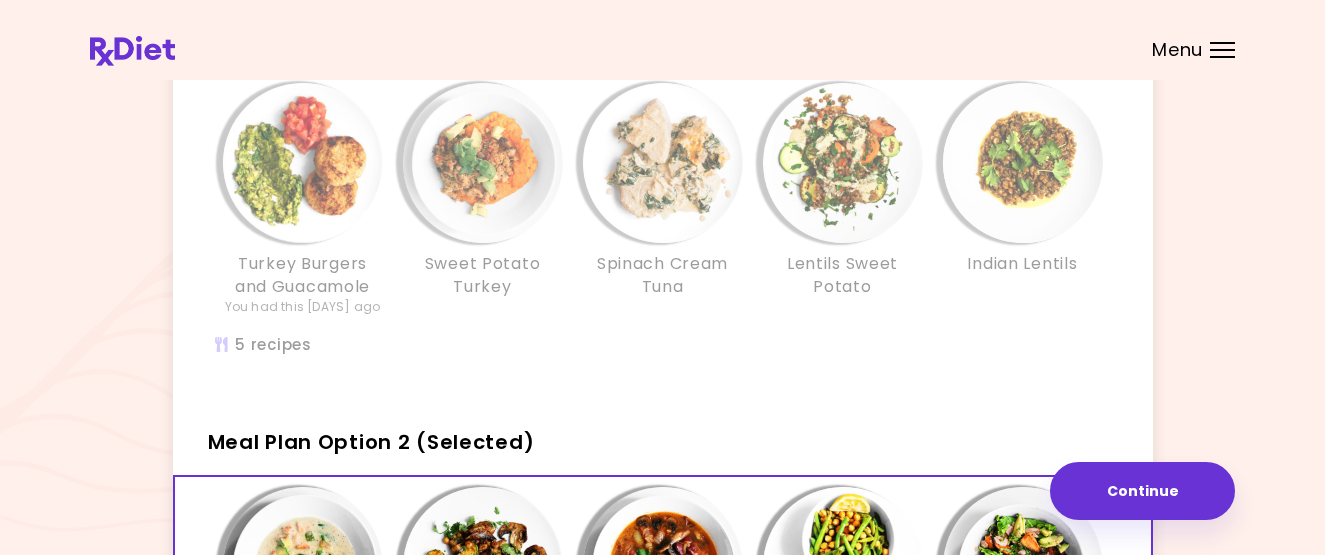 scroll, scrollTop: 172, scrollLeft: 0, axis: vertical 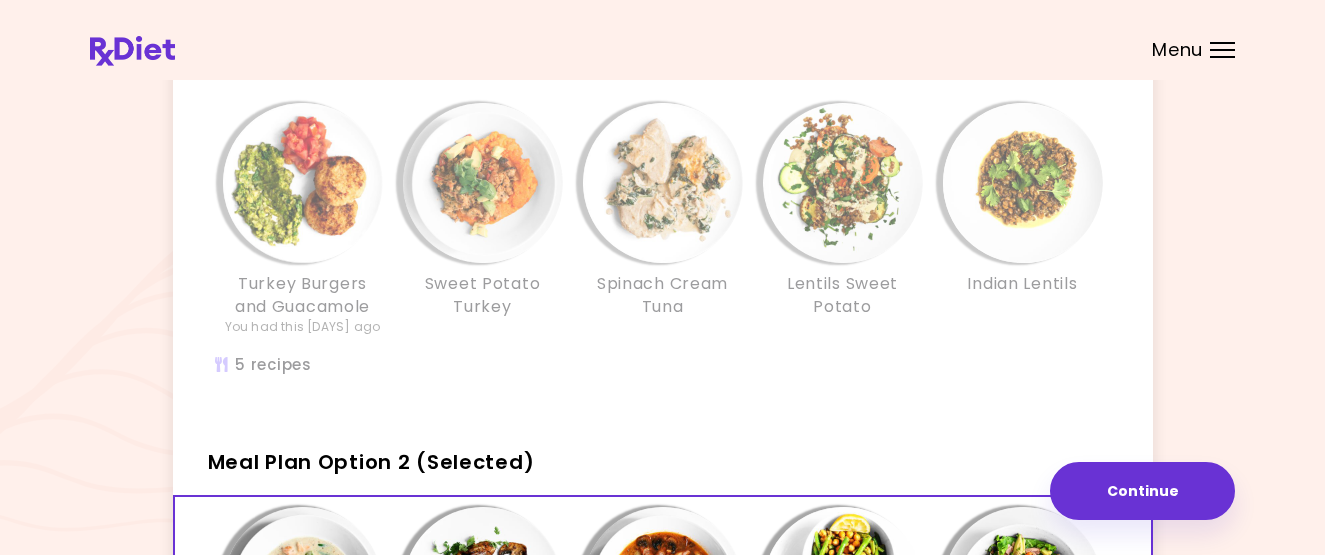 click at bounding box center [303, 183] 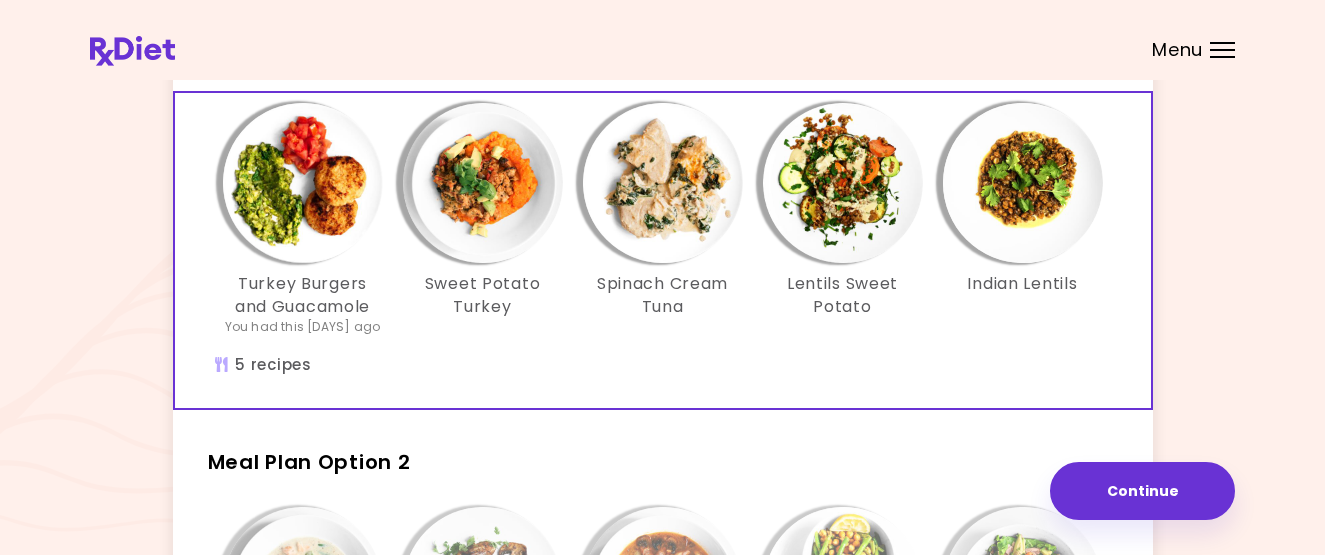 click at bounding box center [303, 183] 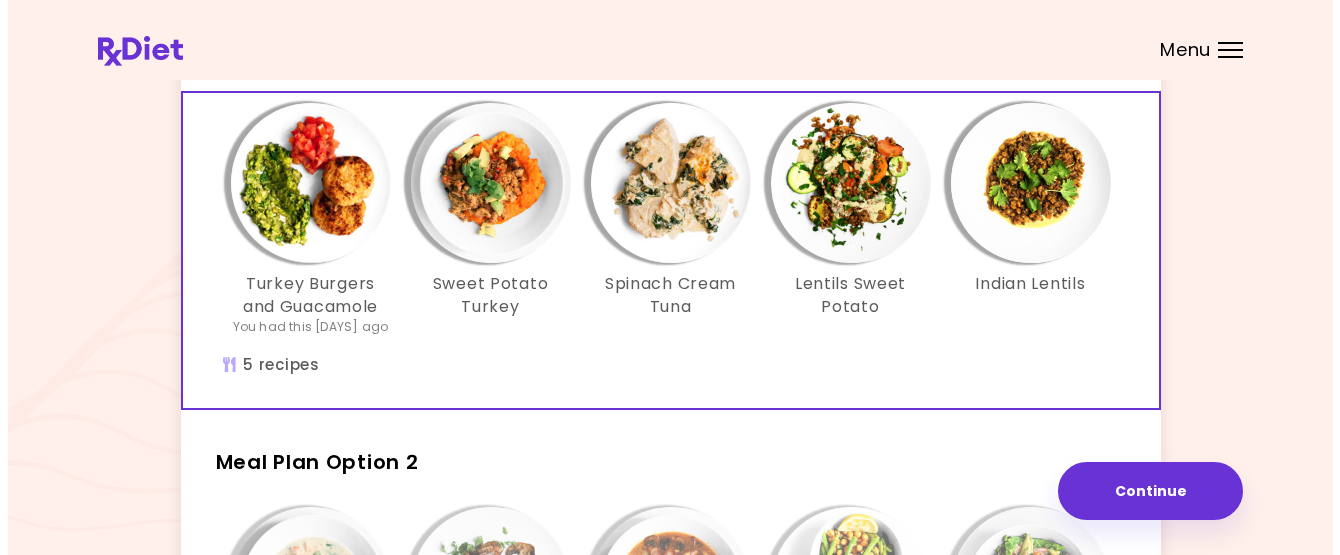 scroll, scrollTop: 0, scrollLeft: 0, axis: both 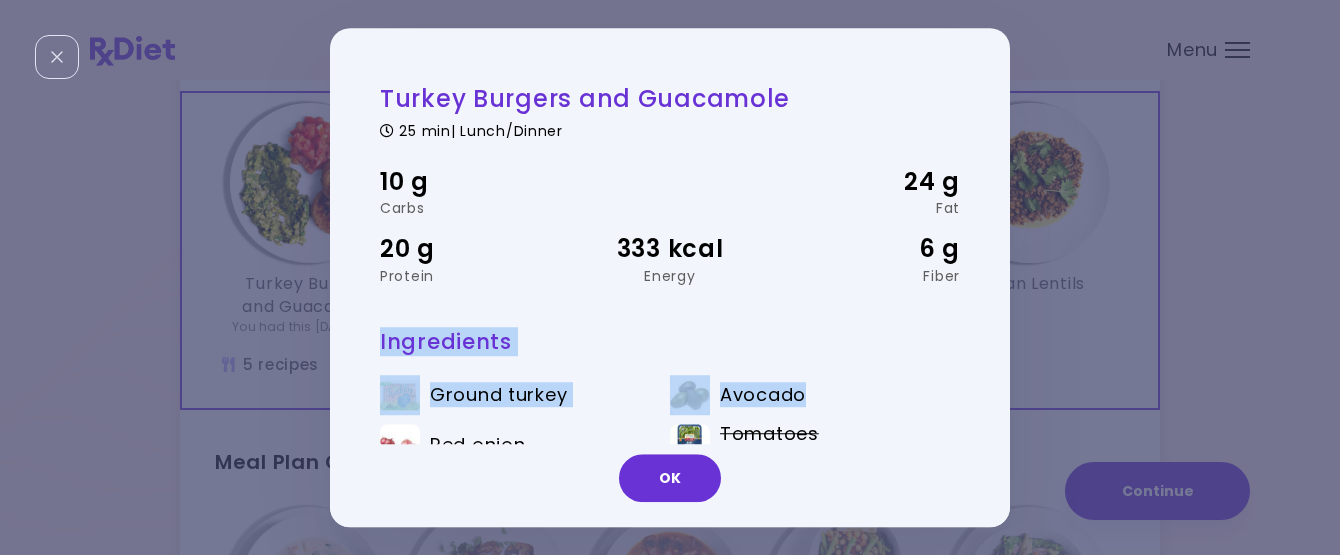 drag, startPoint x: 982, startPoint y: 300, endPoint x: 984, endPoint y: 380, distance: 80.024994 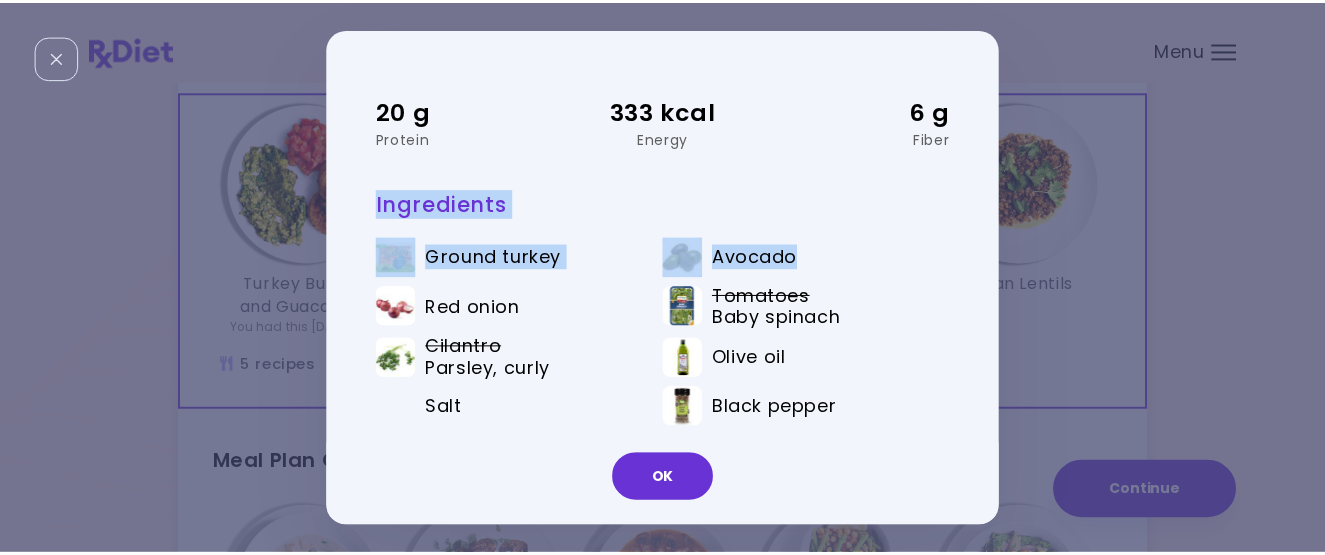 scroll, scrollTop: 141, scrollLeft: 0, axis: vertical 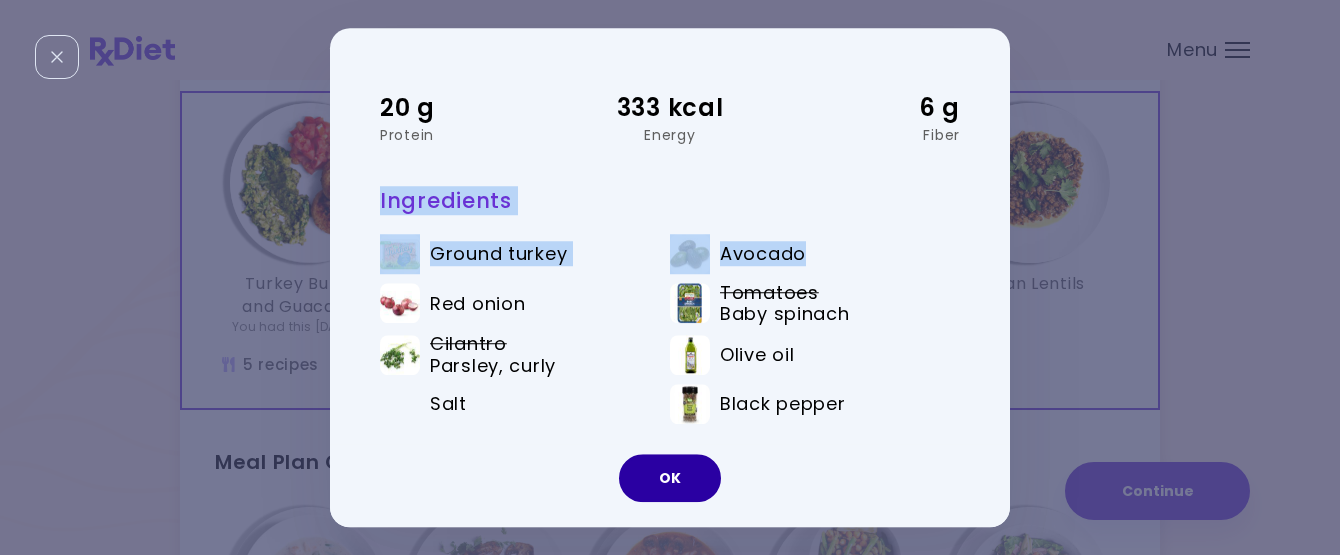 click on "OK" at bounding box center [670, 478] 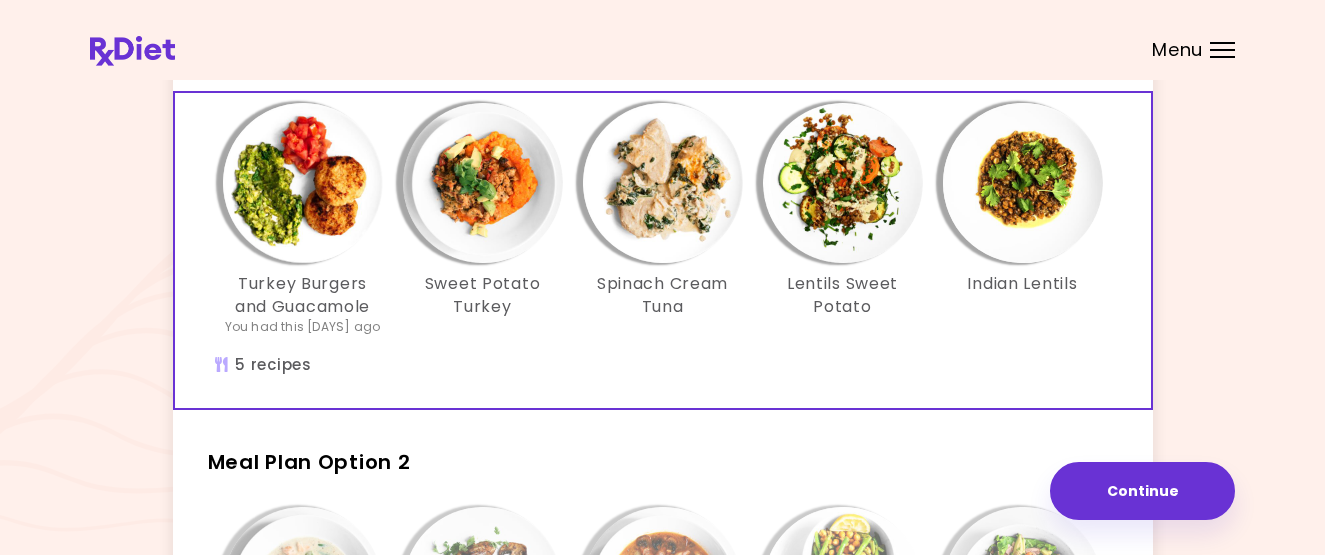 click at bounding box center [483, 183] 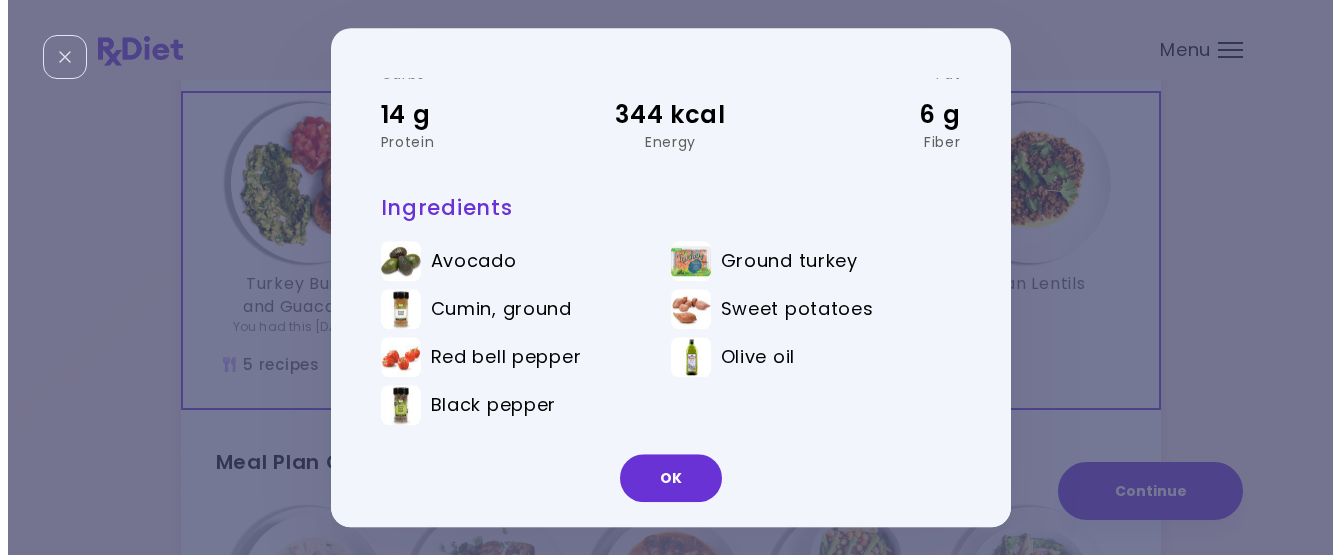 scroll, scrollTop: 0, scrollLeft: 0, axis: both 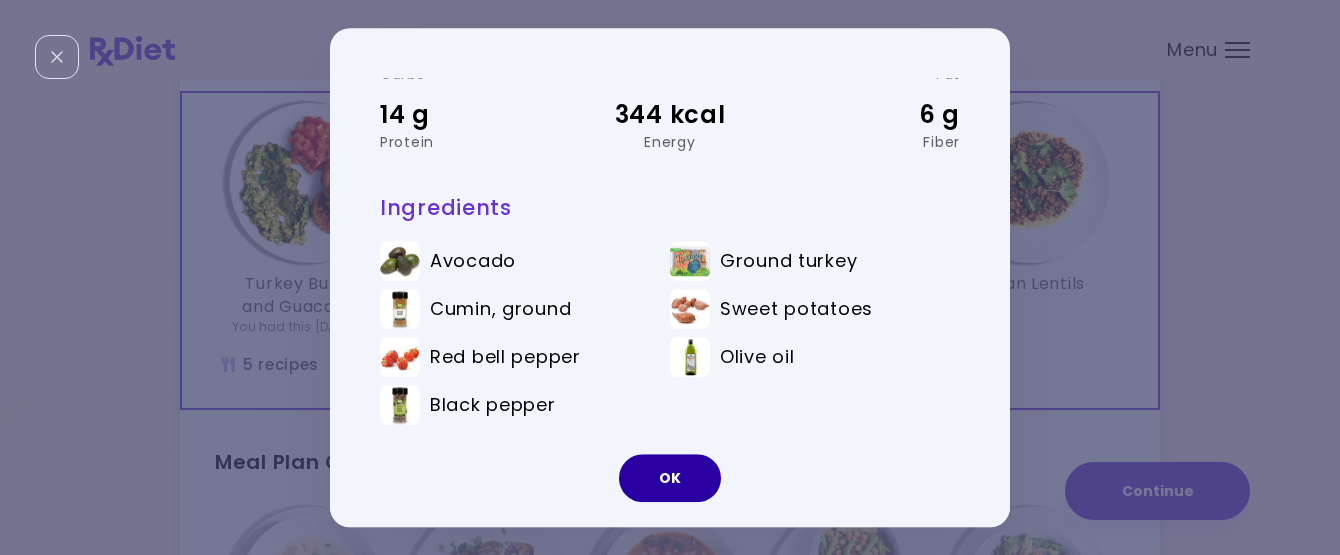 click on "OK" at bounding box center (670, 478) 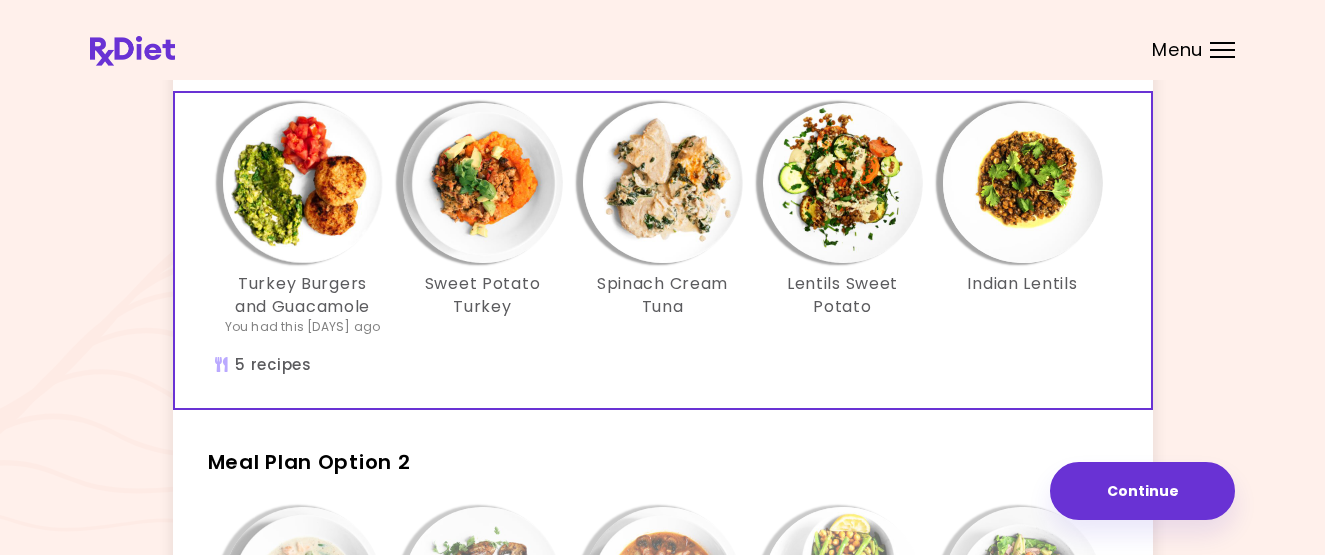 click at bounding box center [663, 183] 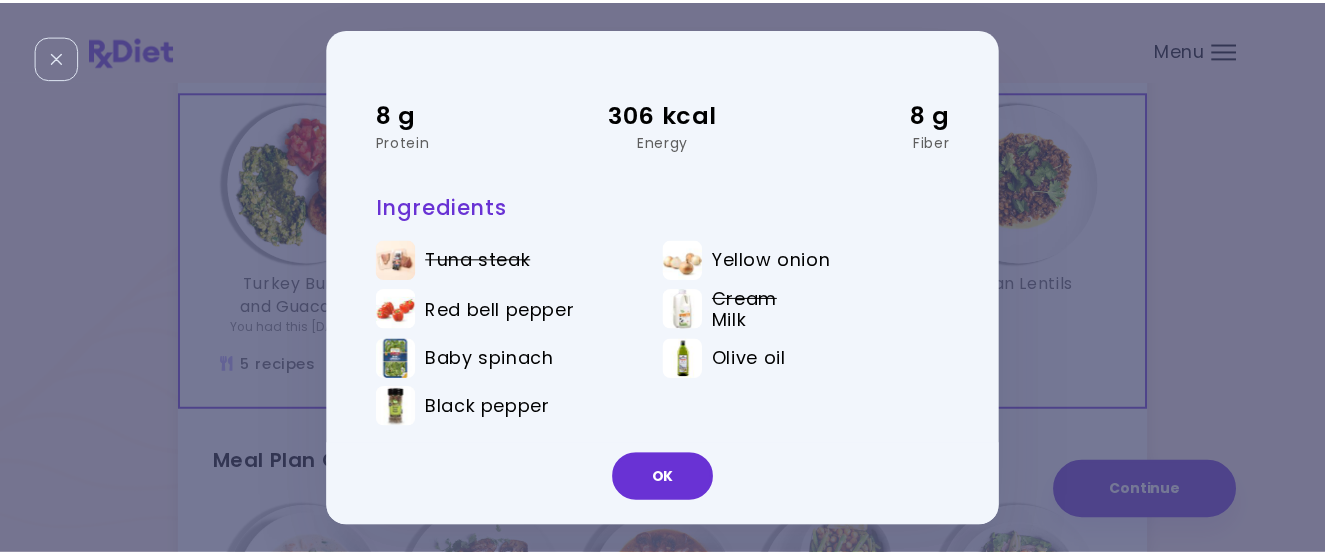 scroll, scrollTop: 138, scrollLeft: 0, axis: vertical 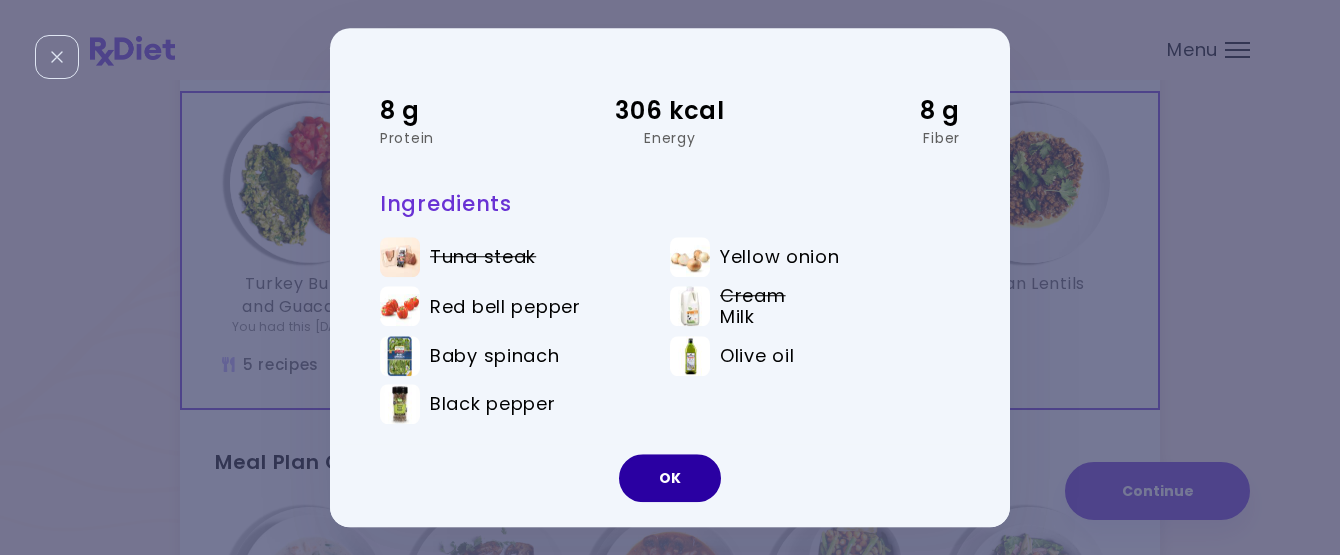 click on "OK" at bounding box center [670, 478] 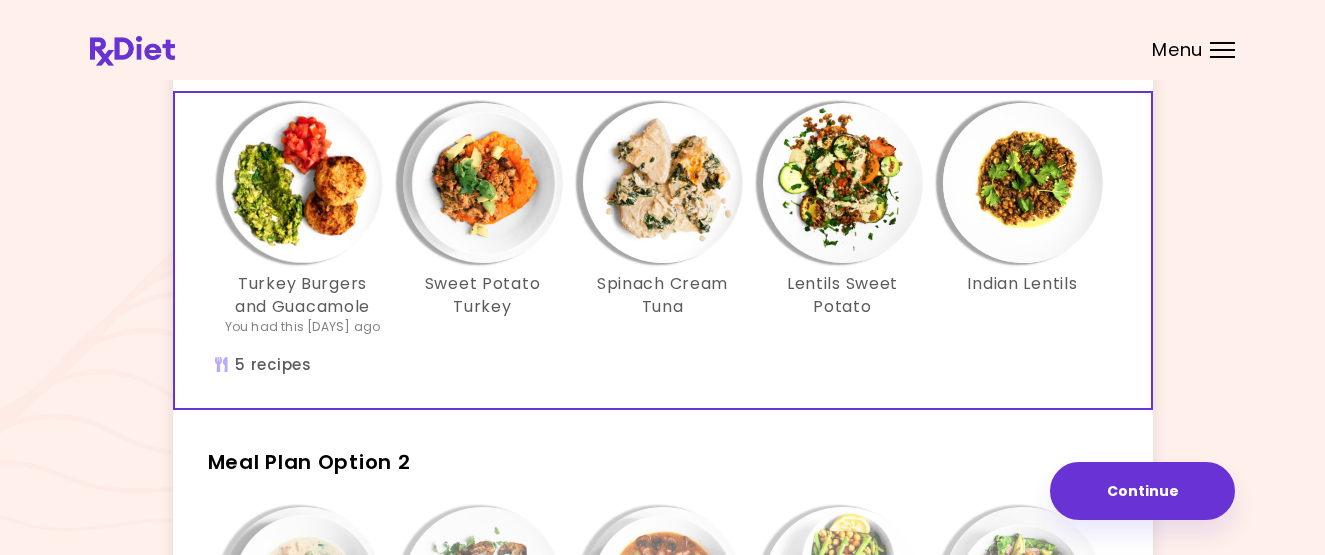 click at bounding box center (843, 183) 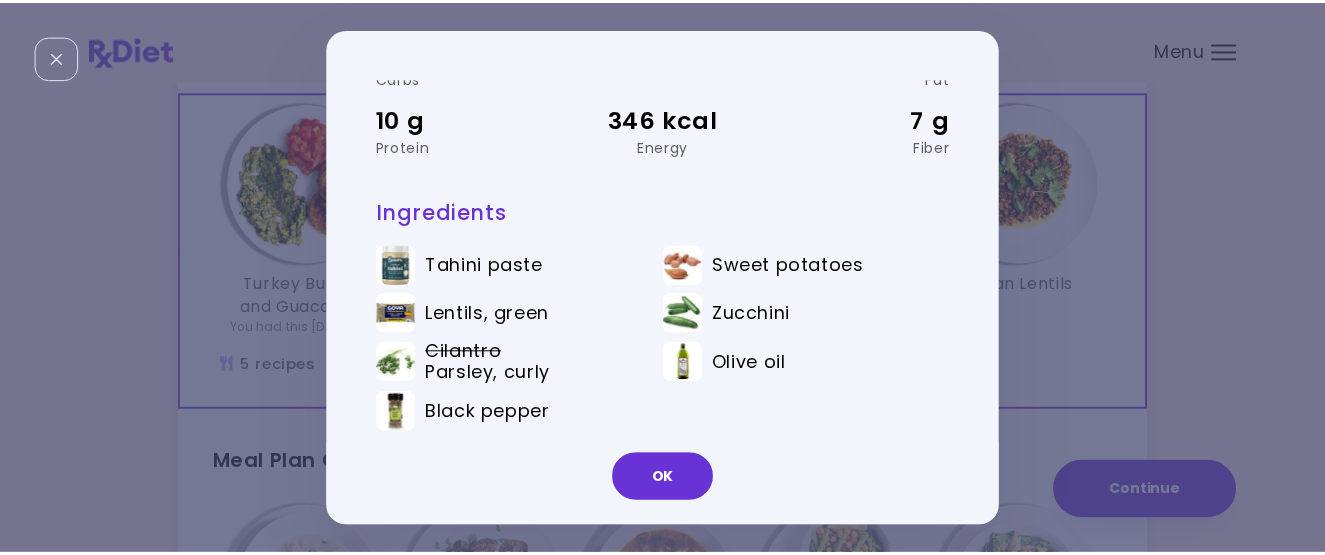 scroll, scrollTop: 138, scrollLeft: 0, axis: vertical 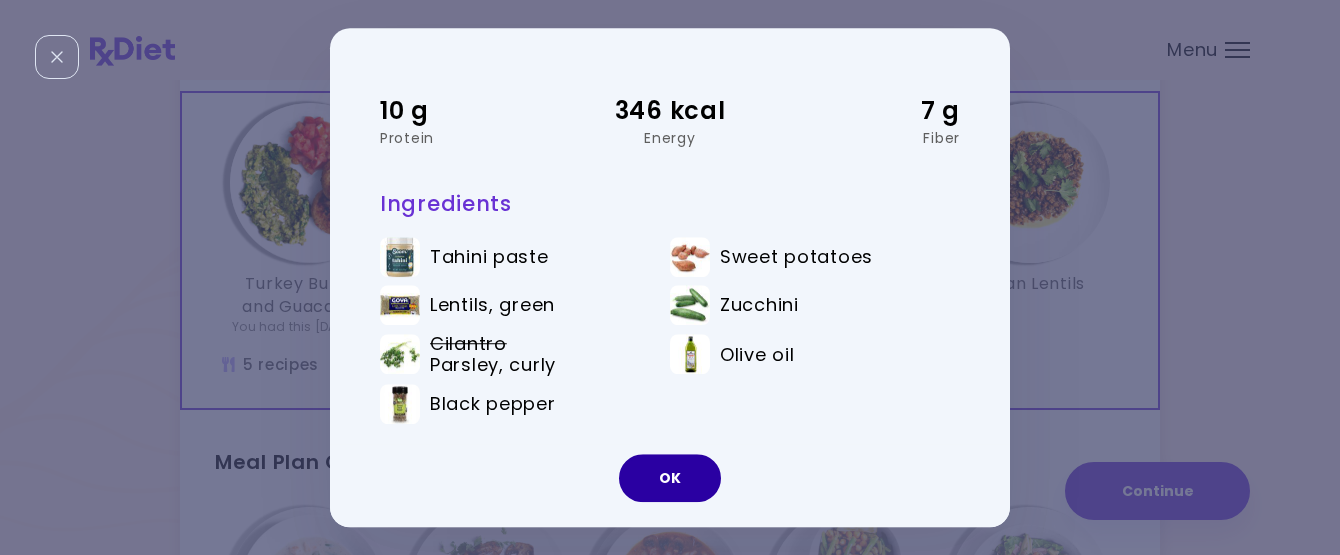 click on "OK" at bounding box center [670, 478] 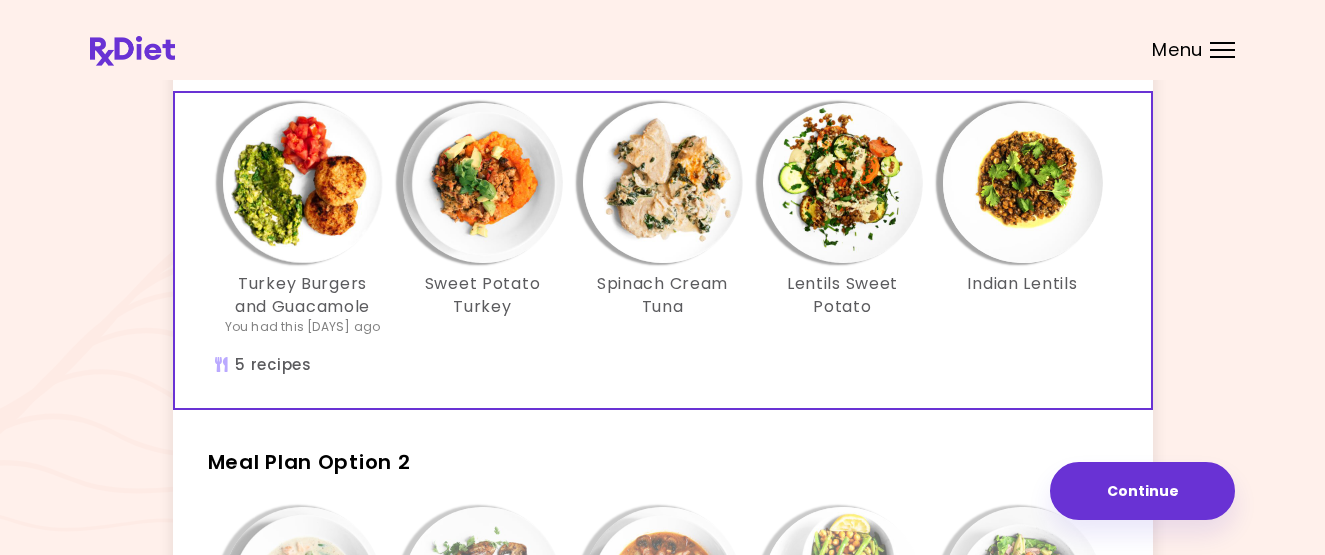 click at bounding box center [843, 183] 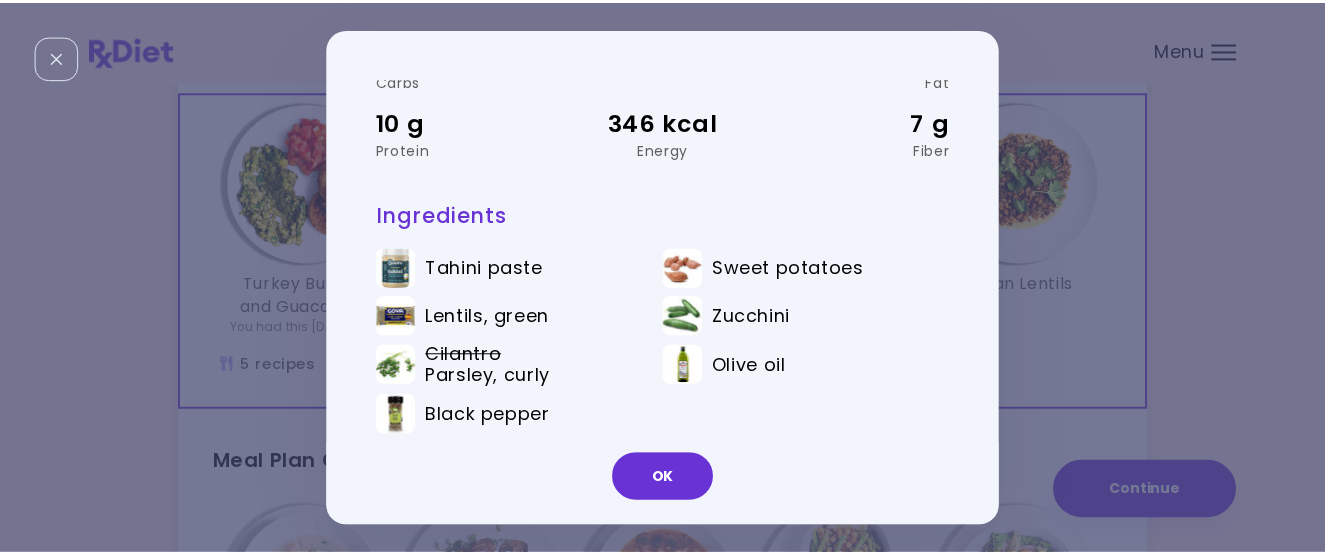scroll, scrollTop: 138, scrollLeft: 0, axis: vertical 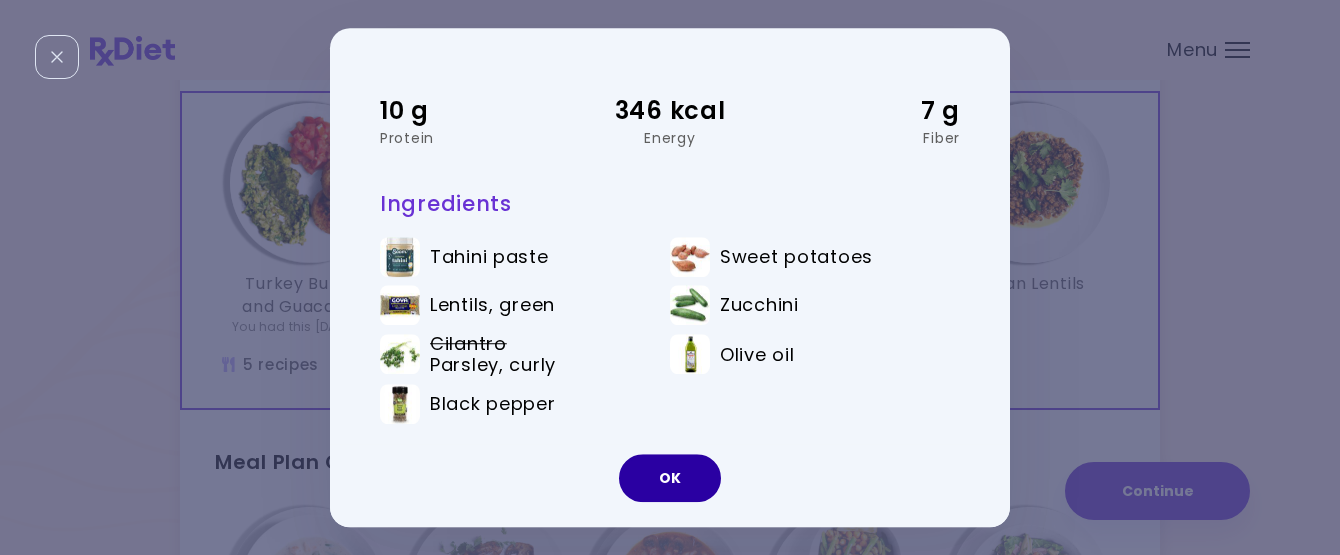 click on "OK" at bounding box center (670, 478) 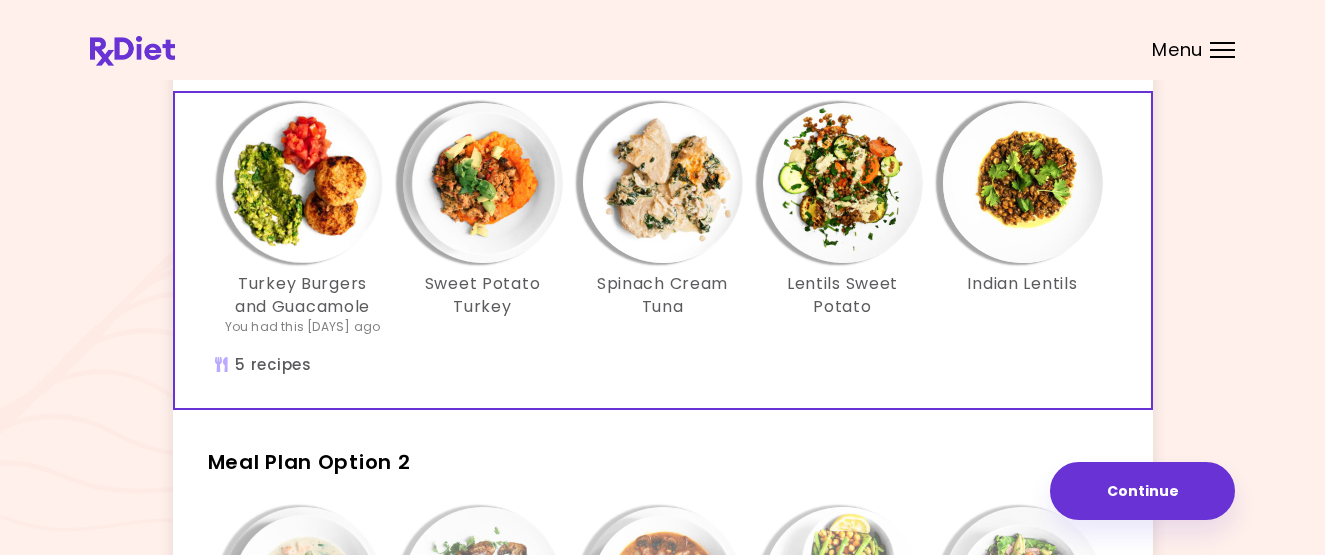 click at bounding box center (483, 183) 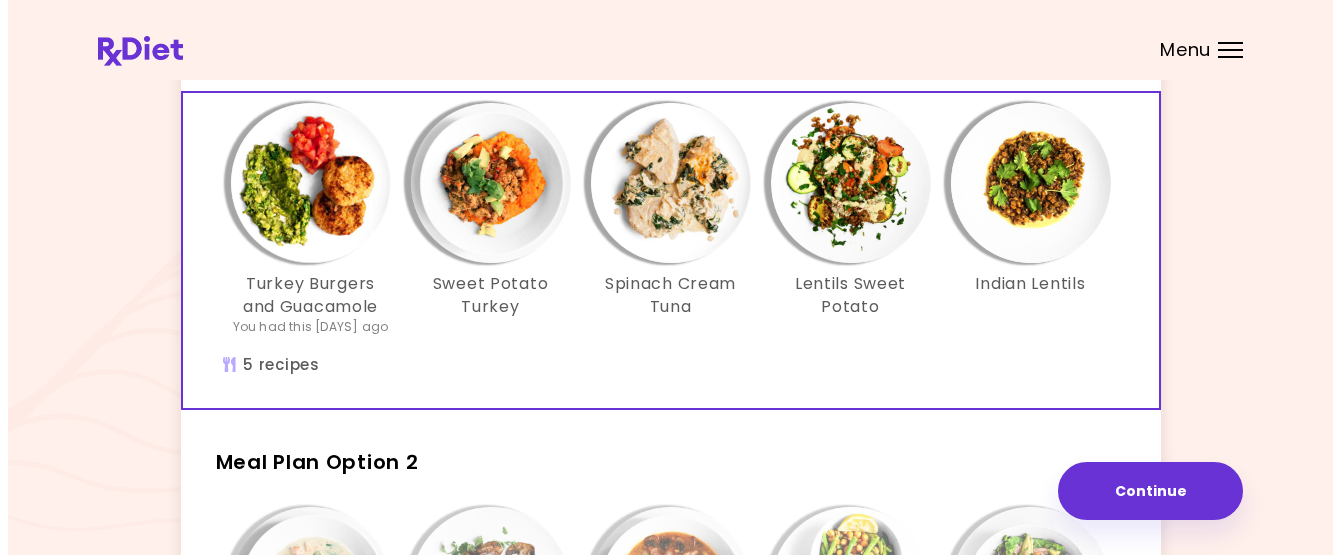 scroll, scrollTop: 0, scrollLeft: 0, axis: both 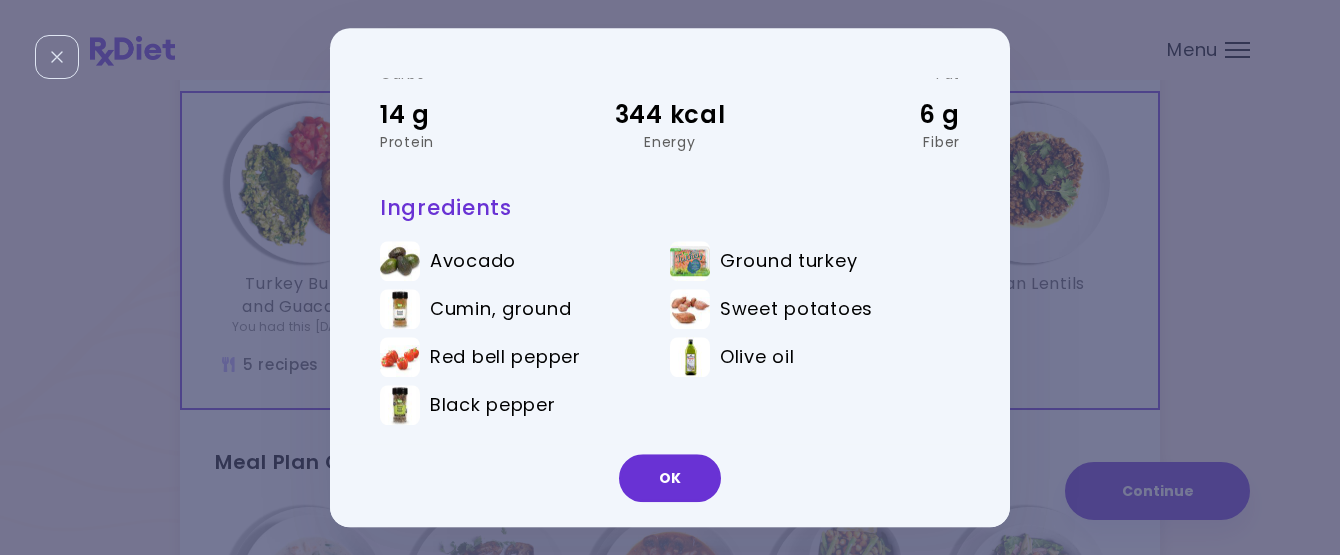 click on "OK" at bounding box center [670, 478] 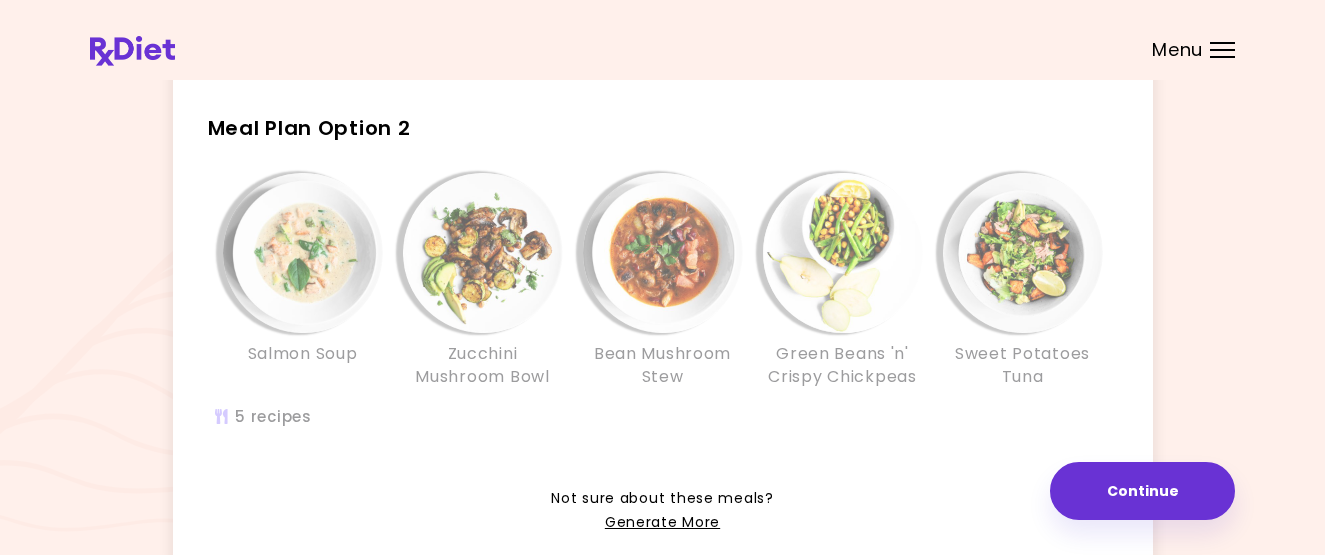 scroll, scrollTop: 490, scrollLeft: 0, axis: vertical 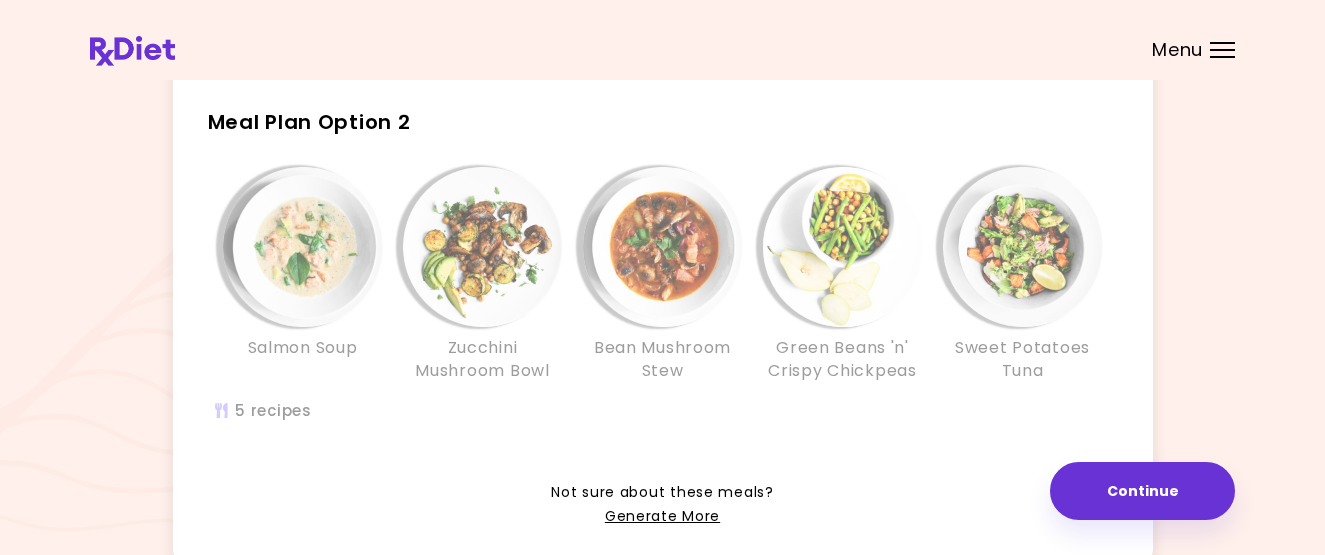 click at bounding box center (1023, 247) 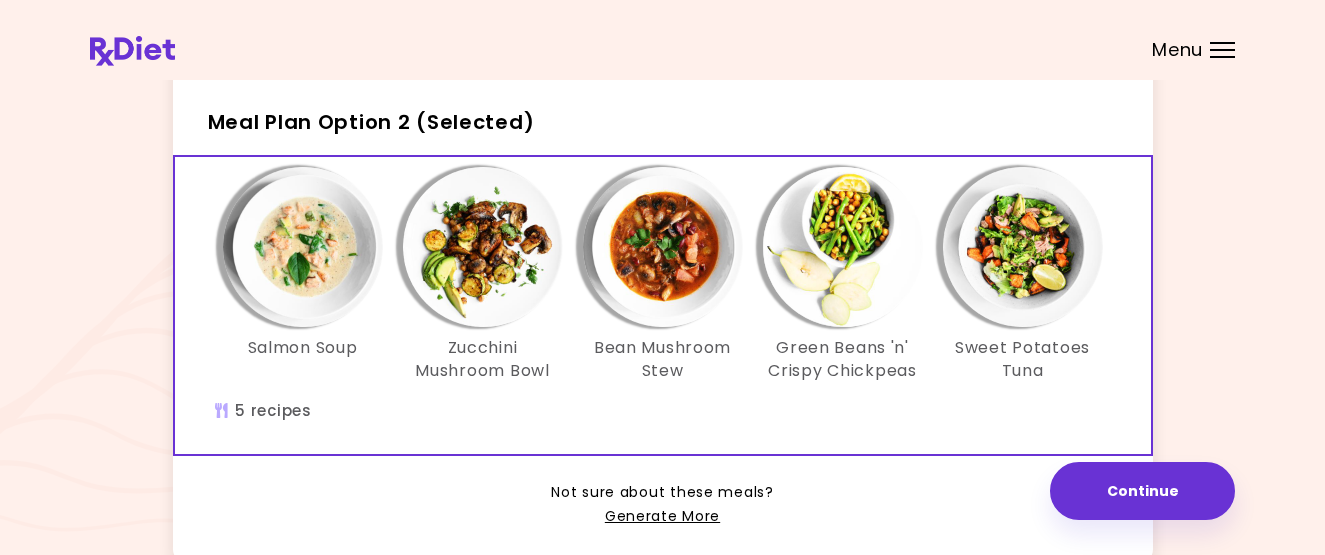 click at bounding box center (1023, 247) 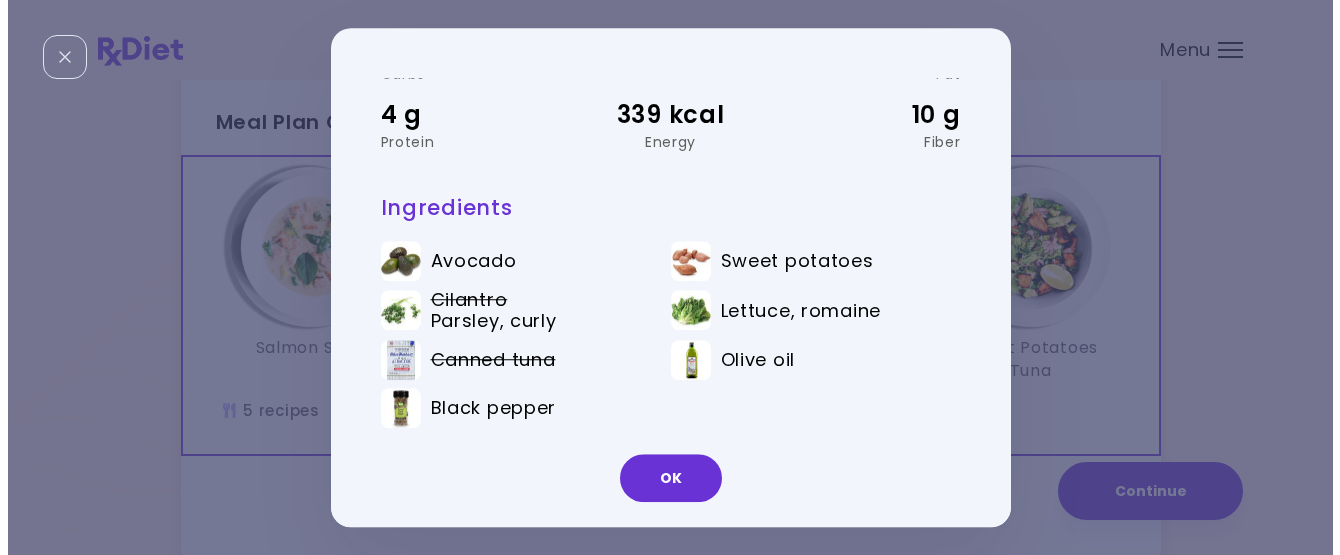 scroll, scrollTop: 0, scrollLeft: 0, axis: both 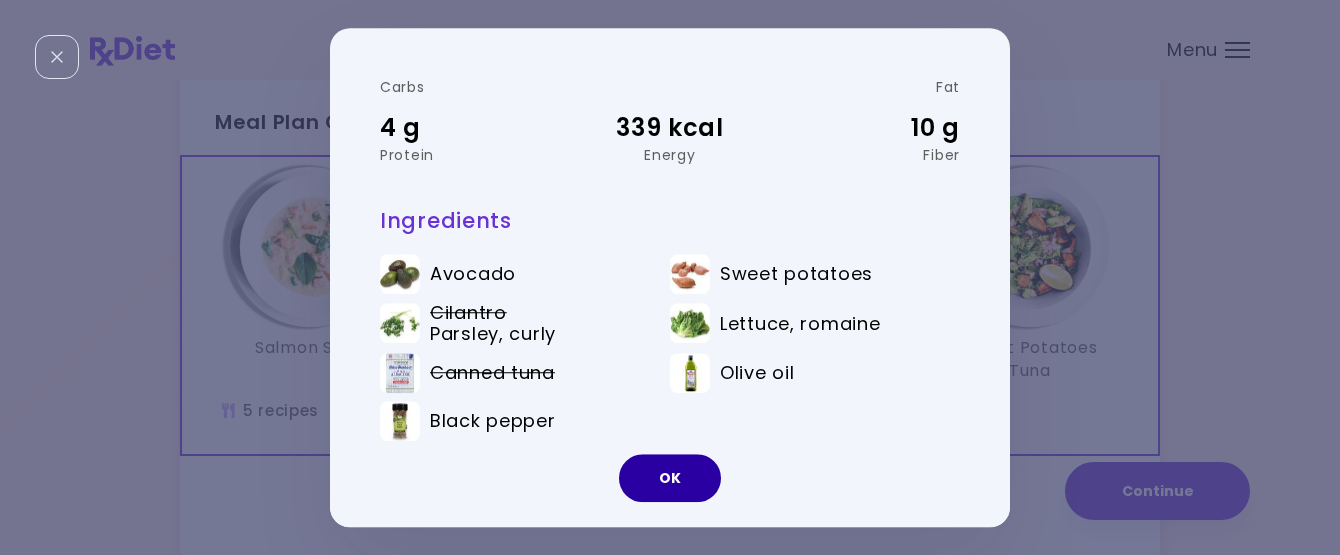 click on "OK" at bounding box center (670, 478) 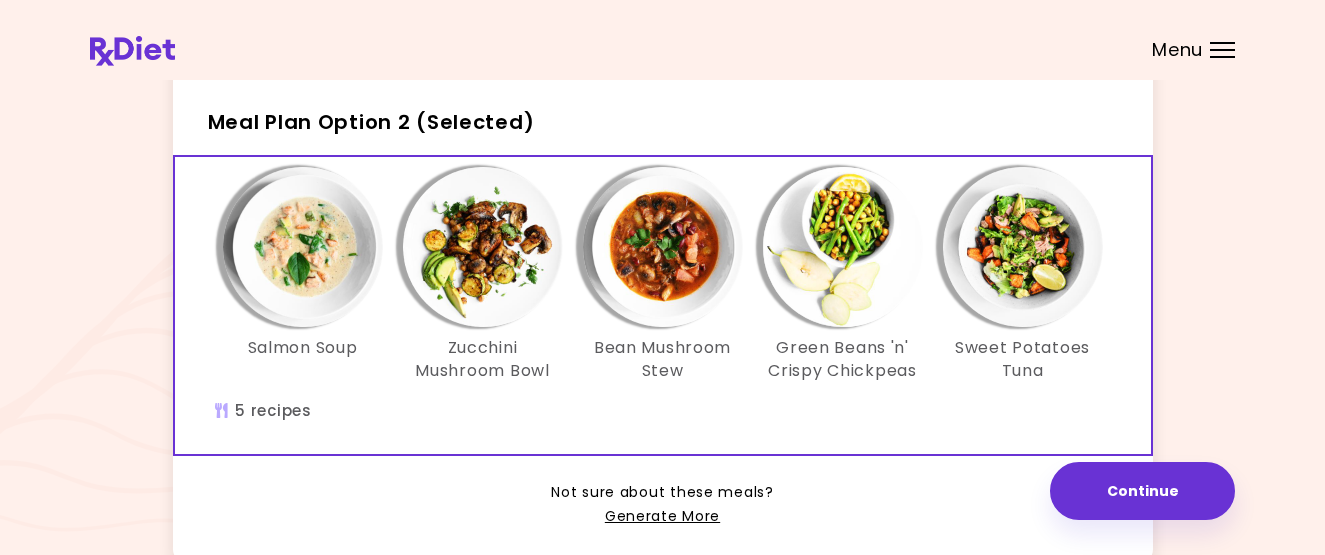 click at bounding box center [663, 247] 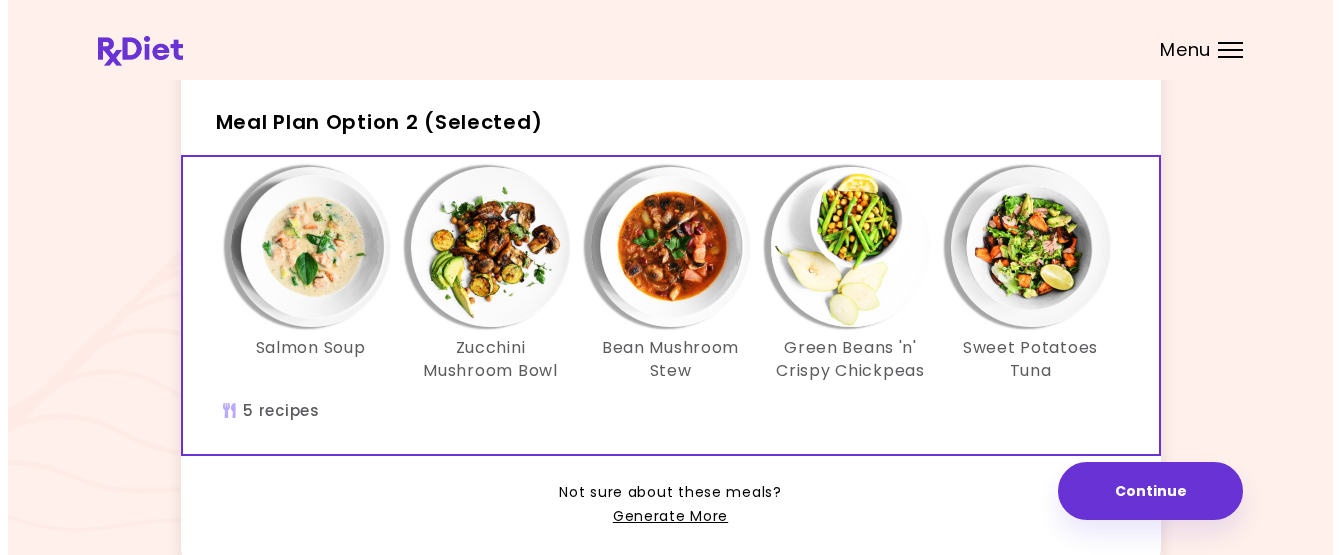 scroll, scrollTop: 0, scrollLeft: 0, axis: both 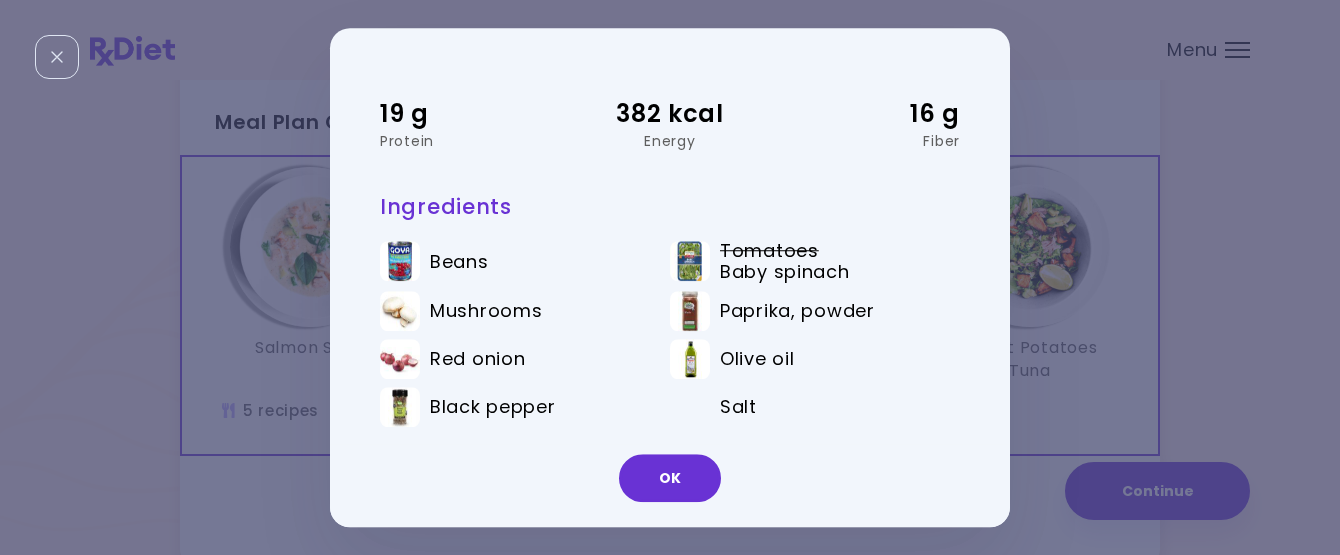 click on "OK" at bounding box center [670, 478] 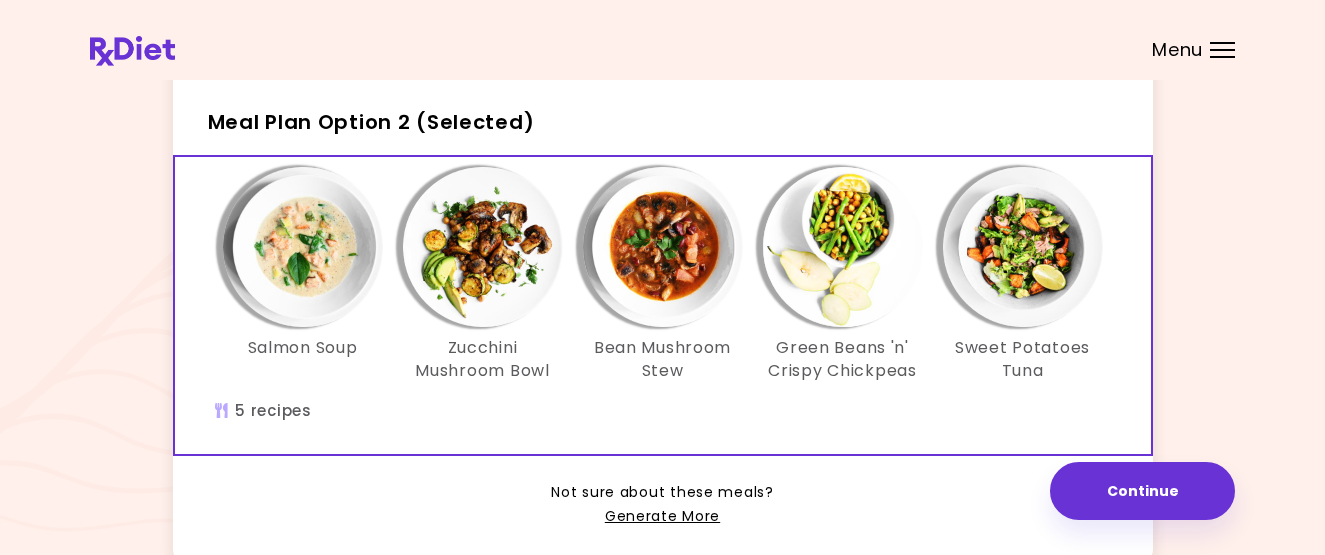 click at bounding box center (483, 247) 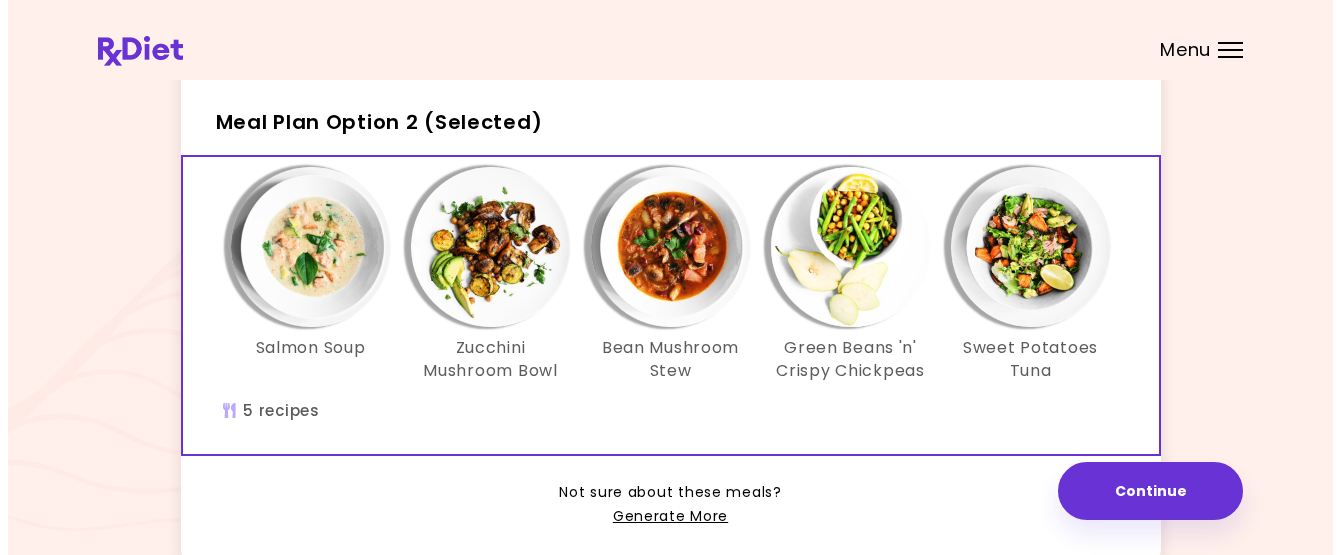 scroll, scrollTop: 0, scrollLeft: 0, axis: both 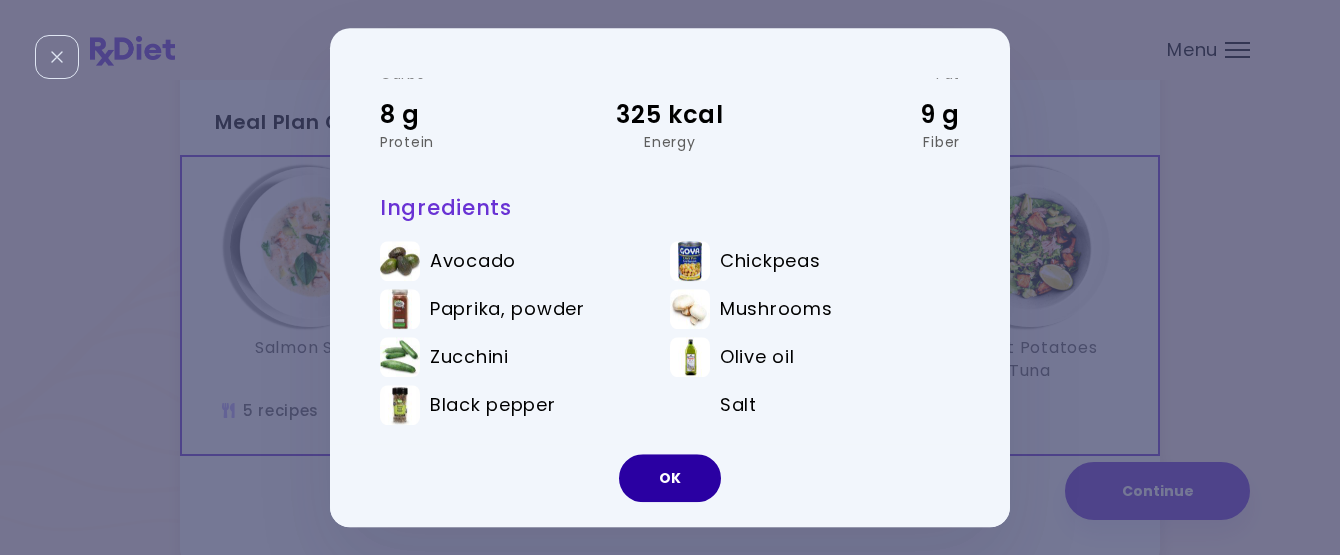click on "OK" at bounding box center [670, 478] 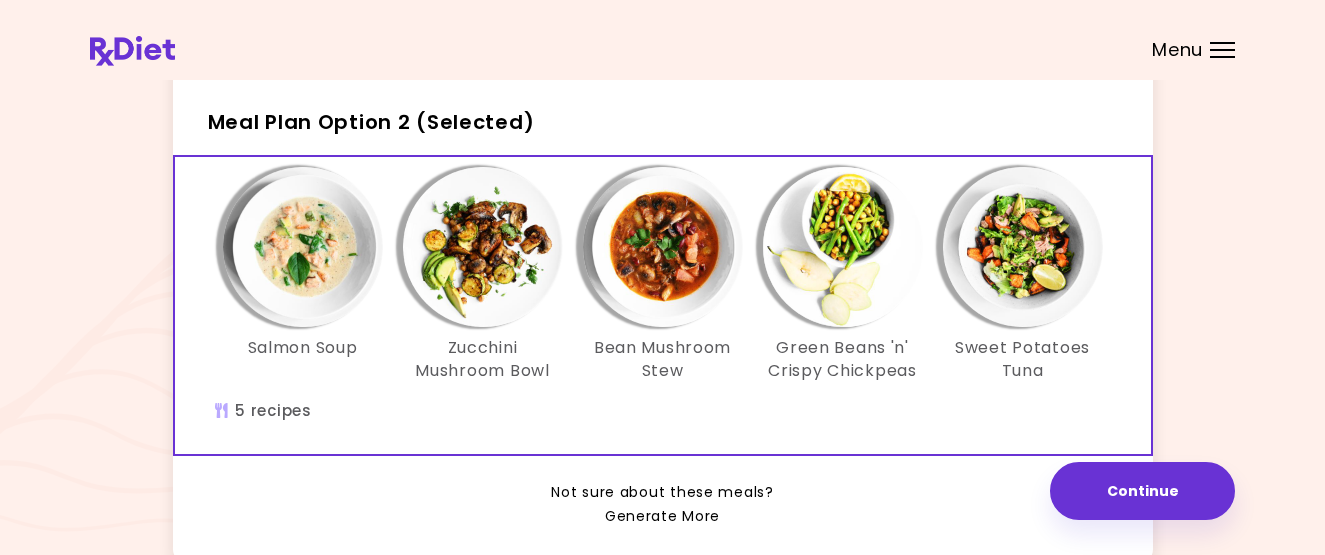 click on "Generate More" at bounding box center (662, 517) 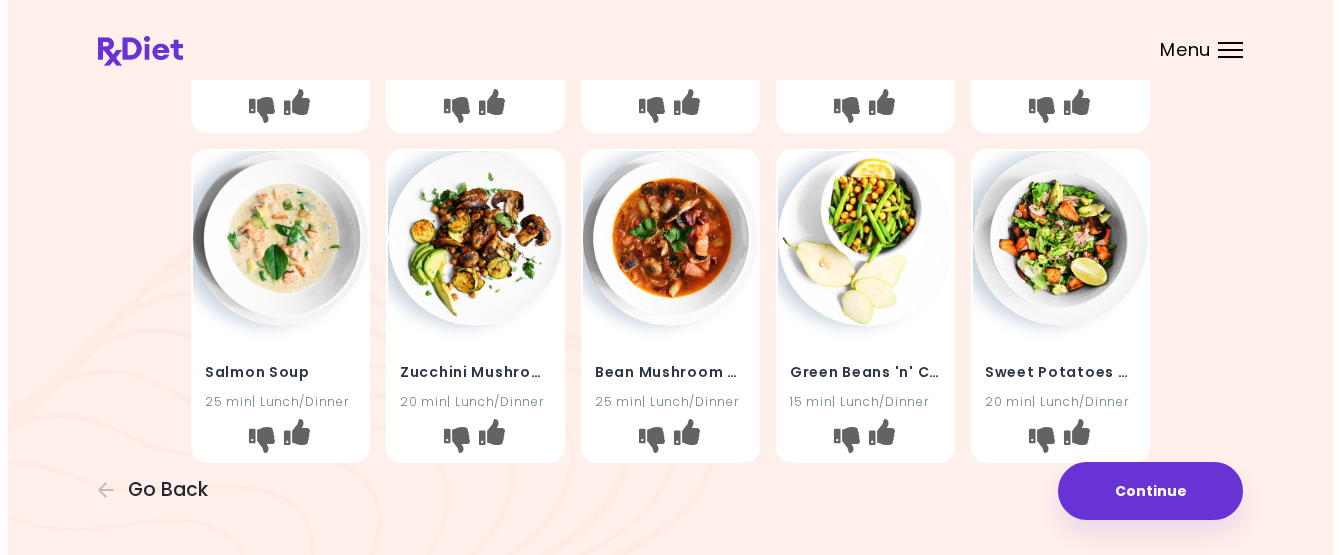scroll, scrollTop: 0, scrollLeft: 0, axis: both 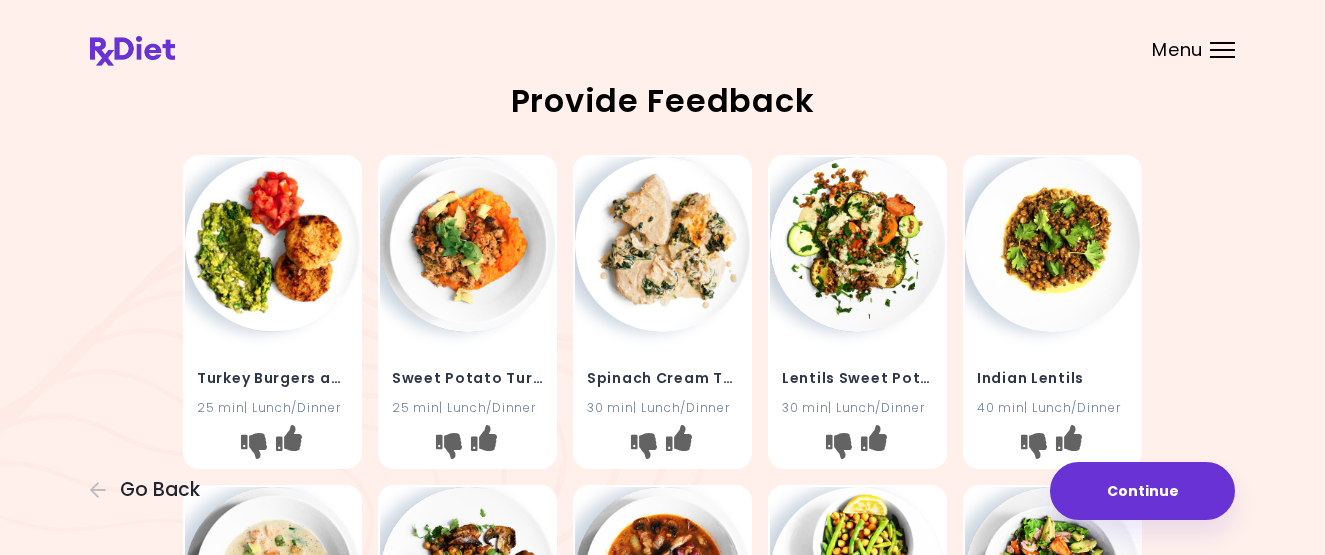click at bounding box center [272, 244] 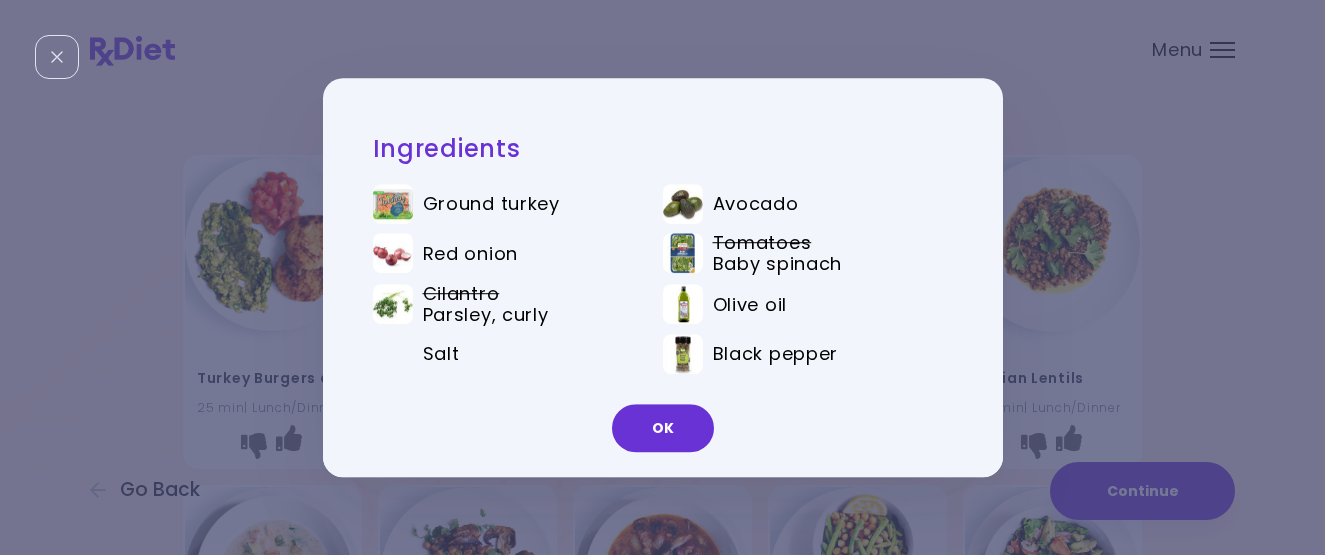scroll, scrollTop: 0, scrollLeft: 0, axis: both 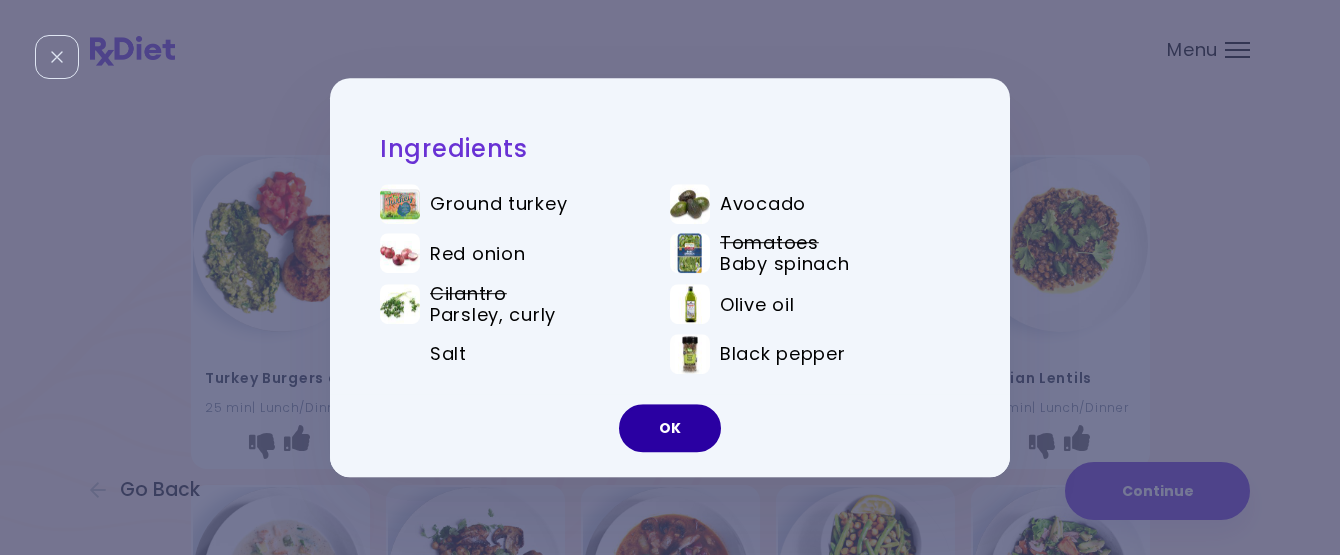 click on "OK" at bounding box center [670, 428] 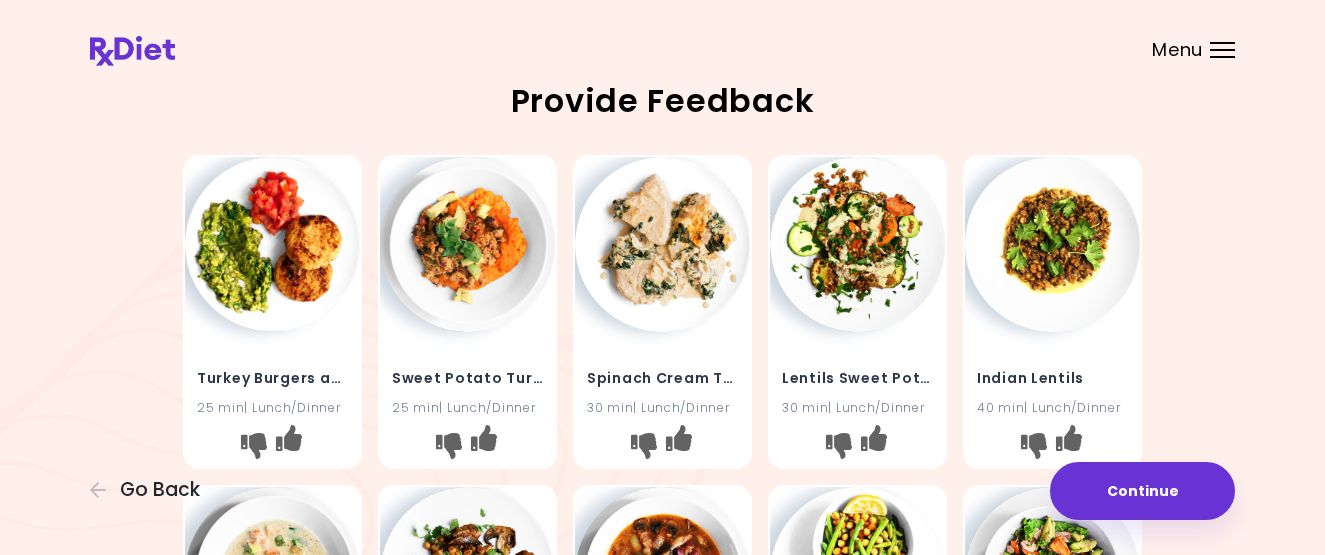 click at bounding box center (467, 244) 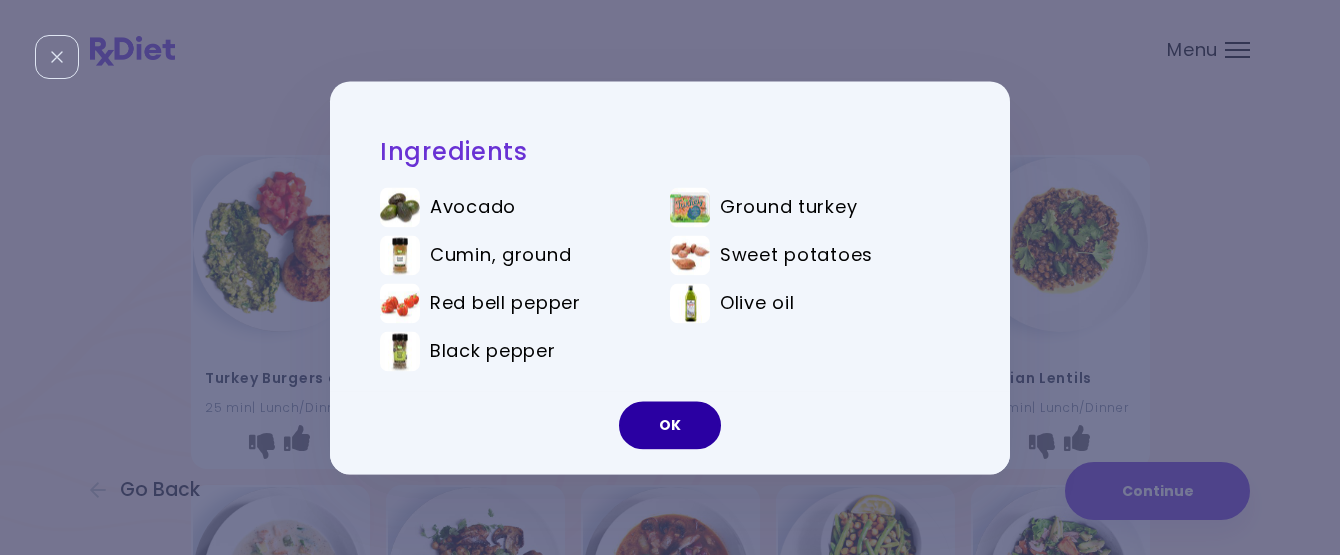 click on "OK" at bounding box center (670, 425) 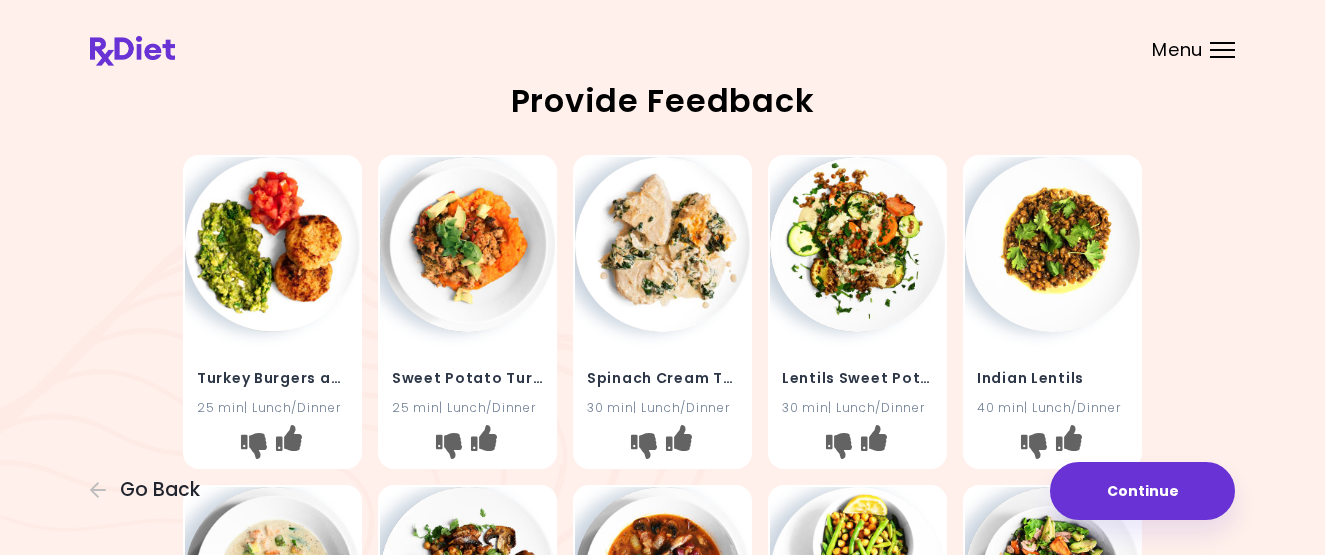 click at bounding box center (662, 244) 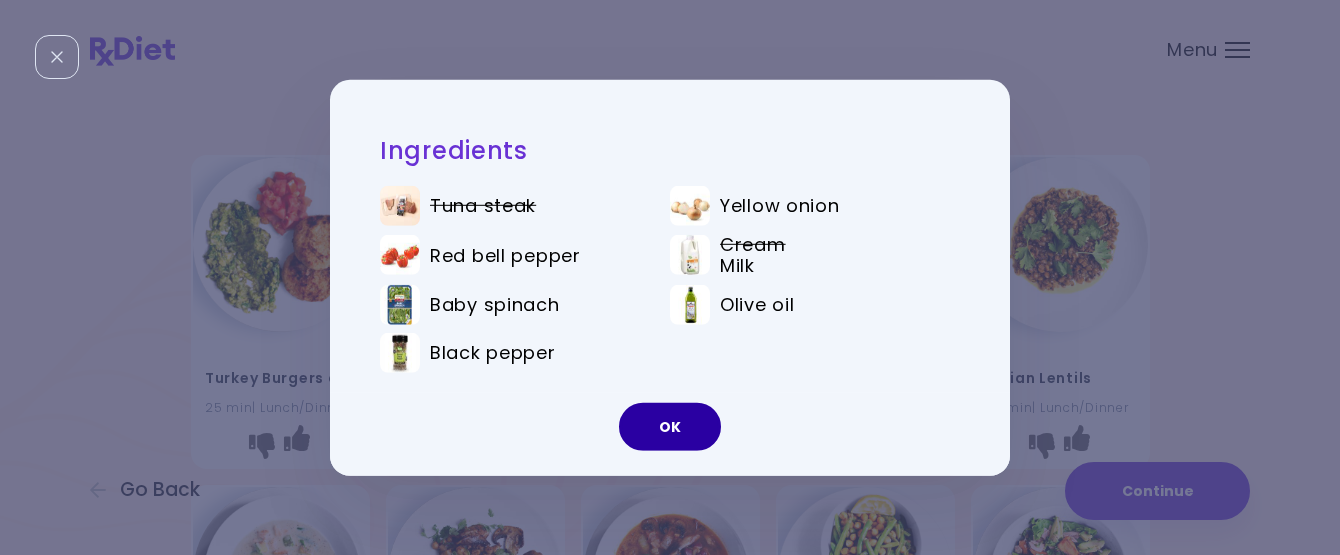 click on "OK" at bounding box center (670, 427) 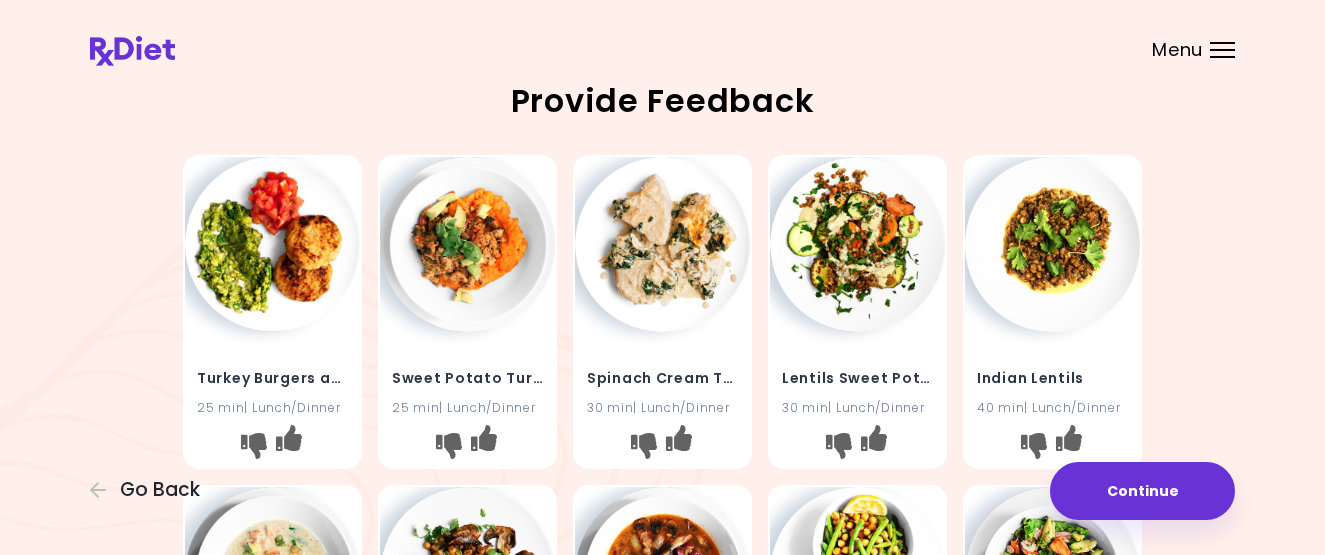 click at bounding box center [857, 244] 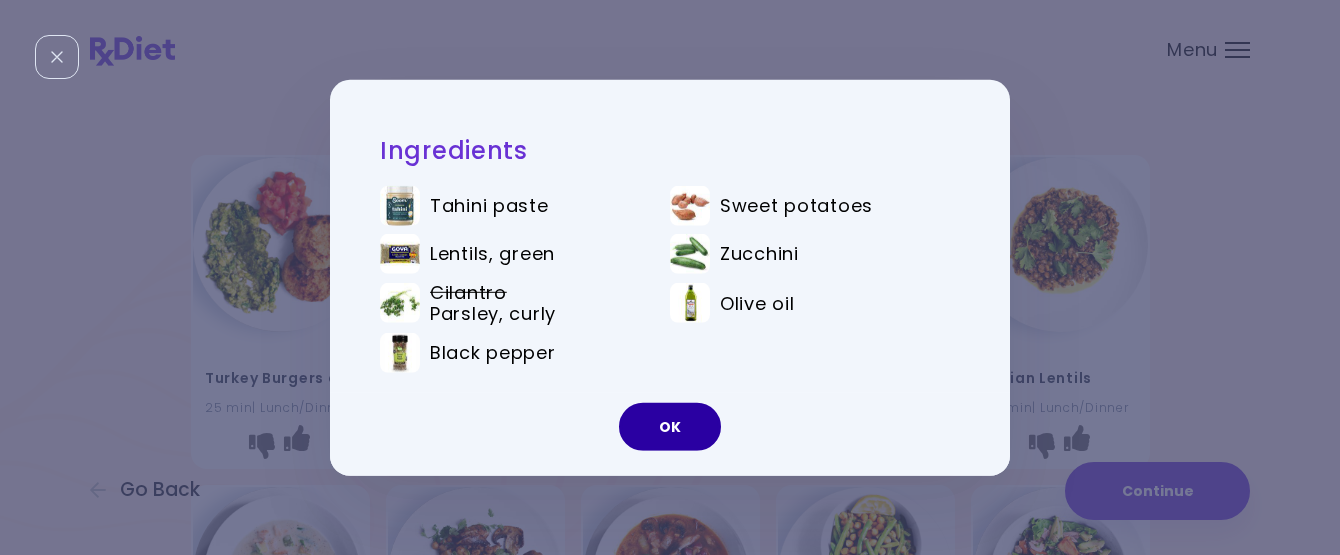 click on "OK" at bounding box center [670, 427] 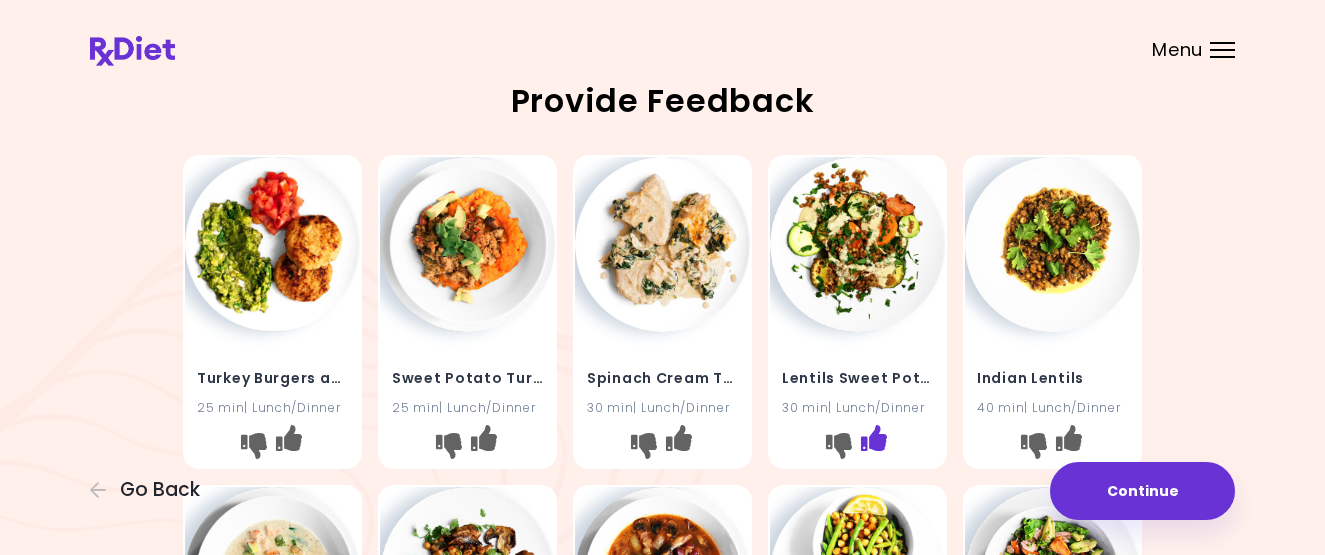 click at bounding box center (874, 438) 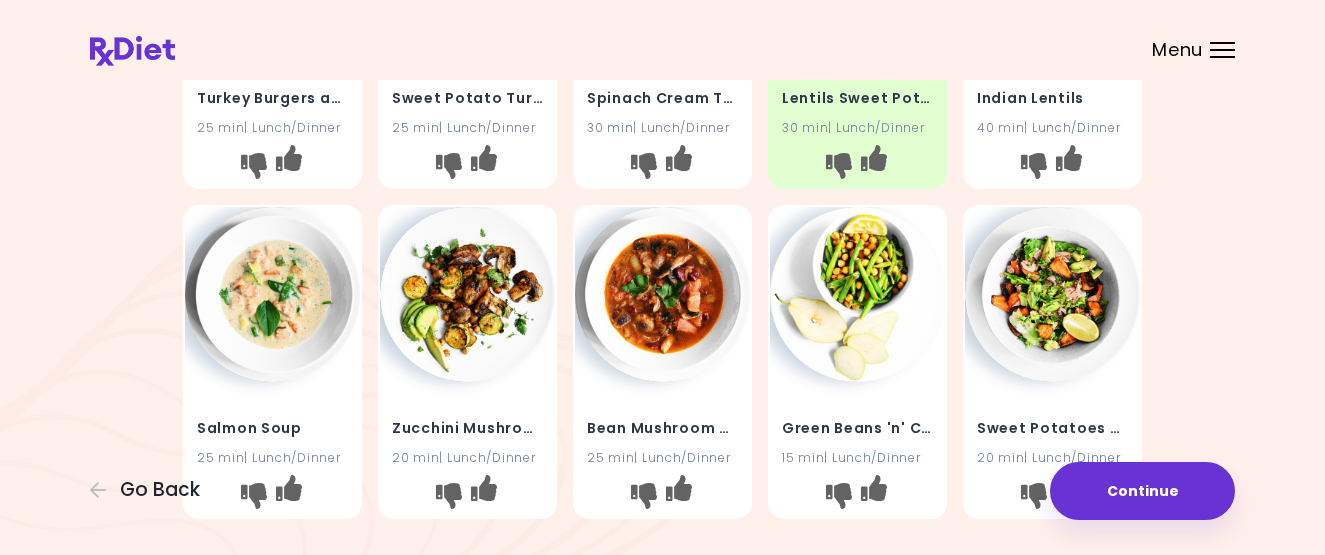 scroll, scrollTop: 346, scrollLeft: 0, axis: vertical 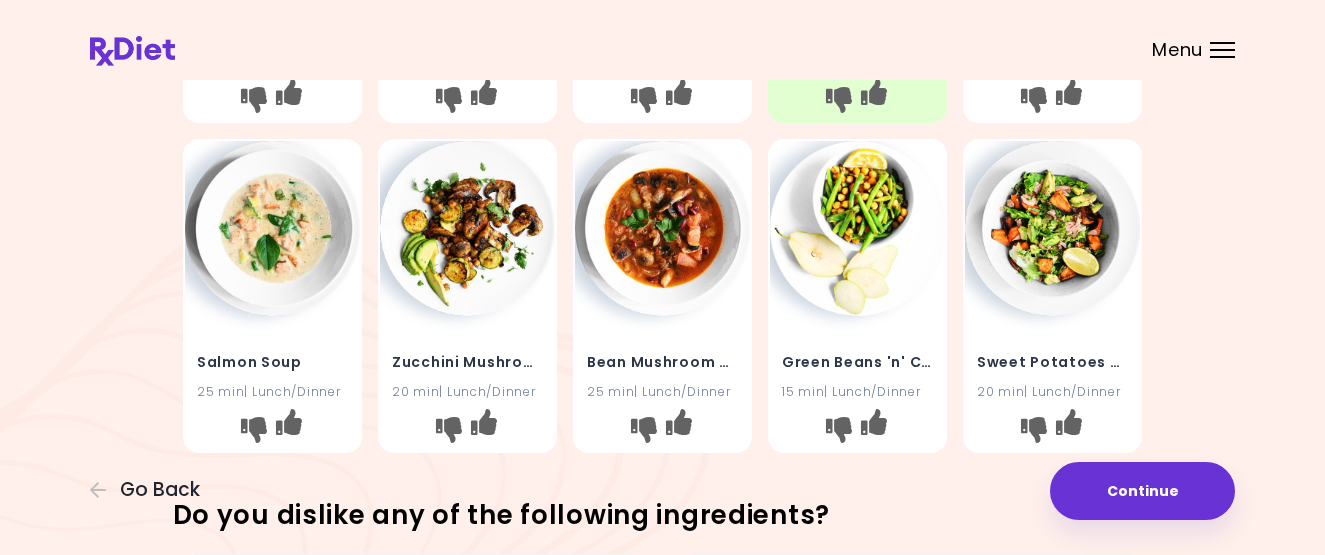 click at bounding box center (272, 228) 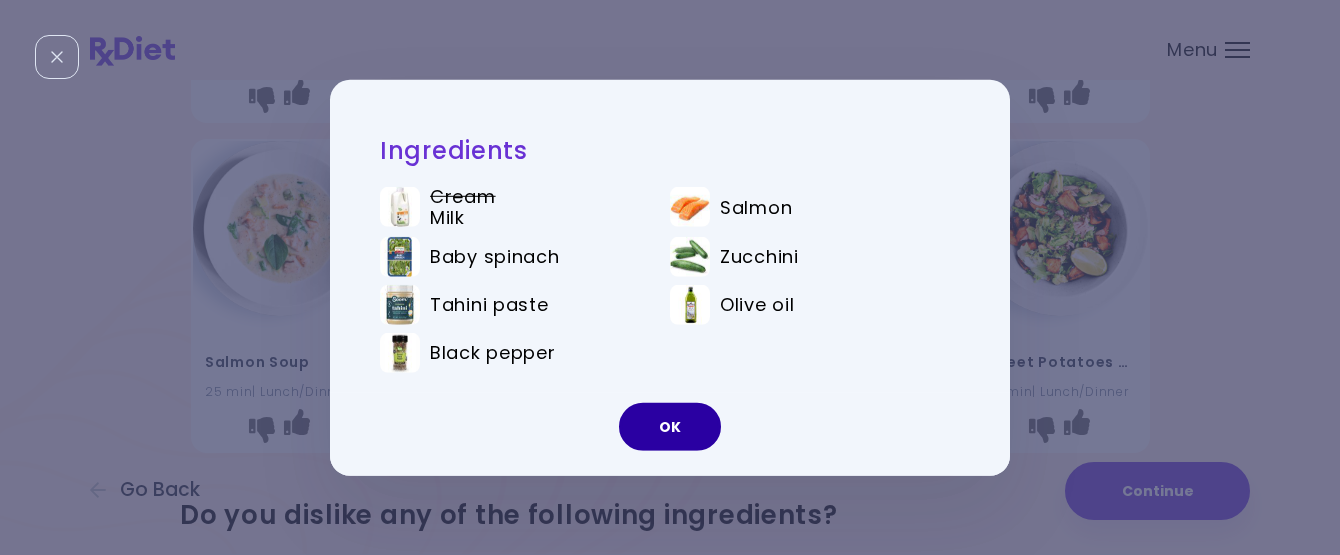 click on "OK" at bounding box center (670, 427) 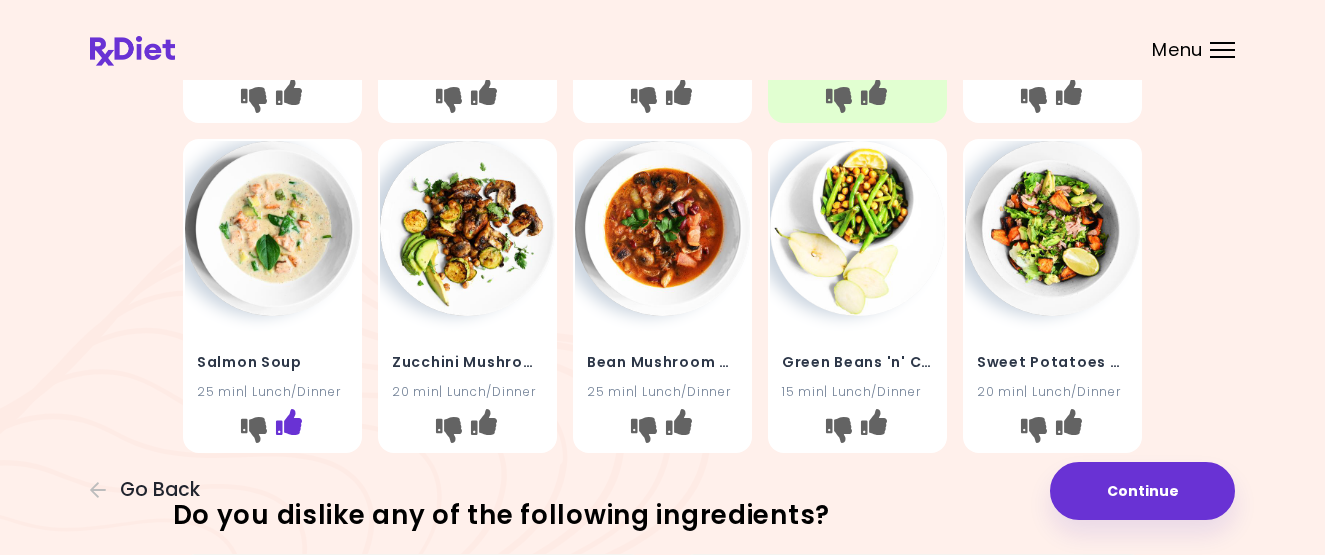 click at bounding box center [289, 421] 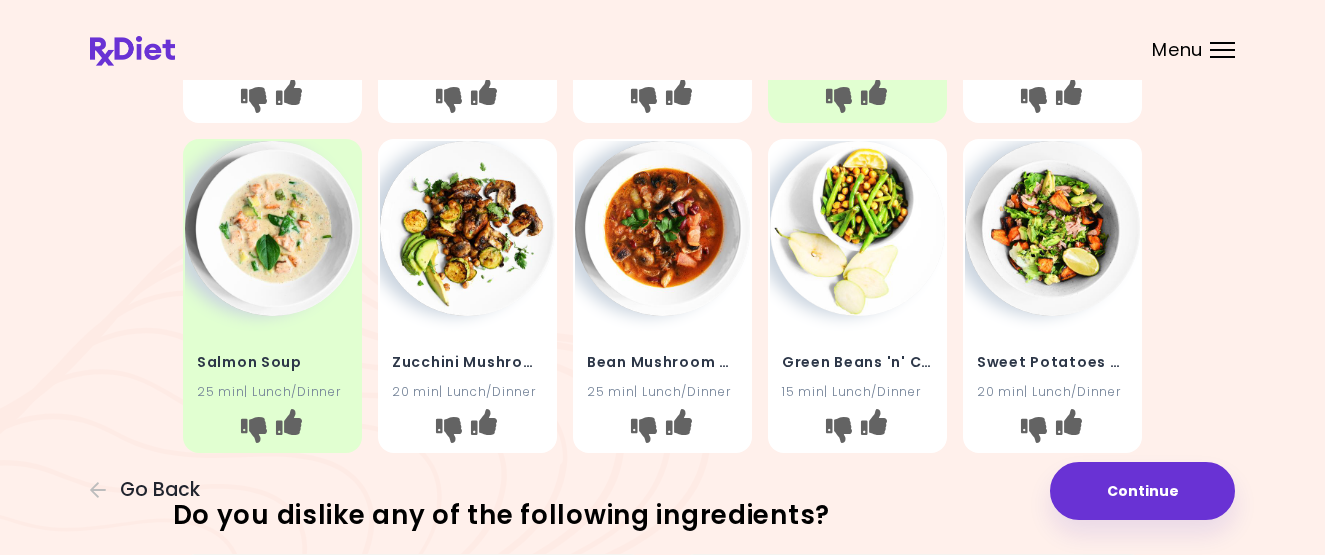 click at bounding box center [467, 228] 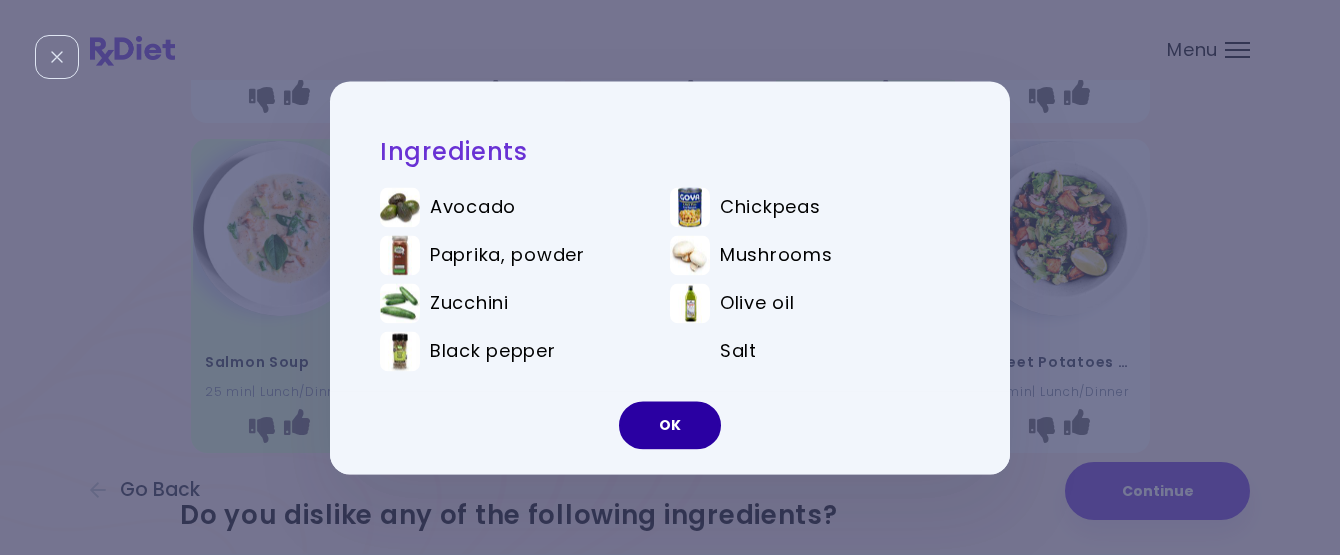 click on "OK" at bounding box center [670, 425] 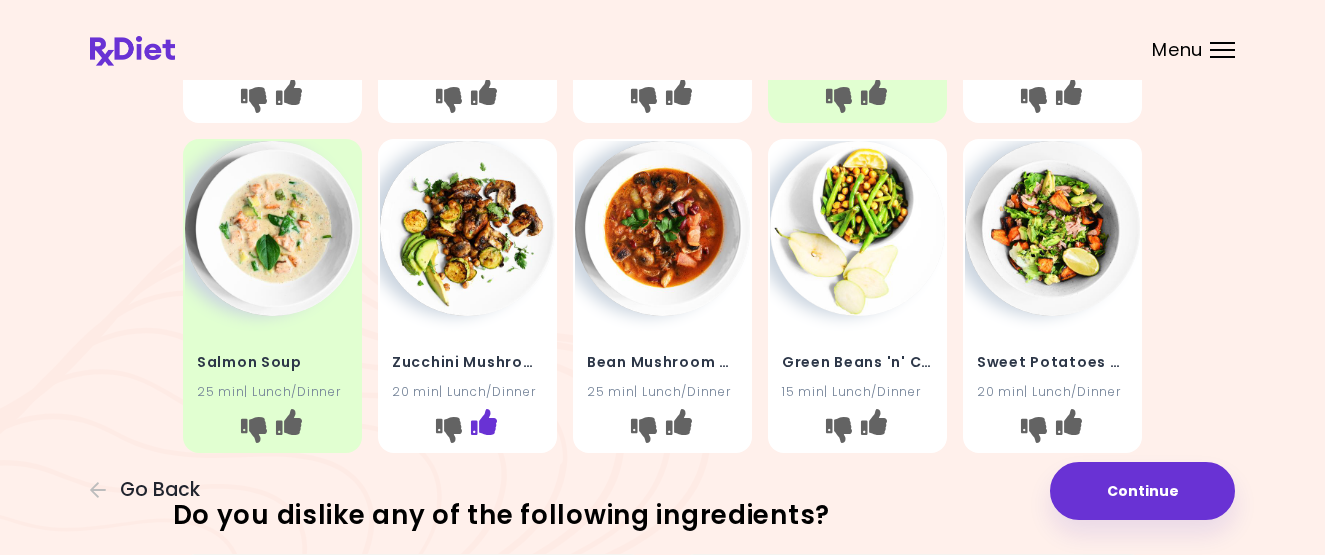 click at bounding box center [484, 421] 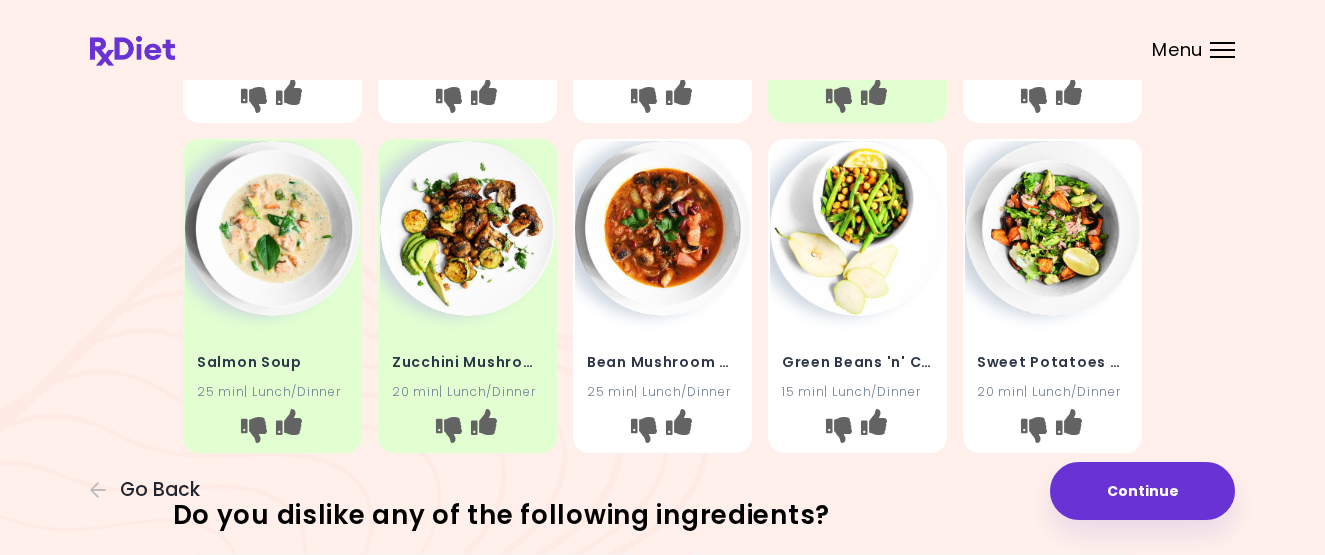 click at bounding box center (662, 228) 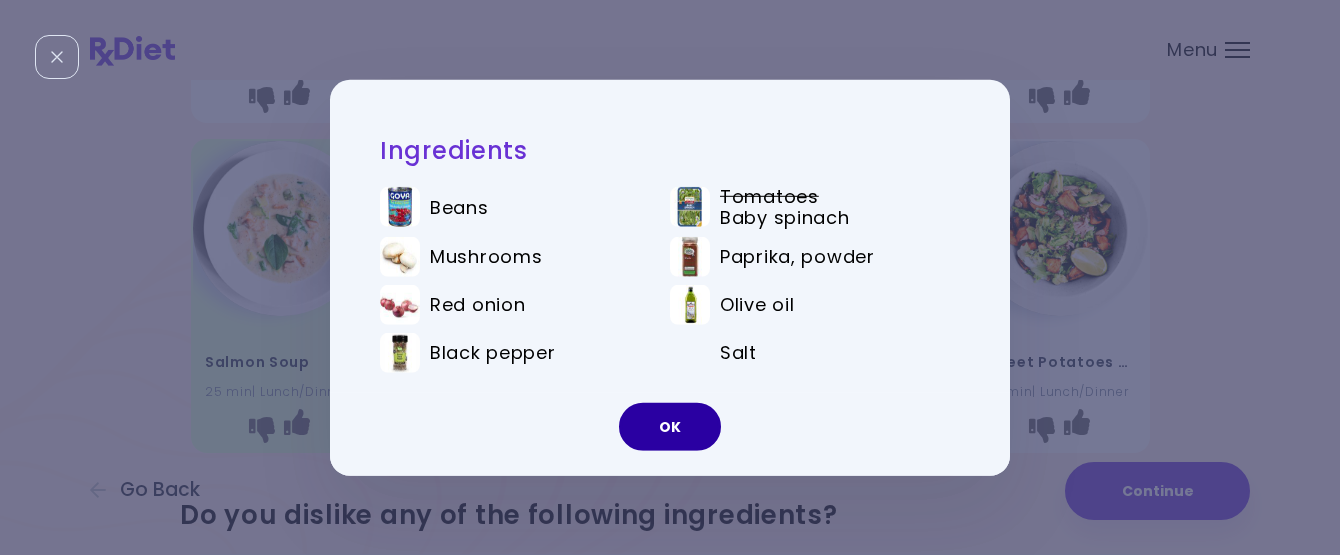 click on "OK" at bounding box center (670, 427) 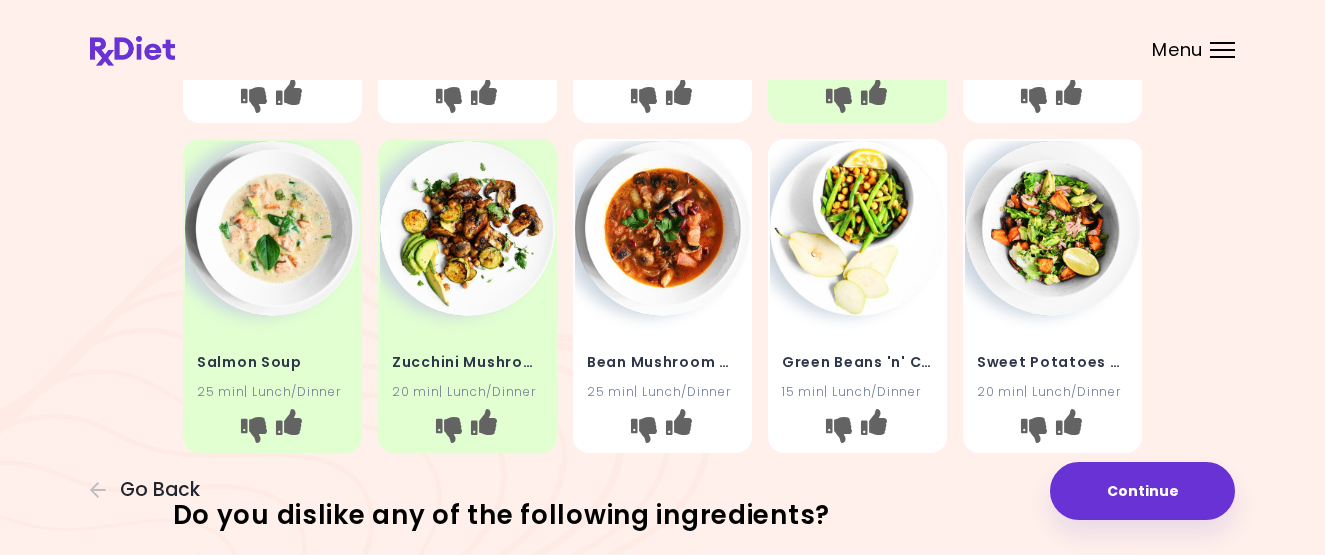 click at bounding box center (857, 228) 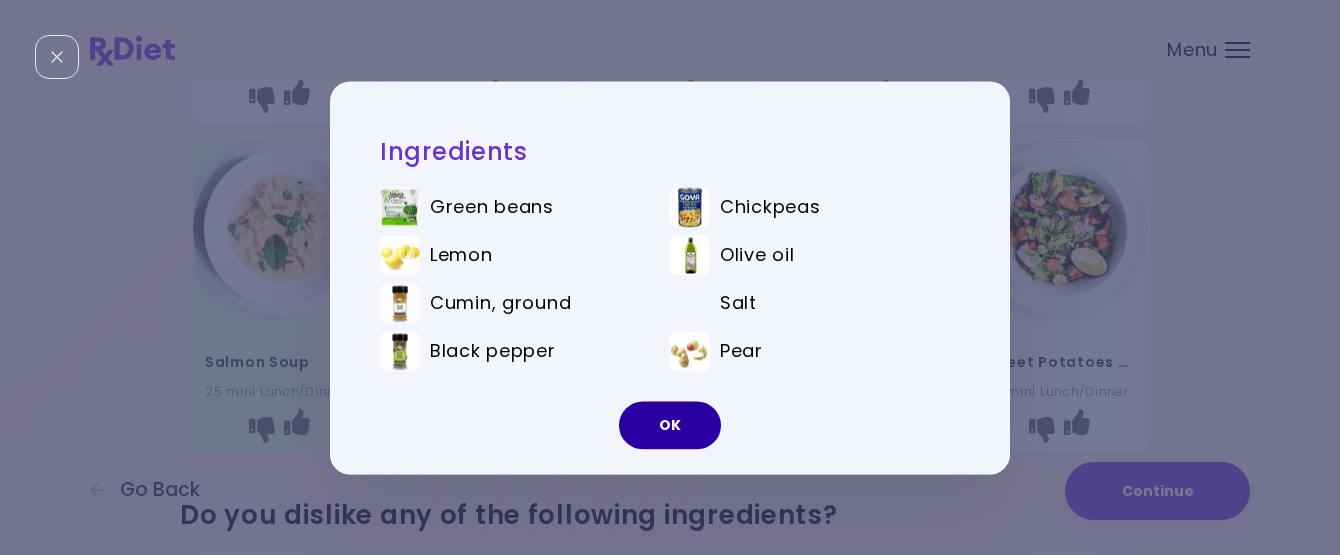 click on "OK" at bounding box center [670, 425] 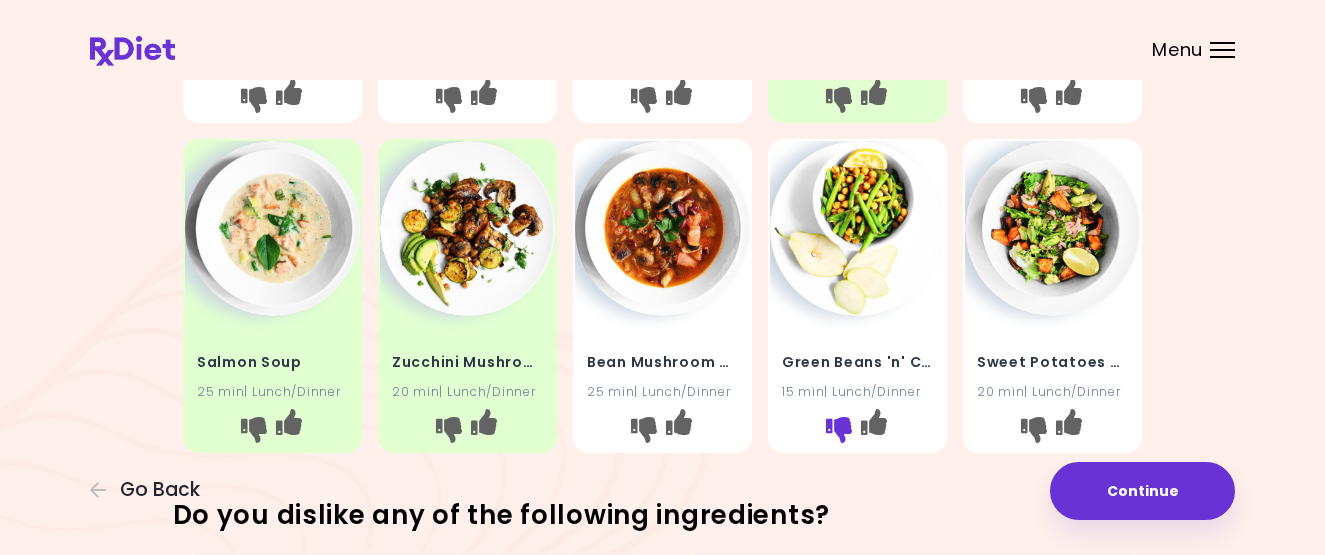 click at bounding box center [839, 429] 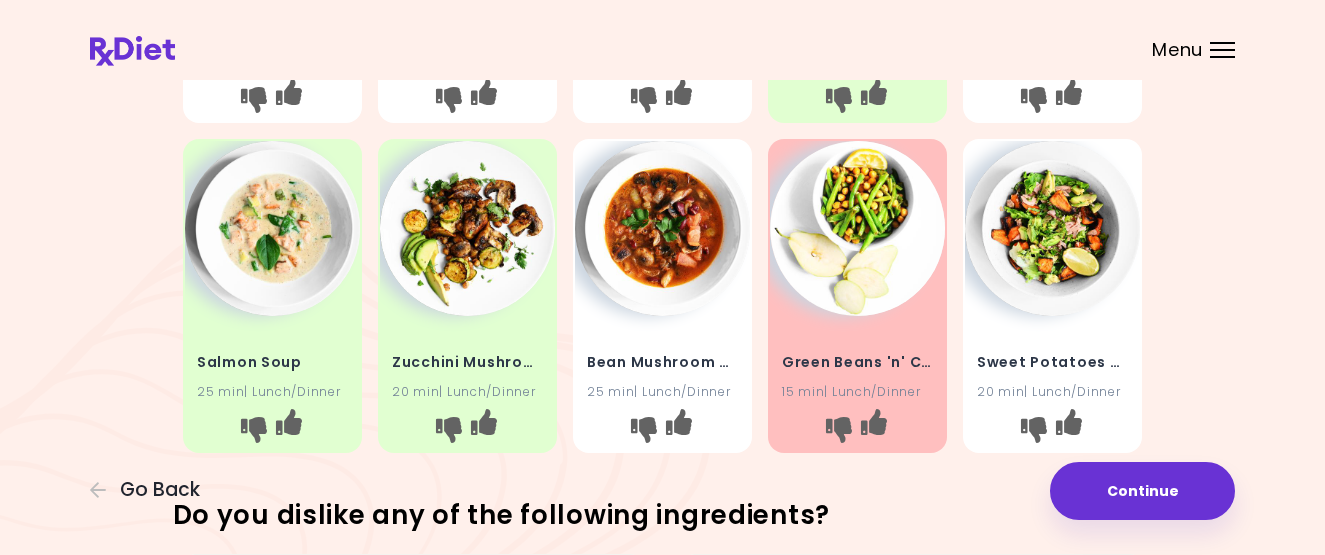 click at bounding box center [1052, 228] 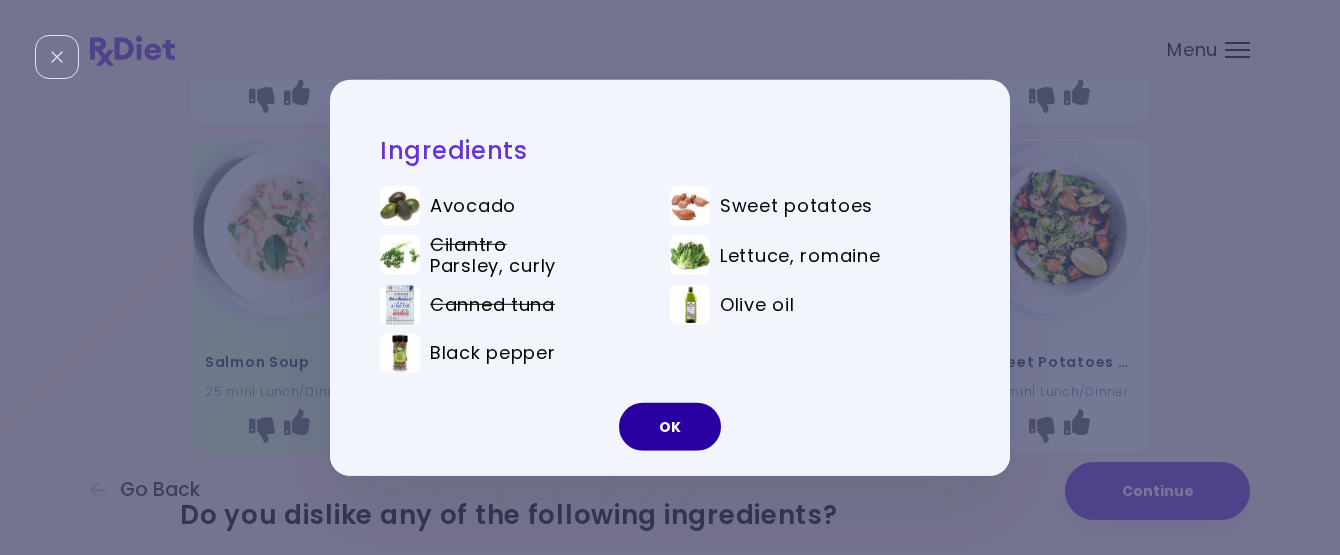 click on "OK" at bounding box center (670, 427) 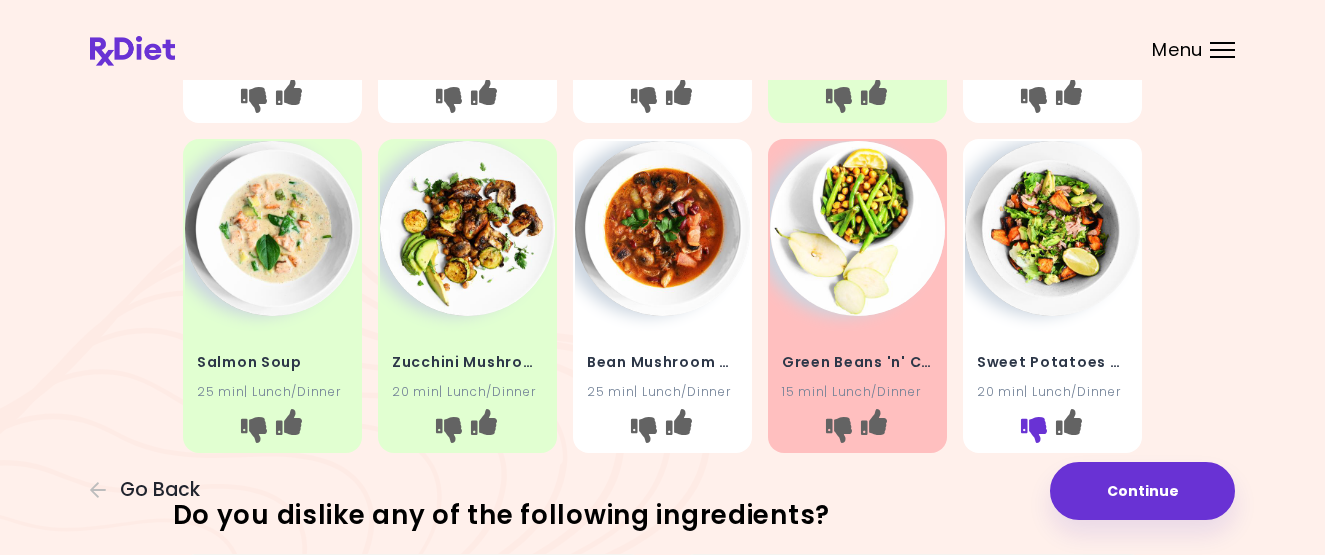 click at bounding box center [1034, 429] 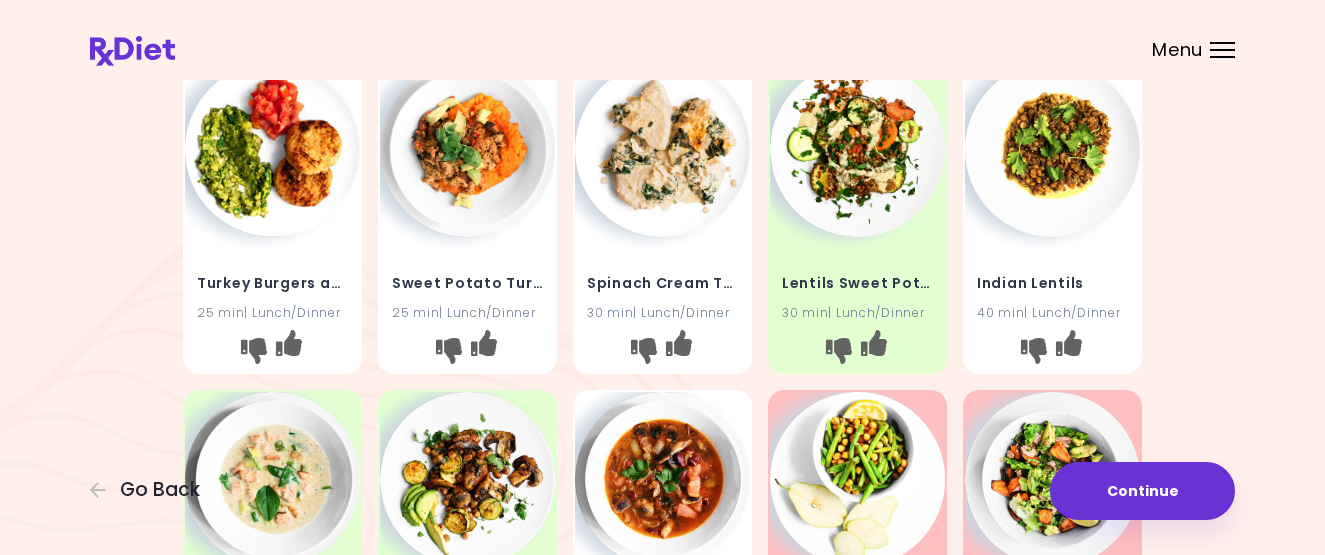 scroll, scrollTop: 40, scrollLeft: 0, axis: vertical 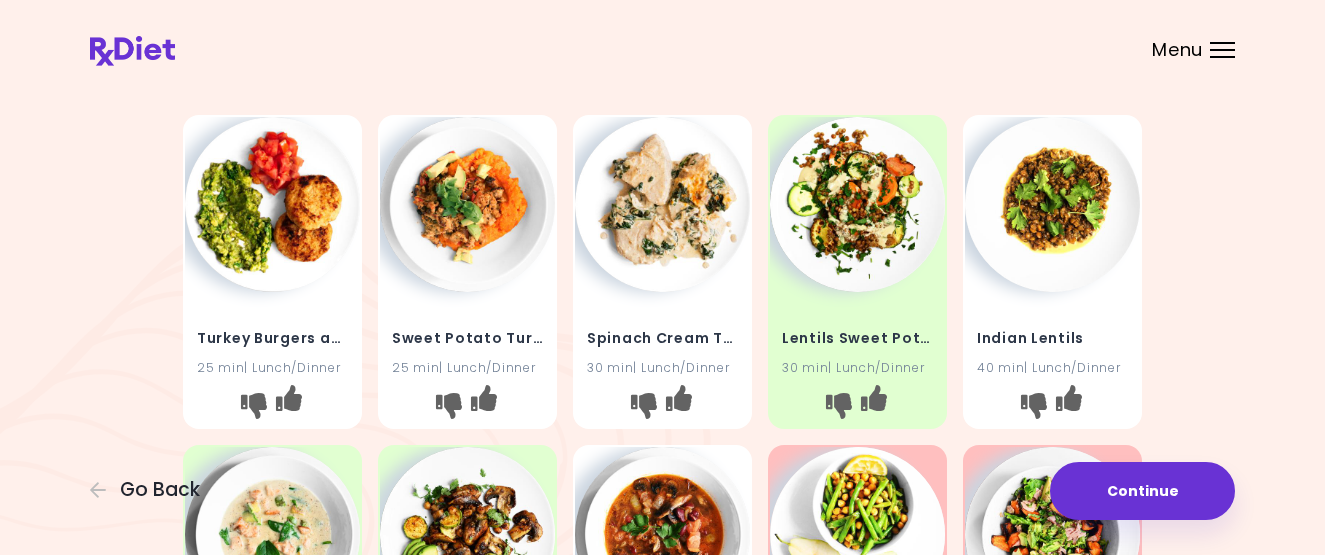 click at bounding box center [272, 204] 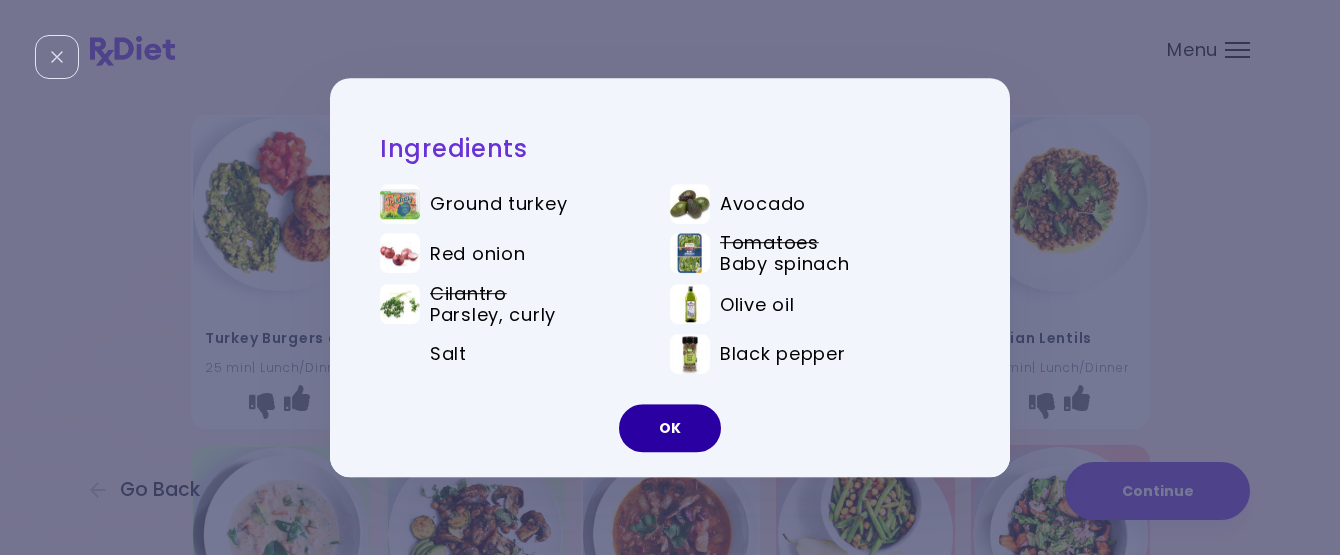 click on "OK" at bounding box center (670, 428) 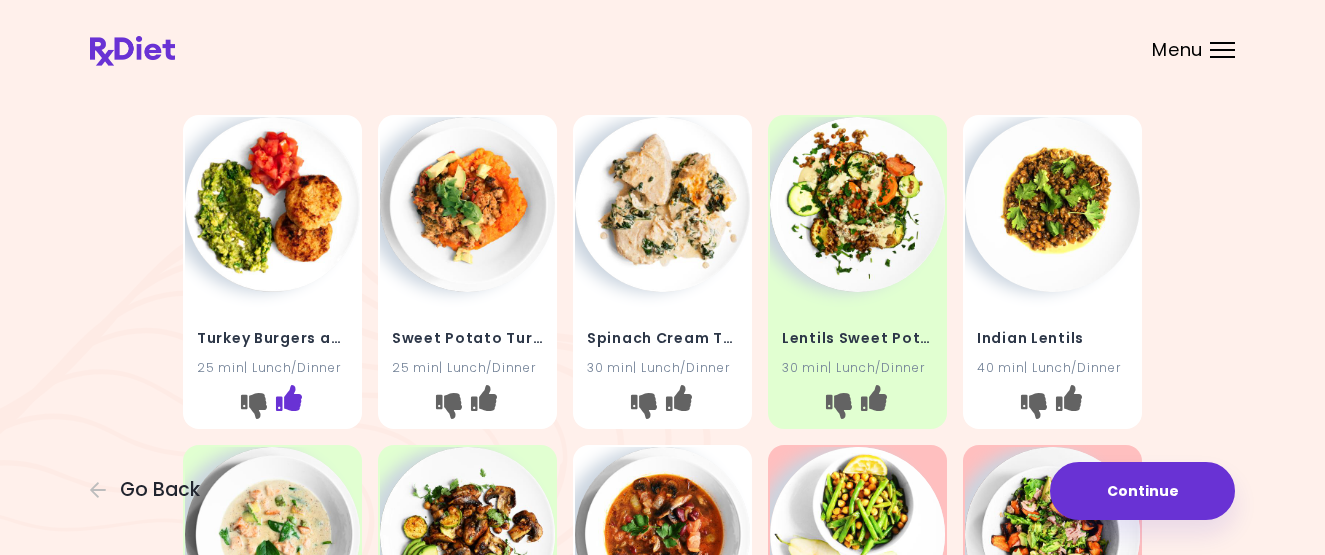 click at bounding box center [289, 398] 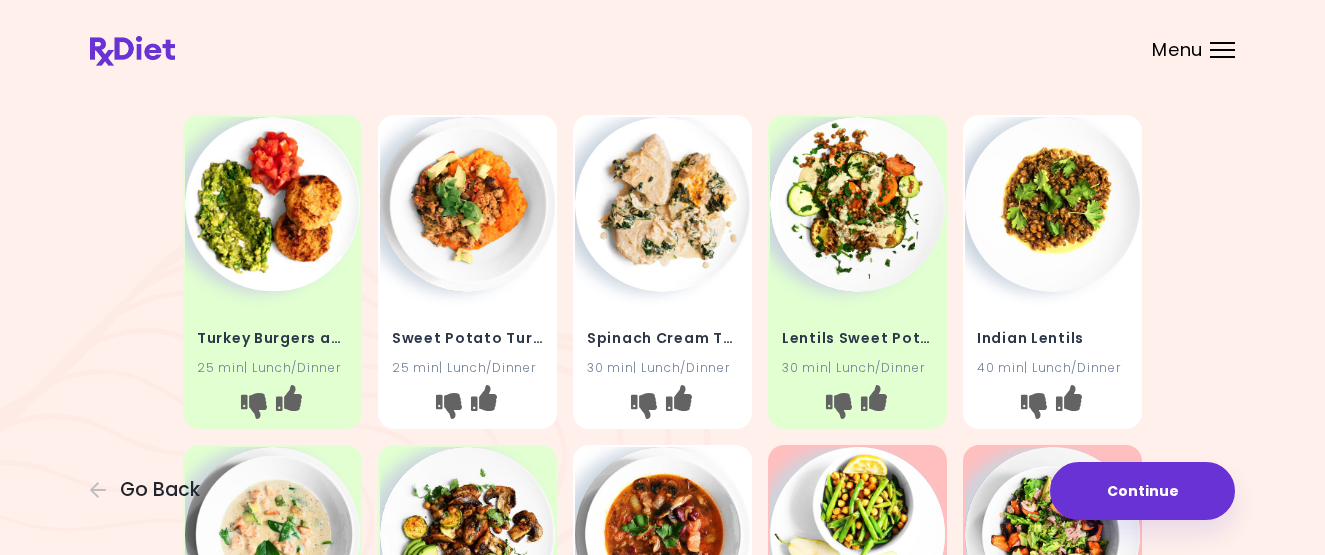 click at bounding box center [467, 204] 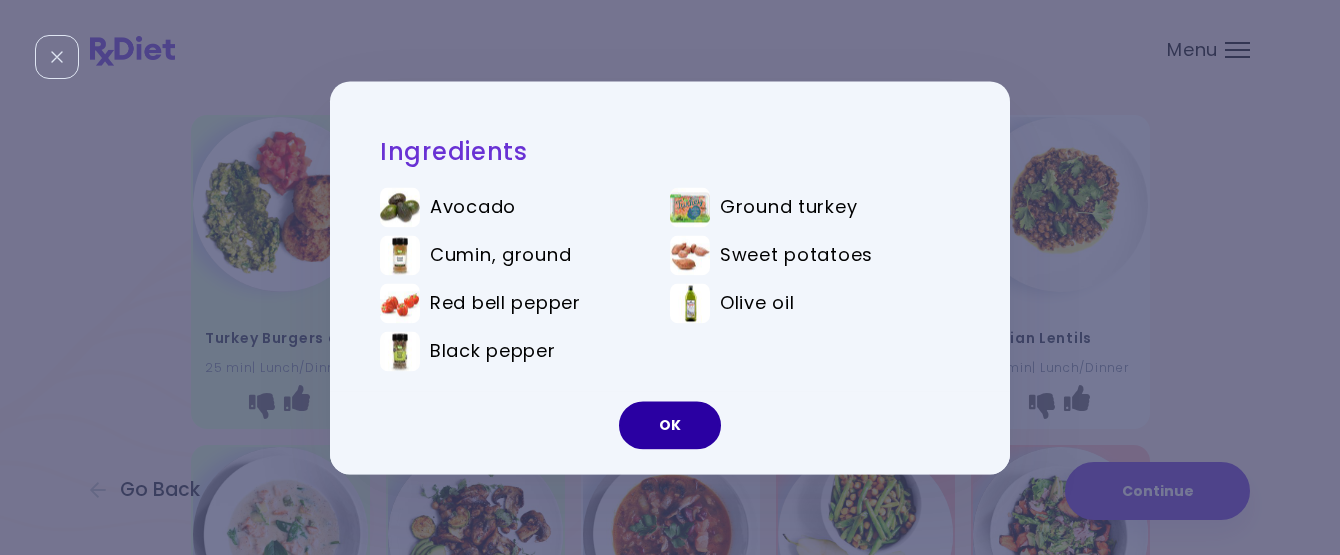 click on "OK" at bounding box center (670, 425) 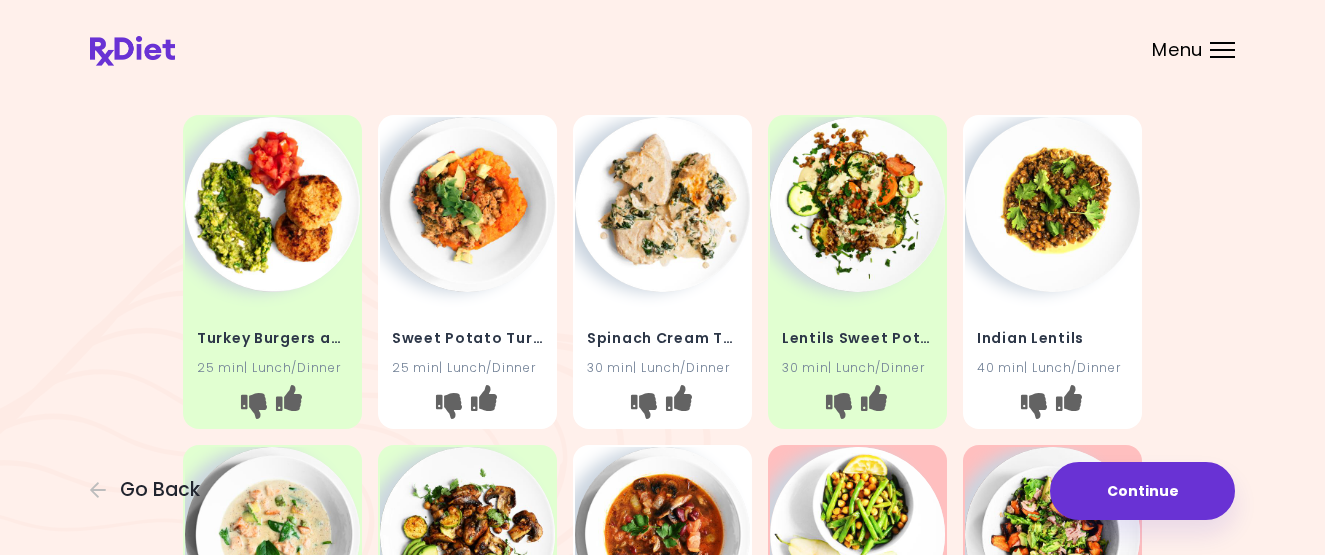 click at bounding box center (662, 204) 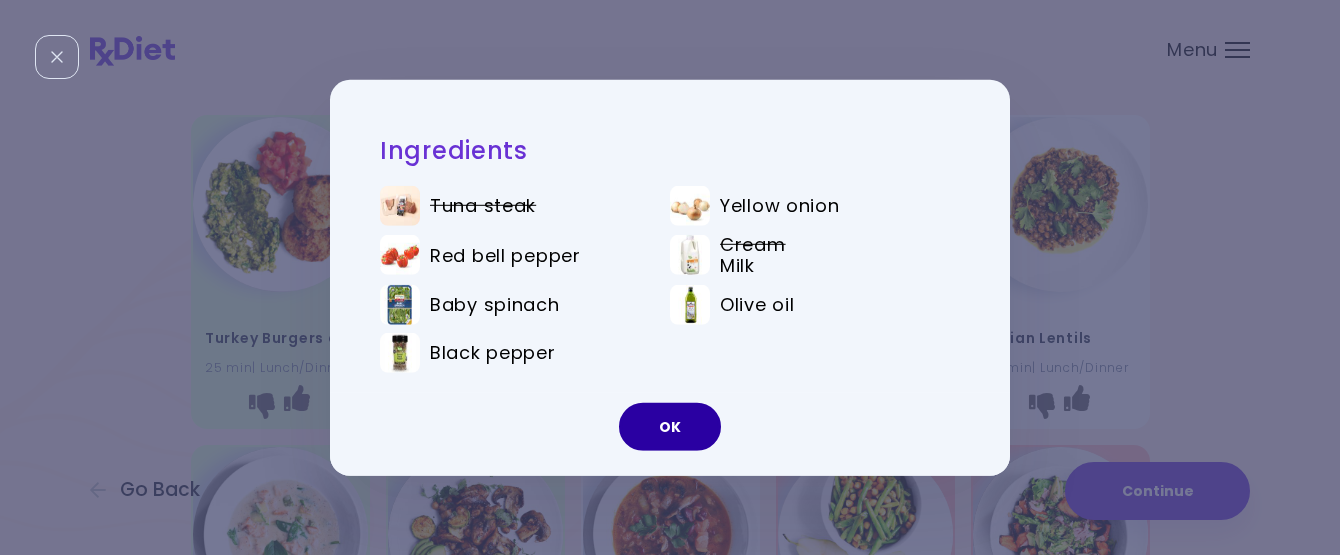 click on "OK" at bounding box center (670, 427) 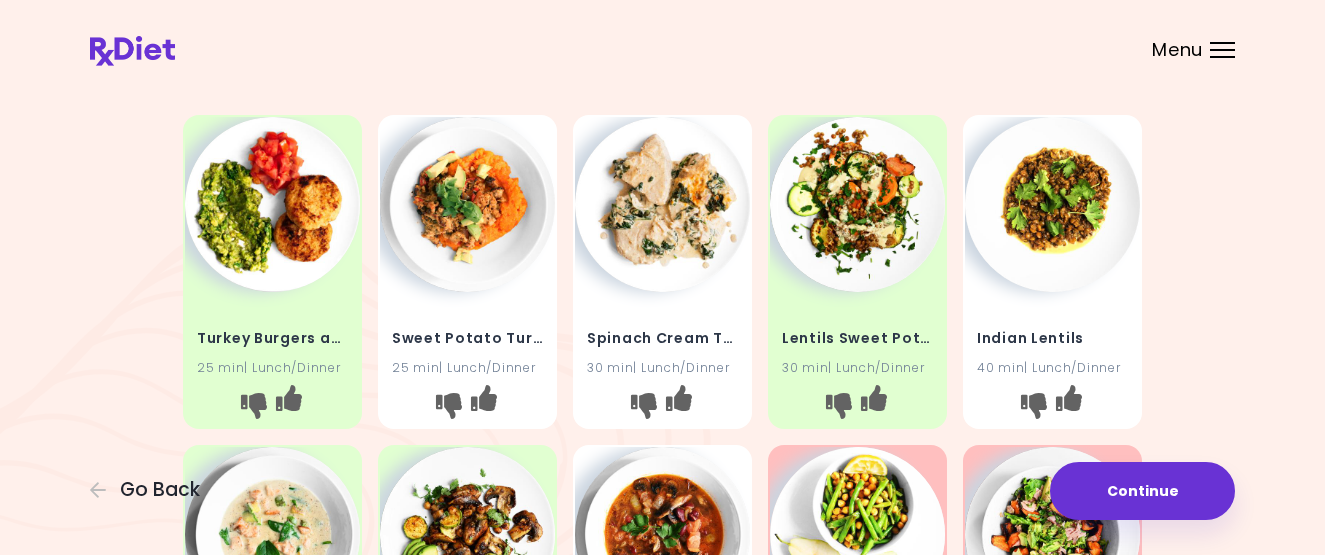 click at bounding box center [662, 204] 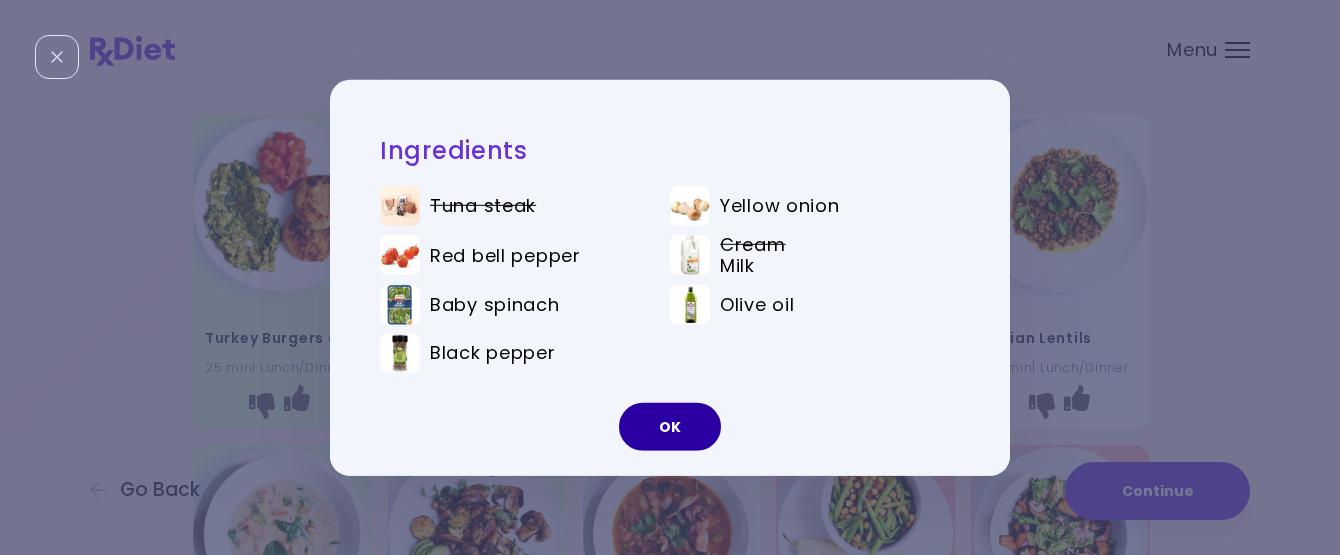 click on "OK" at bounding box center (670, 427) 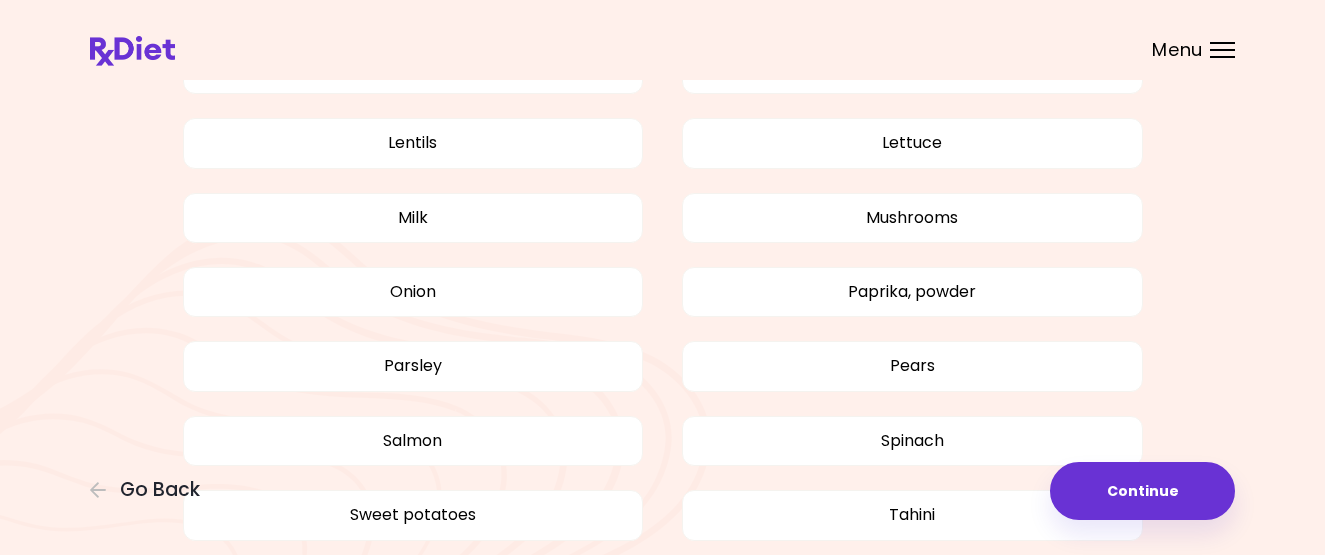 scroll, scrollTop: 1158, scrollLeft: 0, axis: vertical 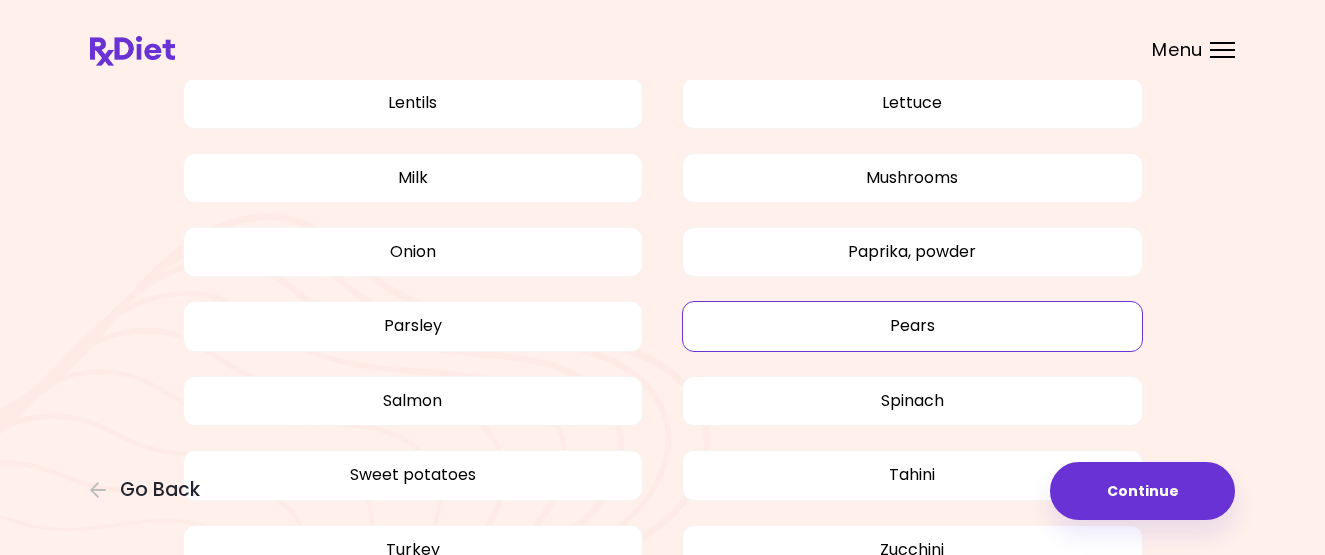 click on "Pears" at bounding box center [912, 326] 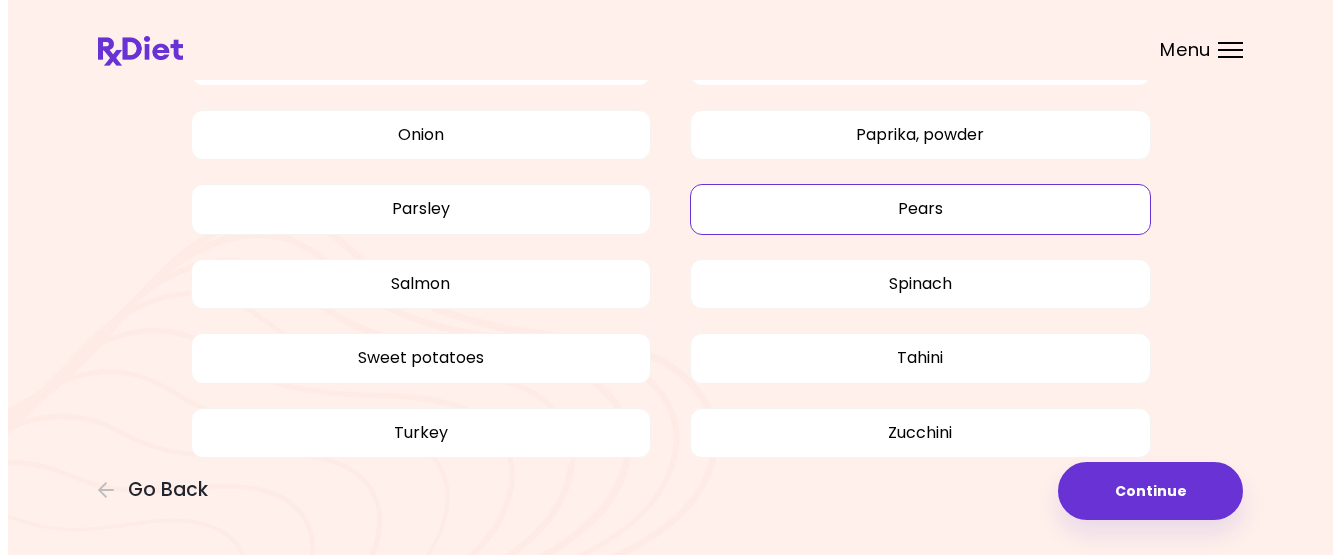 scroll, scrollTop: 1336, scrollLeft: 0, axis: vertical 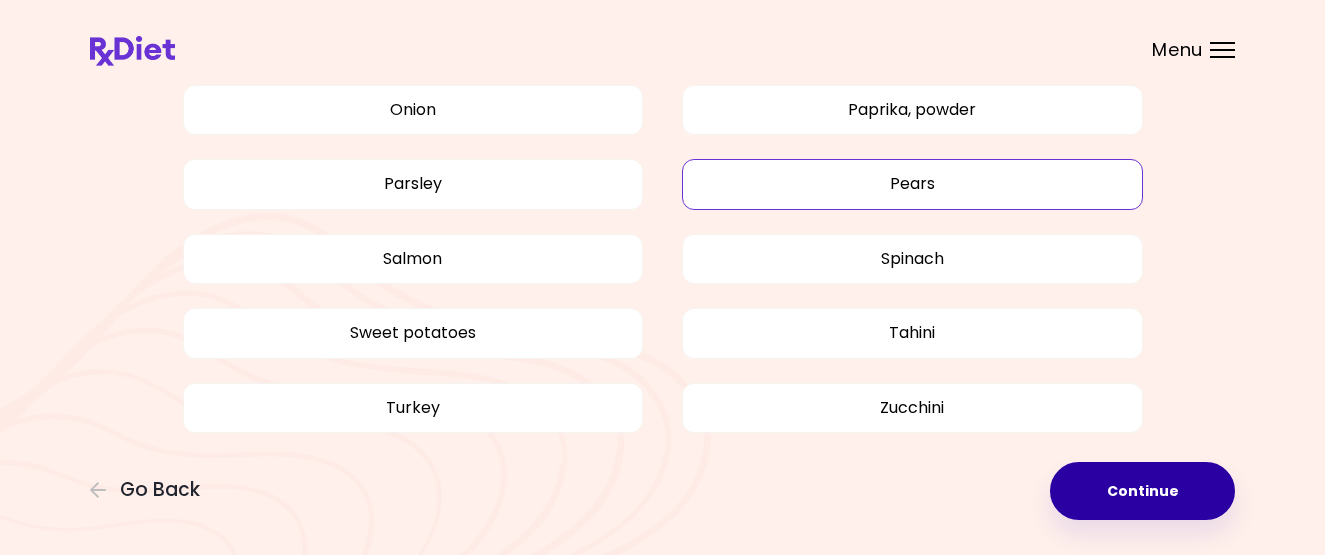 click on "Continue" at bounding box center [1142, 491] 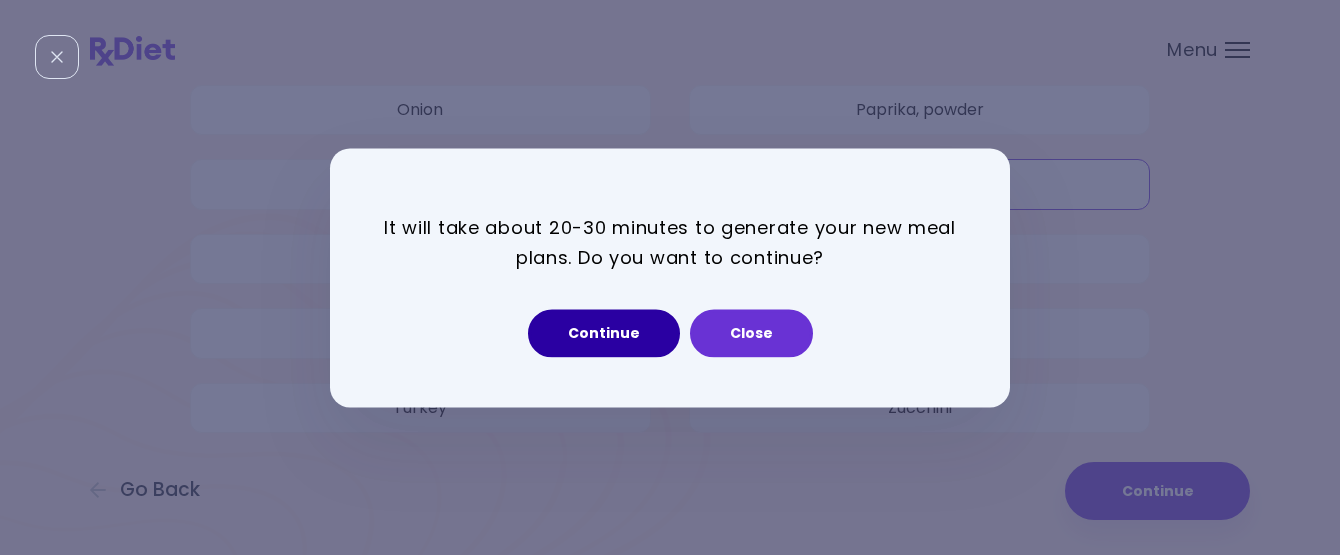 click on "Continue" at bounding box center (604, 333) 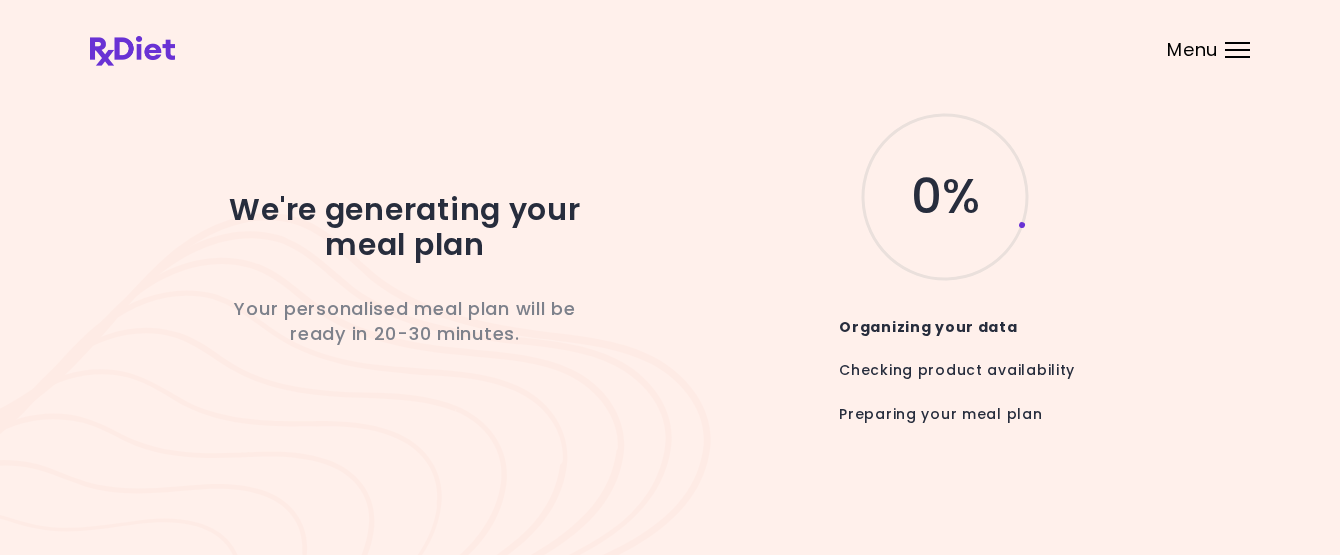 scroll, scrollTop: 0, scrollLeft: 0, axis: both 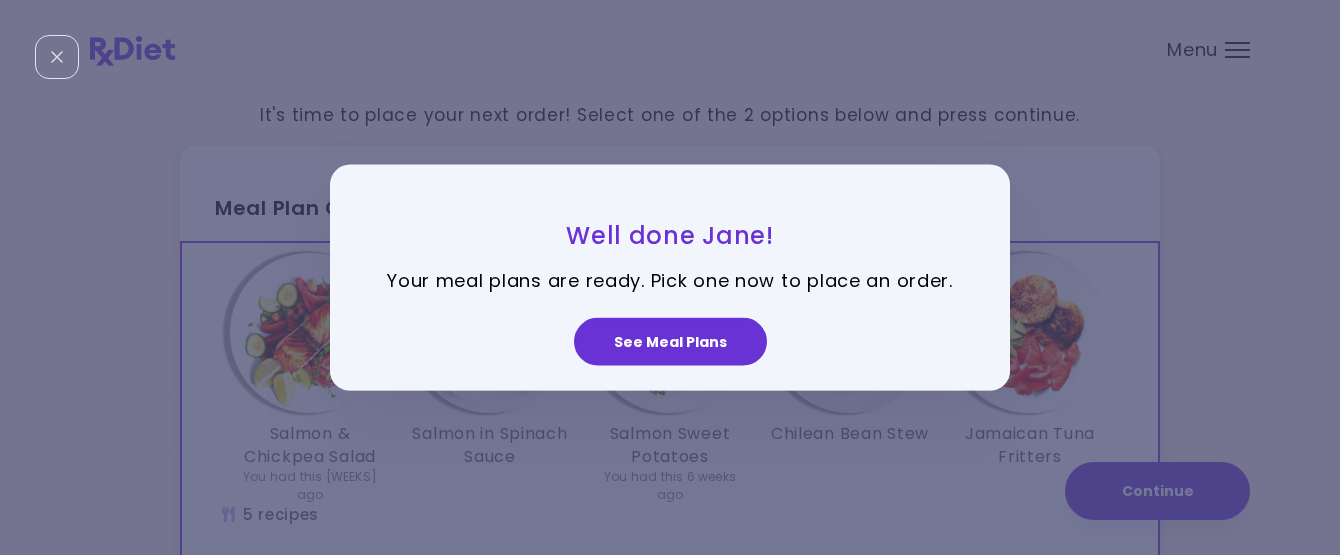 click on "See Meal Plans" at bounding box center [670, 342] 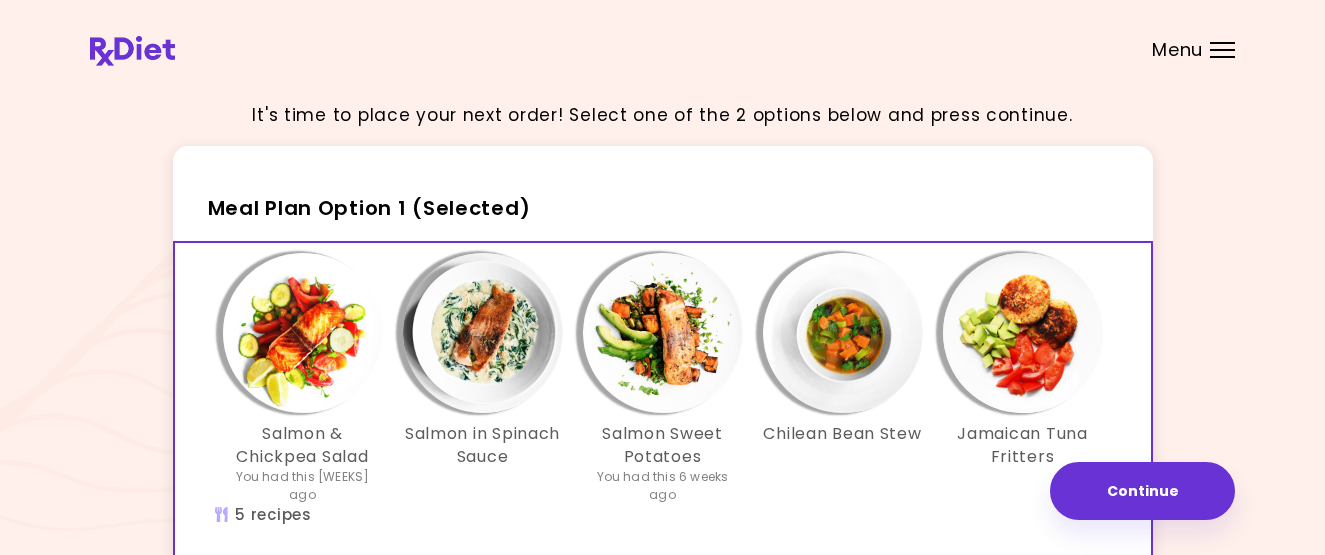 click at bounding box center (1023, 333) 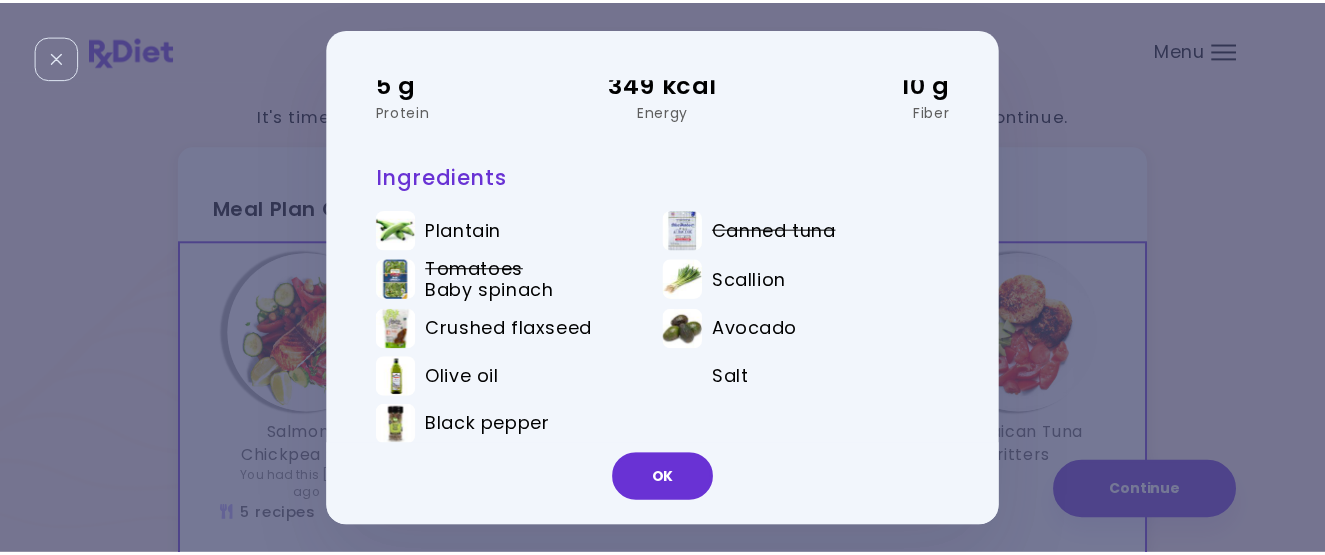 scroll, scrollTop: 186, scrollLeft: 0, axis: vertical 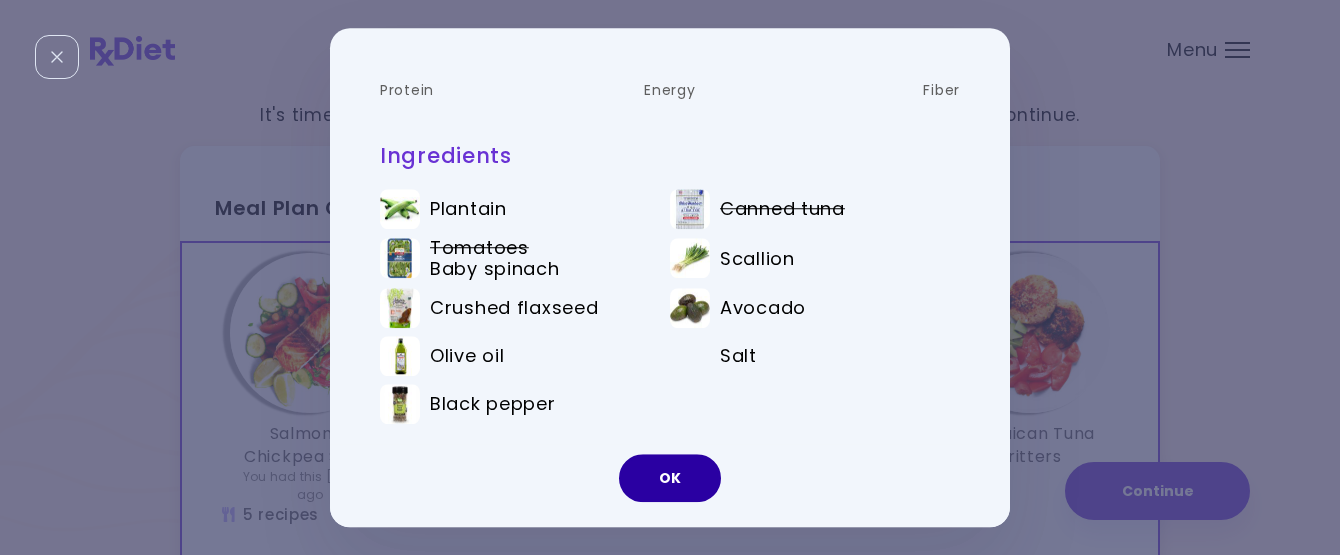 click on "OK" at bounding box center [670, 478] 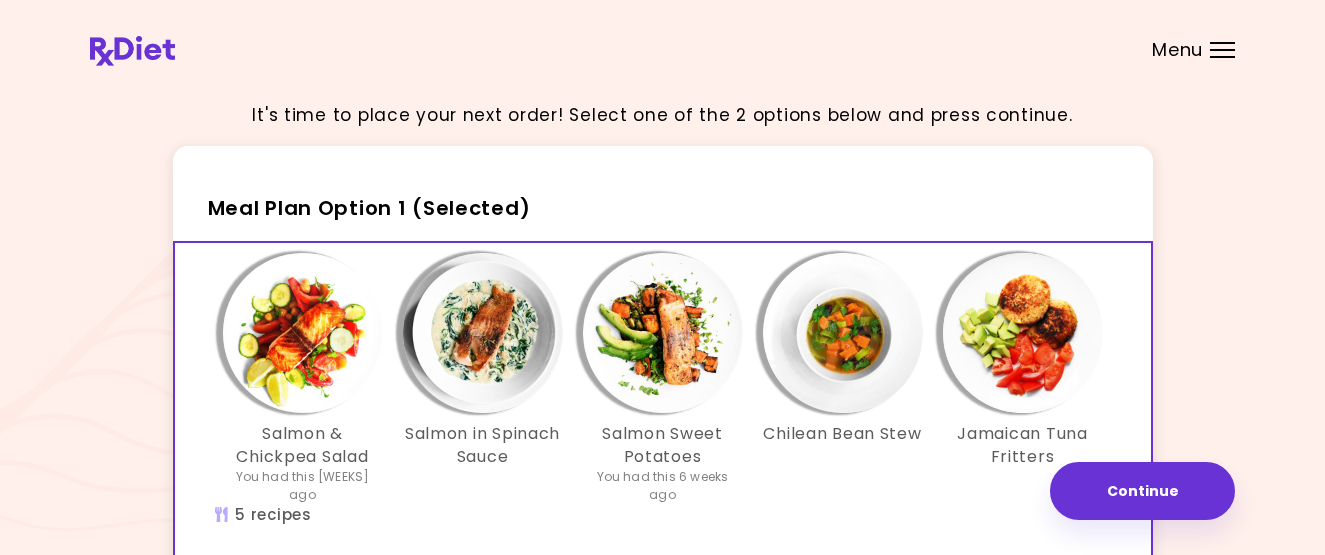 click at bounding box center (843, 333) 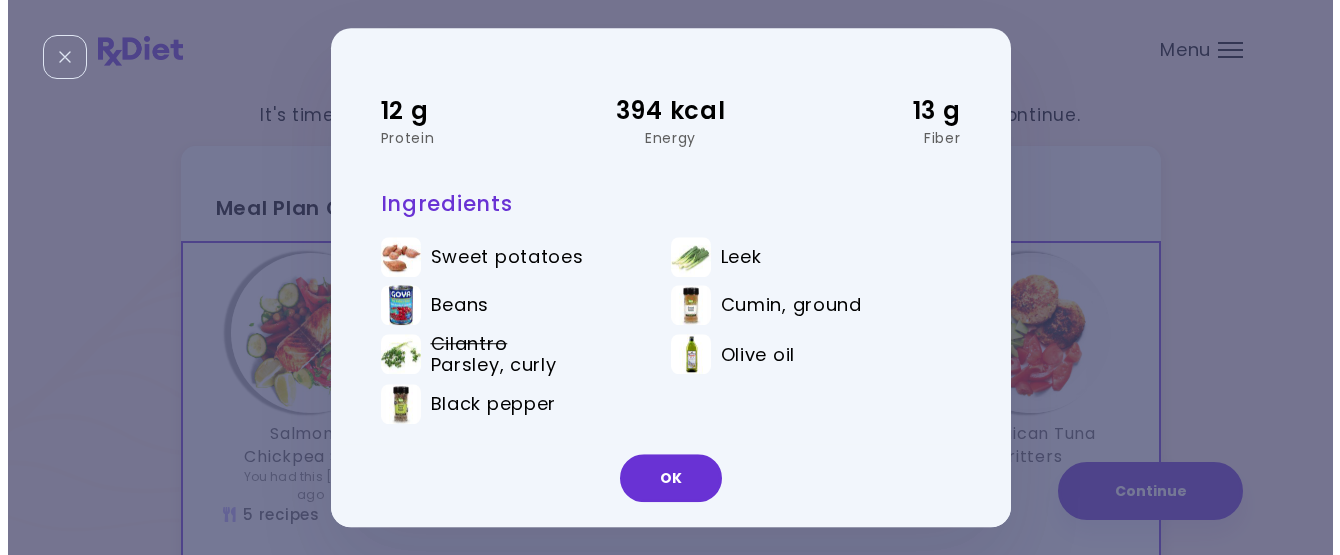 scroll, scrollTop: 0, scrollLeft: 0, axis: both 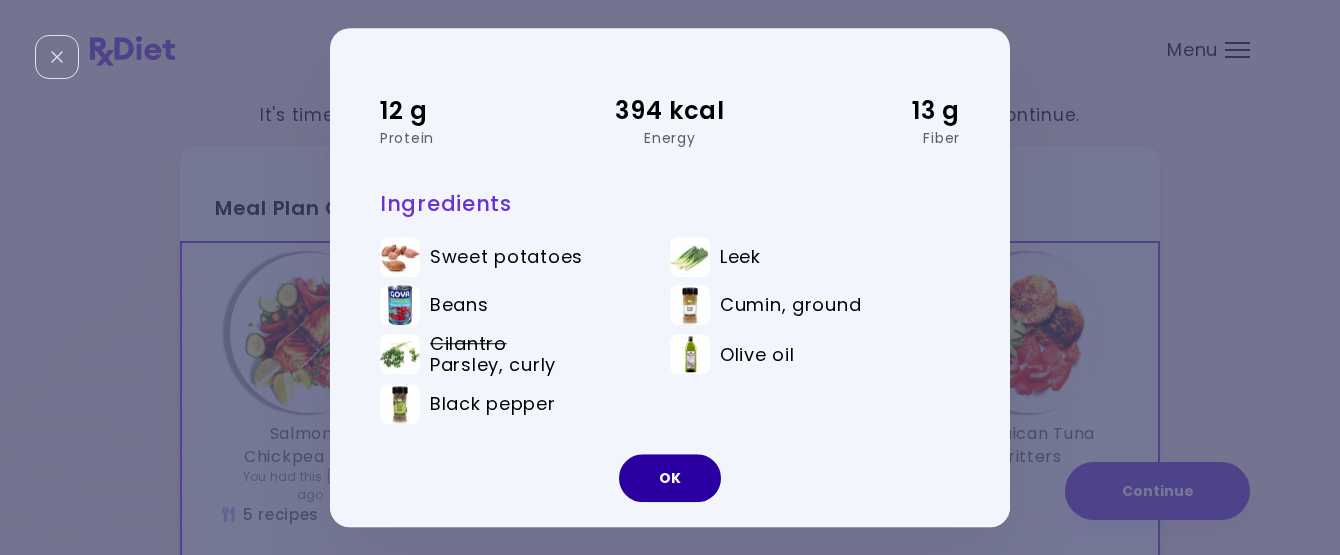 click on "OK" at bounding box center (670, 478) 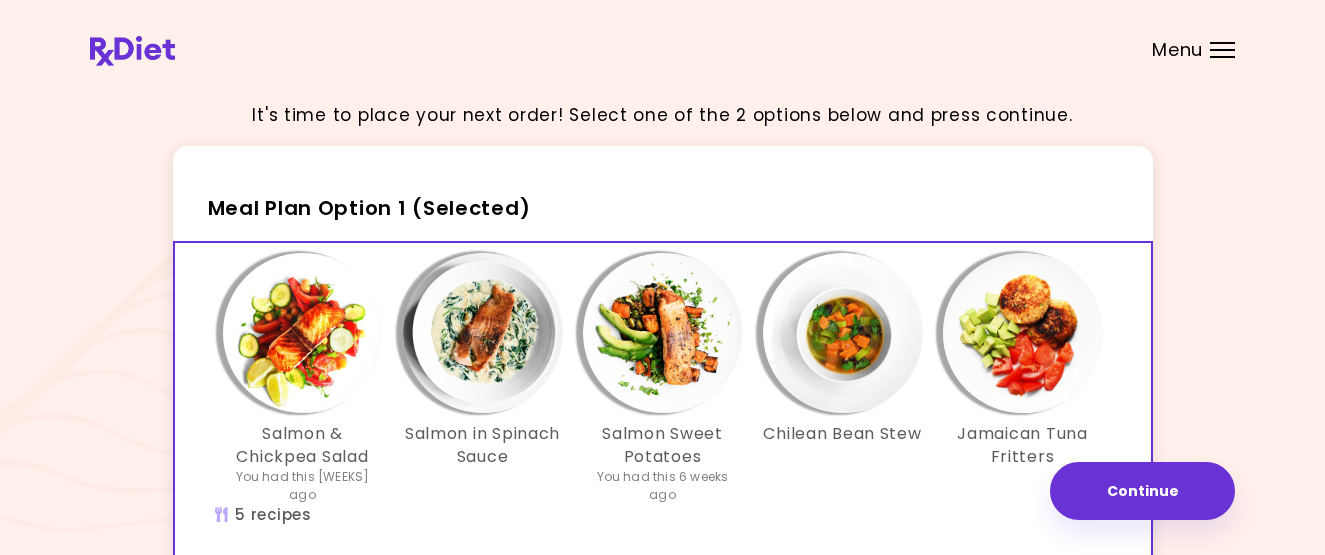 click at bounding box center (663, 333) 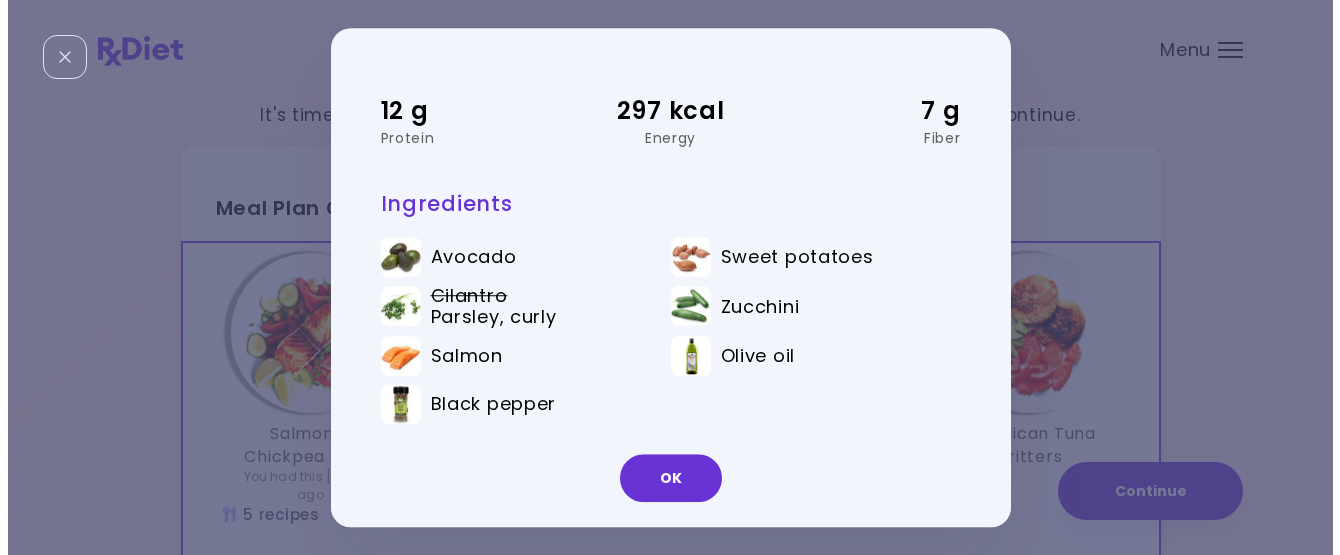 scroll, scrollTop: 0, scrollLeft: 0, axis: both 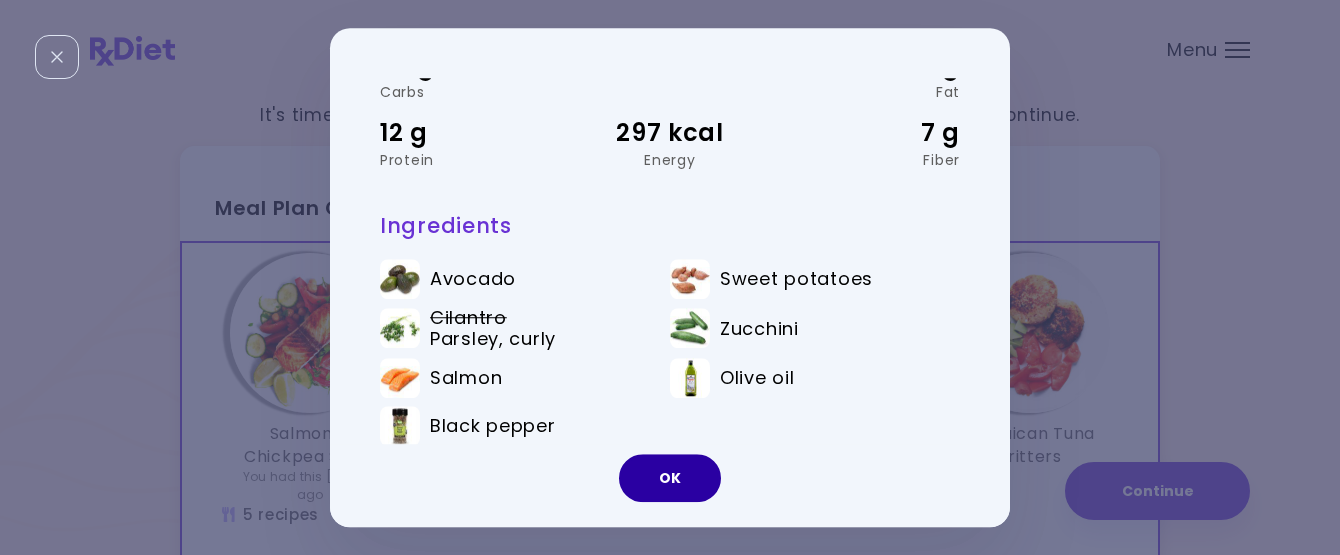 click on "OK" at bounding box center (670, 478) 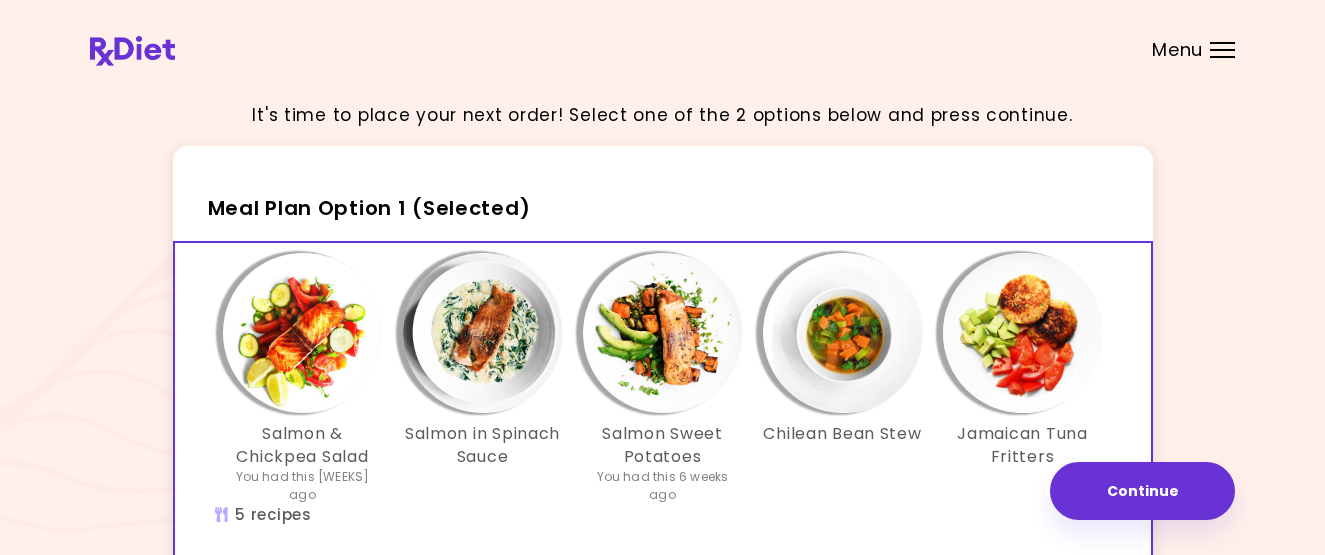 click at bounding box center [483, 333] 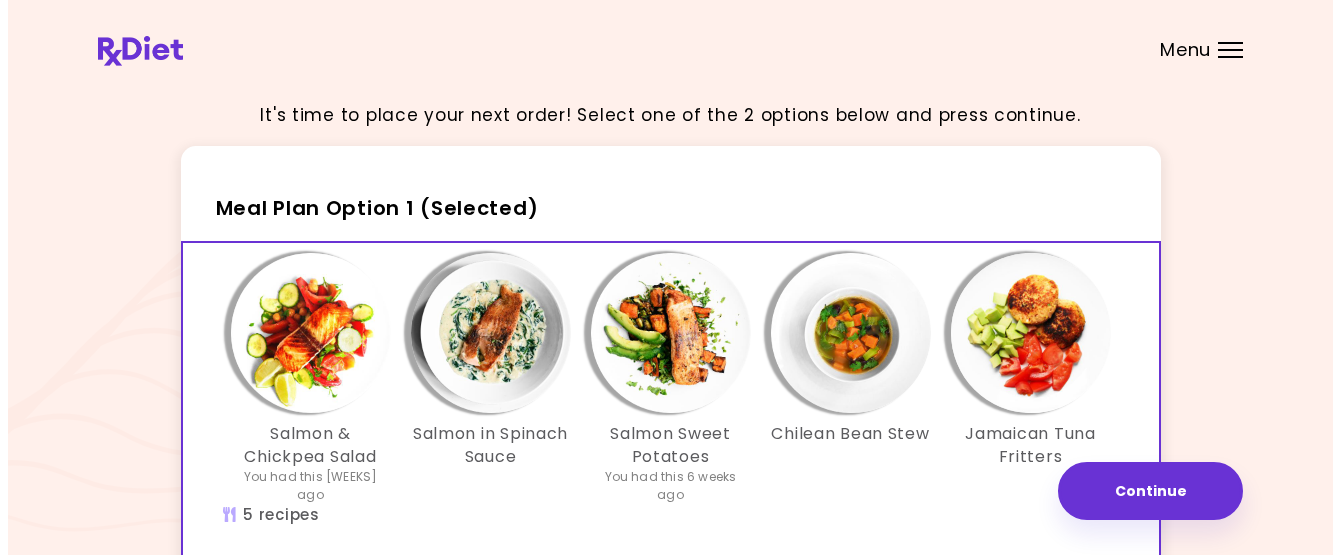 scroll, scrollTop: 0, scrollLeft: 0, axis: both 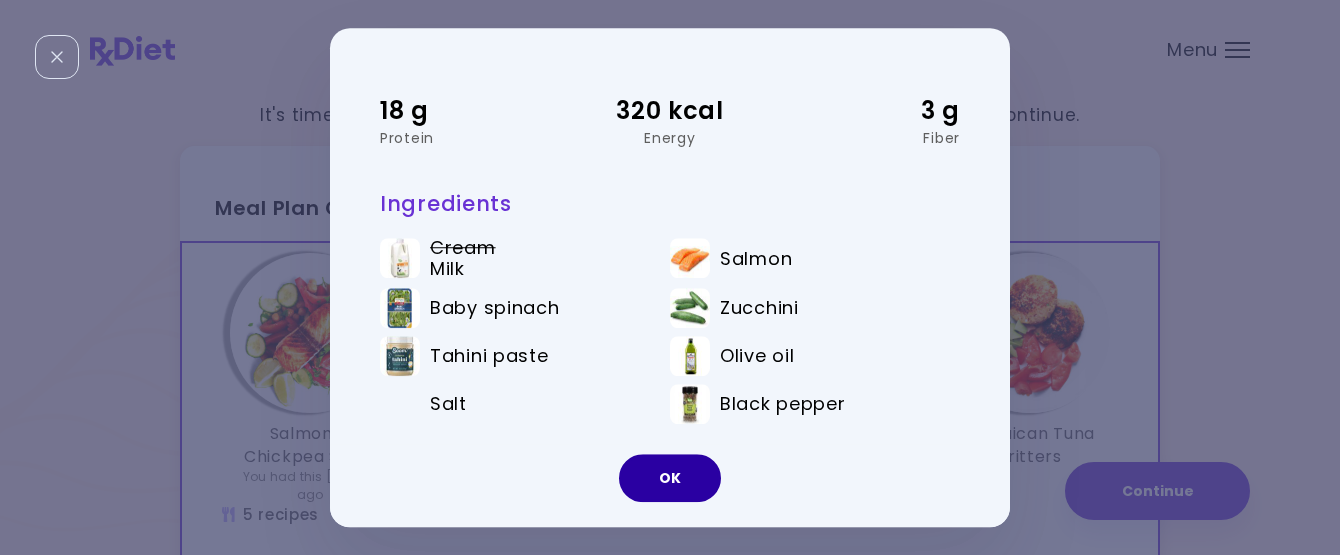 click on "OK" at bounding box center (670, 478) 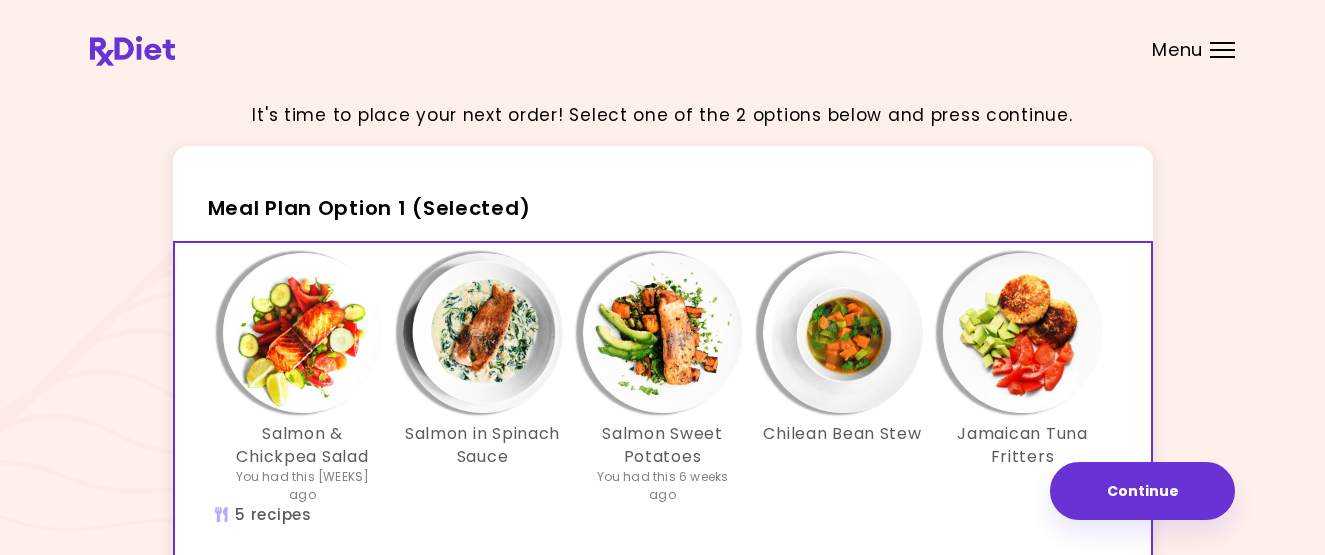 click at bounding box center (483, 333) 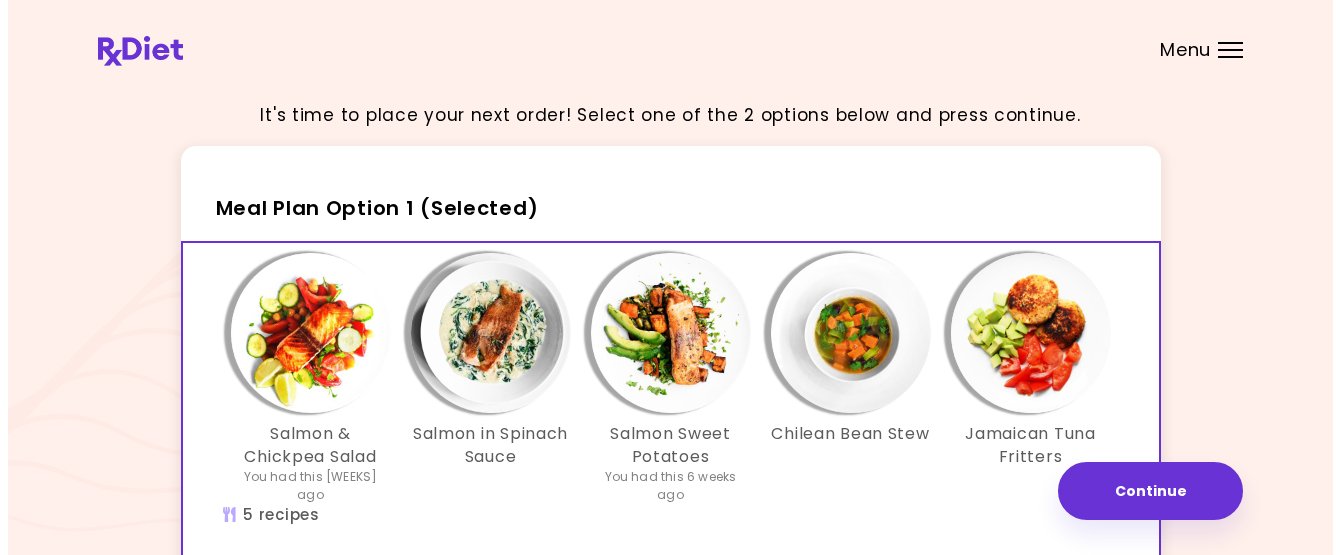 scroll, scrollTop: 0, scrollLeft: 0, axis: both 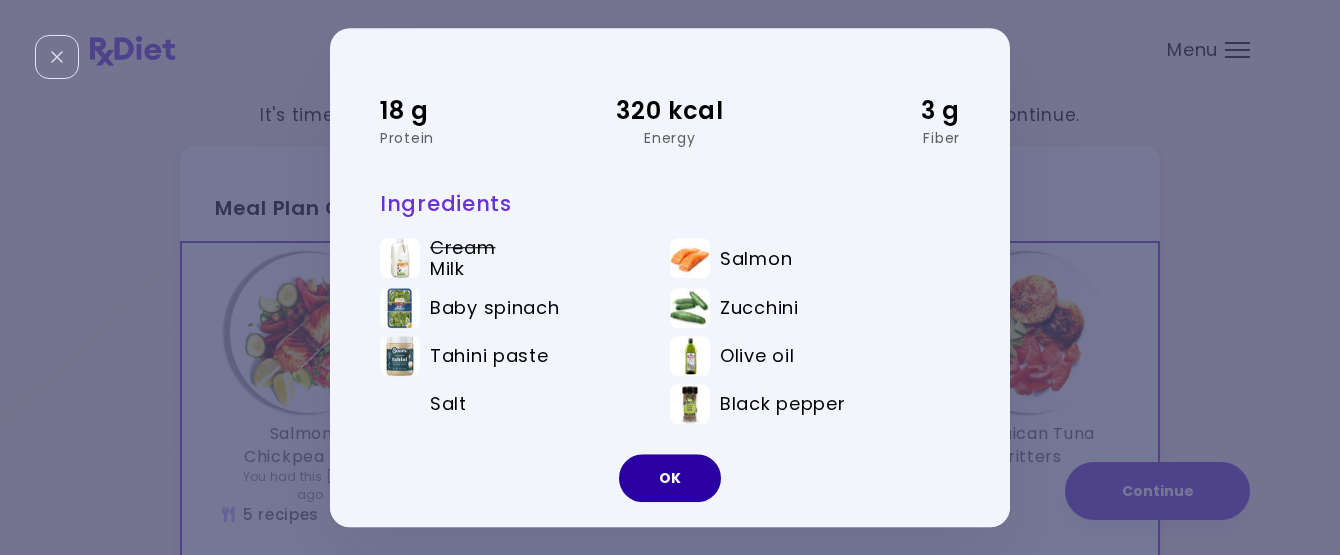 click on "OK" at bounding box center [670, 478] 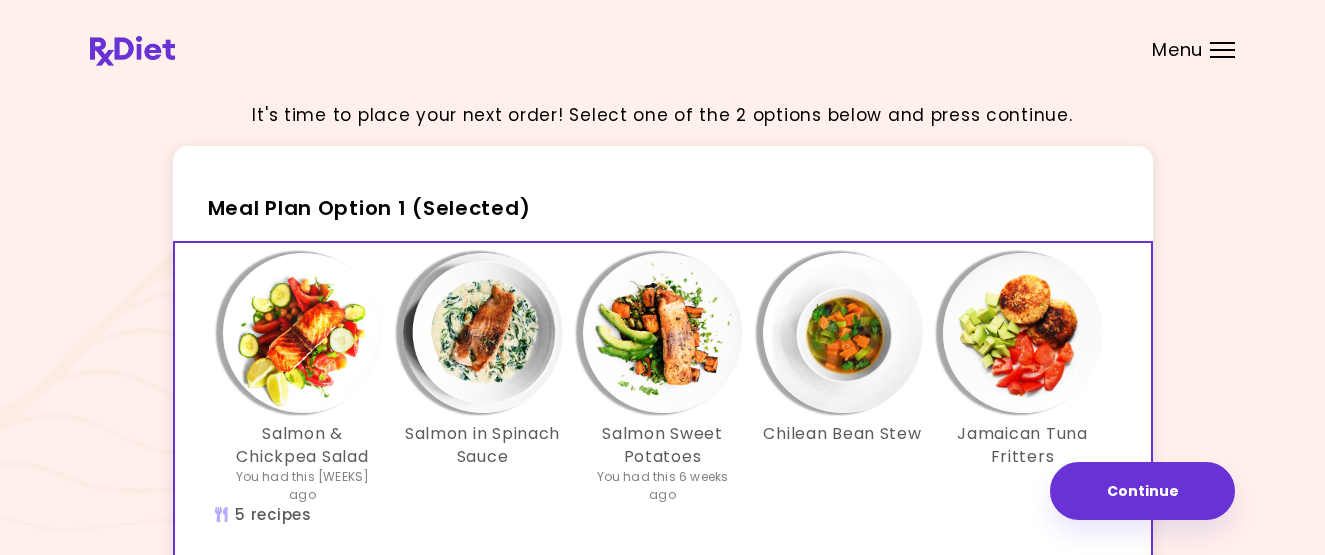 click at bounding box center [303, 333] 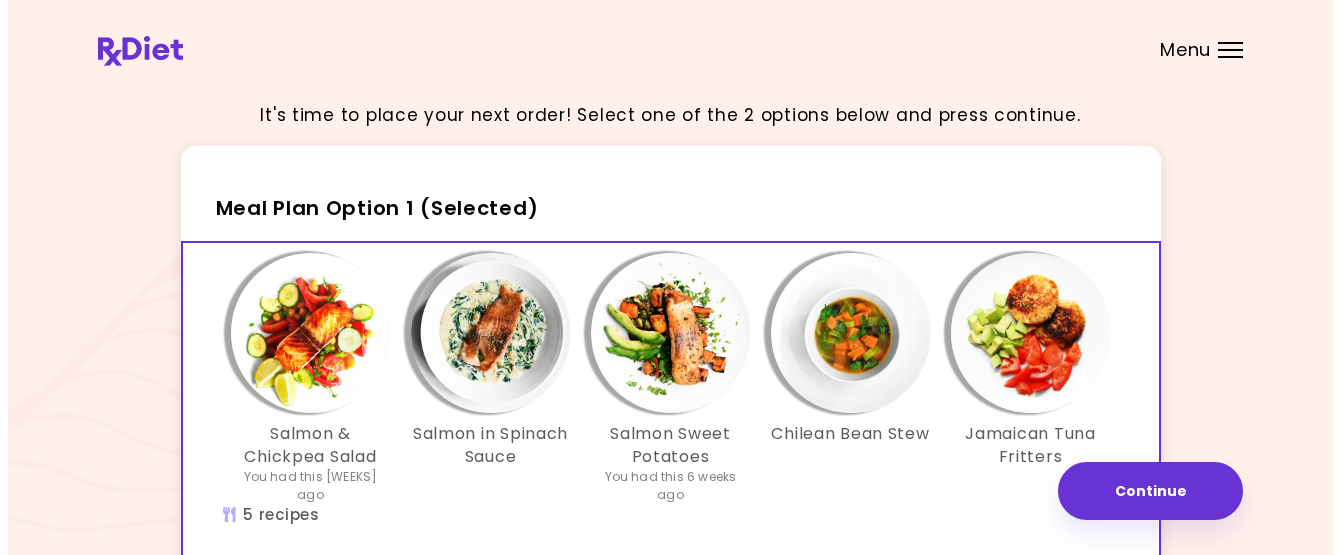 scroll, scrollTop: 0, scrollLeft: 0, axis: both 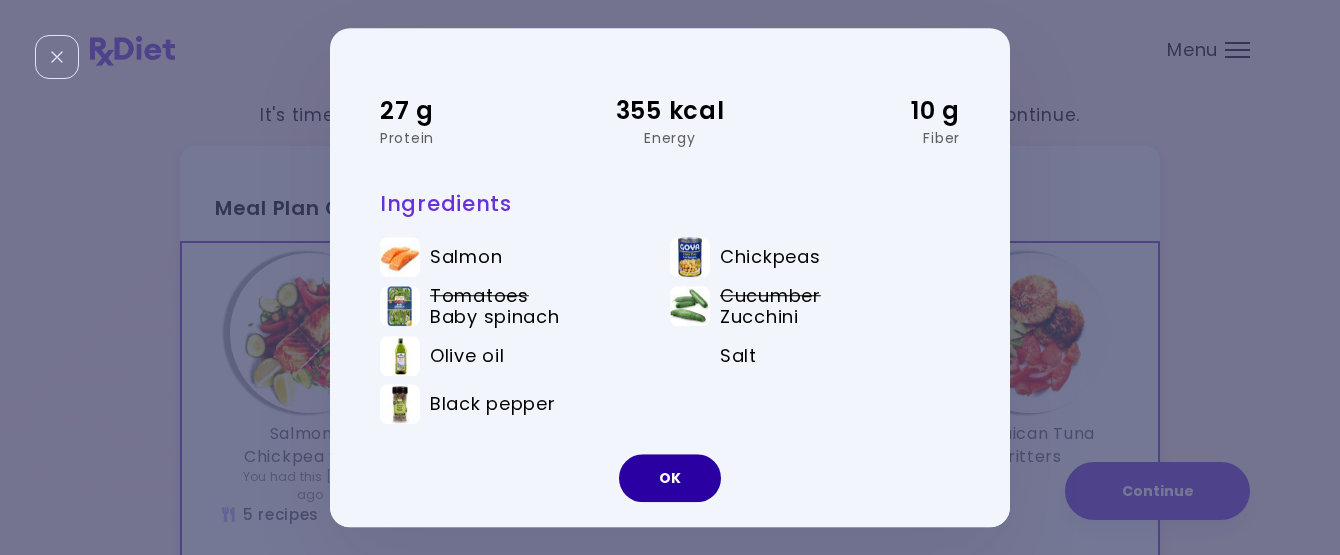 click on "OK" at bounding box center (670, 478) 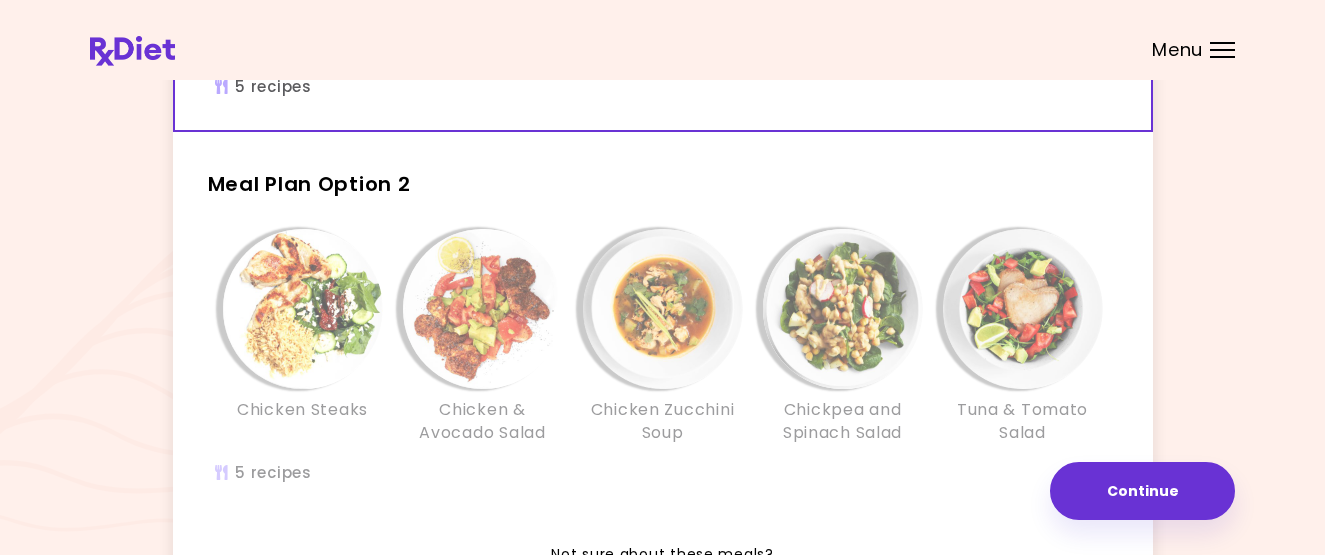 scroll, scrollTop: 430, scrollLeft: 0, axis: vertical 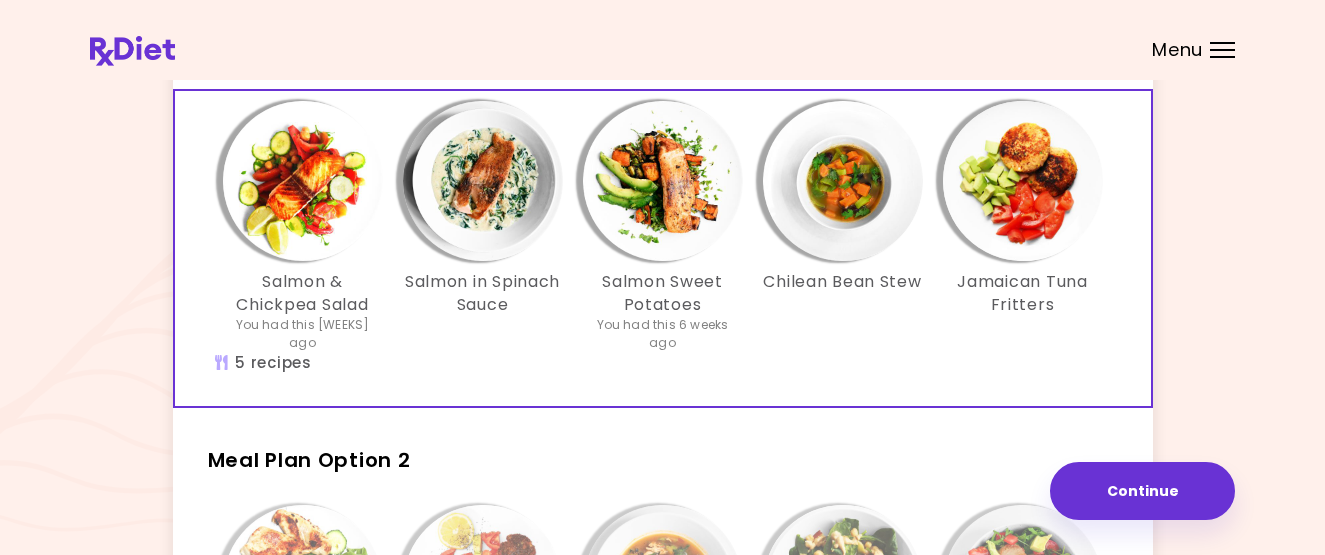 click at bounding box center [1023, 181] 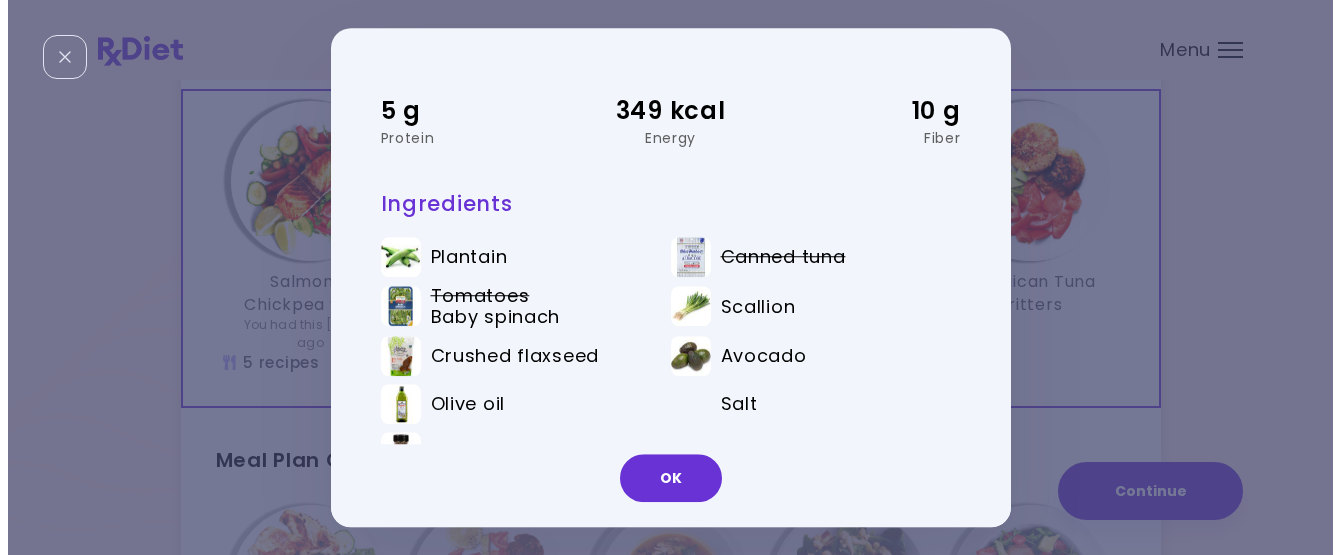 scroll, scrollTop: 0, scrollLeft: 0, axis: both 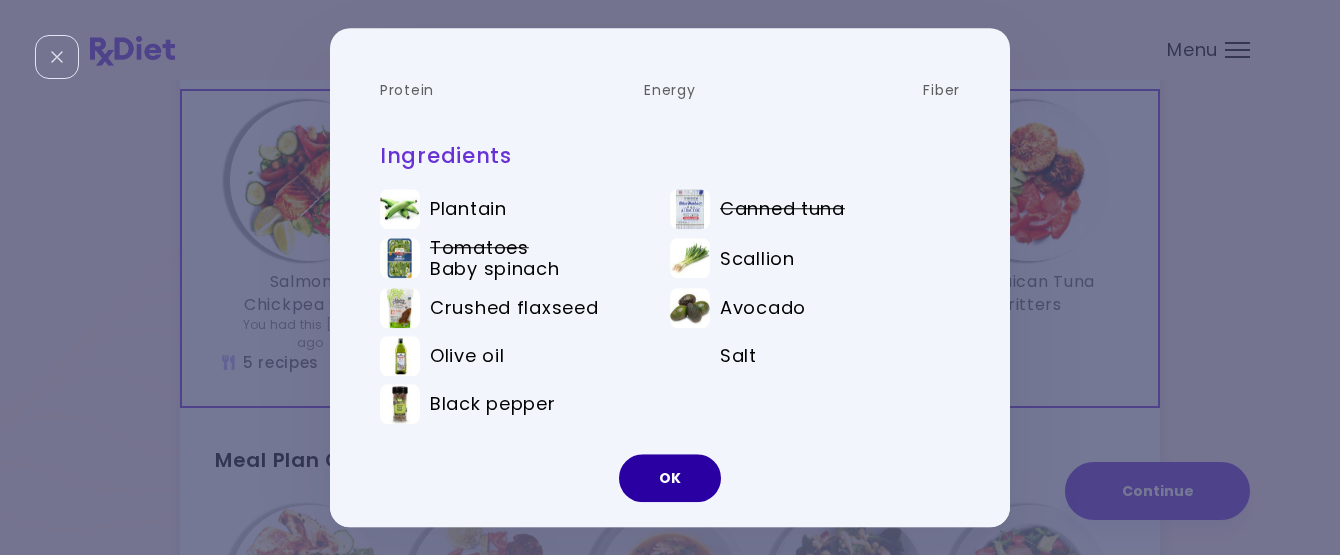 click on "OK" at bounding box center (670, 478) 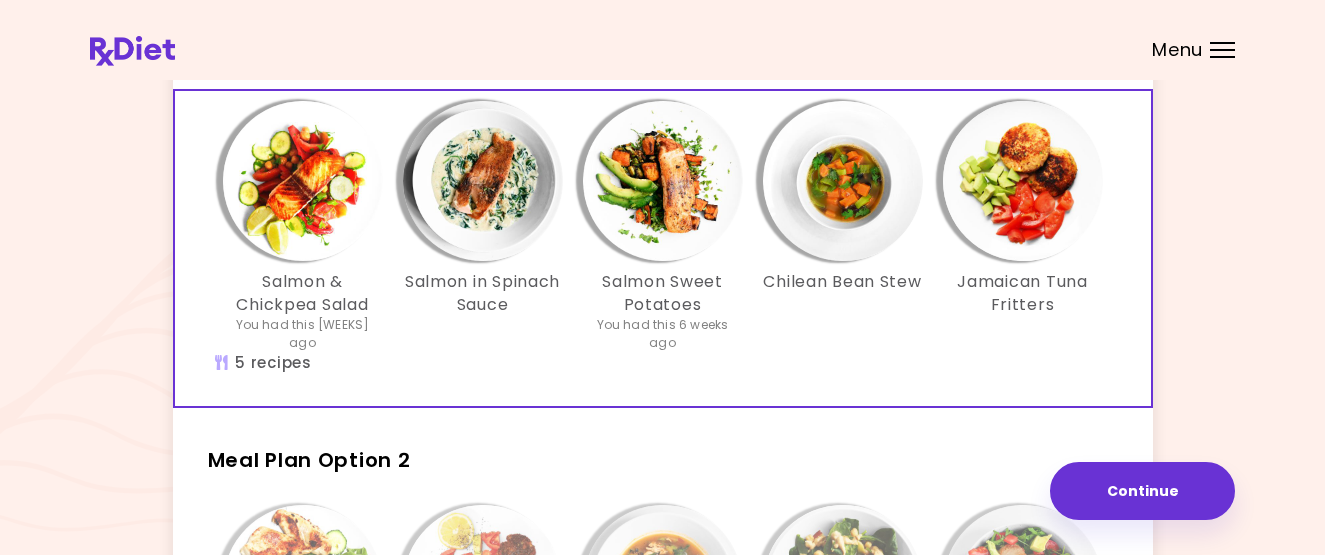 click at bounding box center (843, 181) 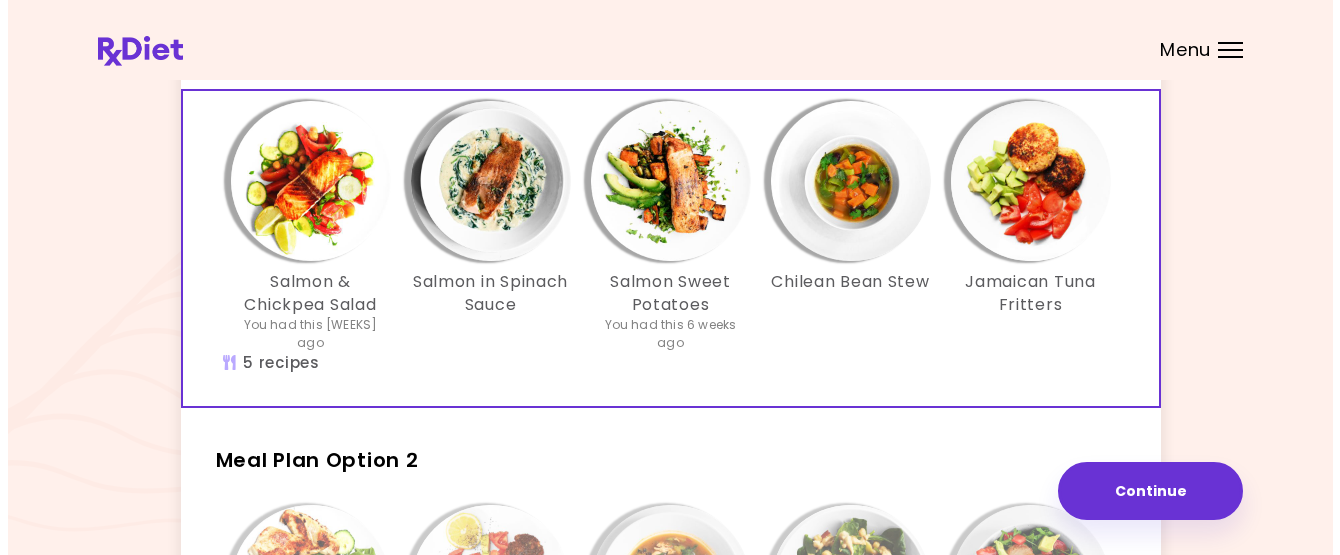 scroll, scrollTop: 0, scrollLeft: 0, axis: both 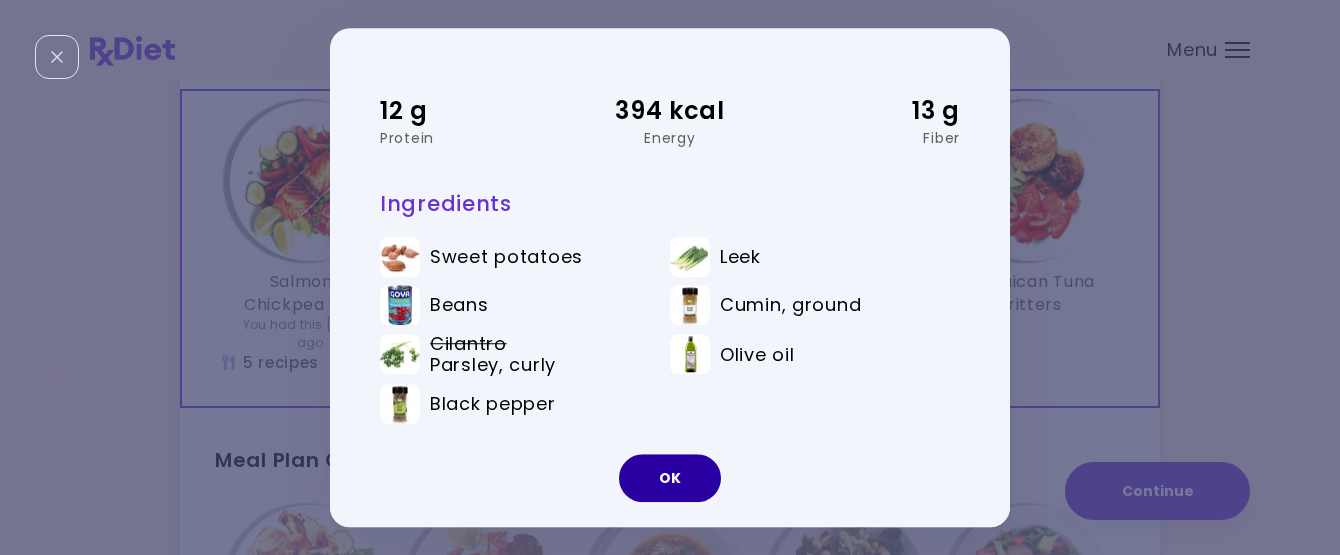 click on "OK" at bounding box center (670, 478) 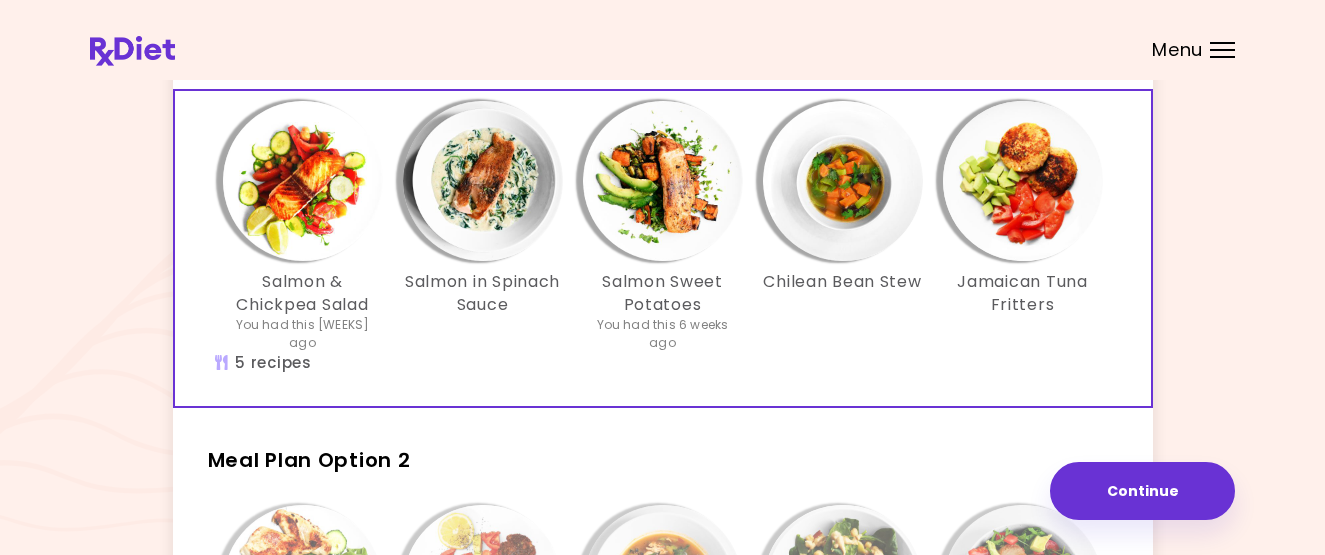 click at bounding box center [663, 181] 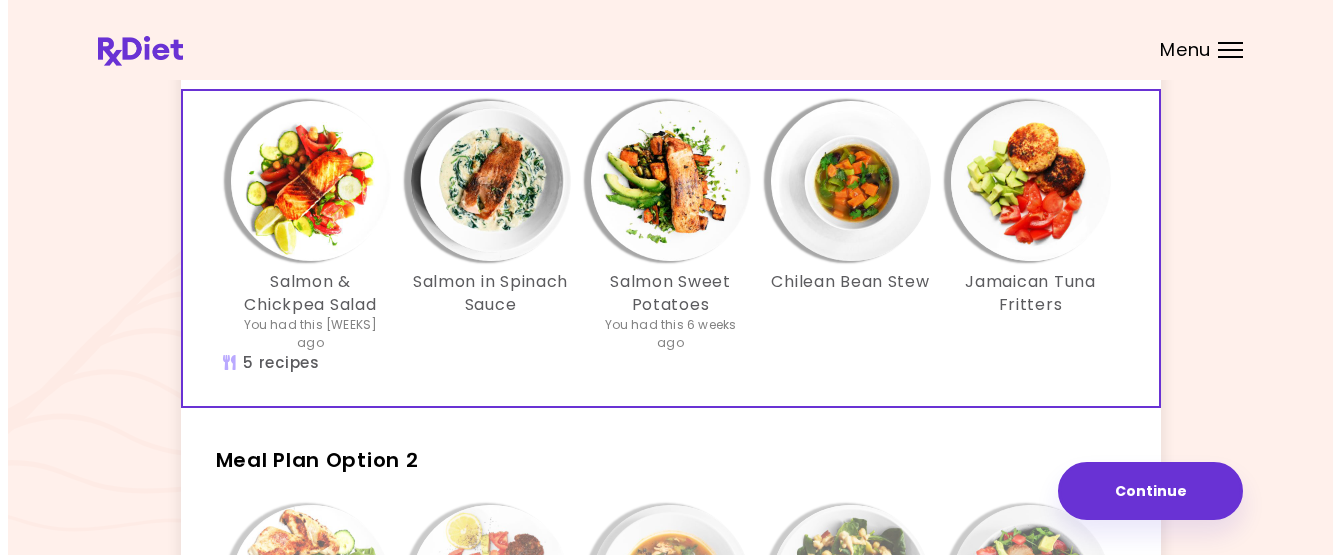 scroll, scrollTop: 0, scrollLeft: 0, axis: both 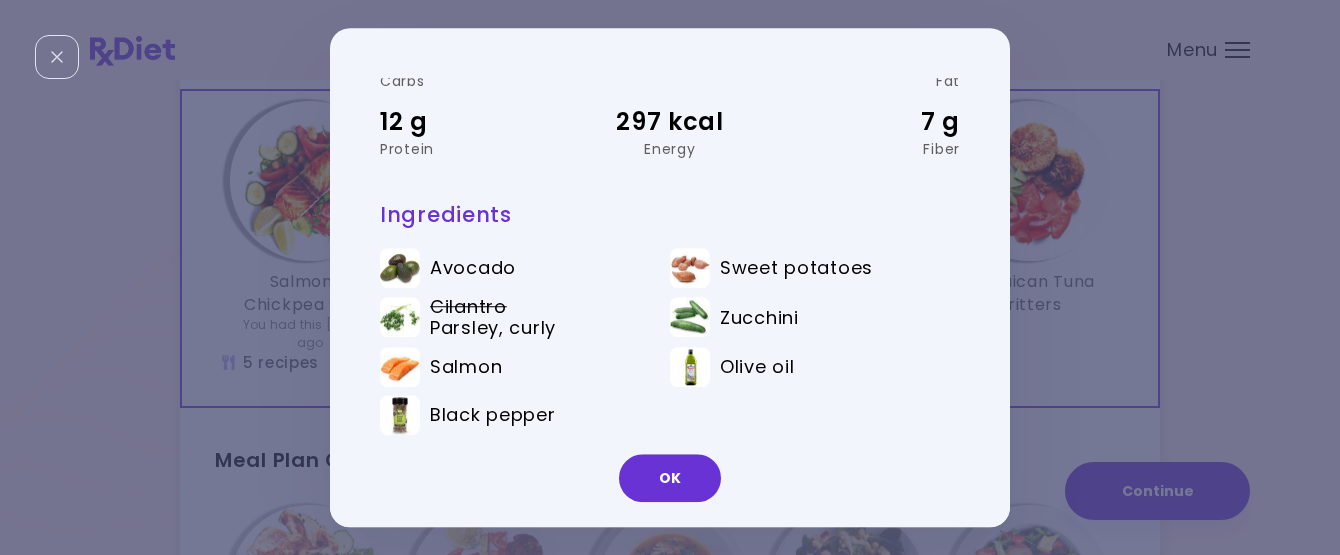 click on "Salmon Sweet Potatoes   20   min  | Lunch/Dinner 25   g Carbs 17   g Fat 12   g Protein 297   kcal Energy 7   g Fiber Ingredients Avocado Sweet potatoes Cilantro Parsley, curly Zucchini Salmon Olive oil Black pepper" at bounding box center (660, 278) 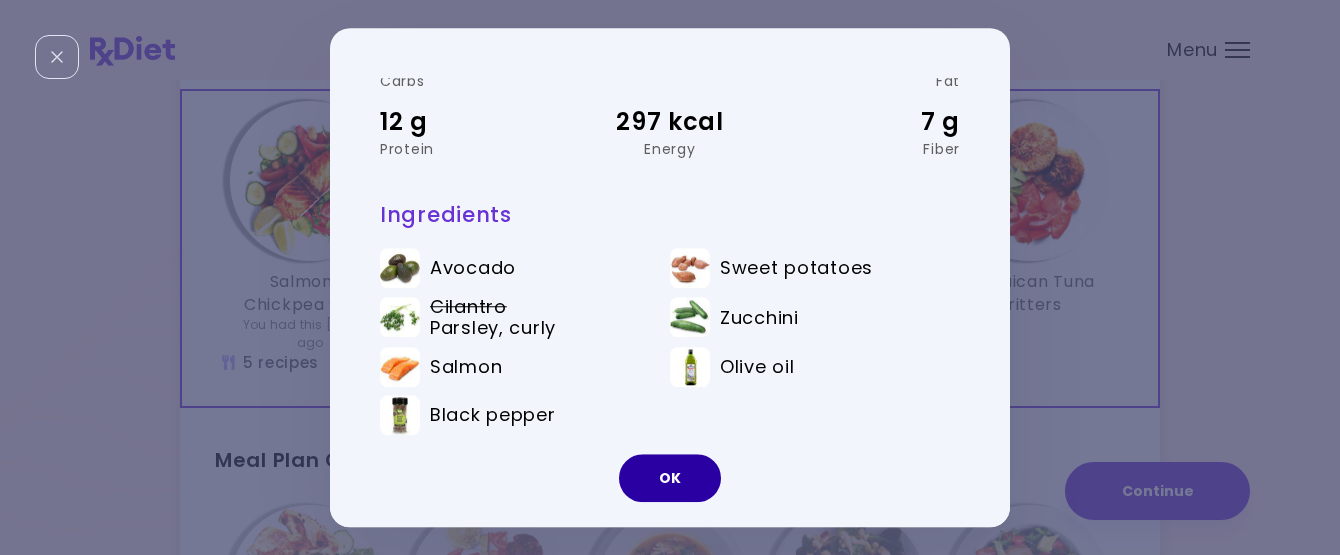 click on "OK" at bounding box center (670, 478) 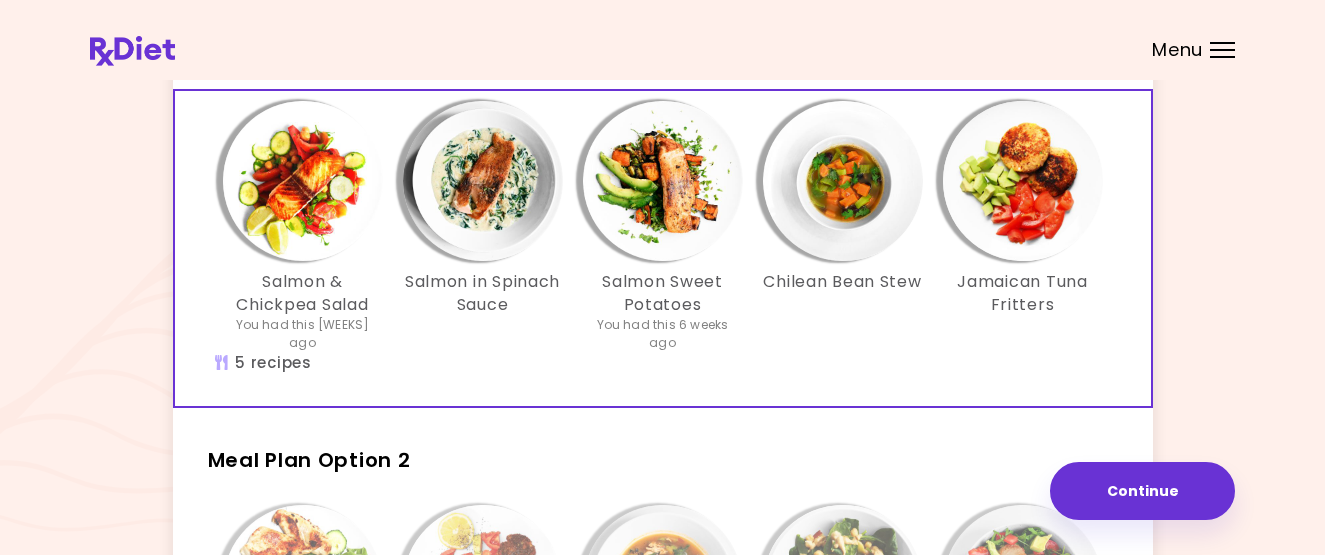 click at bounding box center (663, 181) 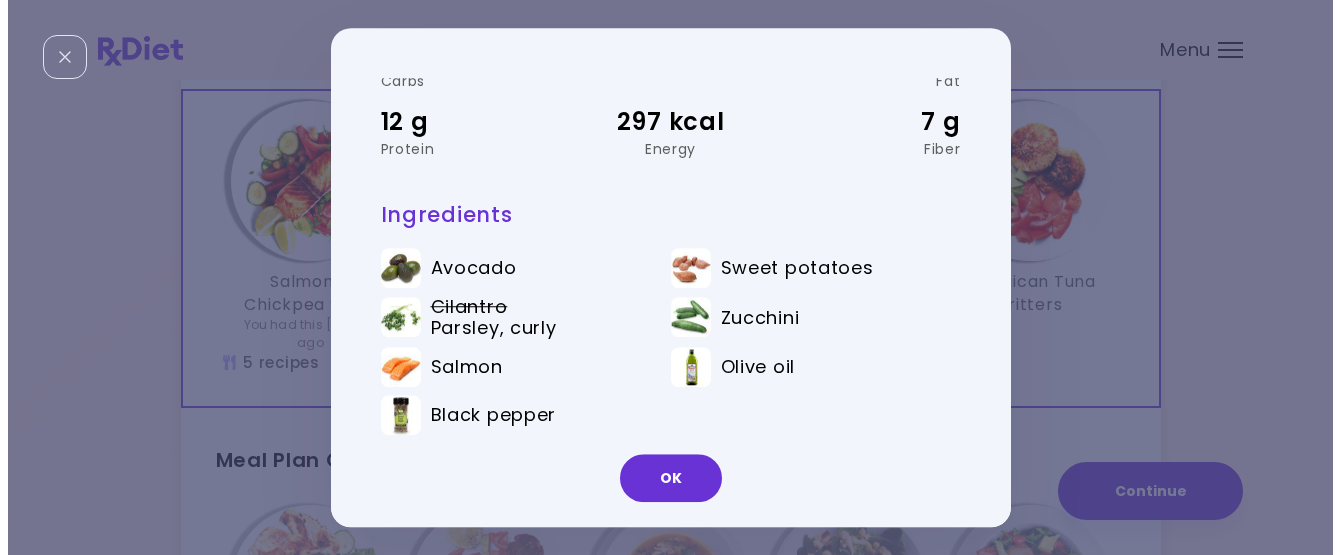 scroll, scrollTop: 0, scrollLeft: 0, axis: both 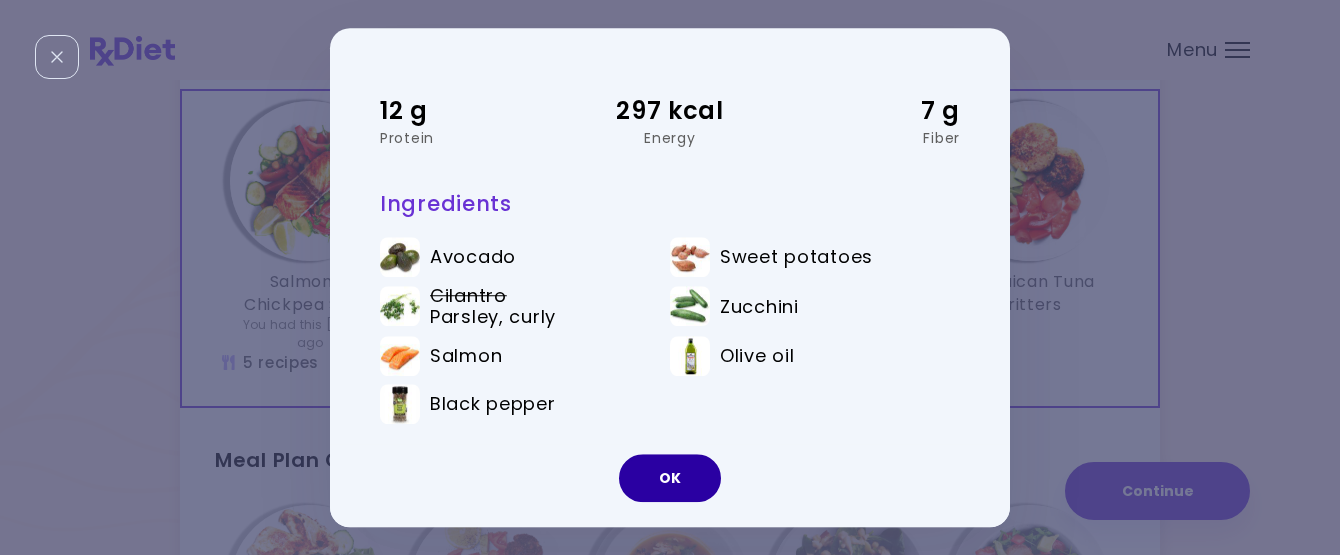 click on "OK" at bounding box center (670, 478) 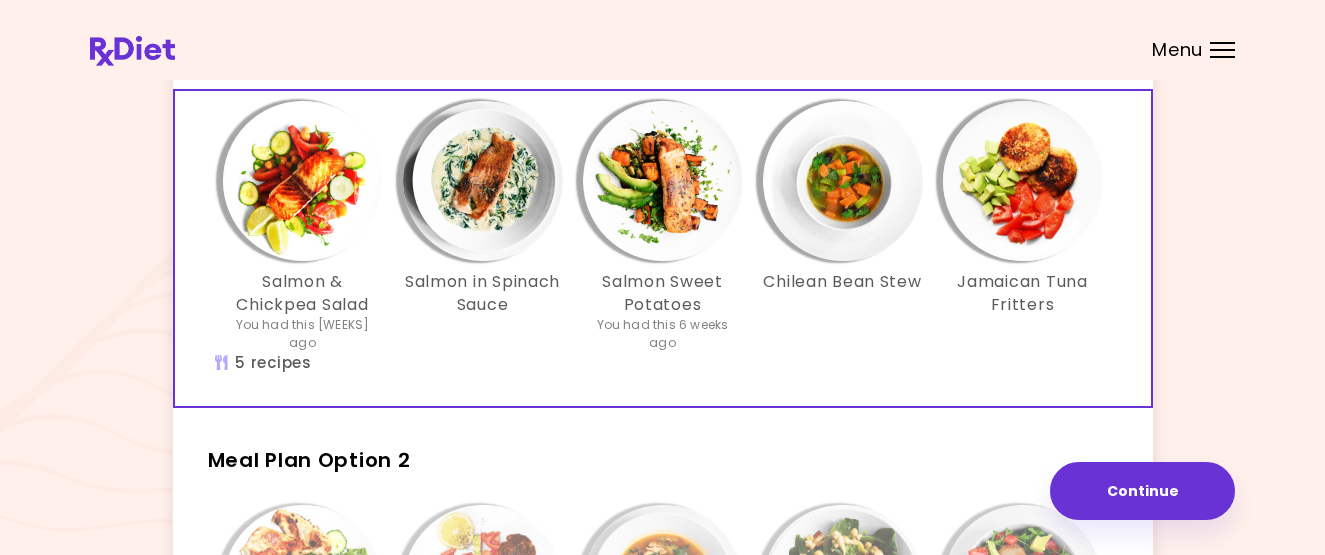 click at bounding box center [303, 181] 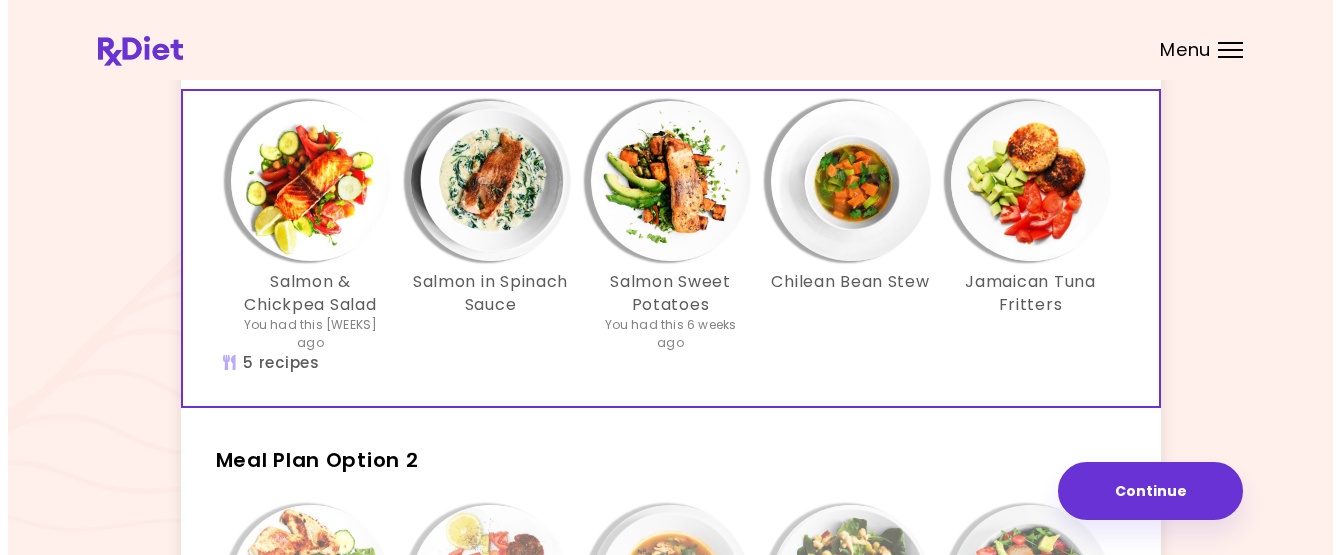 scroll, scrollTop: 0, scrollLeft: 0, axis: both 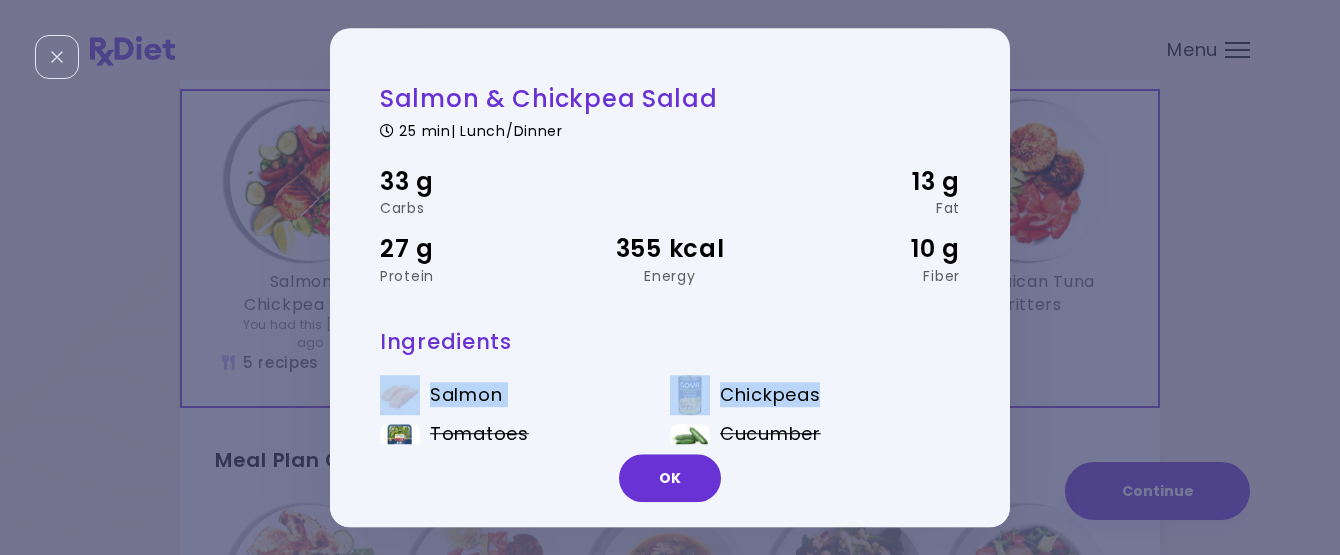 drag, startPoint x: 982, startPoint y: 314, endPoint x: 978, endPoint y: 365, distance: 51.156624 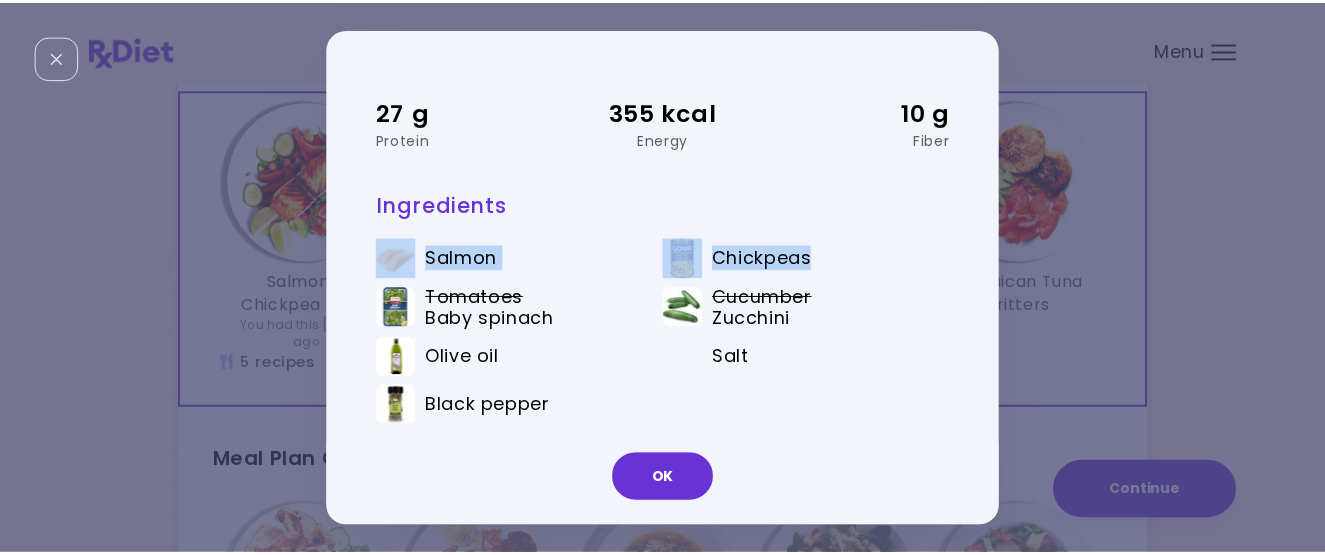 scroll, scrollTop: 138, scrollLeft: 0, axis: vertical 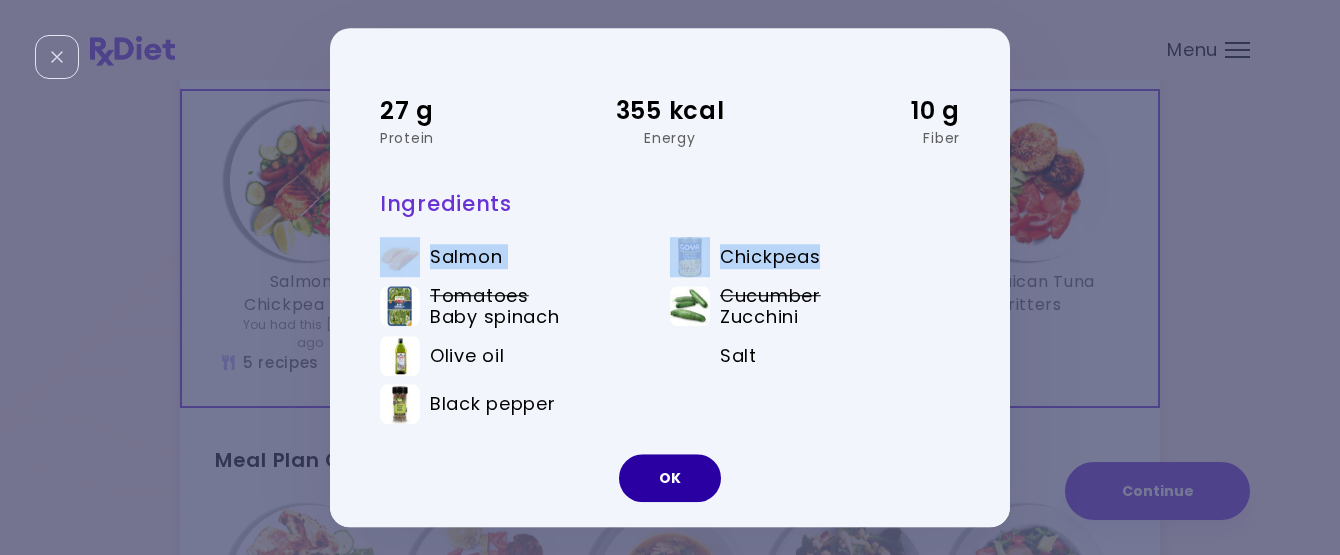 click on "OK" at bounding box center (670, 478) 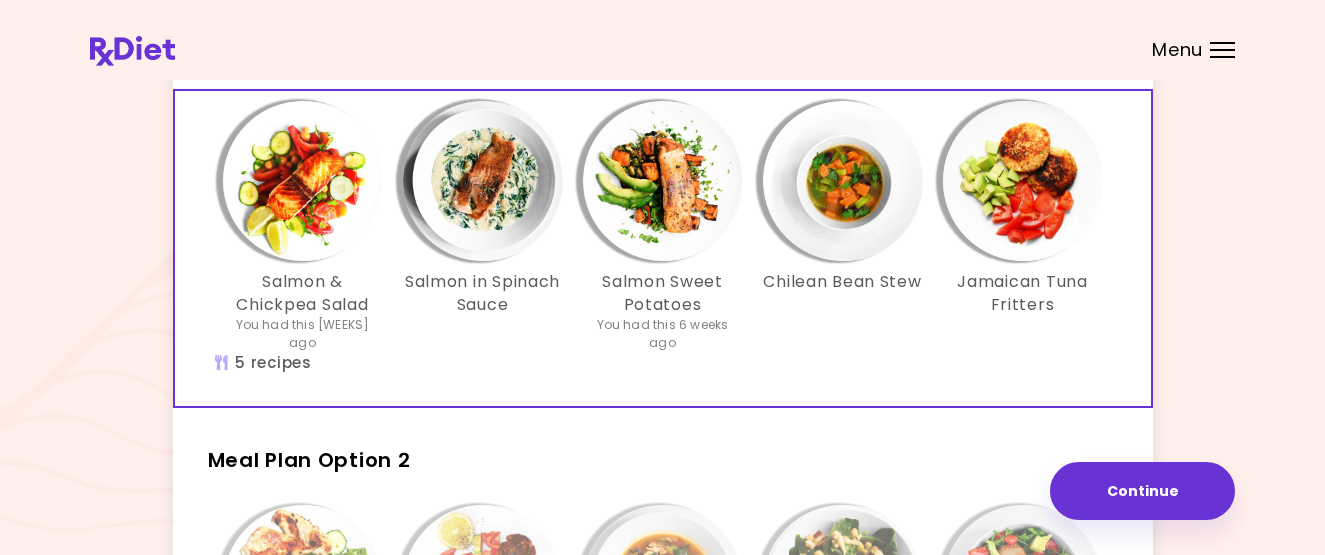 click at bounding box center [483, 181] 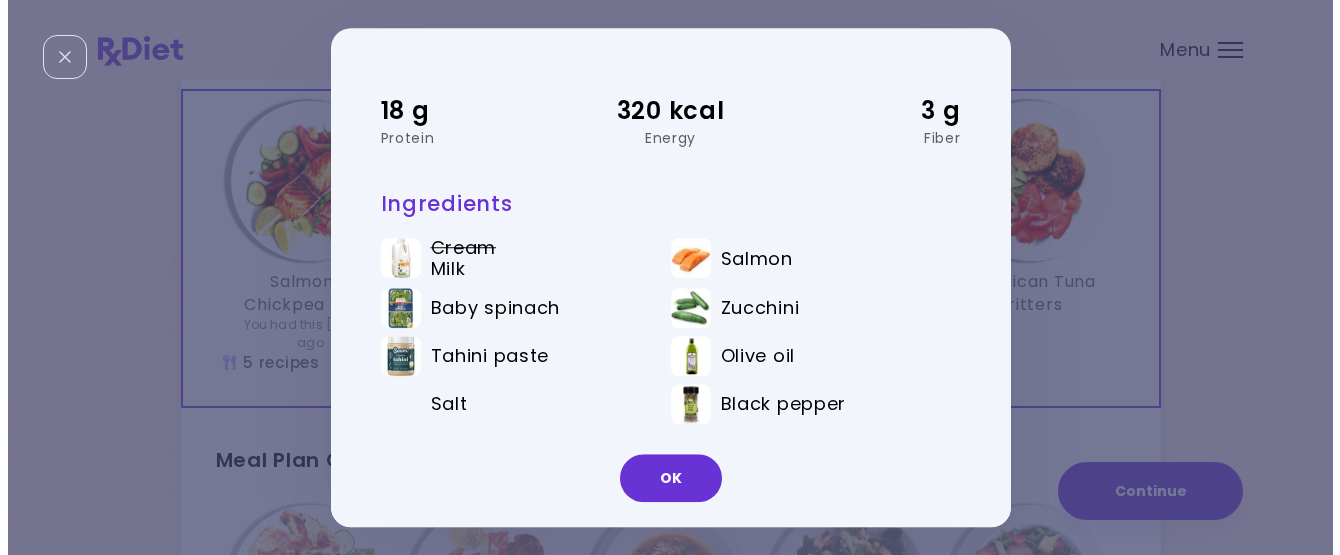 scroll, scrollTop: 0, scrollLeft: 0, axis: both 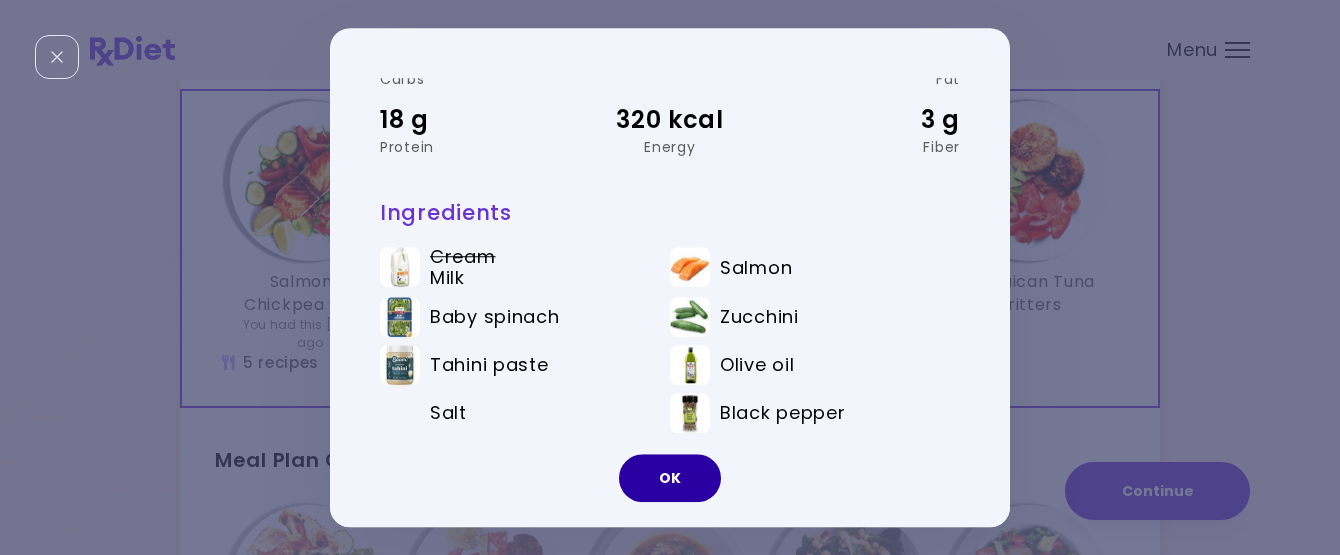 click on "OK" at bounding box center (670, 478) 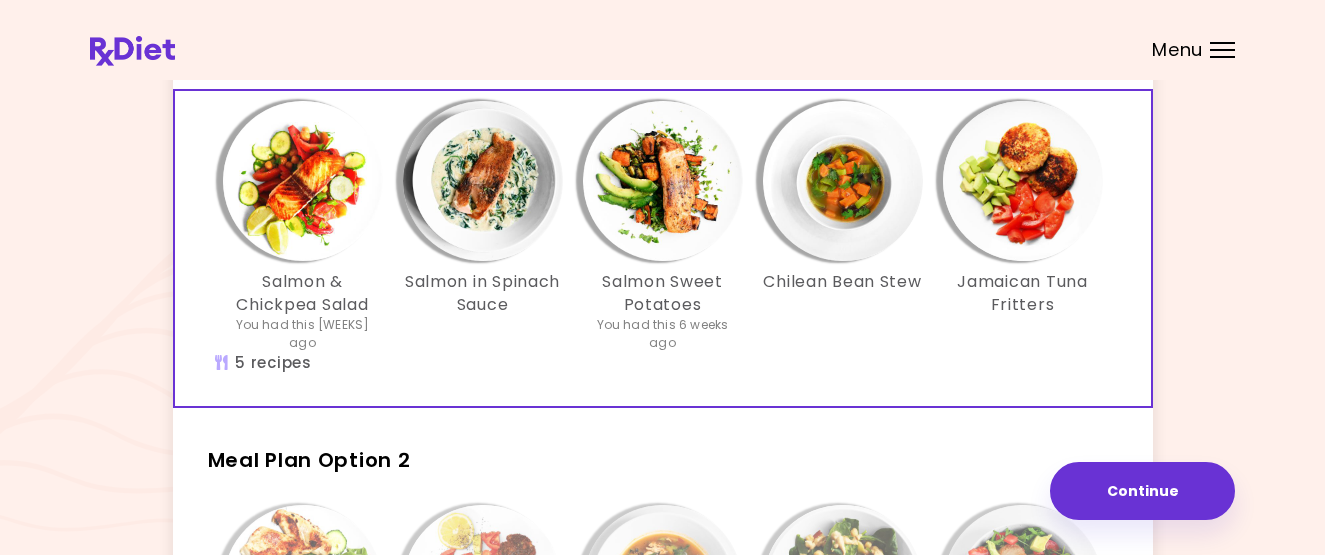 click at bounding box center (1023, 181) 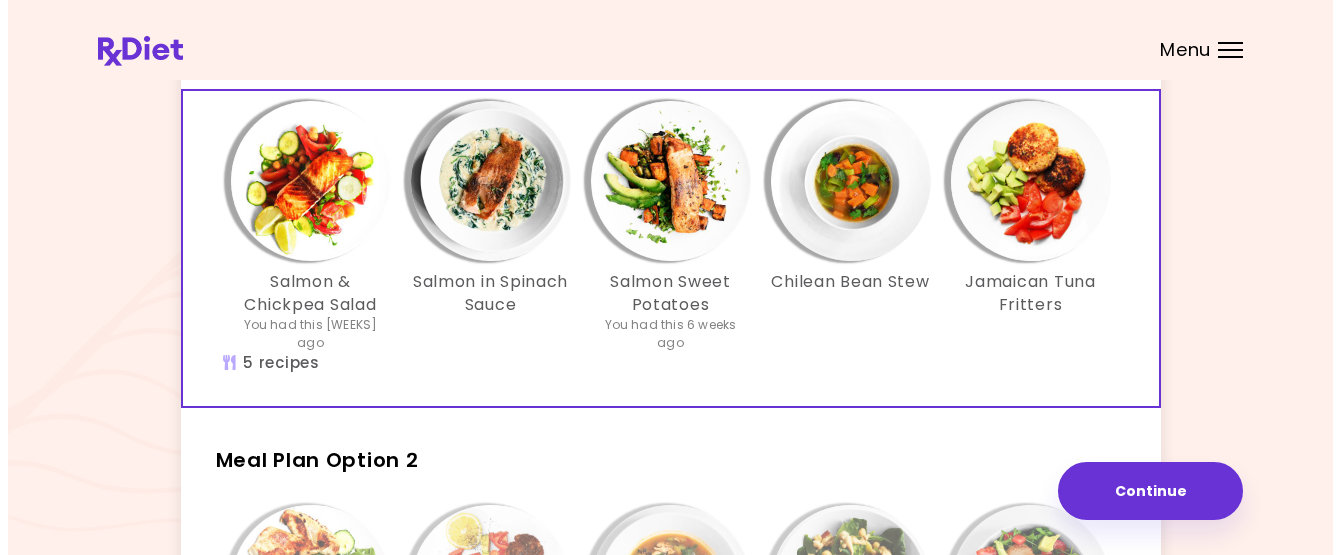 scroll, scrollTop: 0, scrollLeft: 0, axis: both 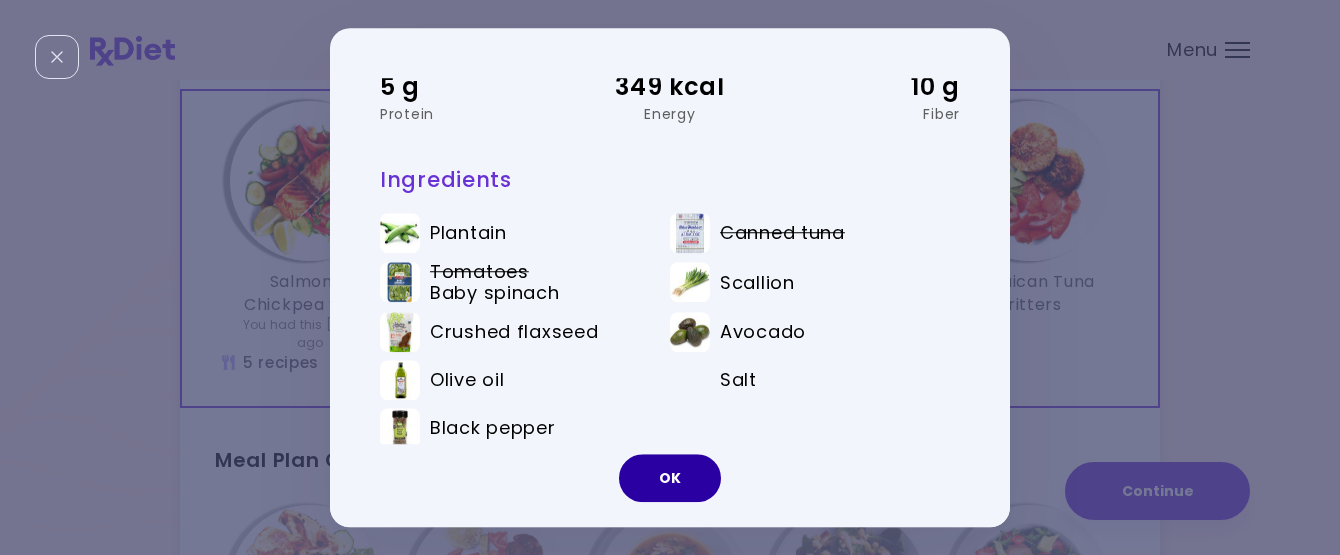 click on "OK" at bounding box center [670, 478] 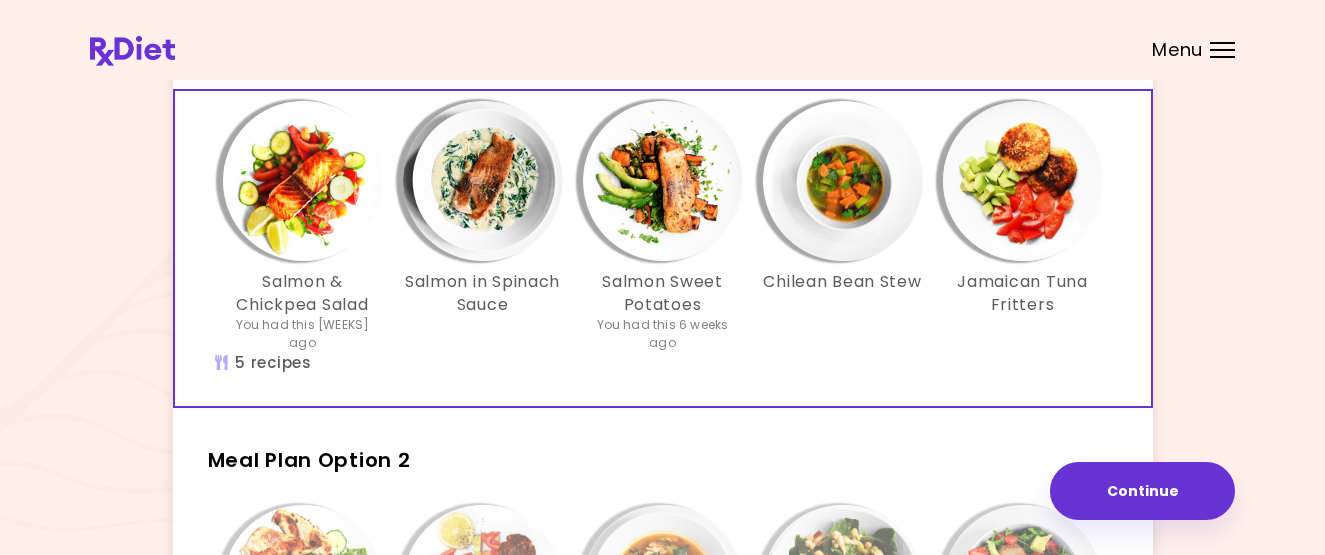 click at bounding box center [843, 181] 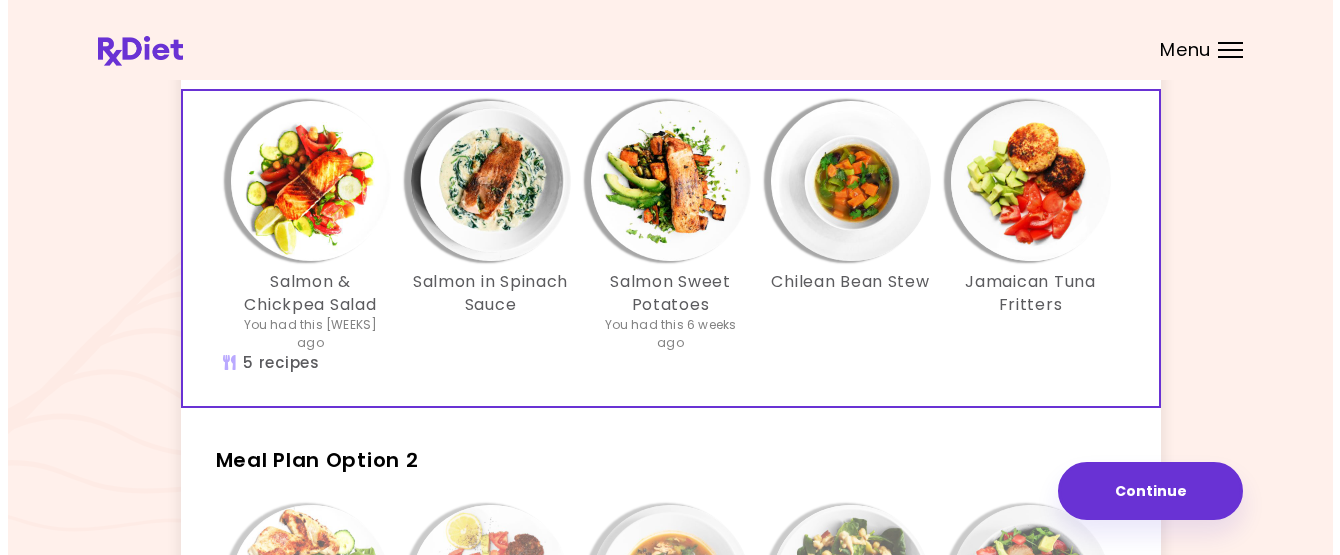 scroll, scrollTop: 0, scrollLeft: 0, axis: both 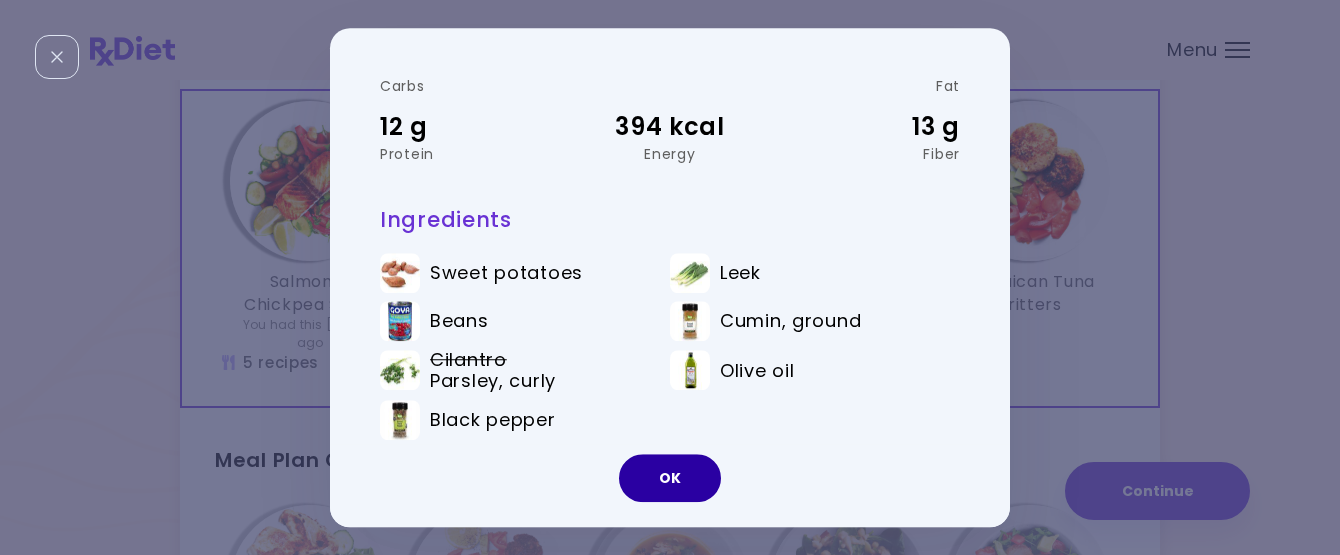 click on "OK" at bounding box center (670, 478) 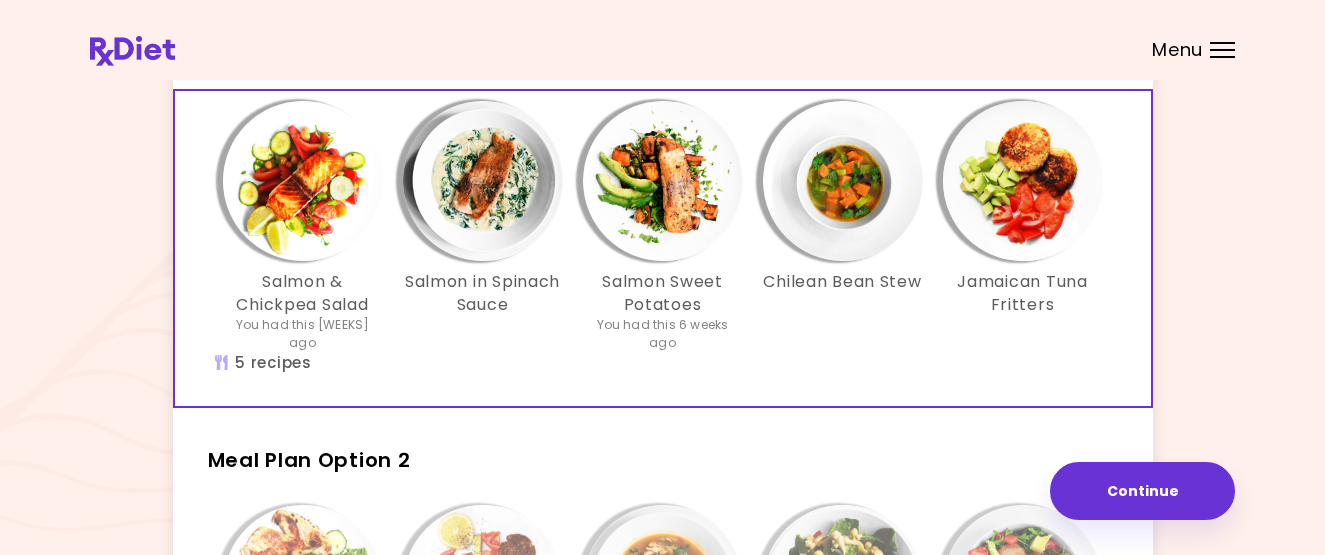 click at bounding box center [483, 181] 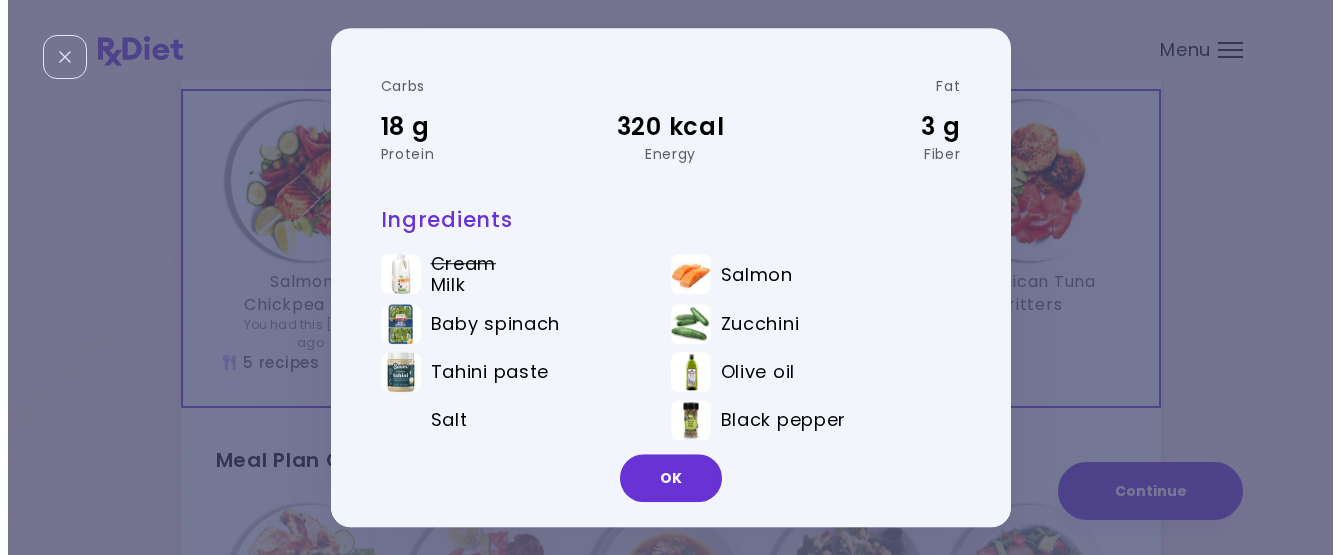 scroll, scrollTop: 0, scrollLeft: 0, axis: both 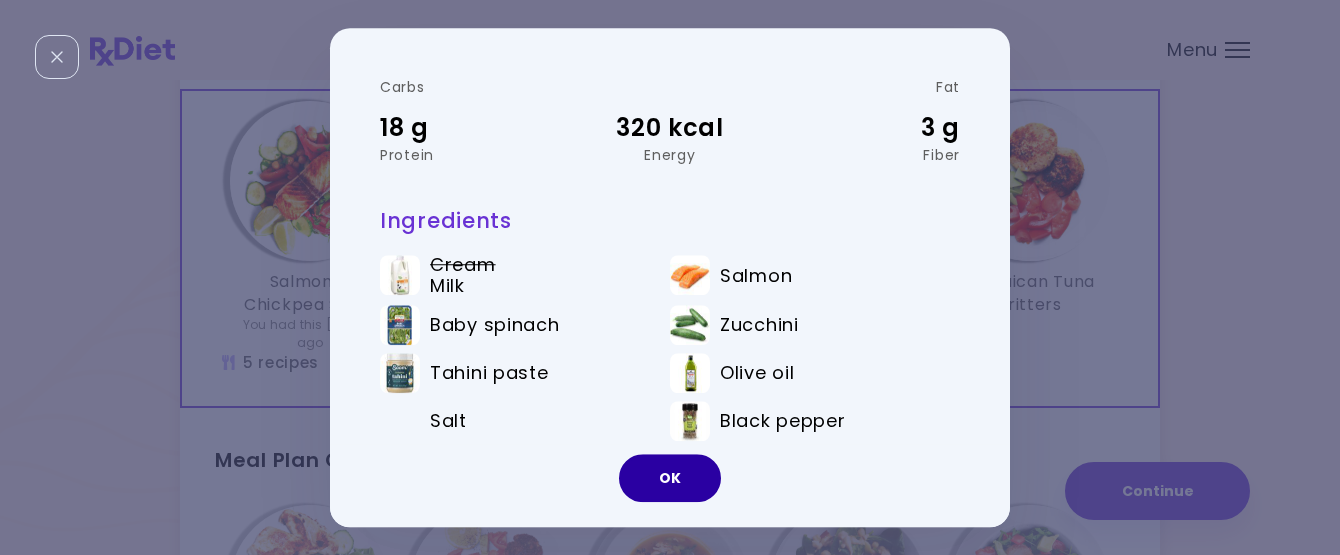 click on "OK" at bounding box center [670, 478] 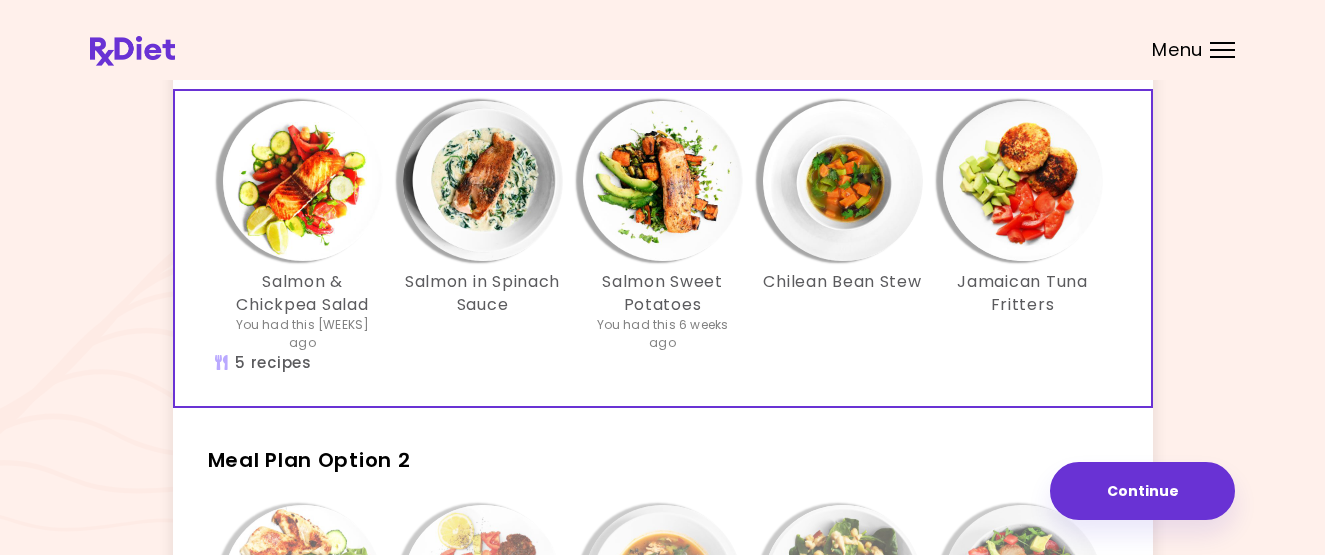 click at bounding box center [303, 181] 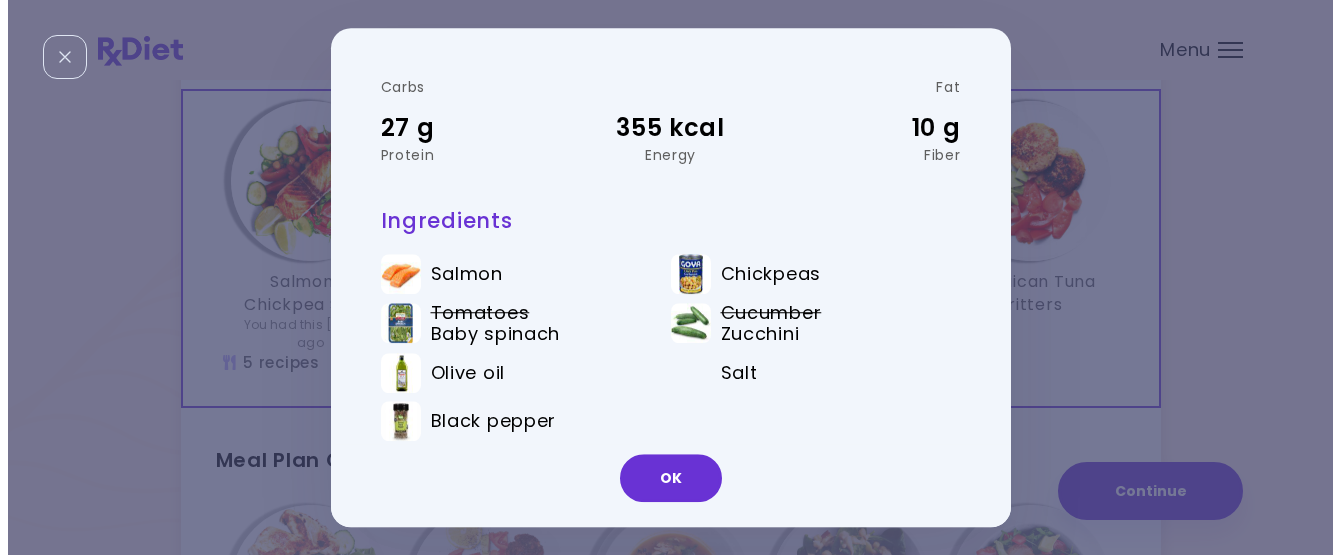 scroll, scrollTop: 0, scrollLeft: 0, axis: both 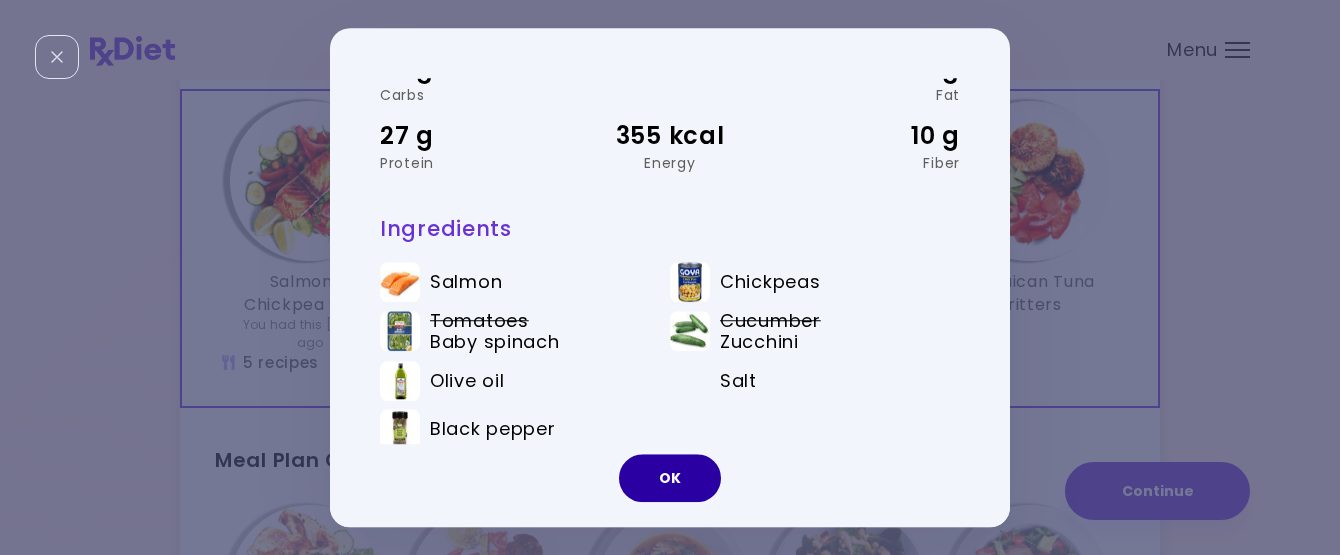 click on "OK" at bounding box center (670, 478) 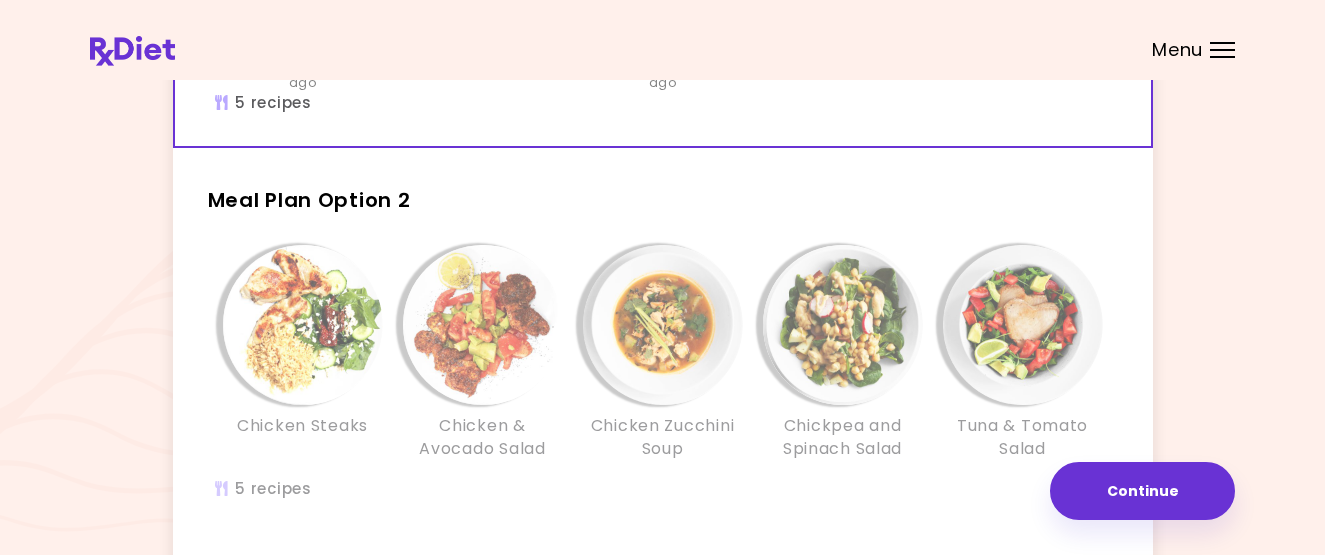 scroll, scrollTop: 439, scrollLeft: 0, axis: vertical 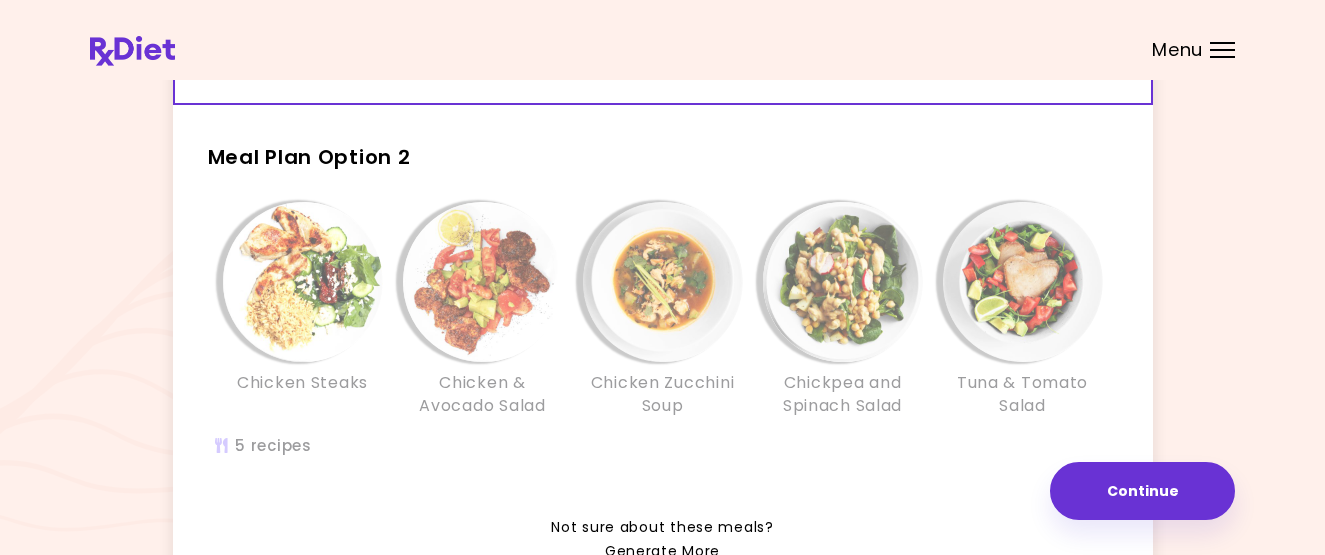 click at bounding box center [303, 282] 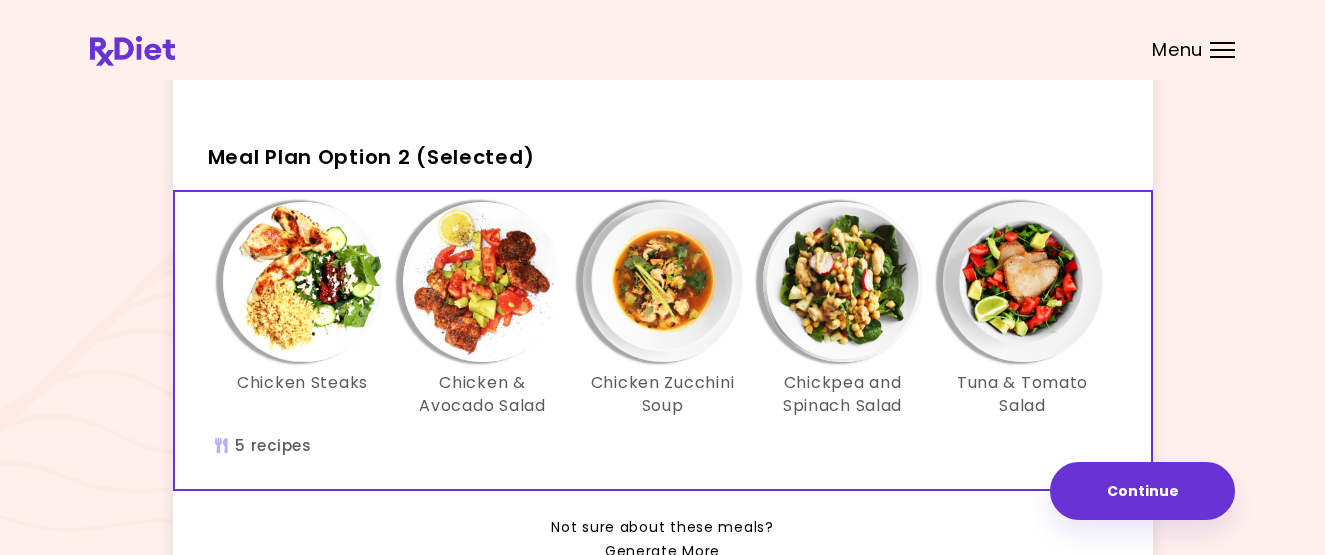 click at bounding box center [303, 282] 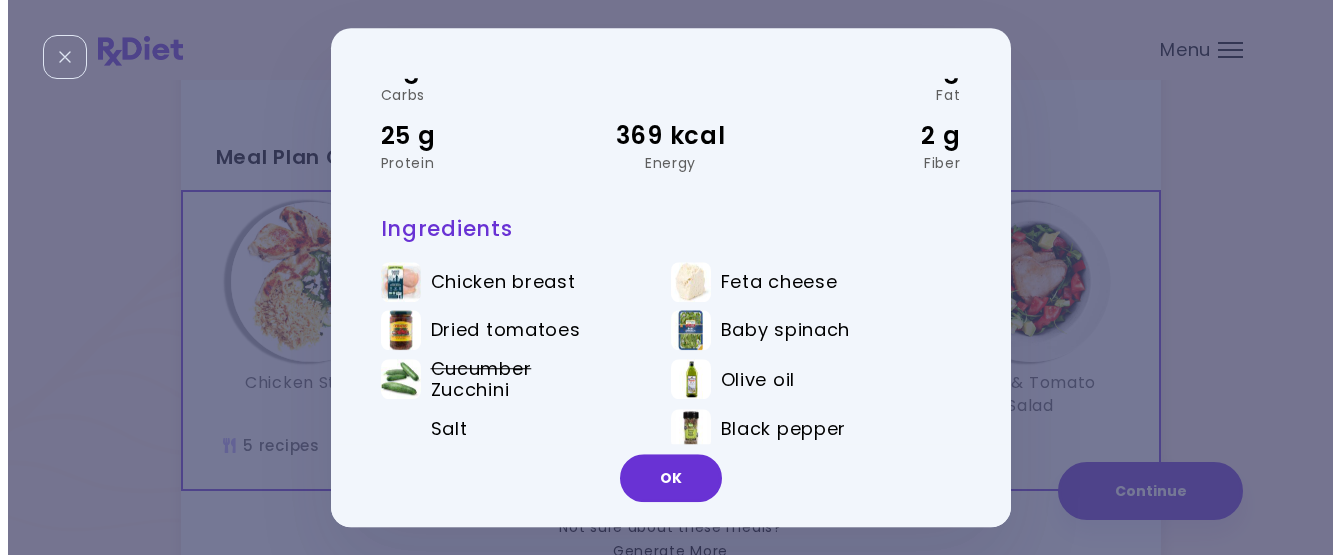 scroll, scrollTop: 0, scrollLeft: 0, axis: both 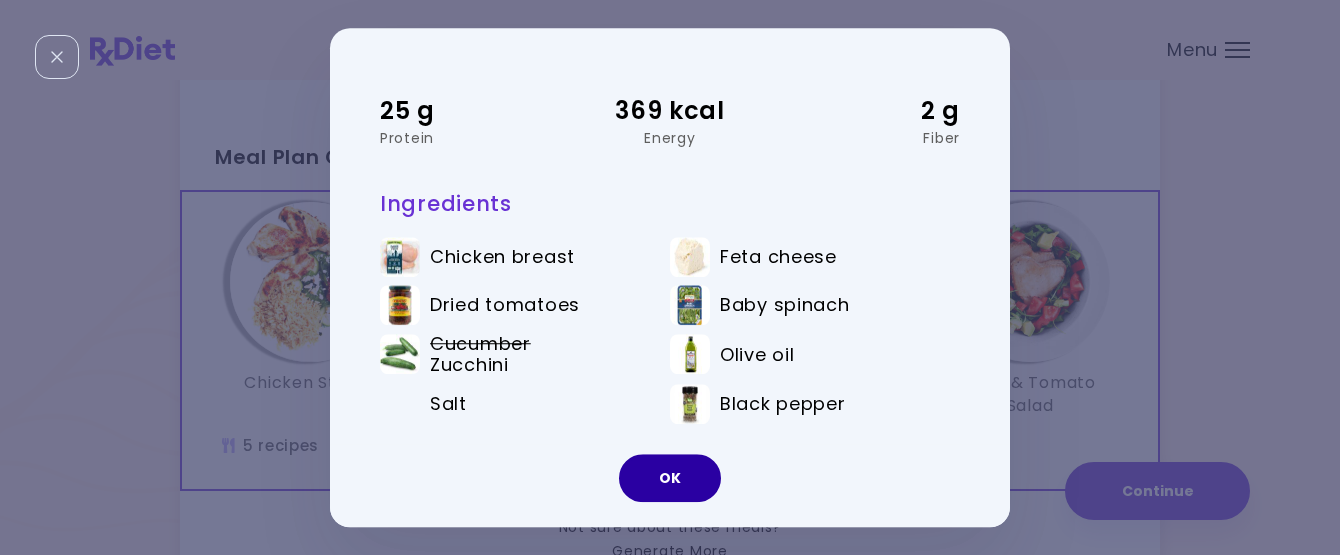 click on "OK" at bounding box center (670, 478) 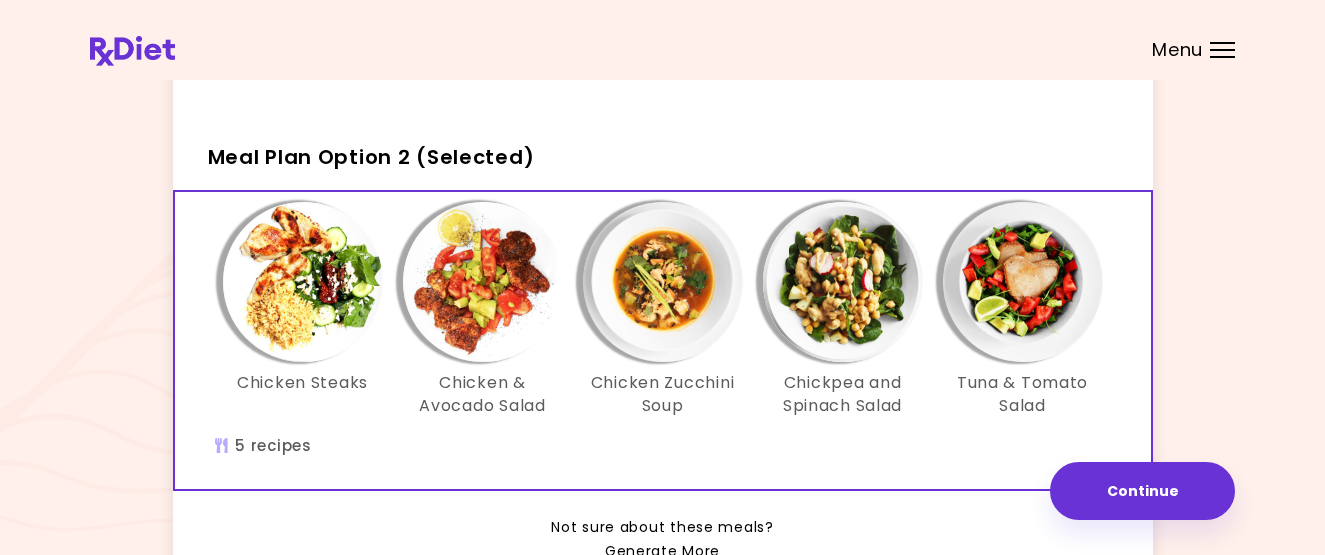 click at bounding box center (483, 282) 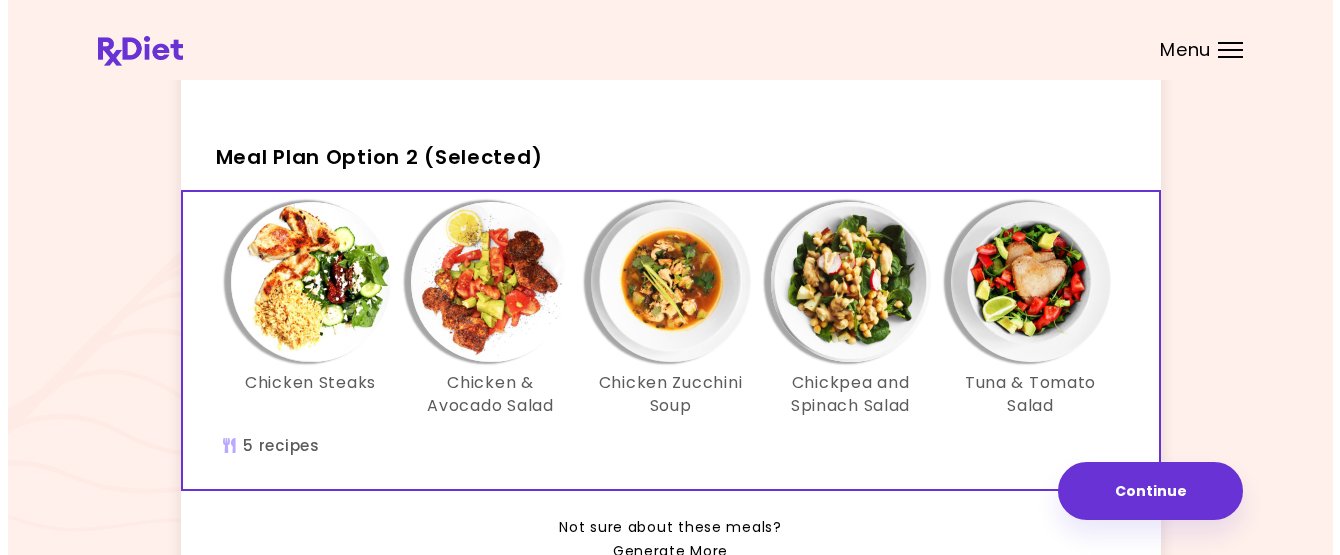 scroll, scrollTop: 0, scrollLeft: 0, axis: both 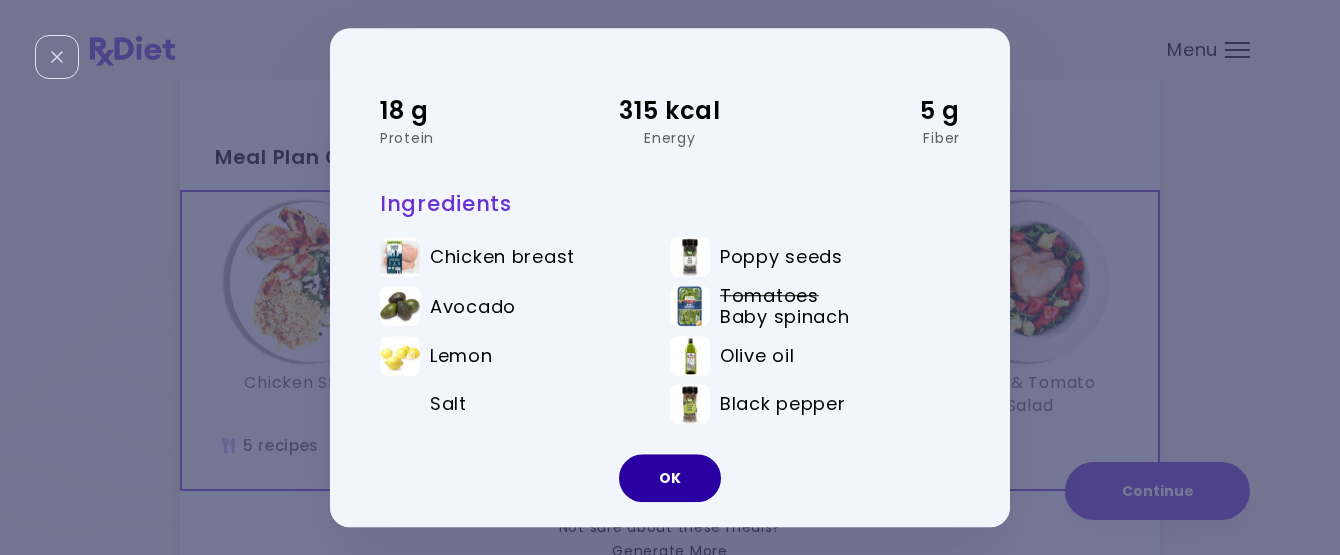 click on "OK" at bounding box center (670, 478) 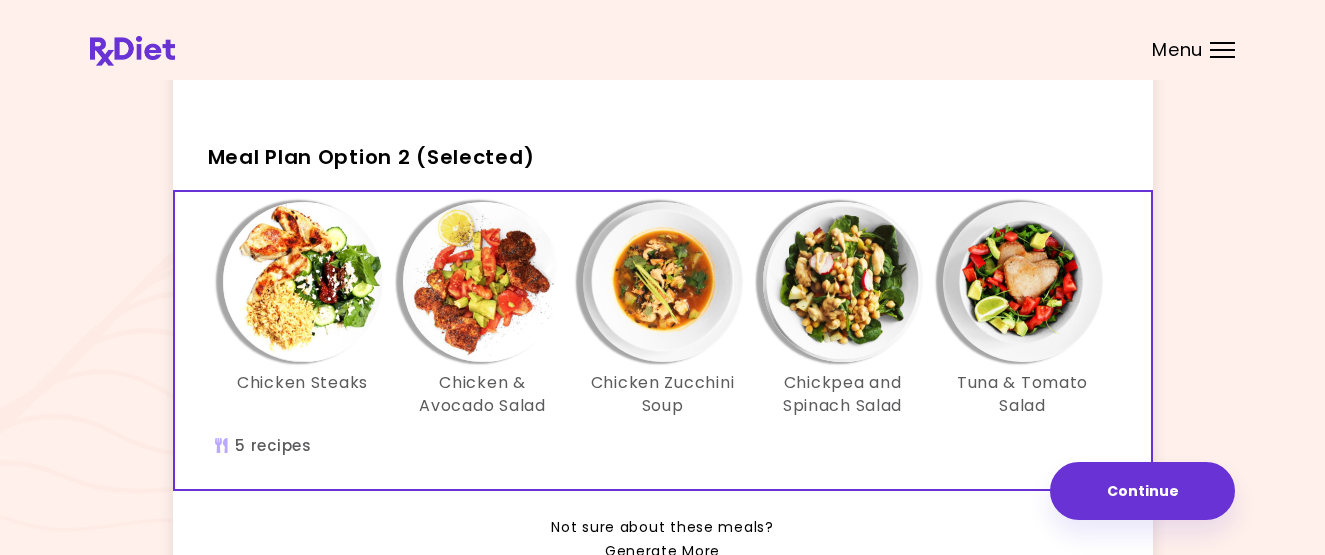click at bounding box center [843, 282] 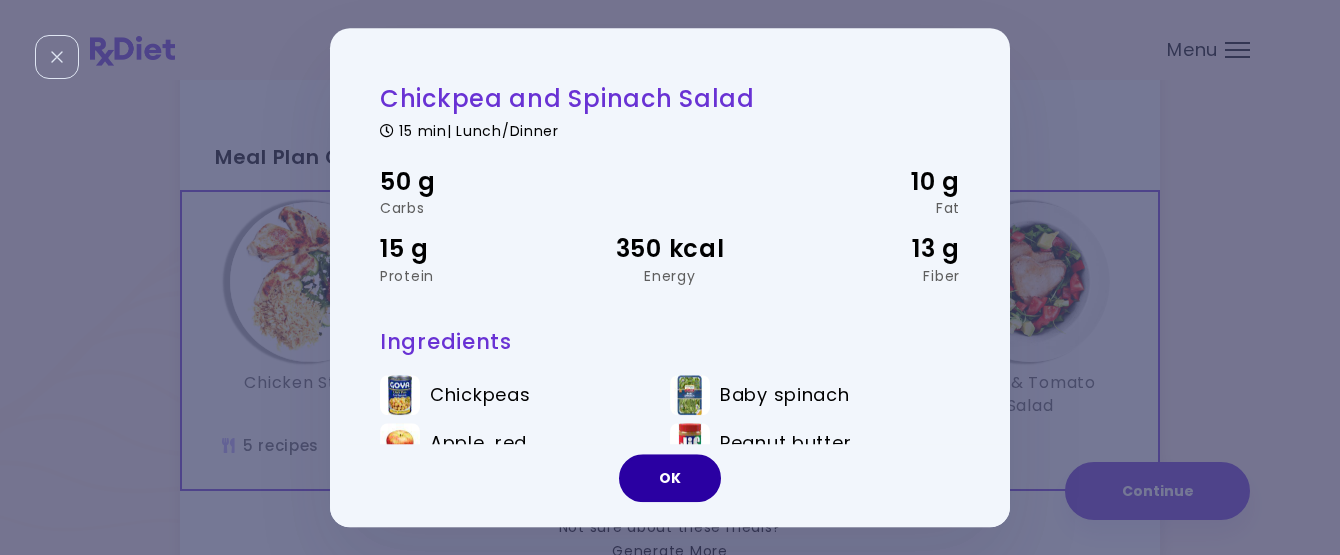 click on "OK" at bounding box center (670, 478) 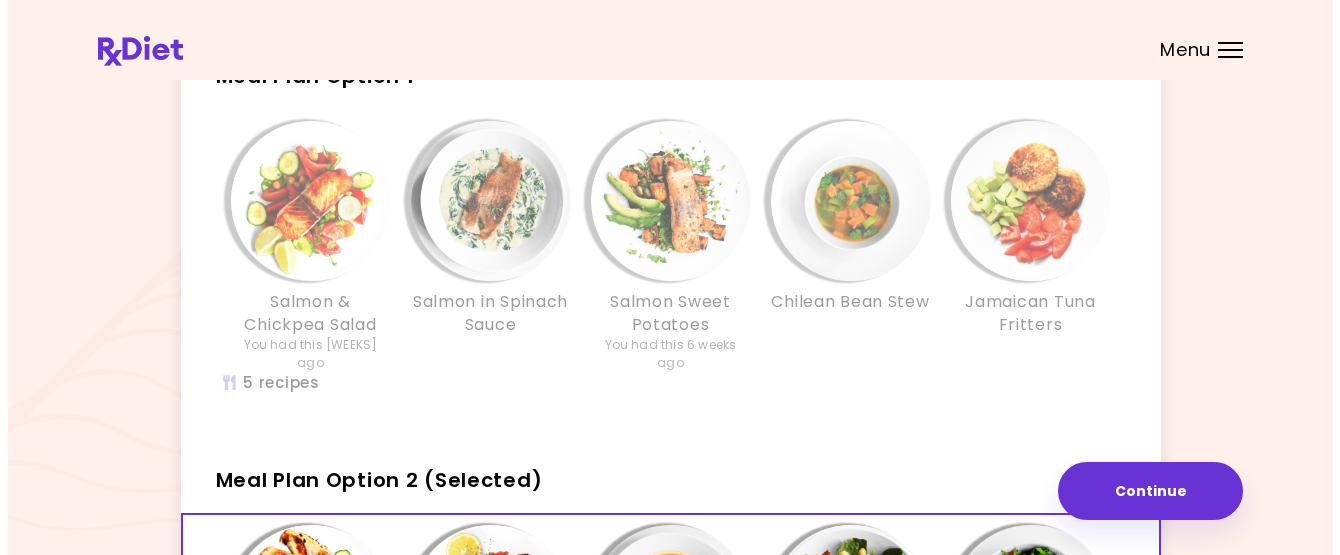 scroll, scrollTop: 103, scrollLeft: 0, axis: vertical 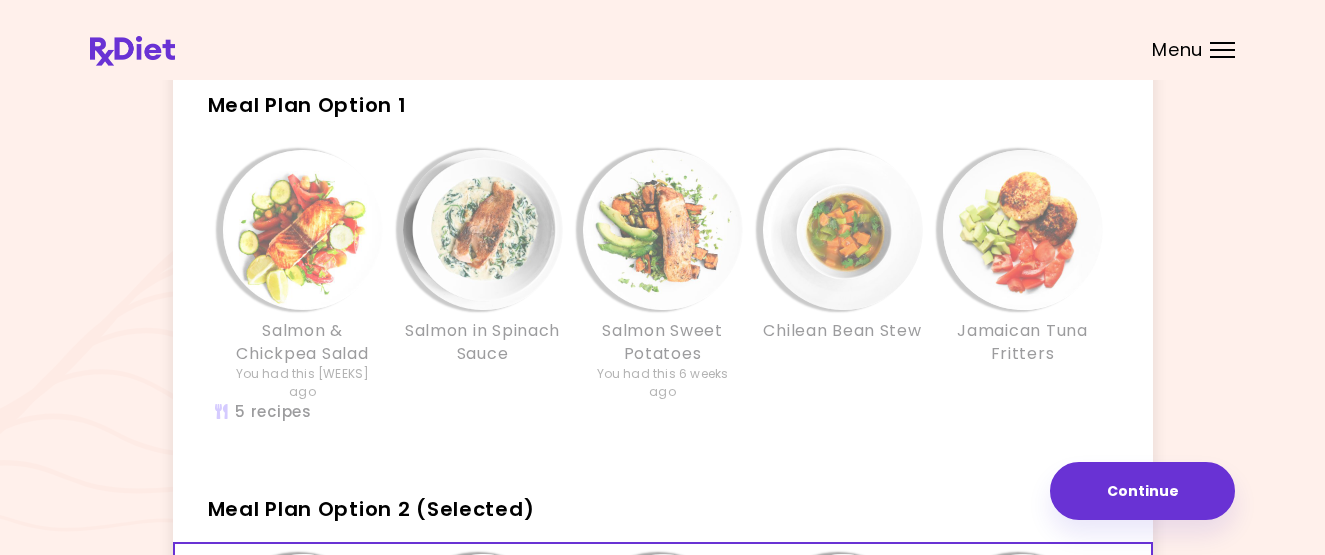 click on "Meal Plan Option 1   Salmon & Chickpea Salad You had this [WEEKS] ago   Salmon in Spinach Sauce   Salmon Sweet Potatoes You had this [WEEKS] ago   Chilean Bean Stew   Jamaican Tuna Fritters 5 recipes" at bounding box center [663, 263] 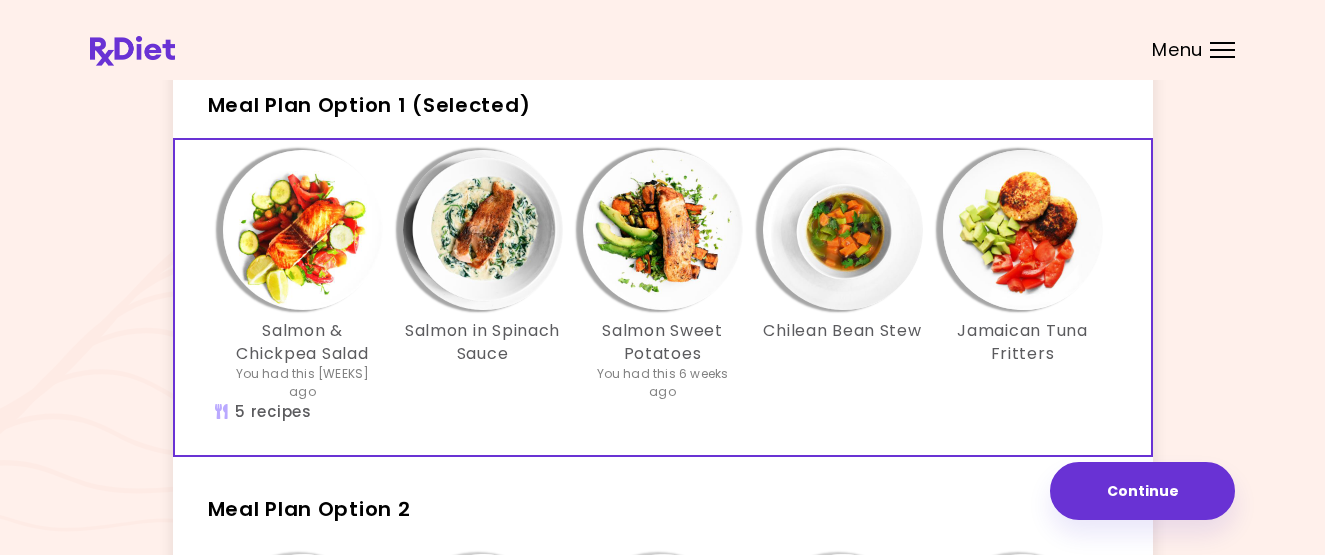 click at bounding box center (303, 230) 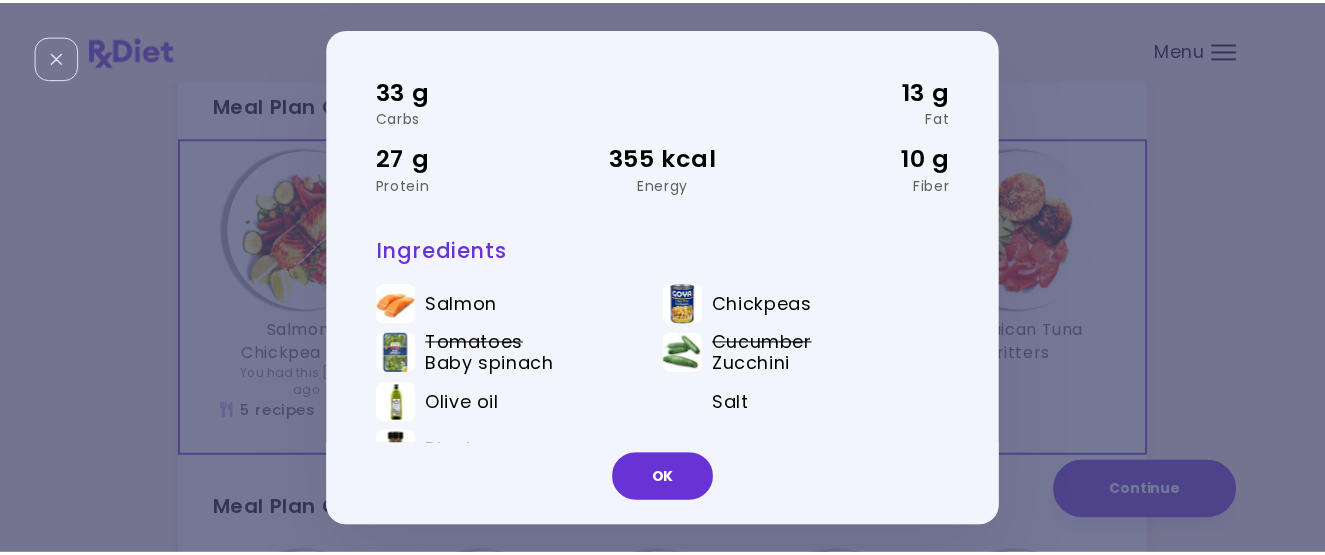 scroll, scrollTop: 102, scrollLeft: 0, axis: vertical 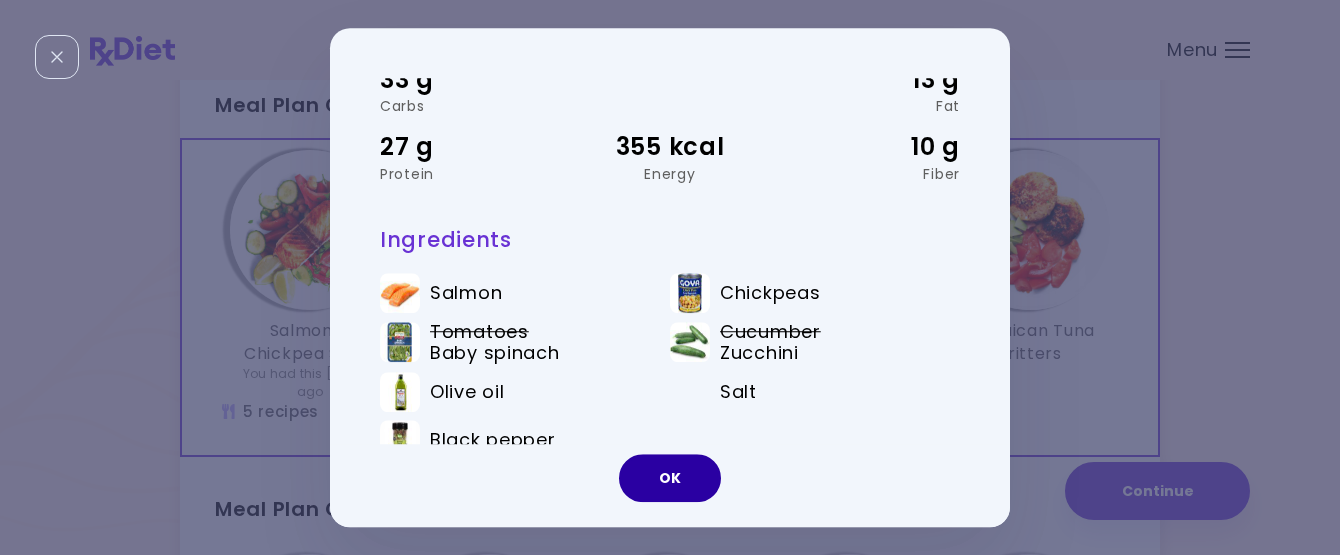 click on "OK" at bounding box center (670, 478) 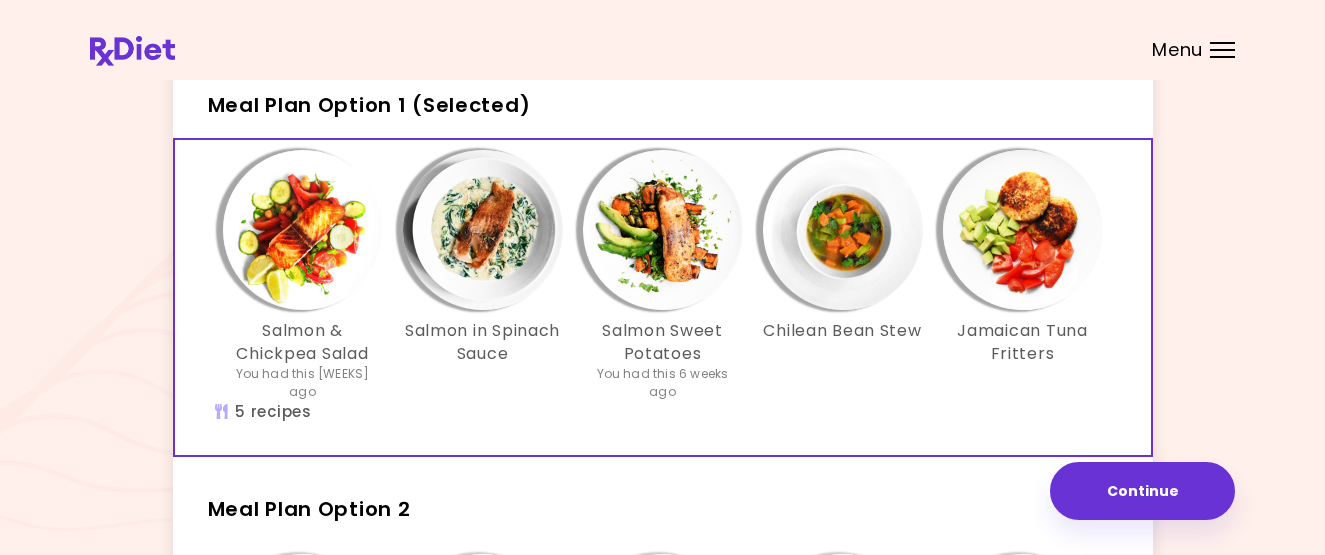 click at bounding box center [1023, 230] 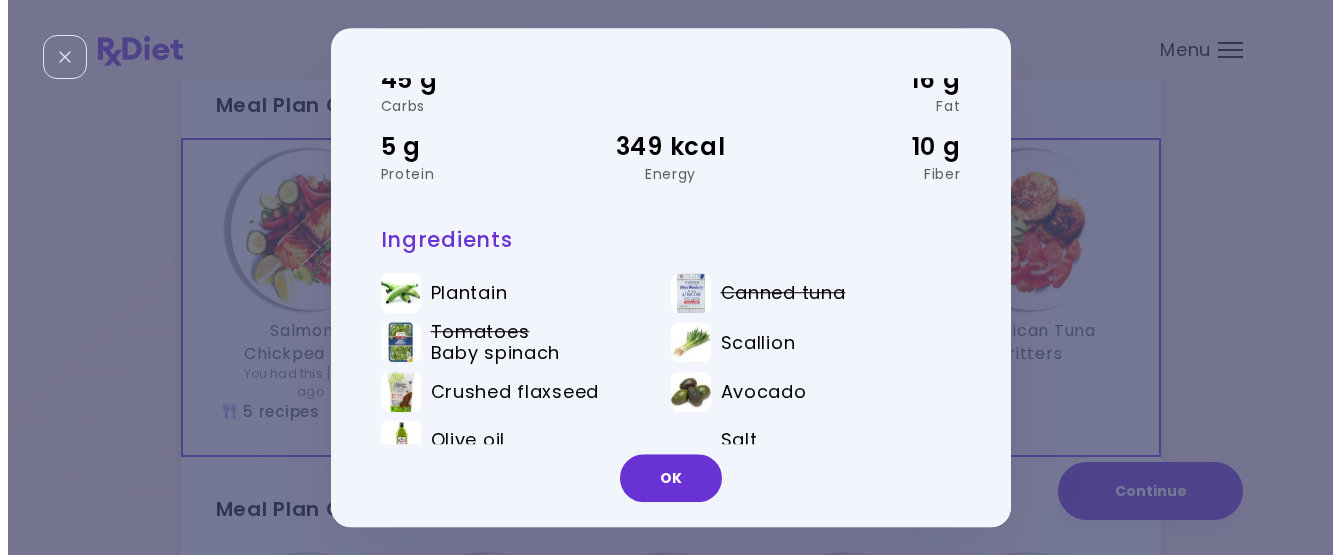scroll, scrollTop: 0, scrollLeft: 0, axis: both 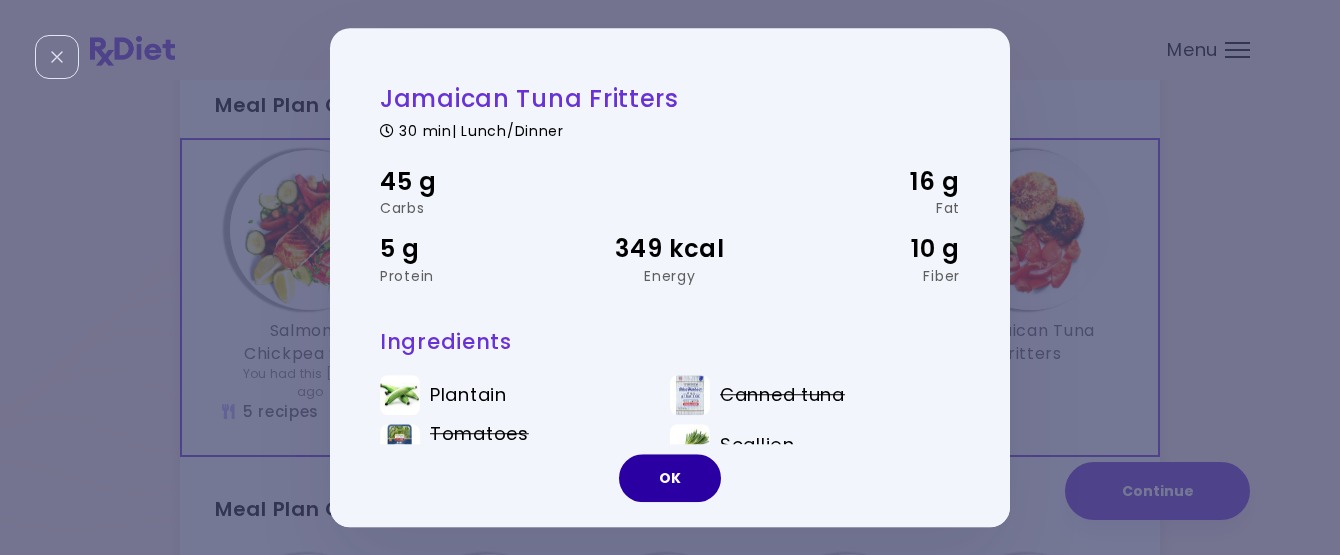 click on "OK" at bounding box center [670, 478] 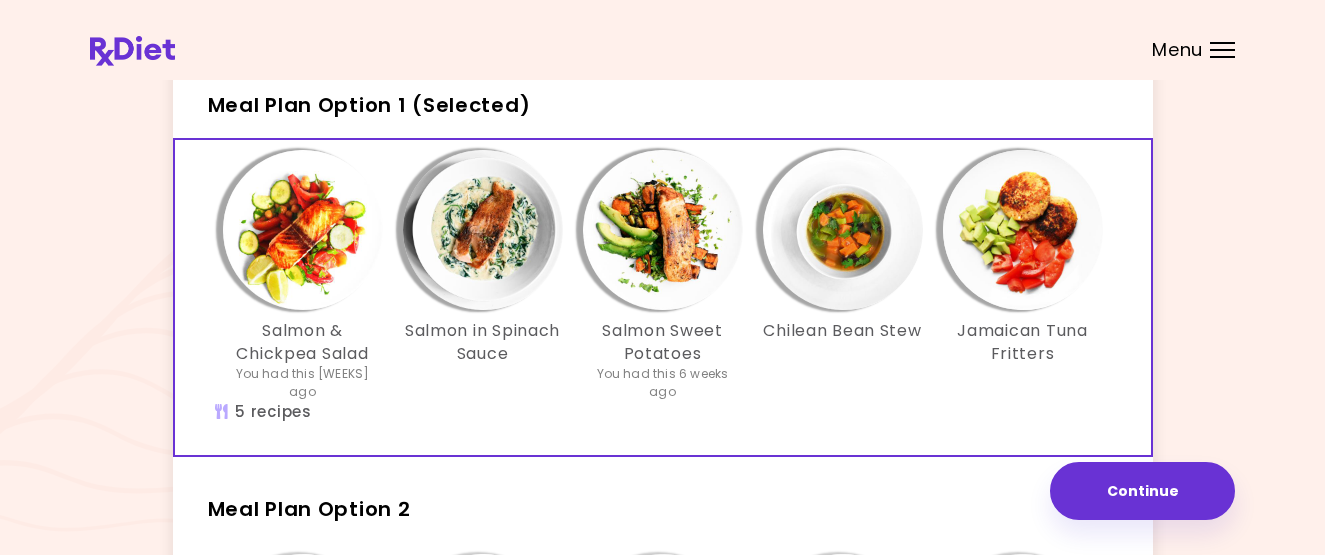 click at bounding box center (1023, 230) 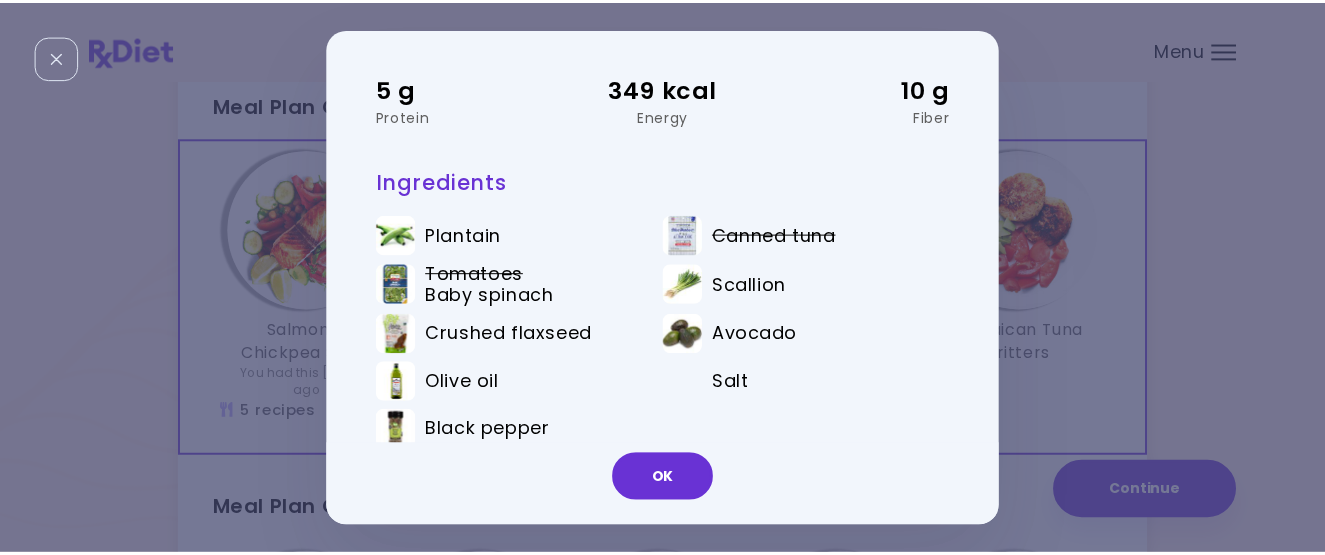 scroll, scrollTop: 157, scrollLeft: 0, axis: vertical 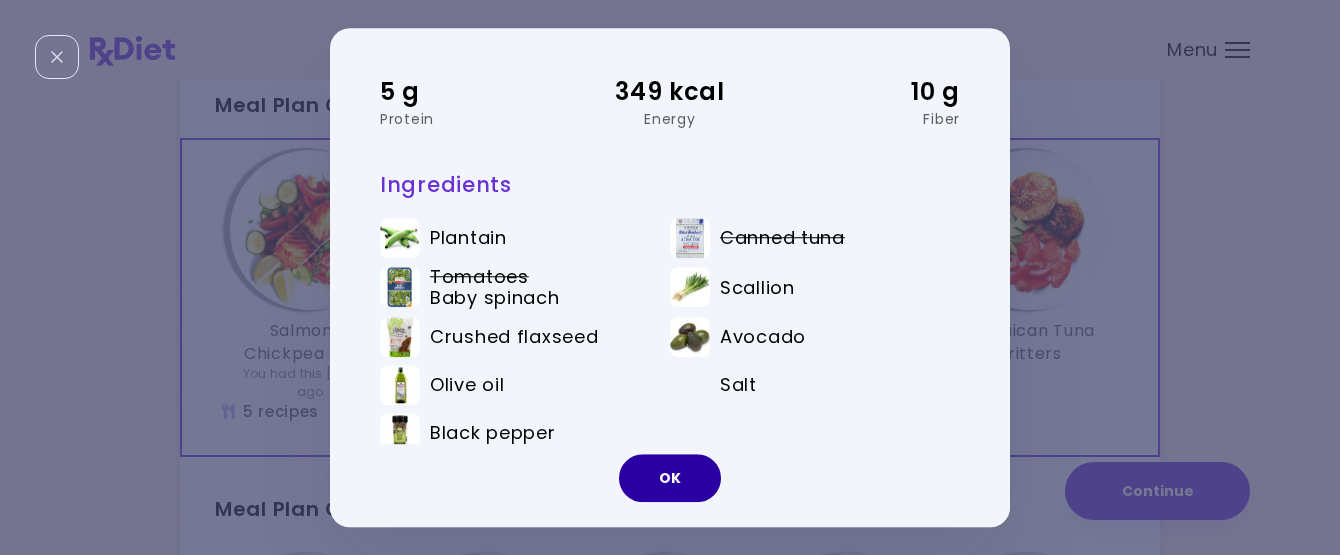 click on "OK" at bounding box center (670, 478) 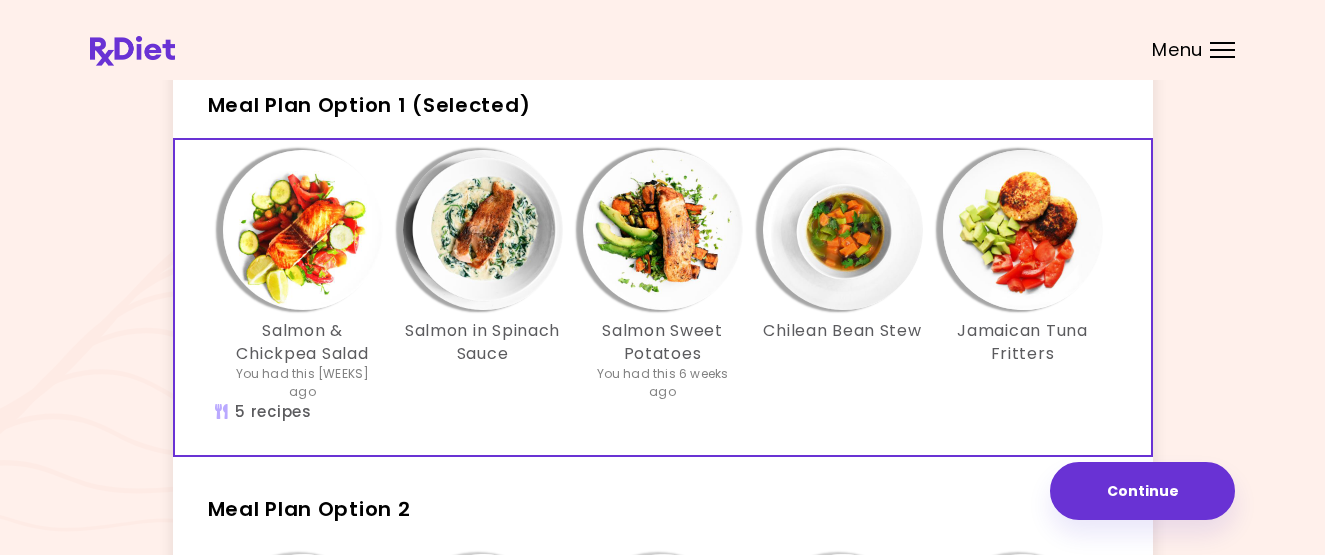 click at bounding box center [1023, 230] 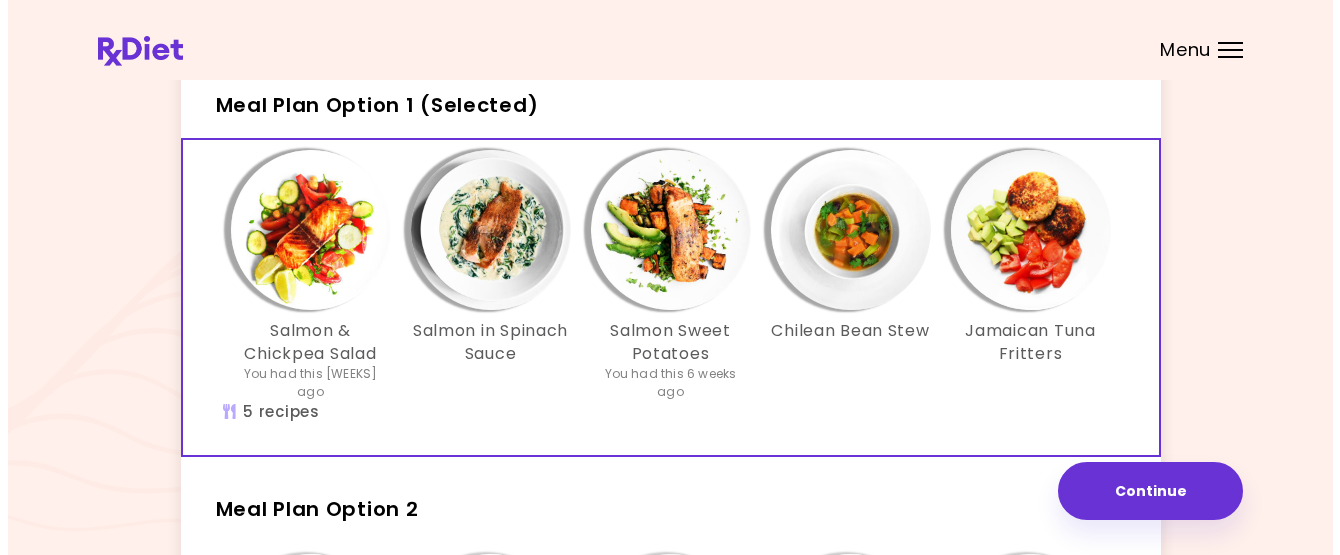 scroll, scrollTop: 0, scrollLeft: 0, axis: both 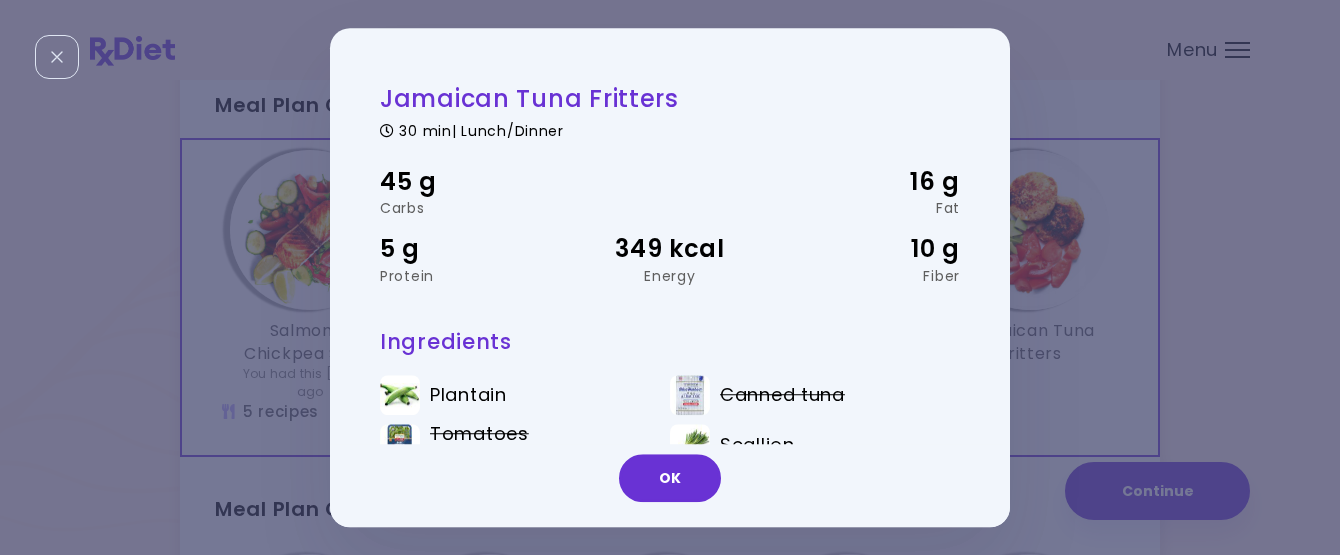 drag, startPoint x: 691, startPoint y: 483, endPoint x: 755, endPoint y: 488, distance: 64.195015 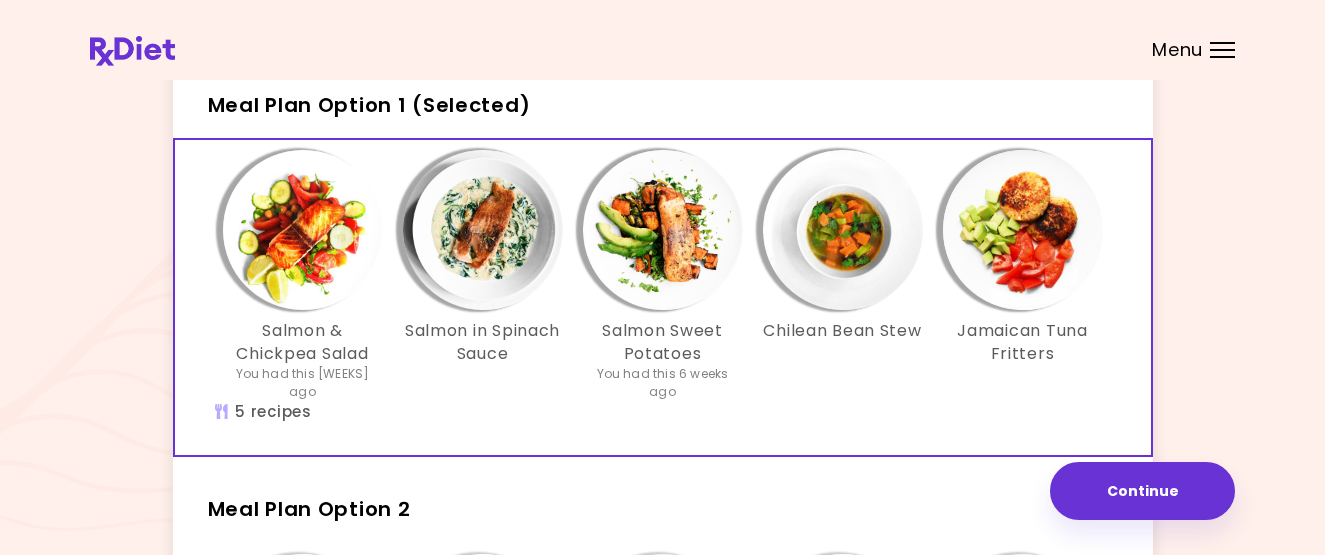 click at bounding box center (303, 230) 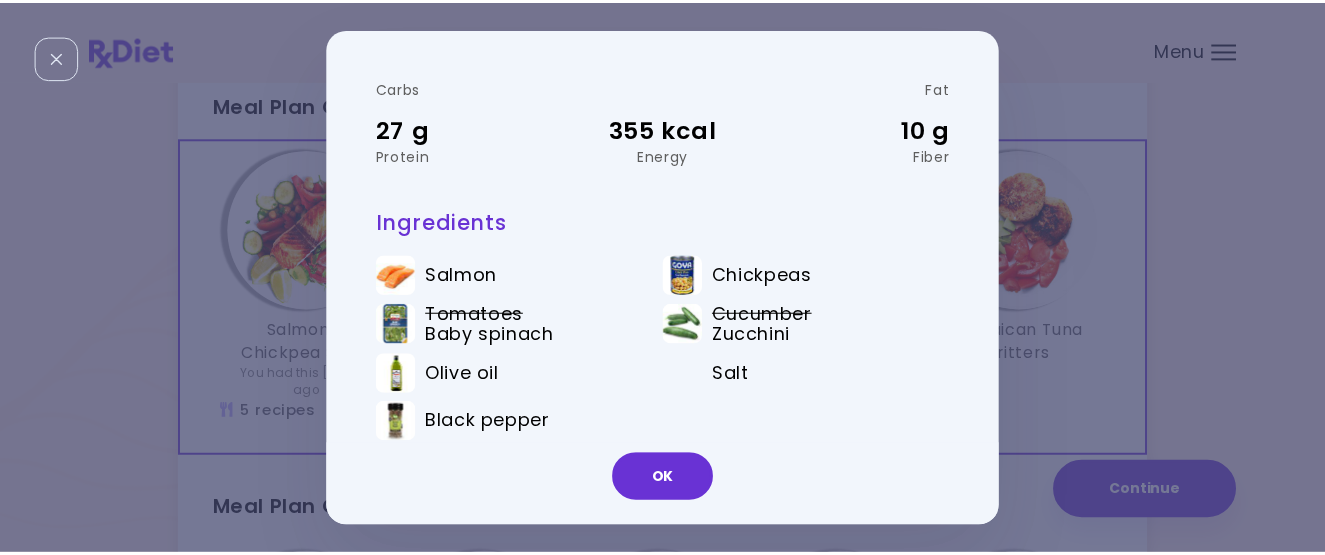 scroll, scrollTop: 126, scrollLeft: 0, axis: vertical 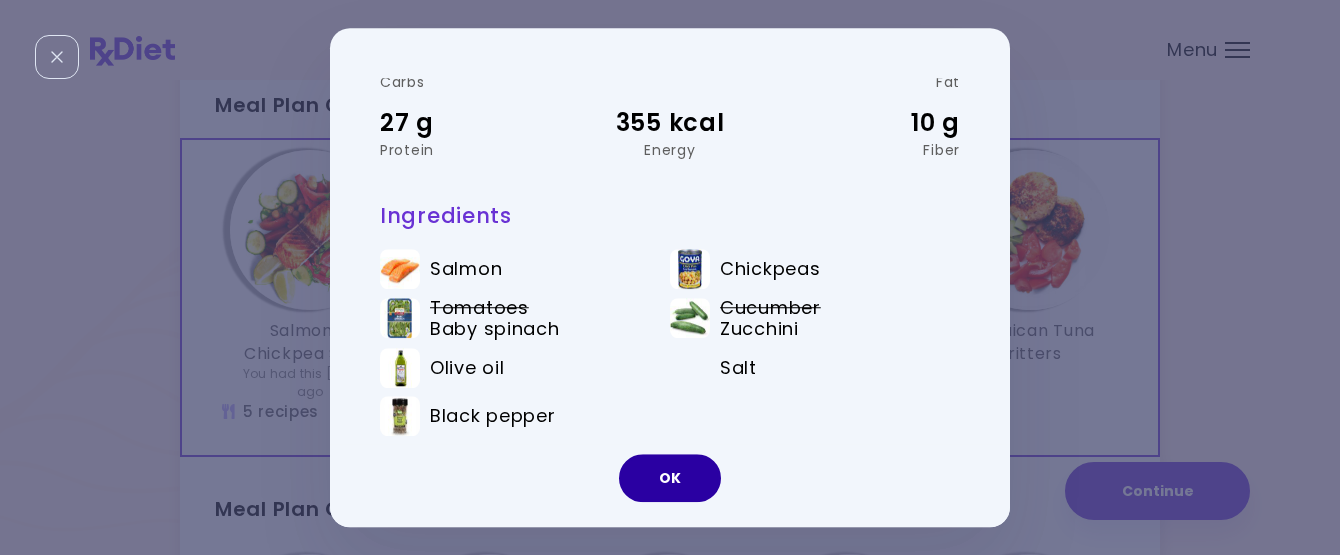 click on "OK" at bounding box center (670, 478) 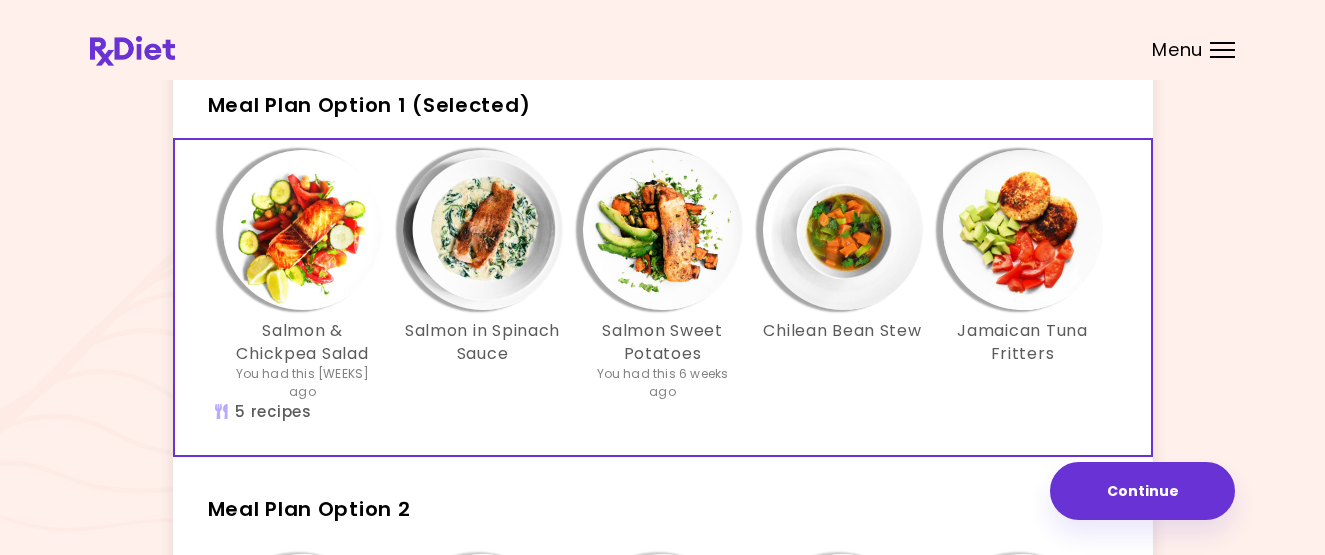 click at bounding box center (483, 230) 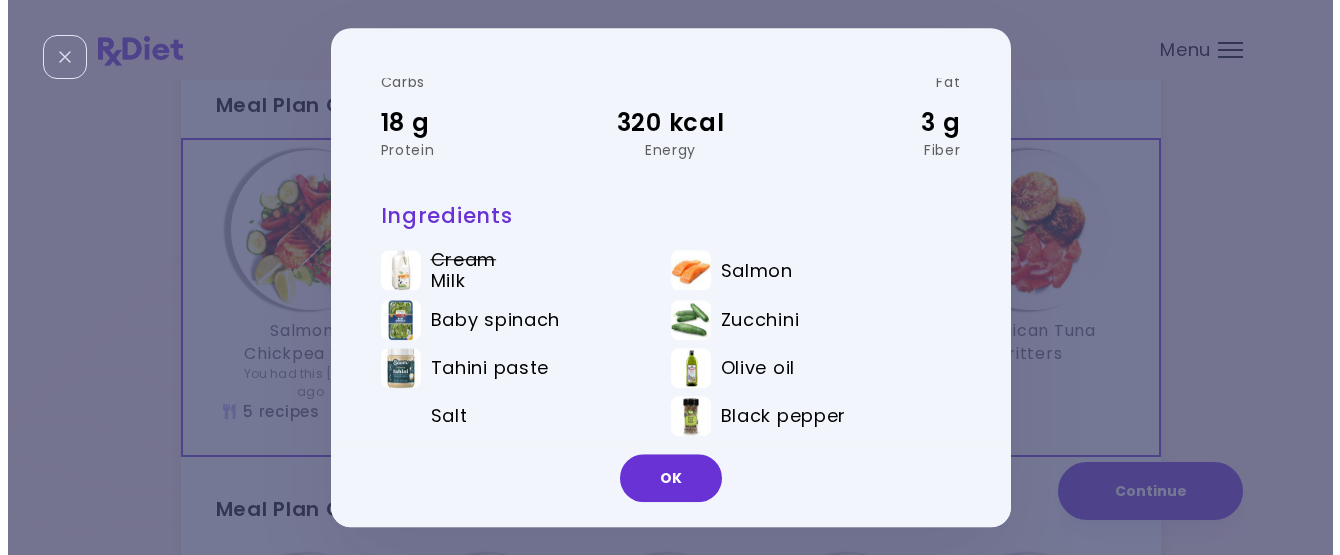scroll, scrollTop: 0, scrollLeft: 0, axis: both 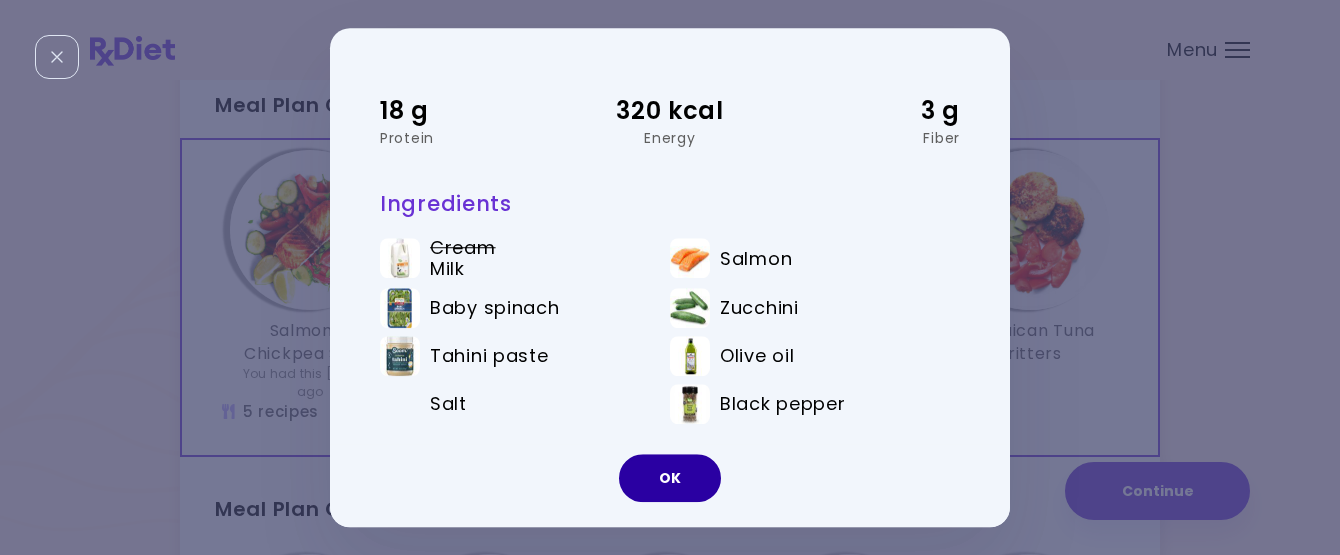click on "OK" at bounding box center [670, 478] 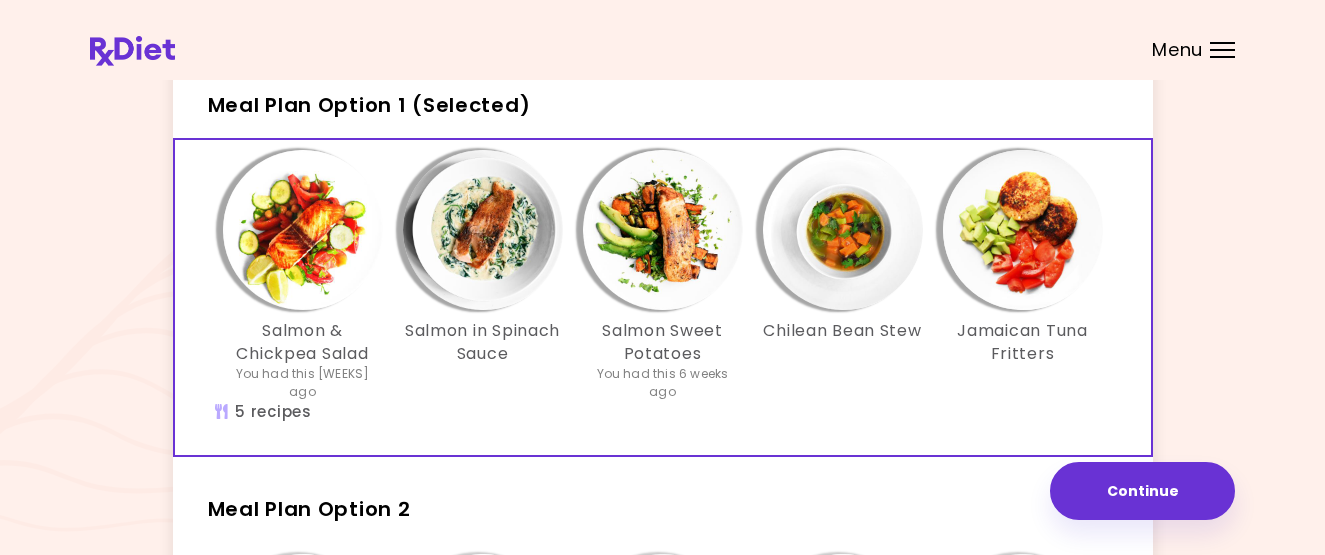 click at bounding box center (663, 230) 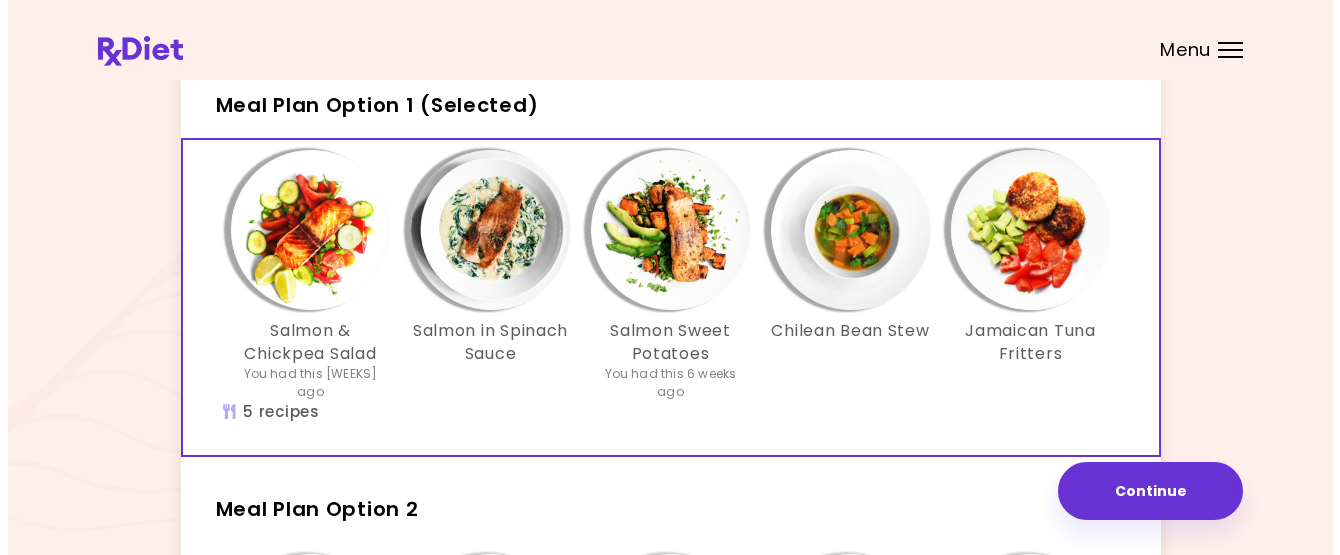 scroll, scrollTop: 0, scrollLeft: 0, axis: both 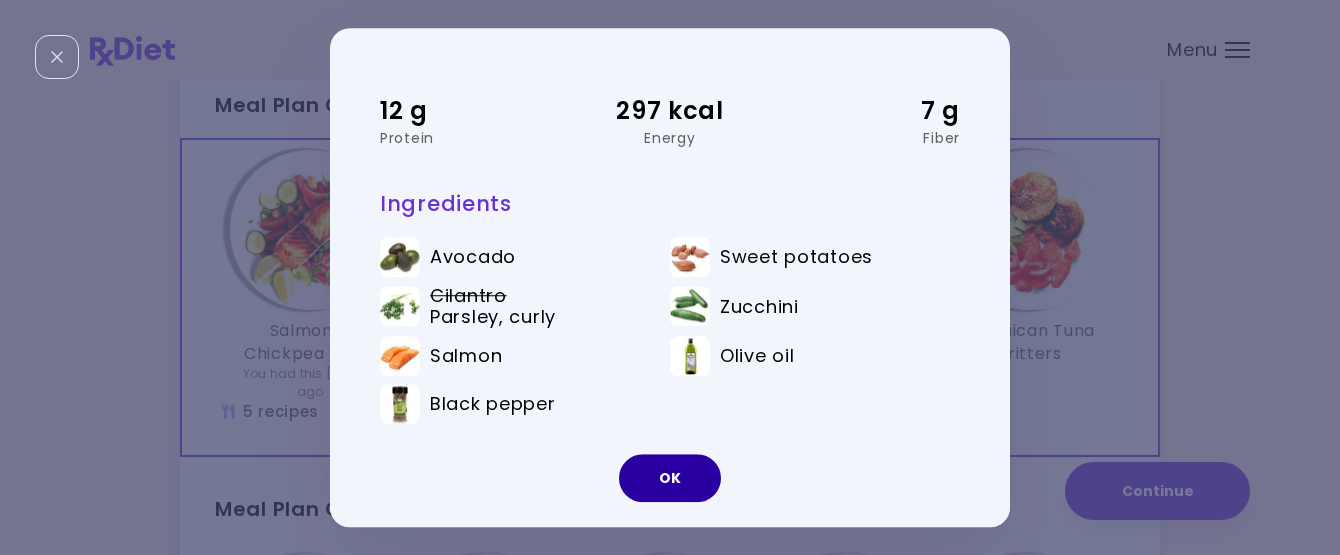 click on "OK" at bounding box center [670, 478] 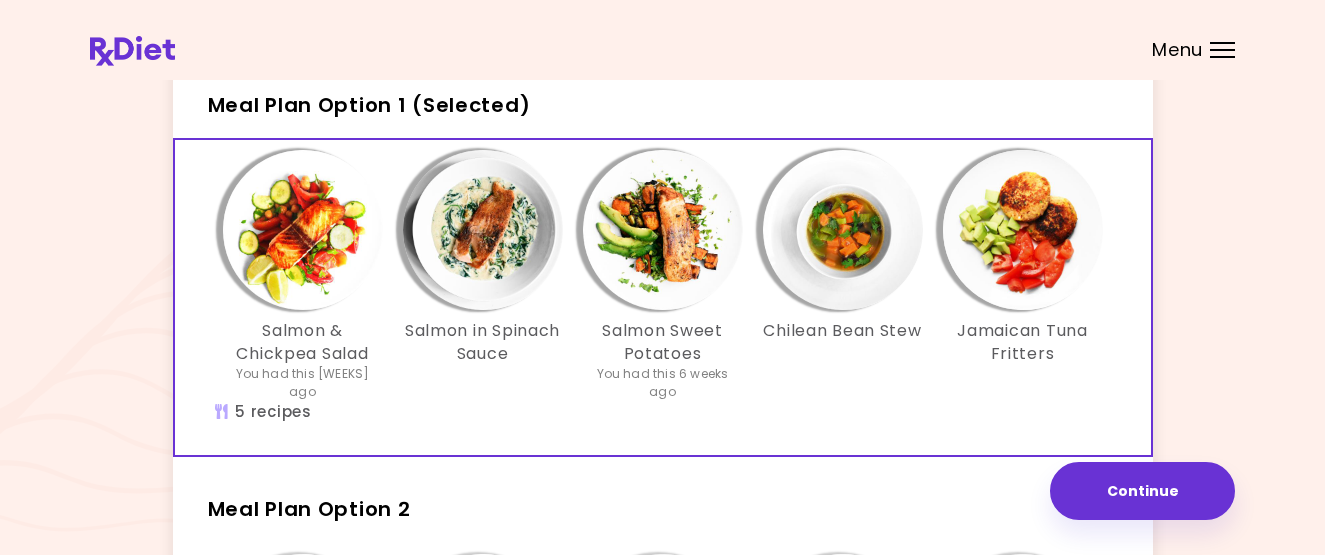 click at bounding box center [843, 230] 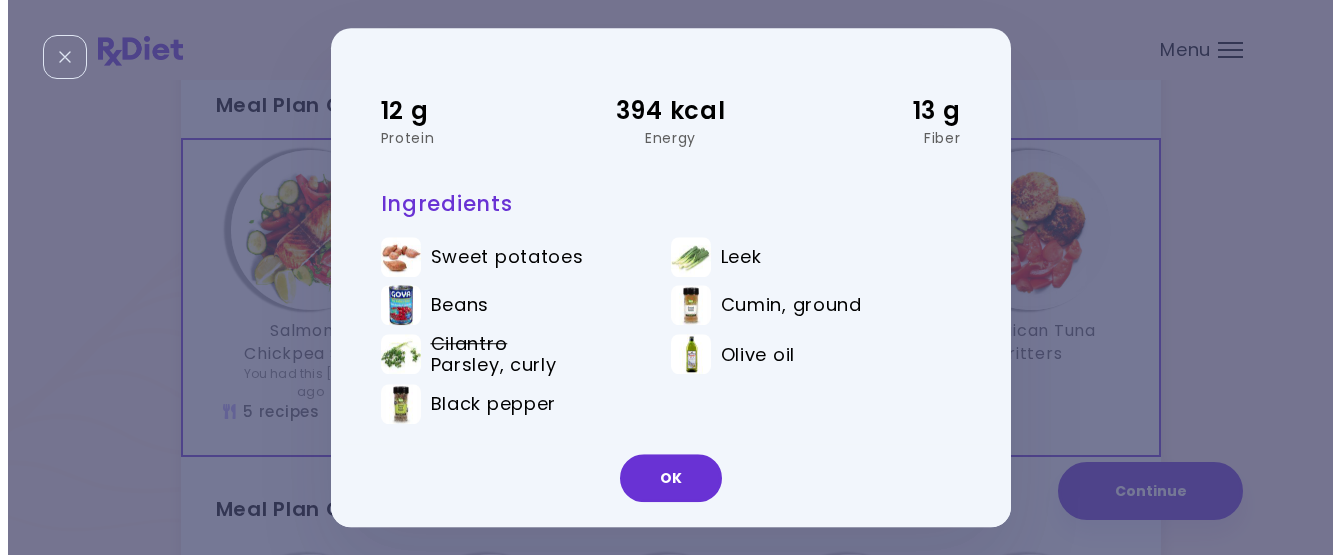 scroll, scrollTop: 0, scrollLeft: 0, axis: both 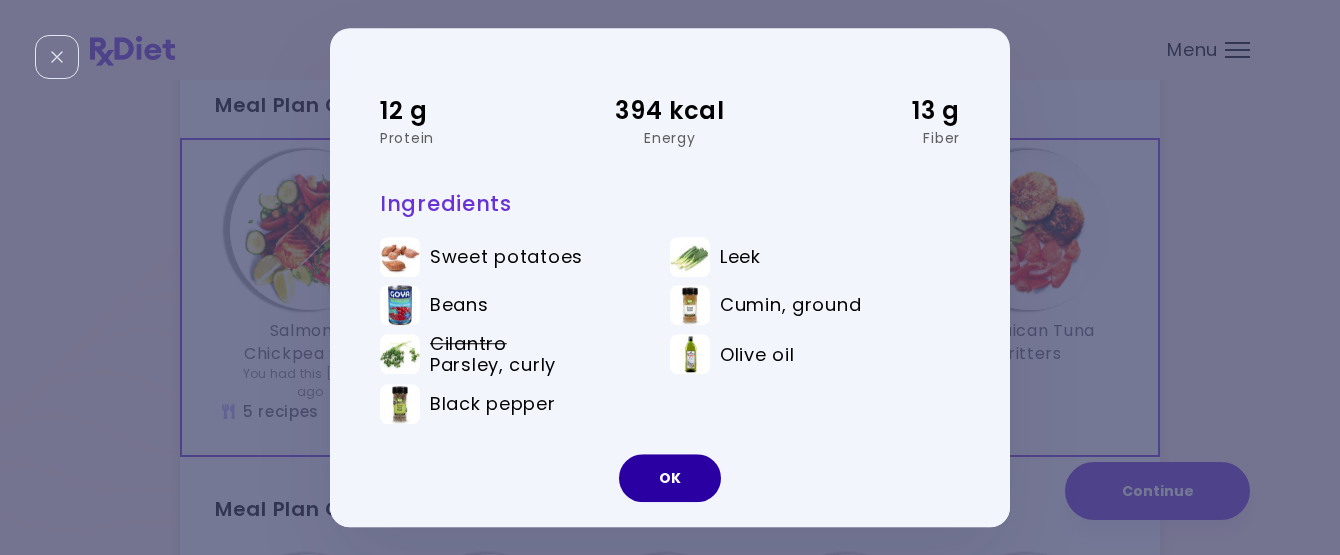 click on "OK" at bounding box center [670, 478] 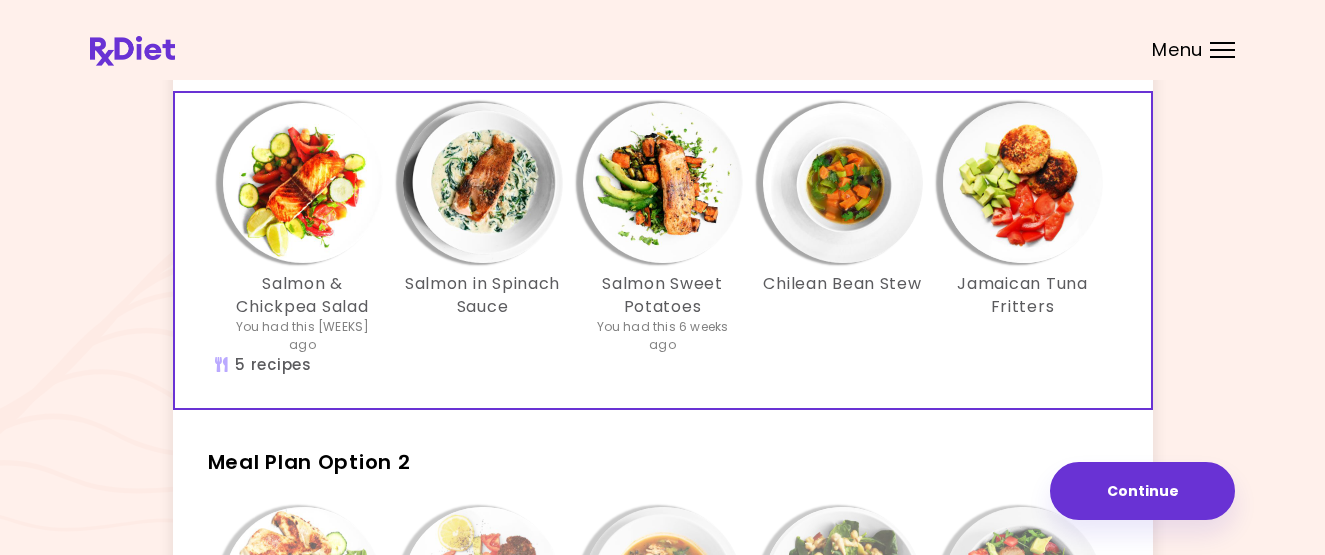 scroll, scrollTop: 146, scrollLeft: 0, axis: vertical 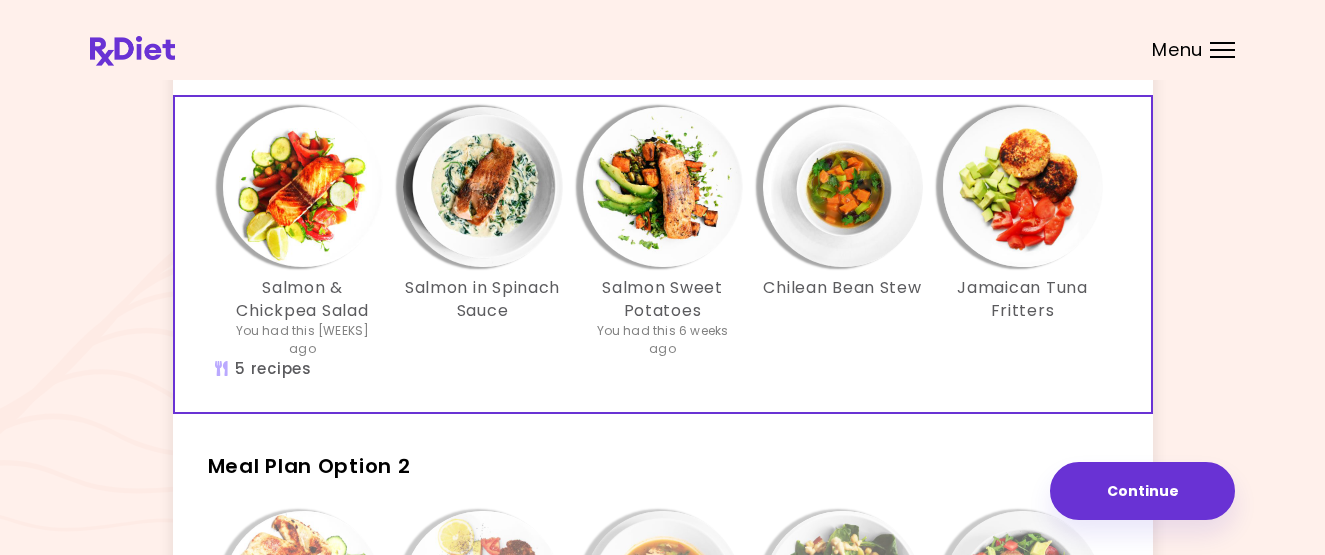 click on "Salmon & Chickpea Salad You had this [WEEKS] ago   Salmon in Spinach Sauce   Salmon Sweet Potatoes You had this [WEEKS] ago   Chilean Bean Stew   Jamaican Tuna Fritters" at bounding box center (663, 233) 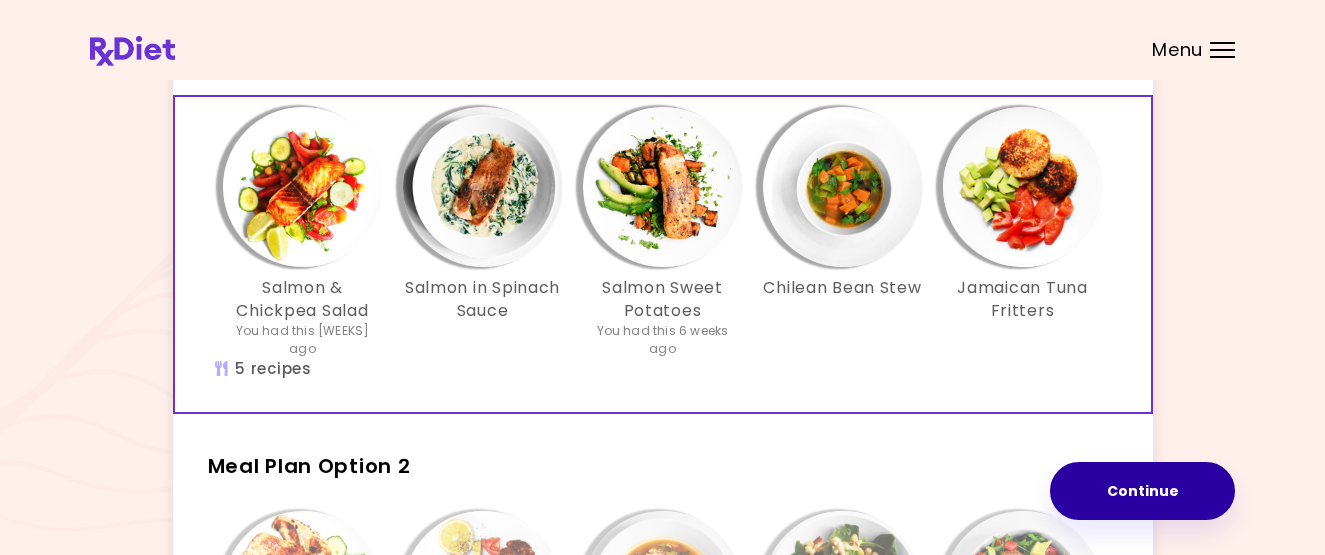 click on "Continue" at bounding box center [1142, 491] 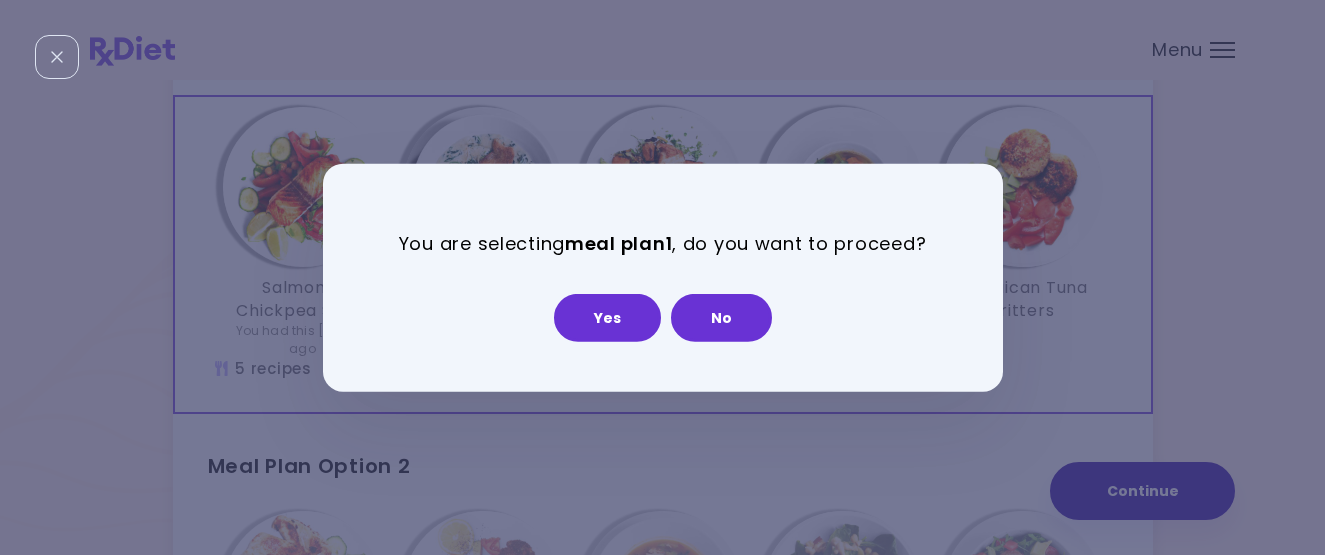 scroll, scrollTop: 0, scrollLeft: 0, axis: both 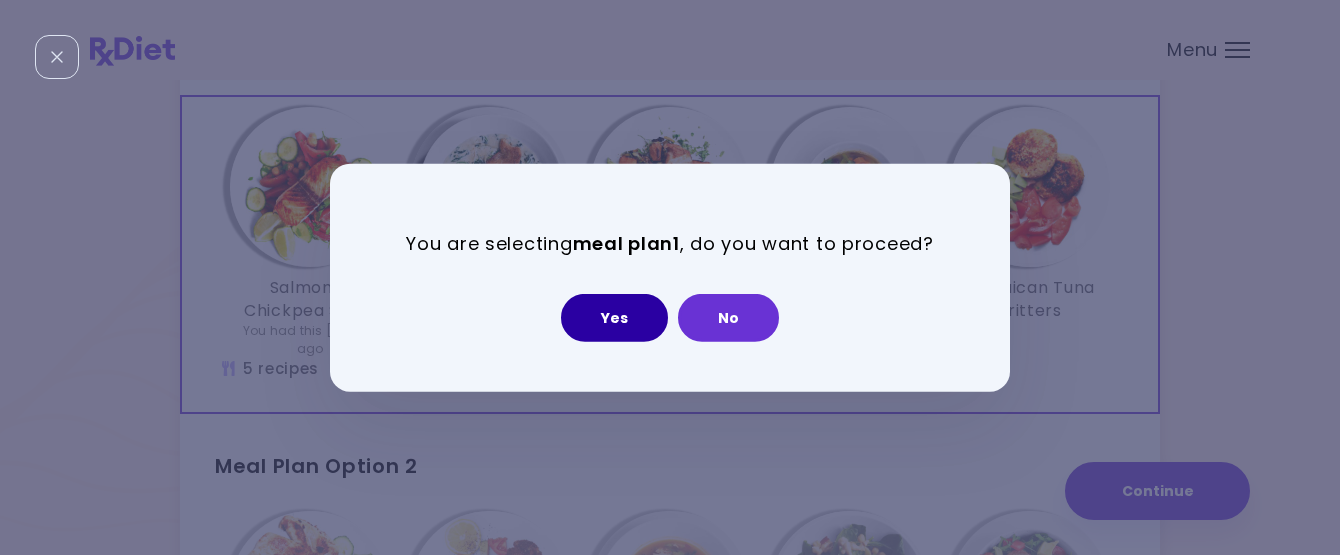 click on "Yes" at bounding box center [614, 318] 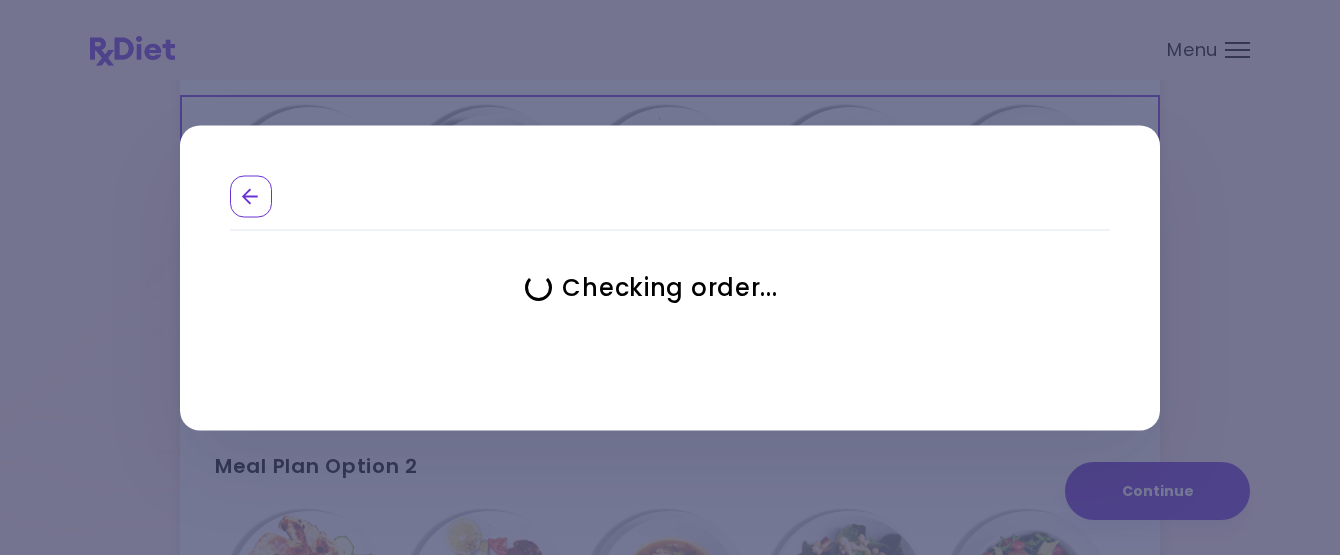select on "**********" 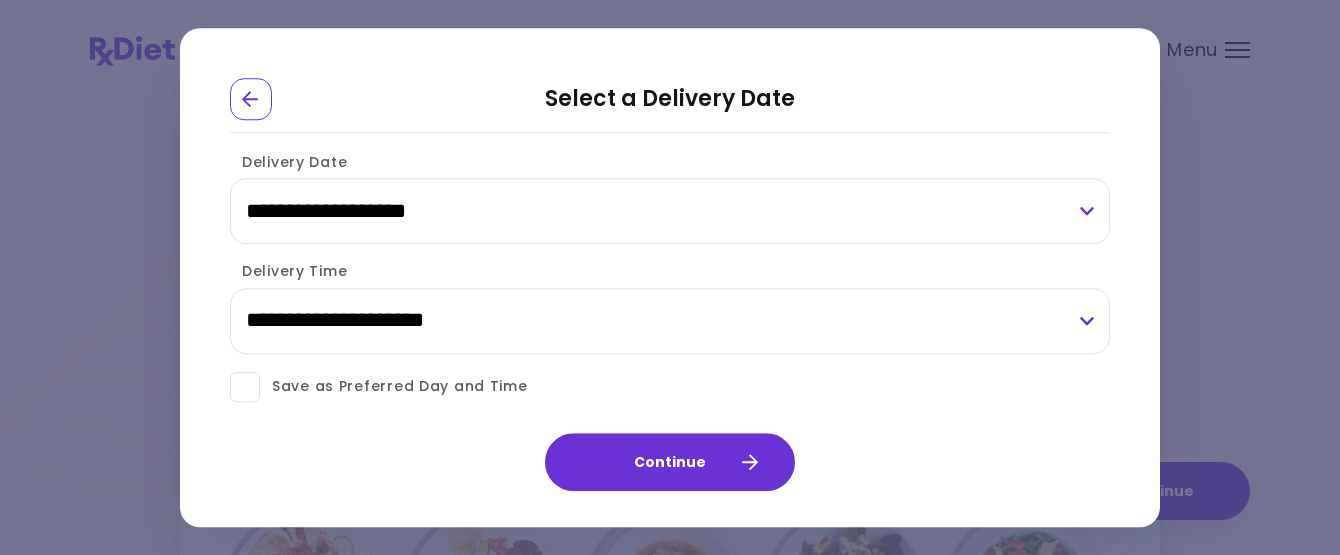 click at bounding box center [245, 387] 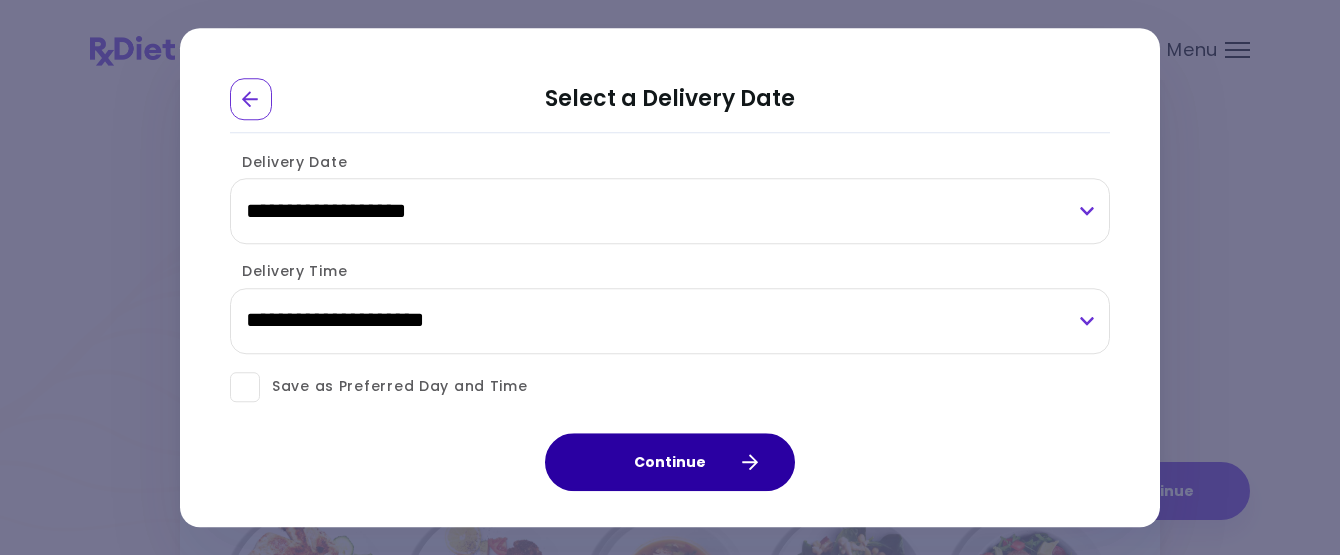 click on "Continue" at bounding box center [670, 462] 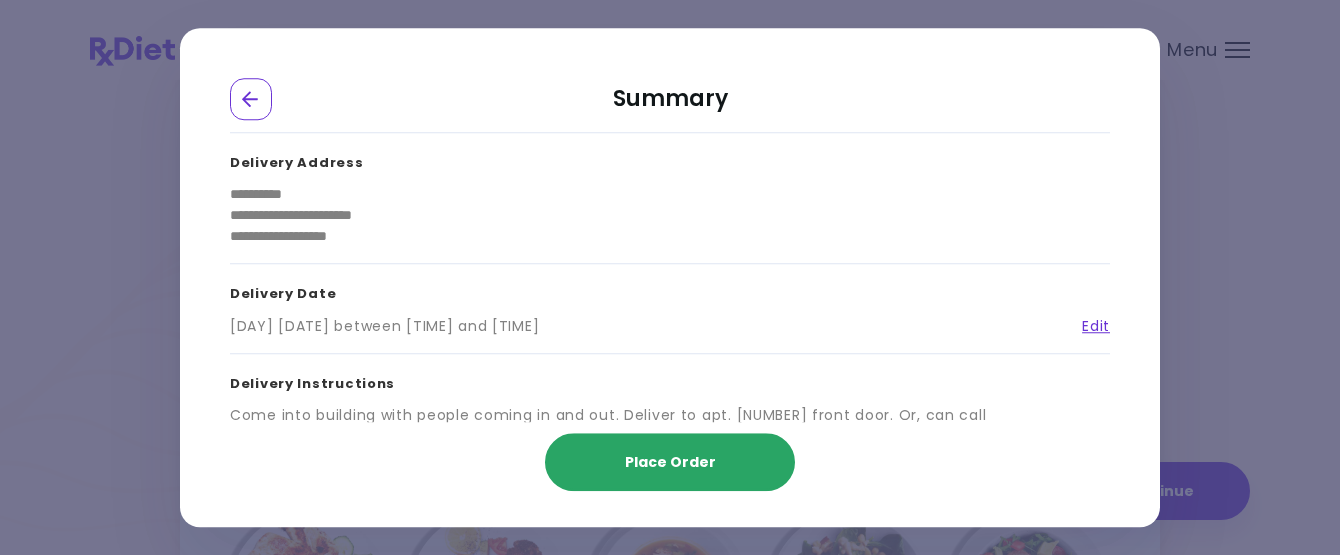click on "Place Order" at bounding box center [670, 462] 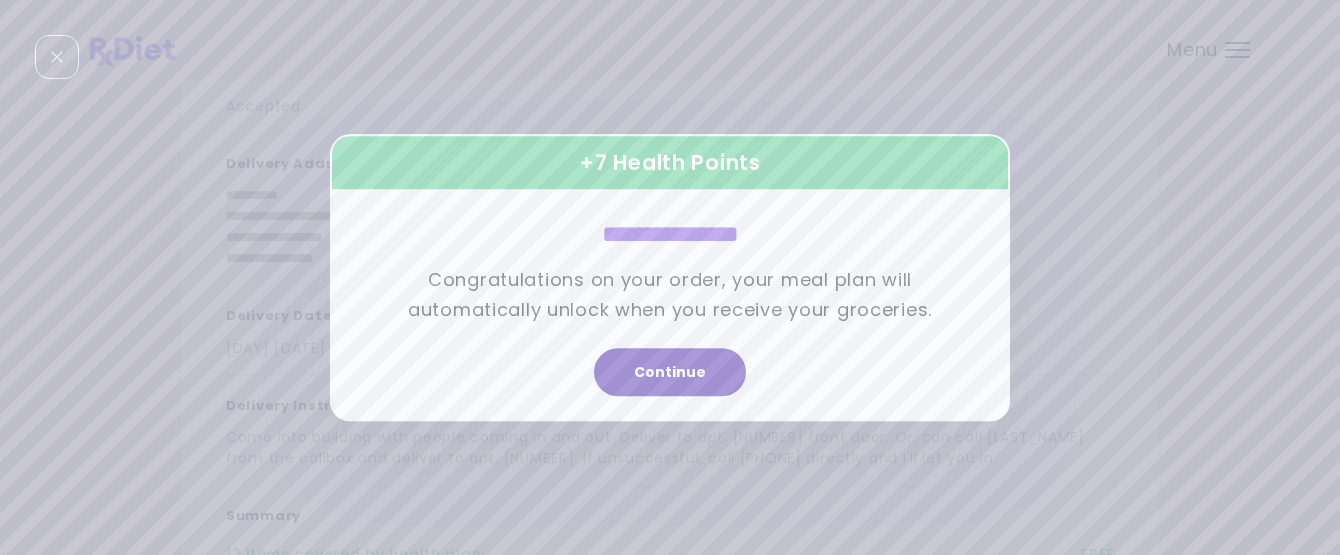 click on "Continue" at bounding box center [670, 372] 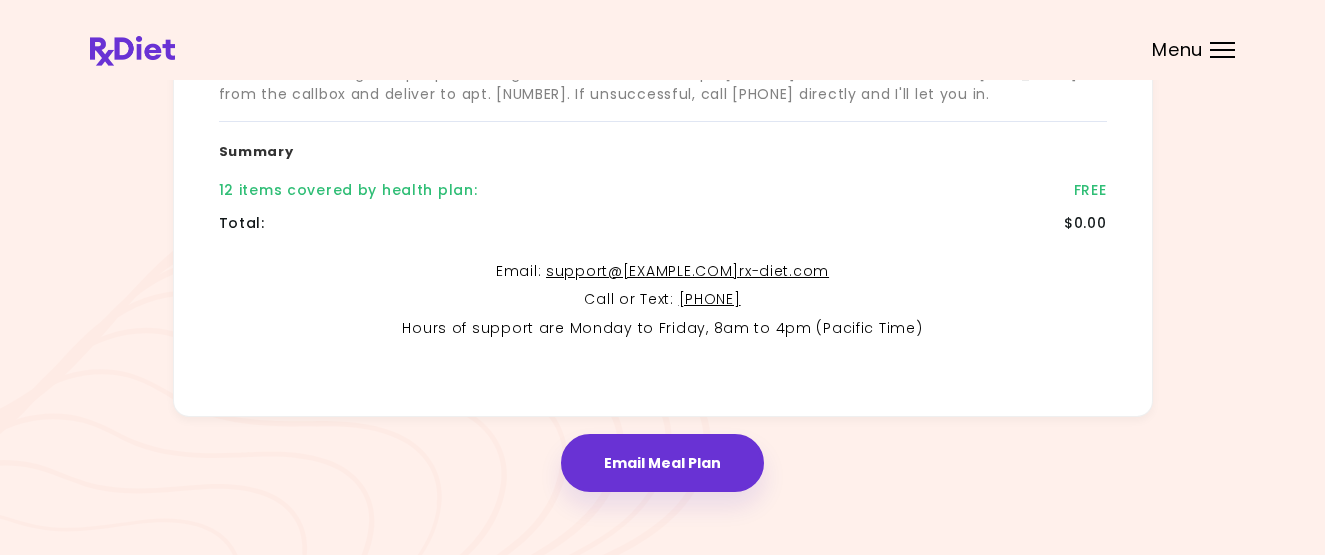 scroll, scrollTop: 516, scrollLeft: 0, axis: vertical 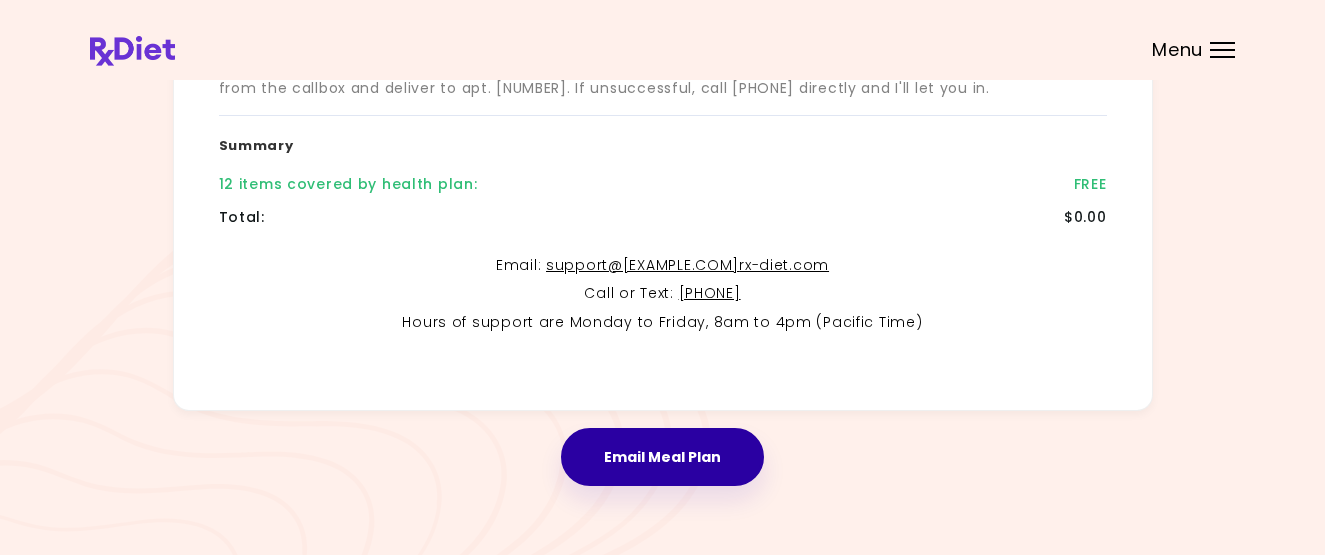 click on "Email Meal Plan" at bounding box center [662, 457] 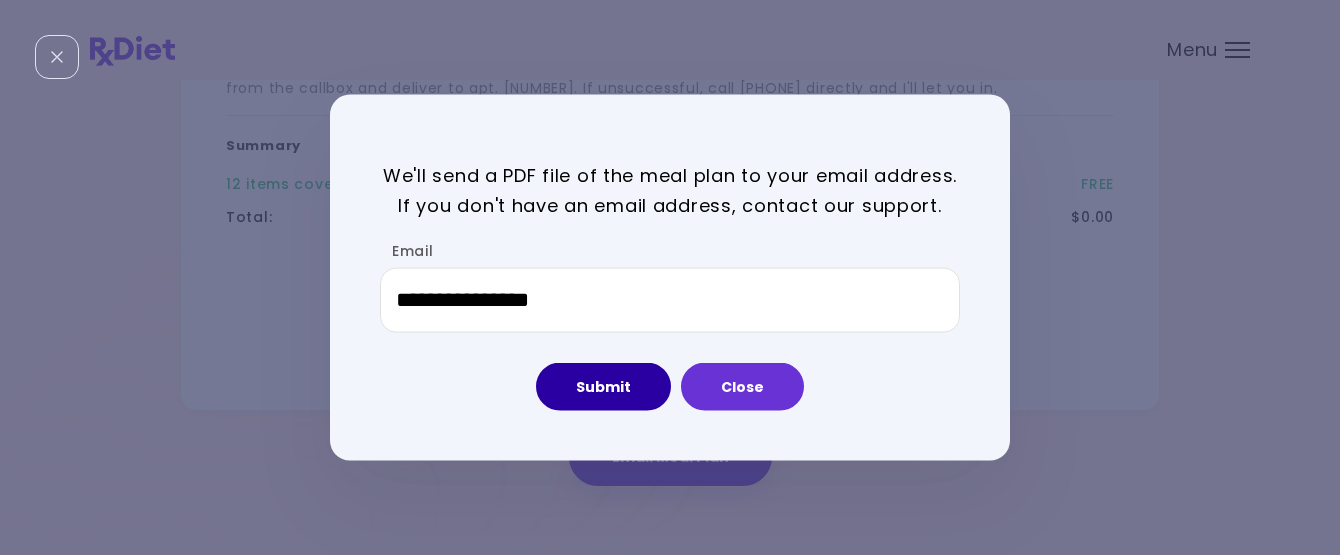 click on "Submit" at bounding box center (603, 387) 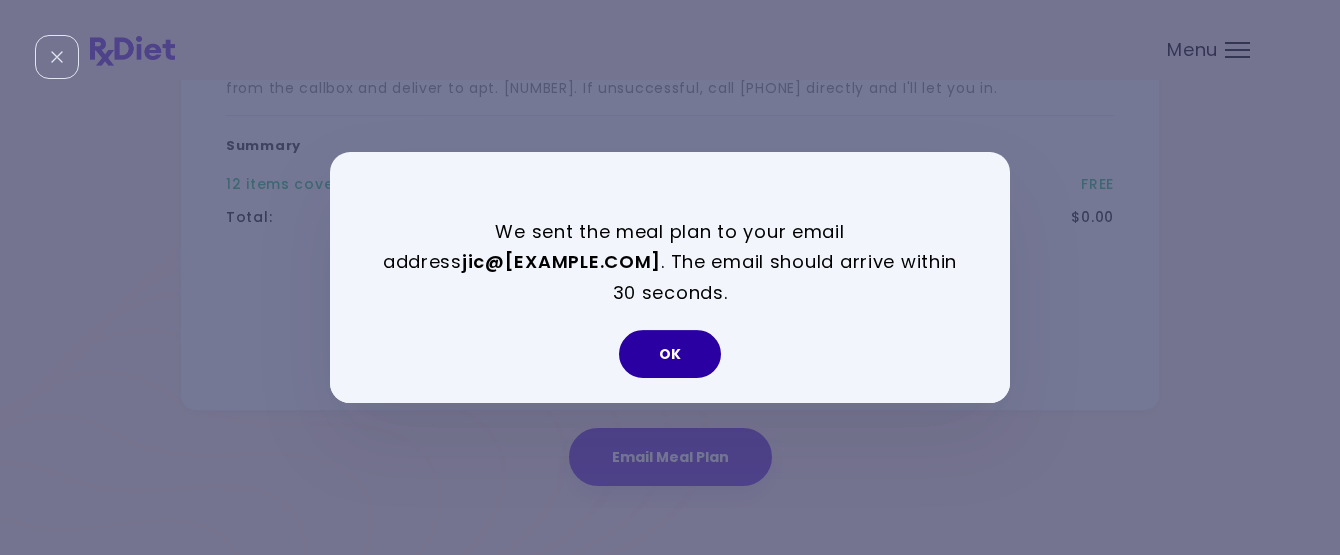 click on "OK" at bounding box center (670, 354) 